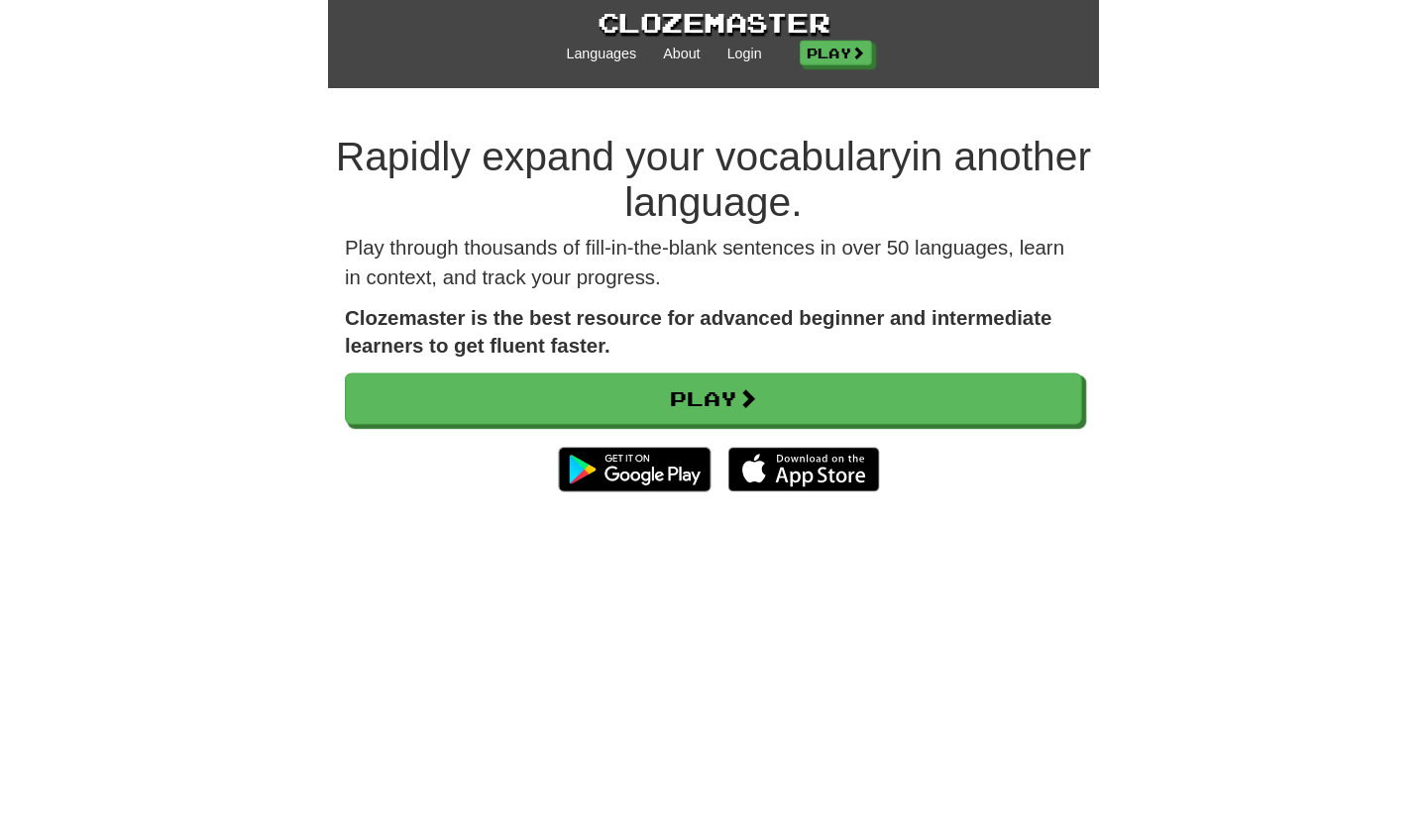 scroll, scrollTop: 0, scrollLeft: 0, axis: both 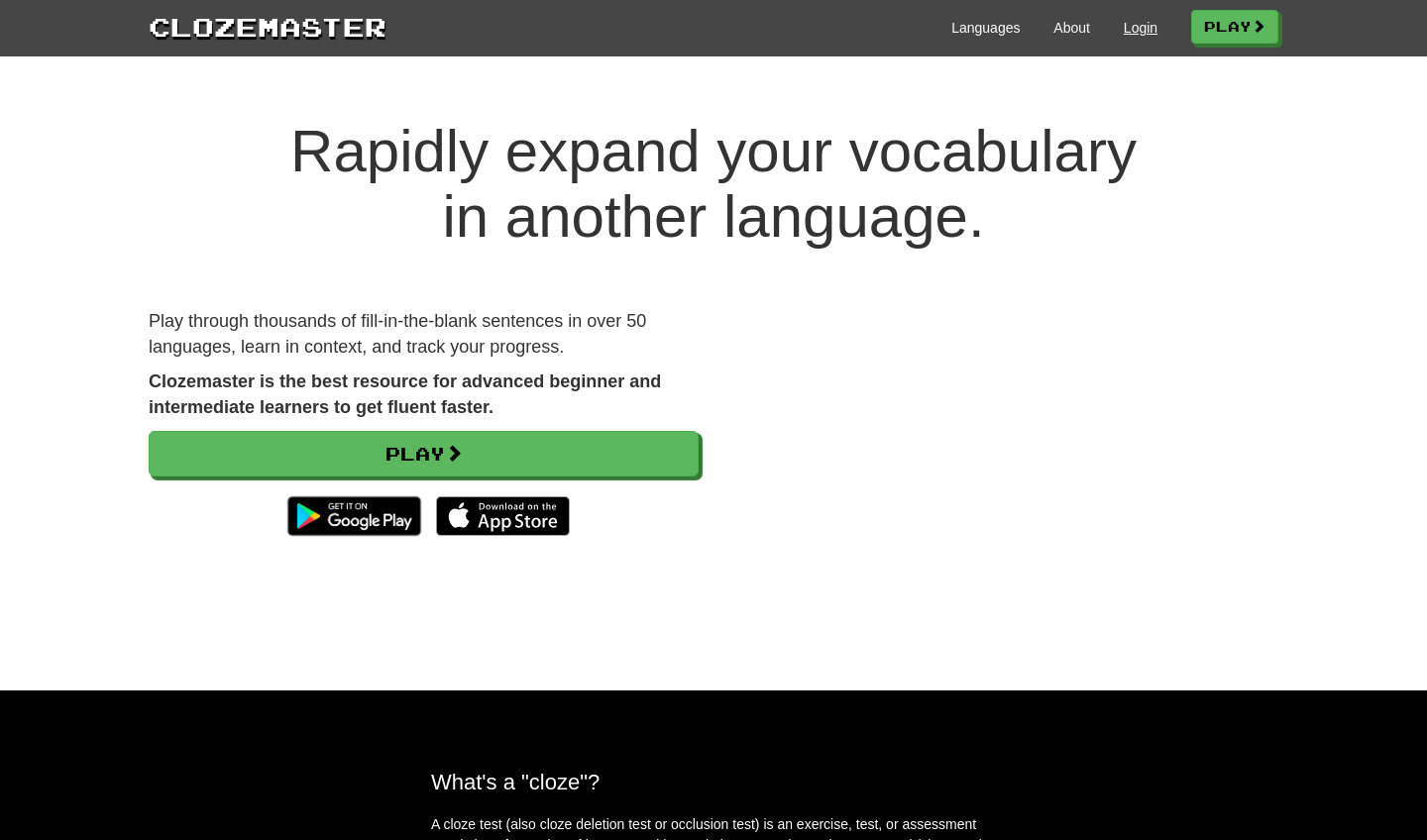 click on "Login" at bounding box center [1141, 28] 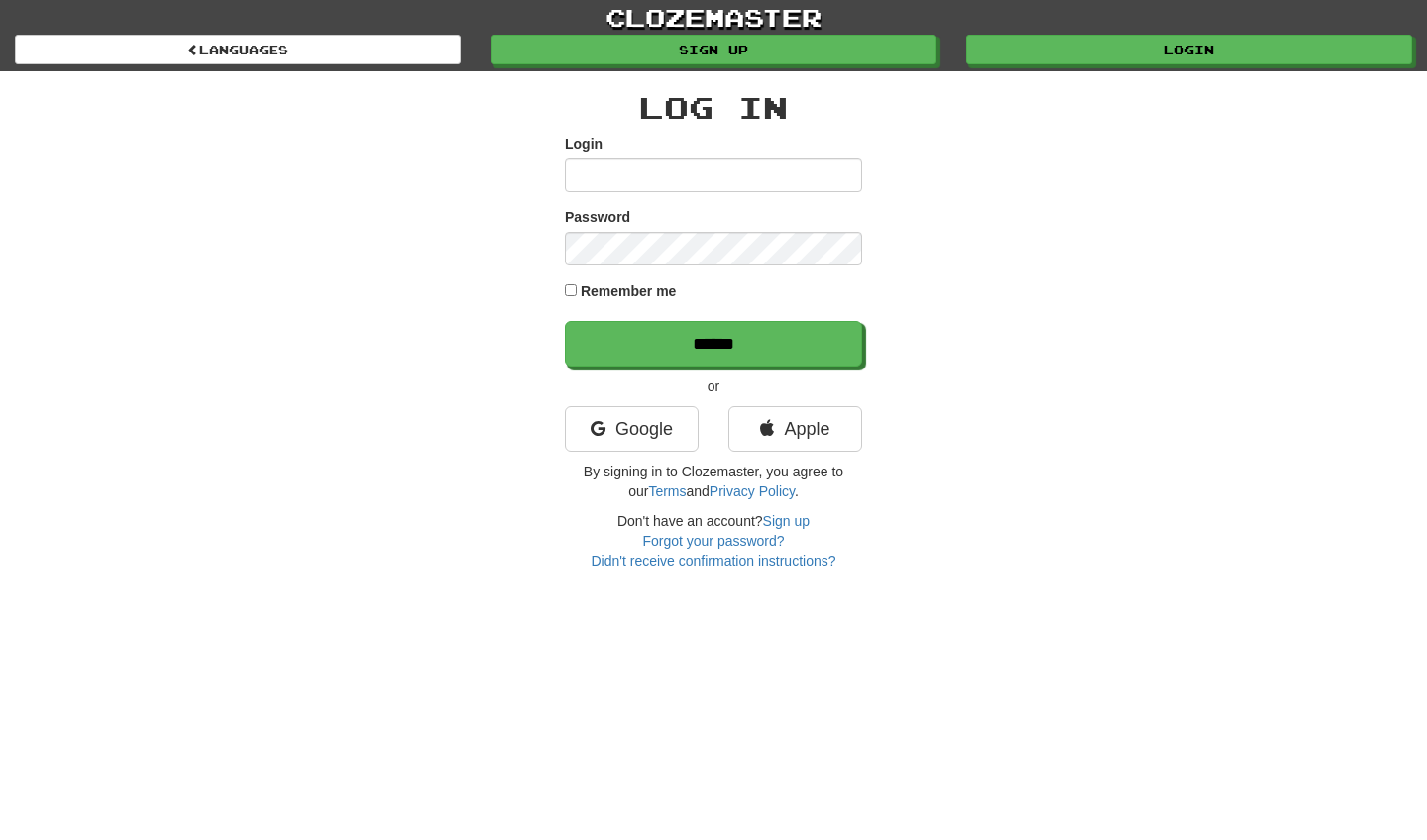 scroll, scrollTop: 0, scrollLeft: 0, axis: both 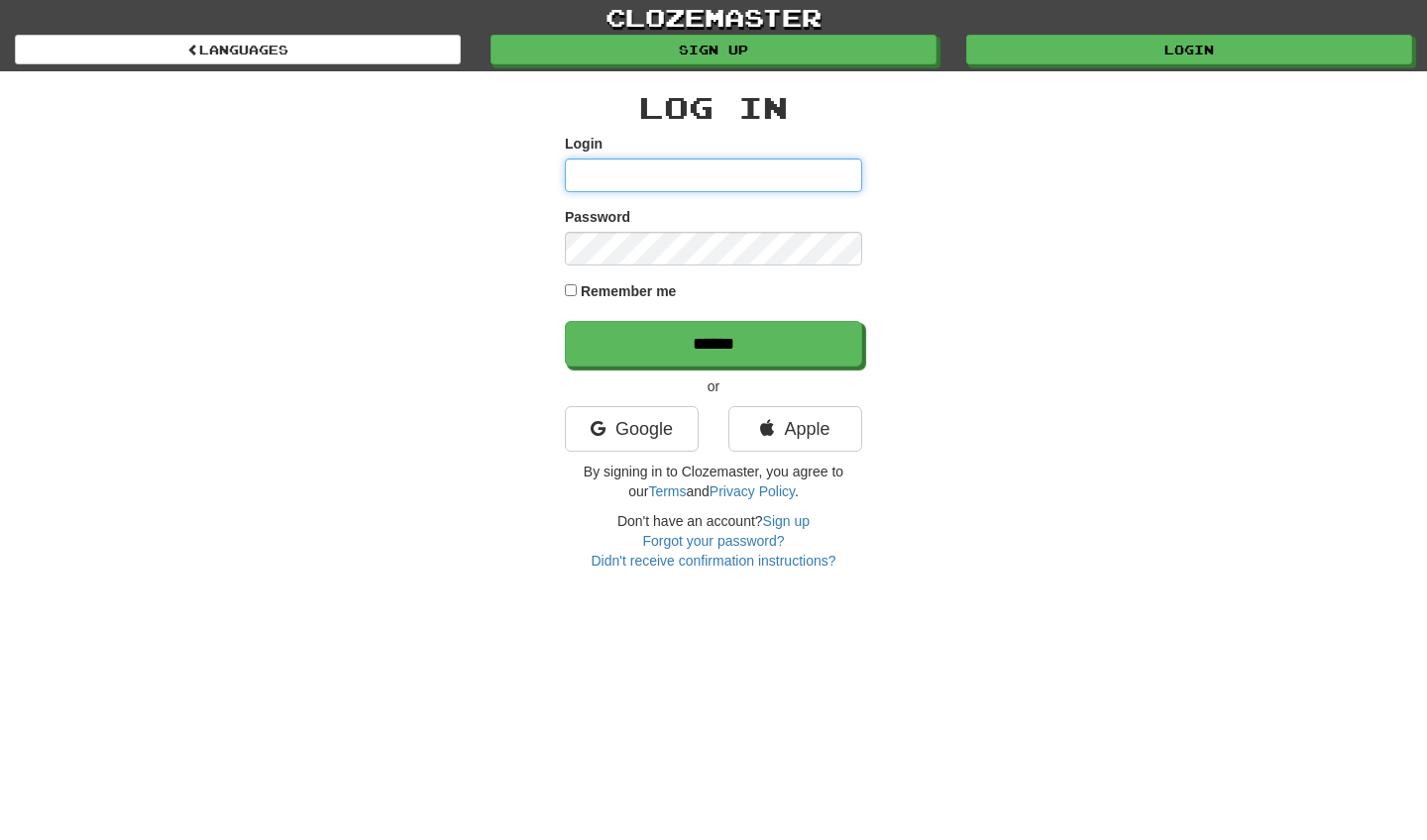type on "**********" 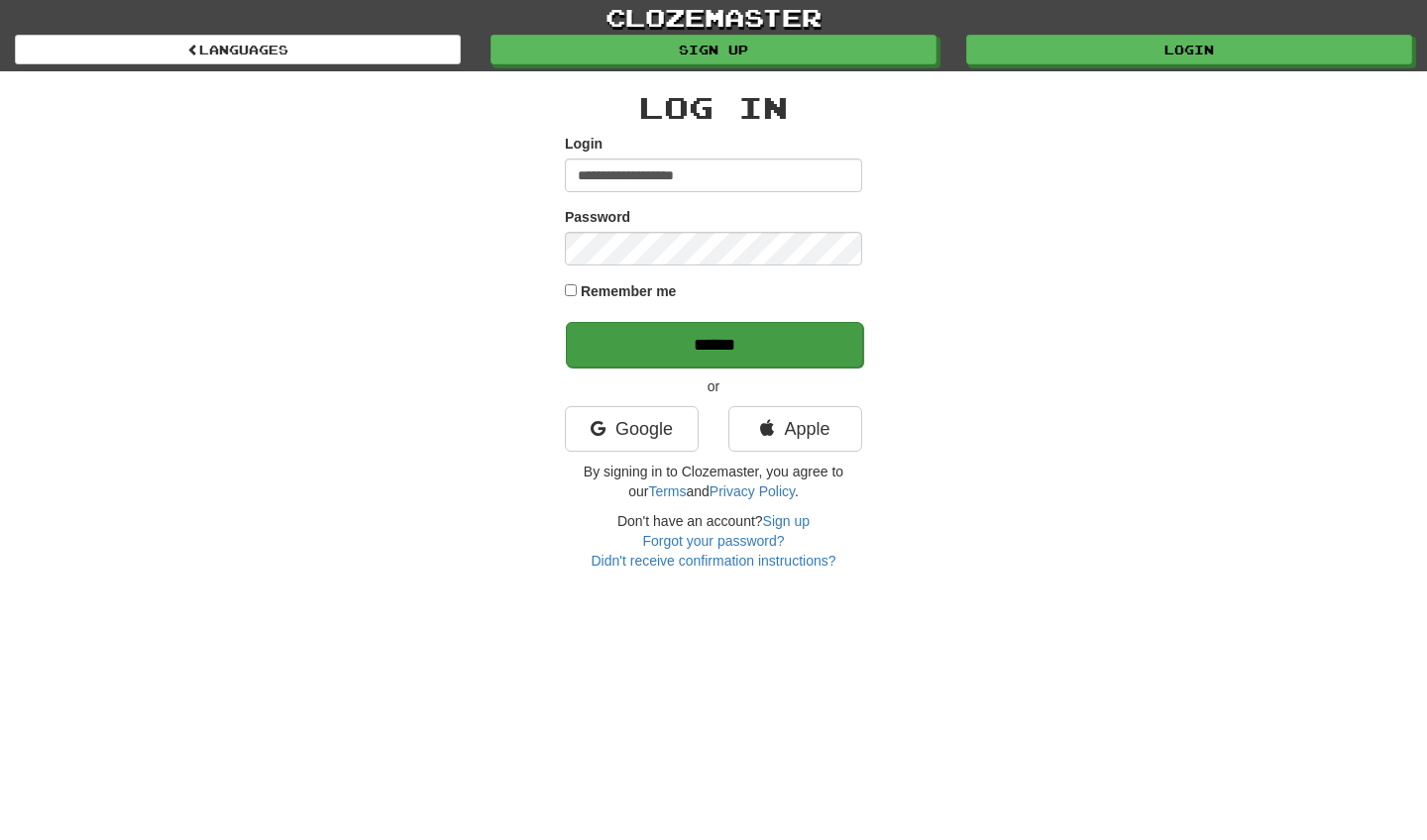 click on "******" at bounding box center (714, 345) 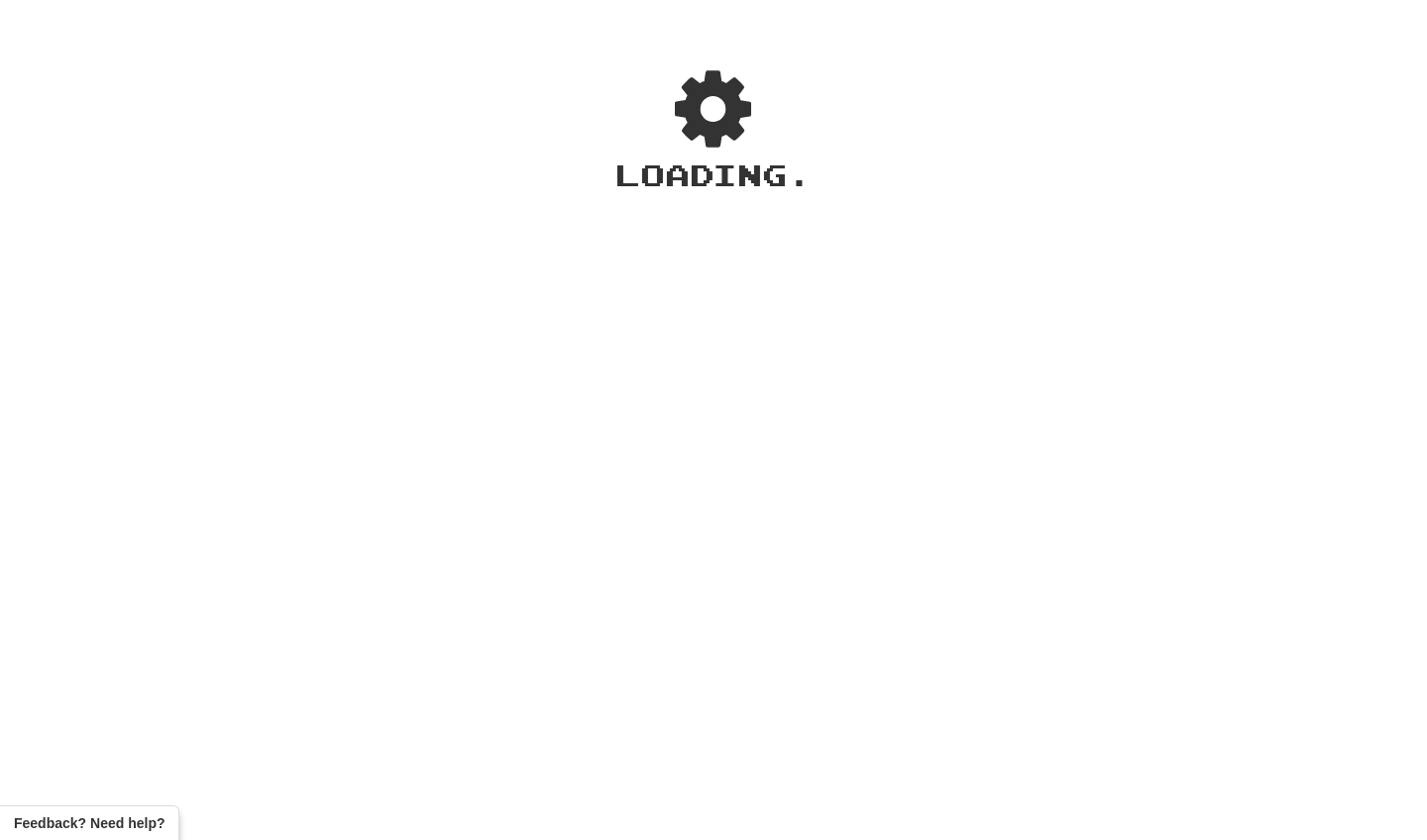 scroll, scrollTop: 0, scrollLeft: 0, axis: both 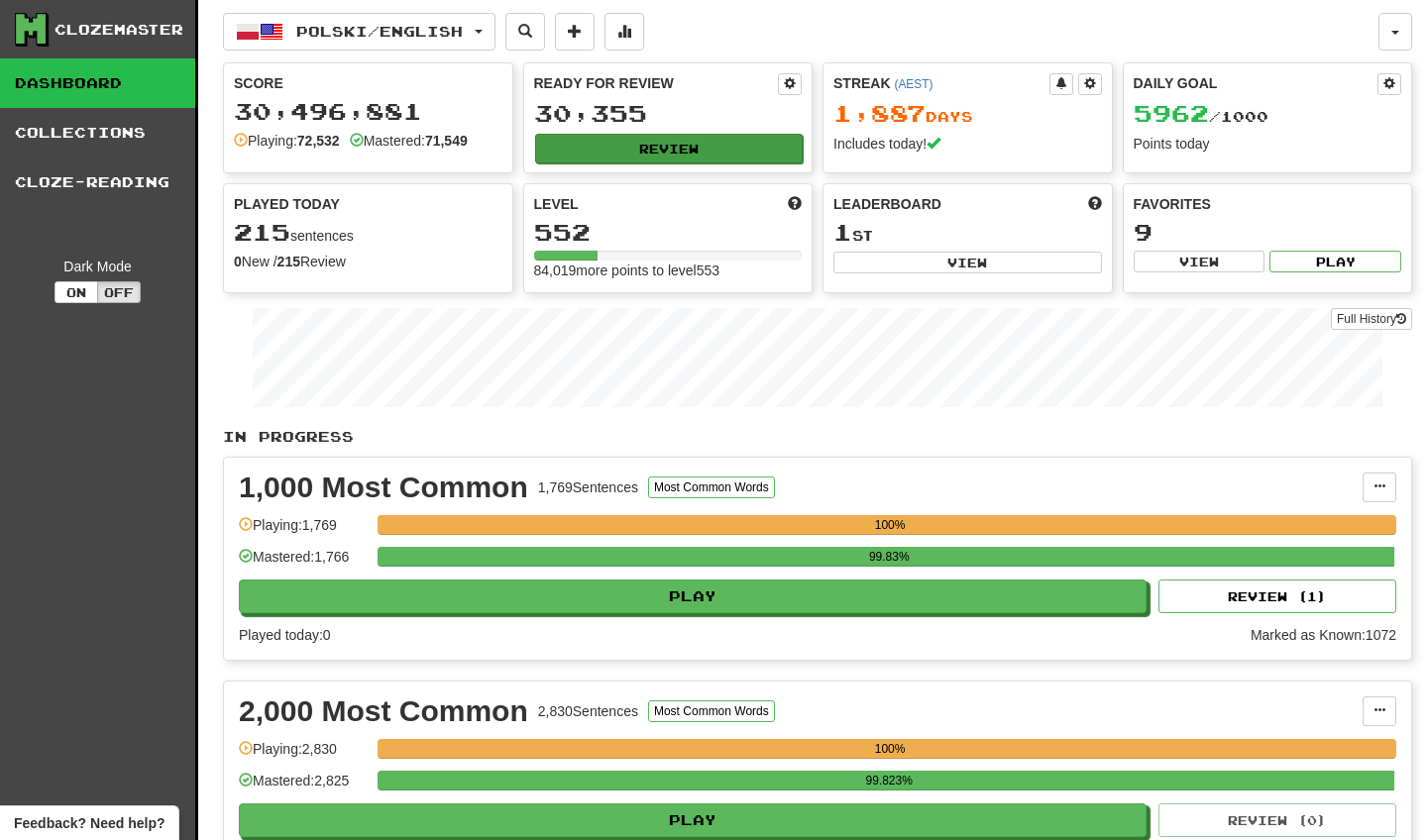 click on "Review" at bounding box center (669, 149) 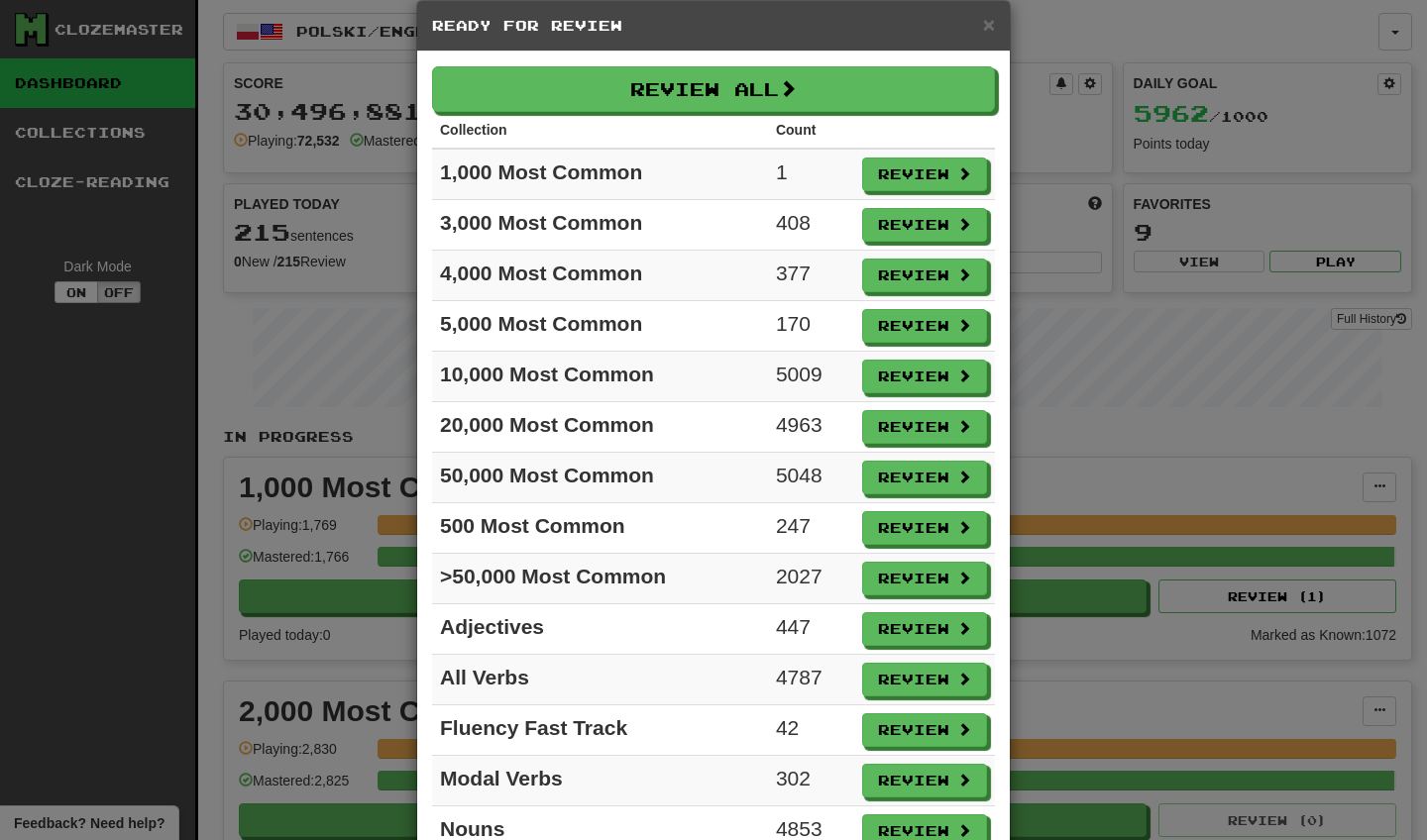 scroll, scrollTop: 38, scrollLeft: 0, axis: vertical 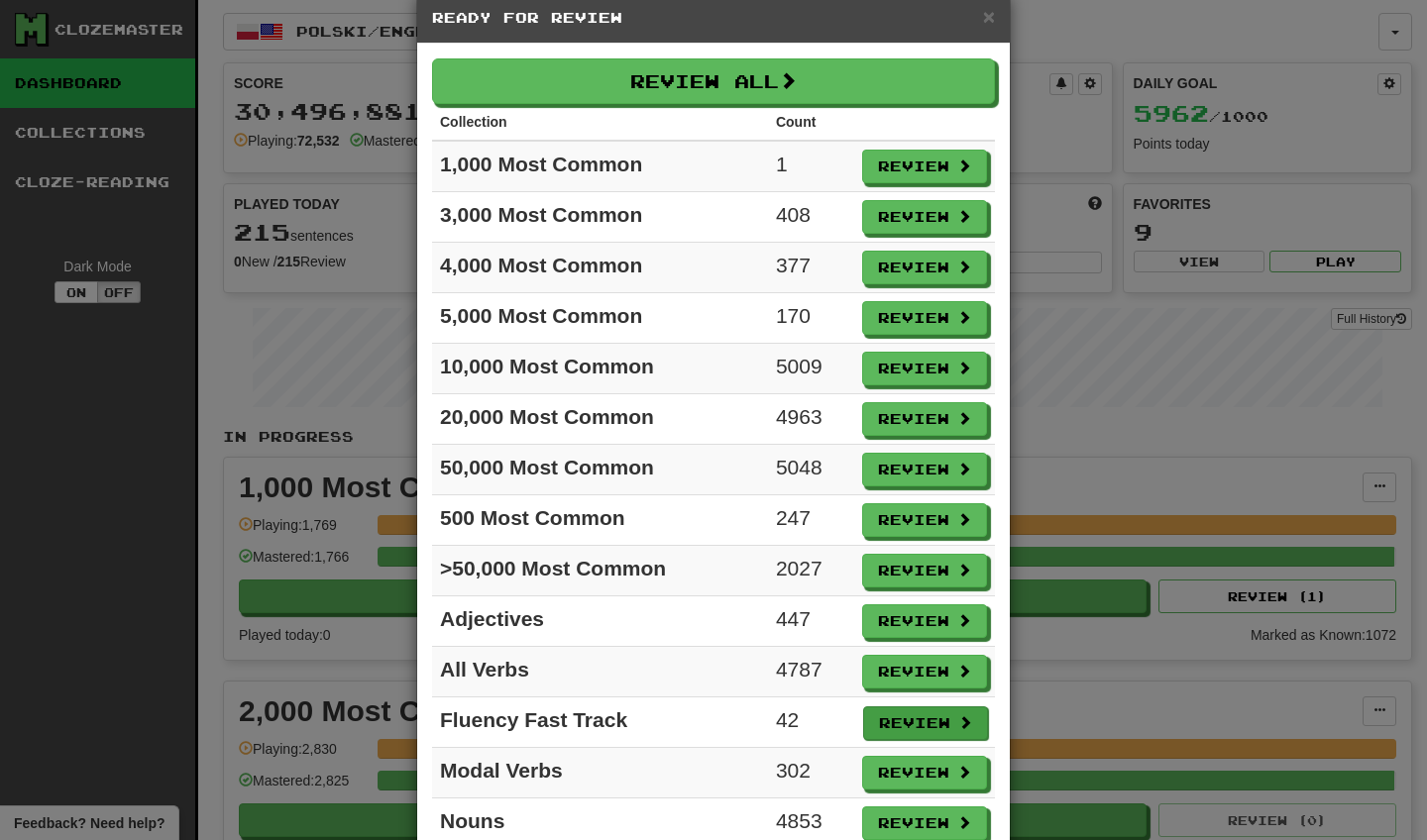 click on "Review" at bounding box center [926, 723] 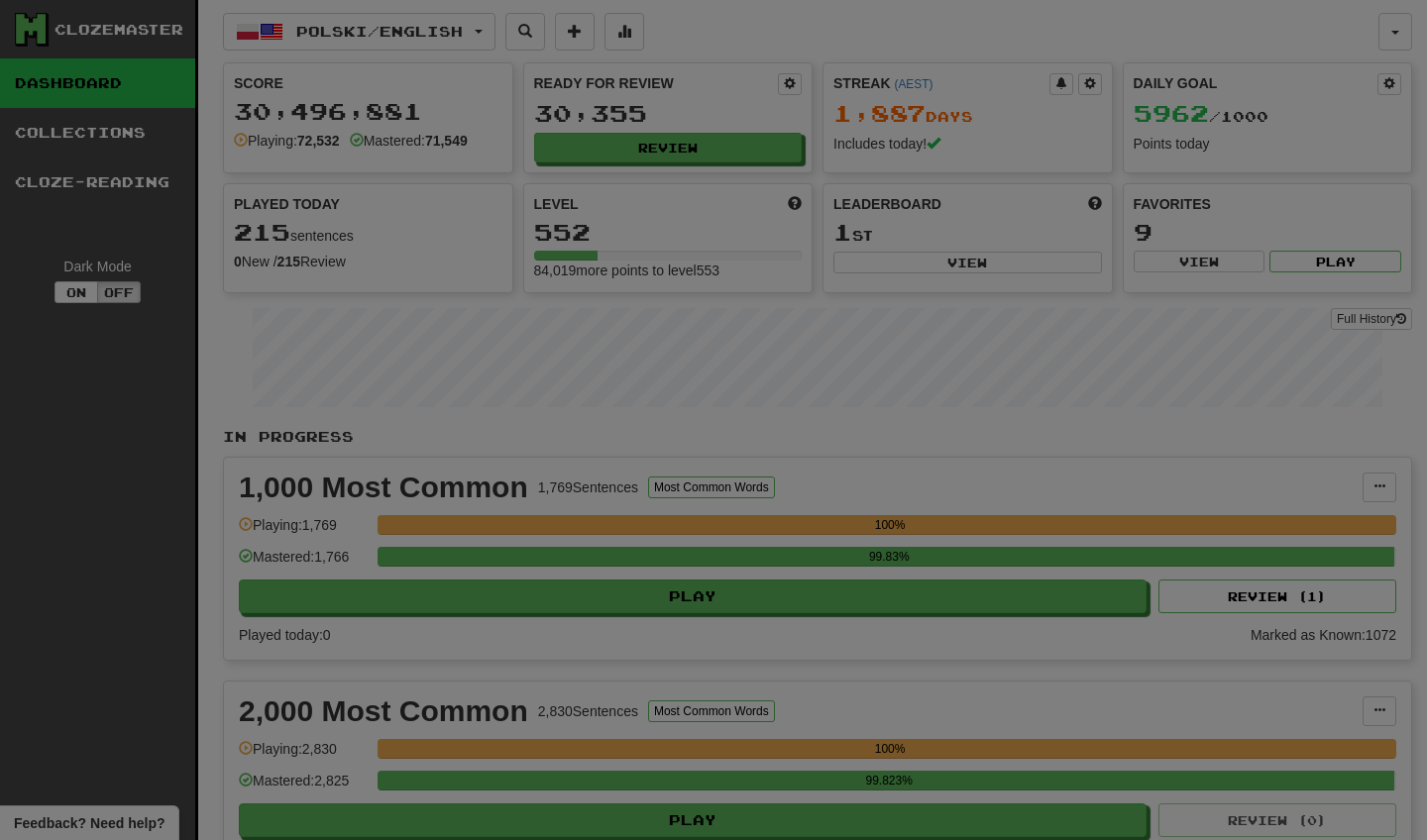 select on "**" 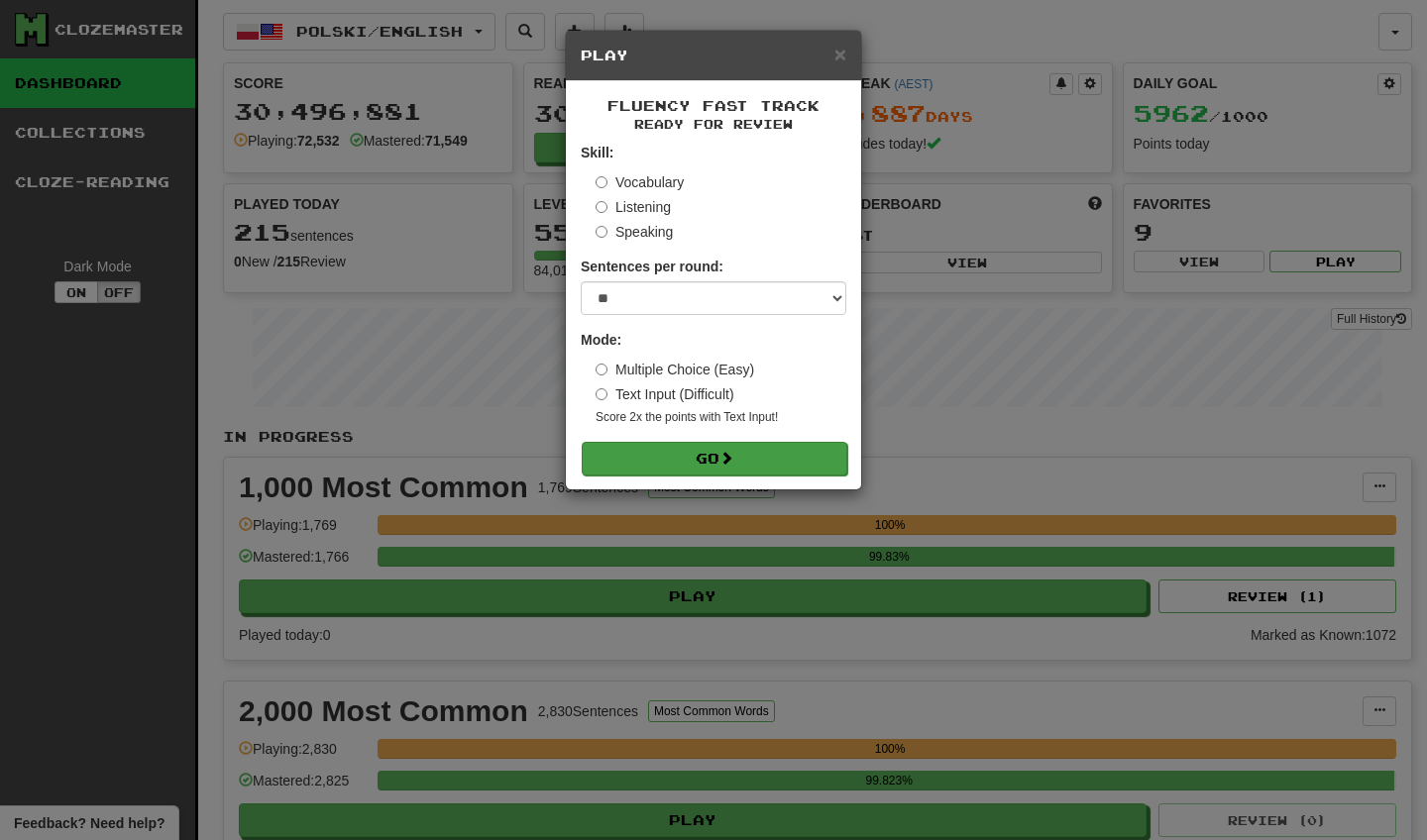 click on "Go" at bounding box center [714, 459] 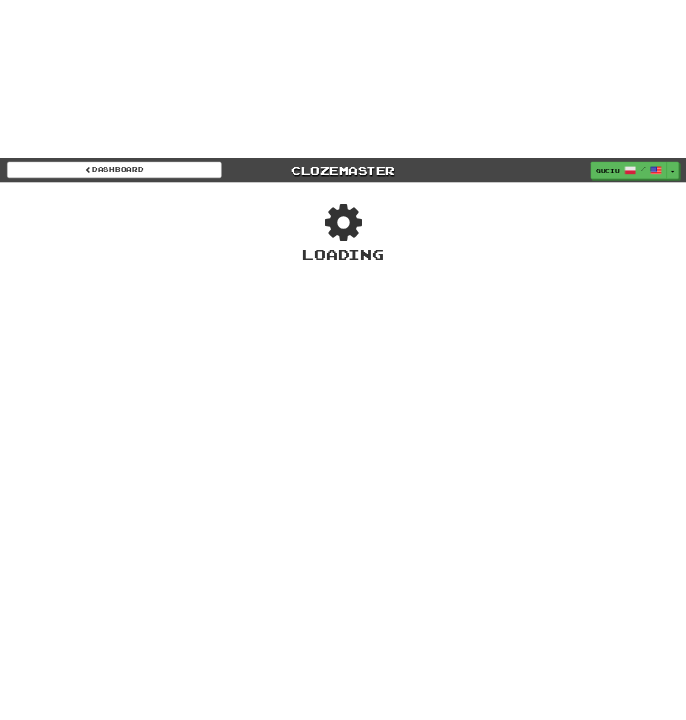 scroll, scrollTop: 0, scrollLeft: 0, axis: both 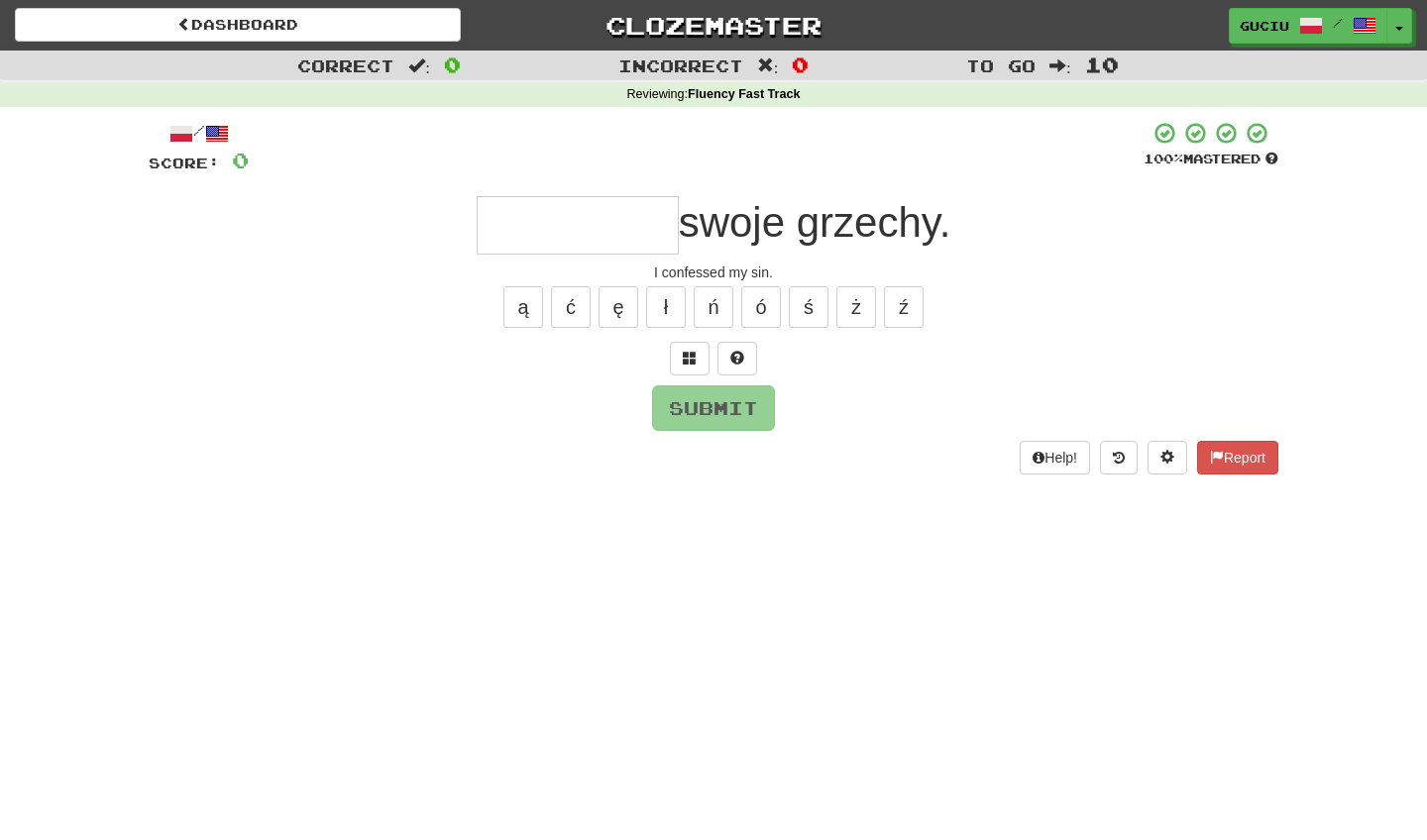 click on "/  Score:   0 100 %  Mastered  swoje grzechy. I confessed my sin. ą ć ę ł ń ó ś ż ź Submit  Help!  Report" at bounding box center [714, 297] 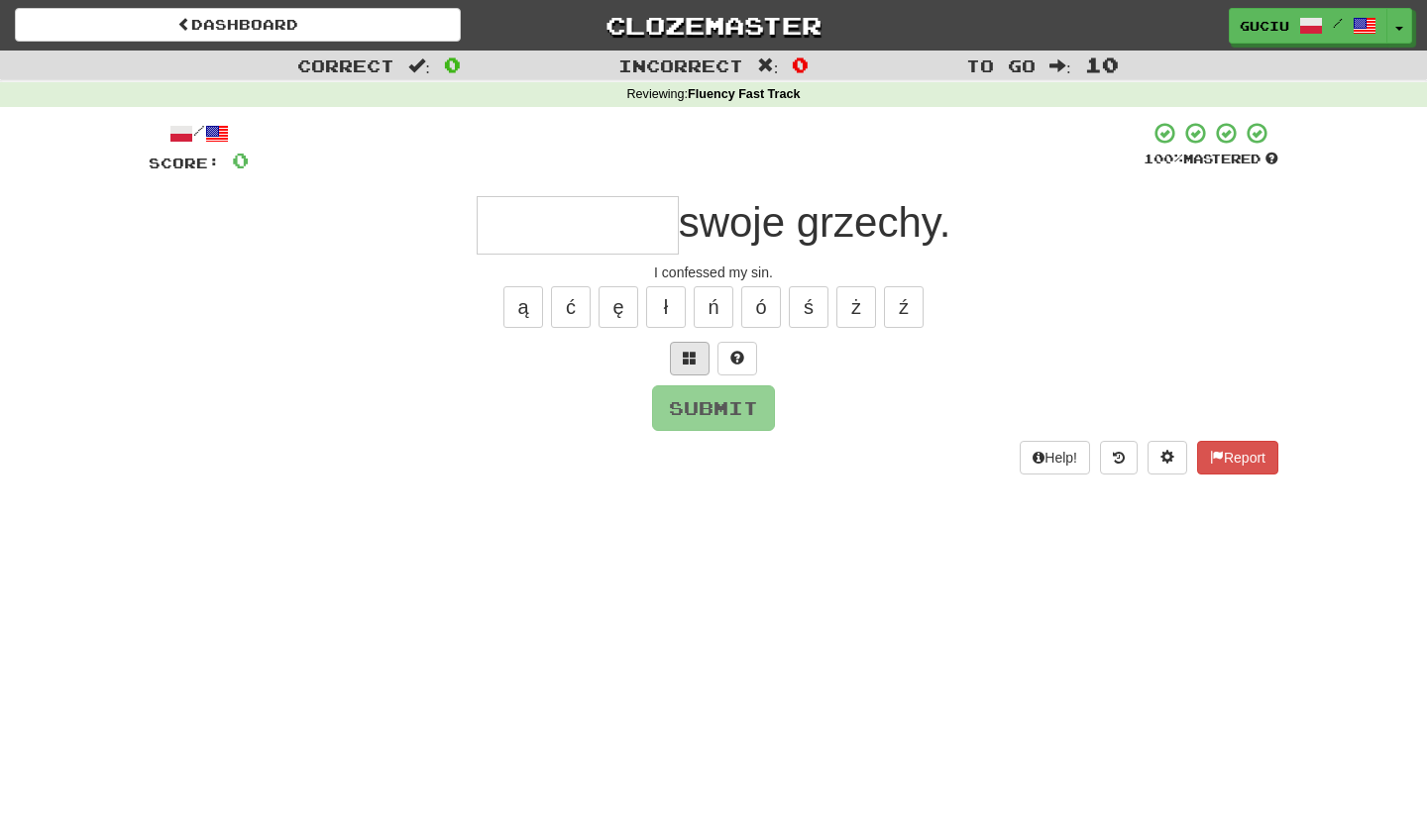 click at bounding box center [690, 358] 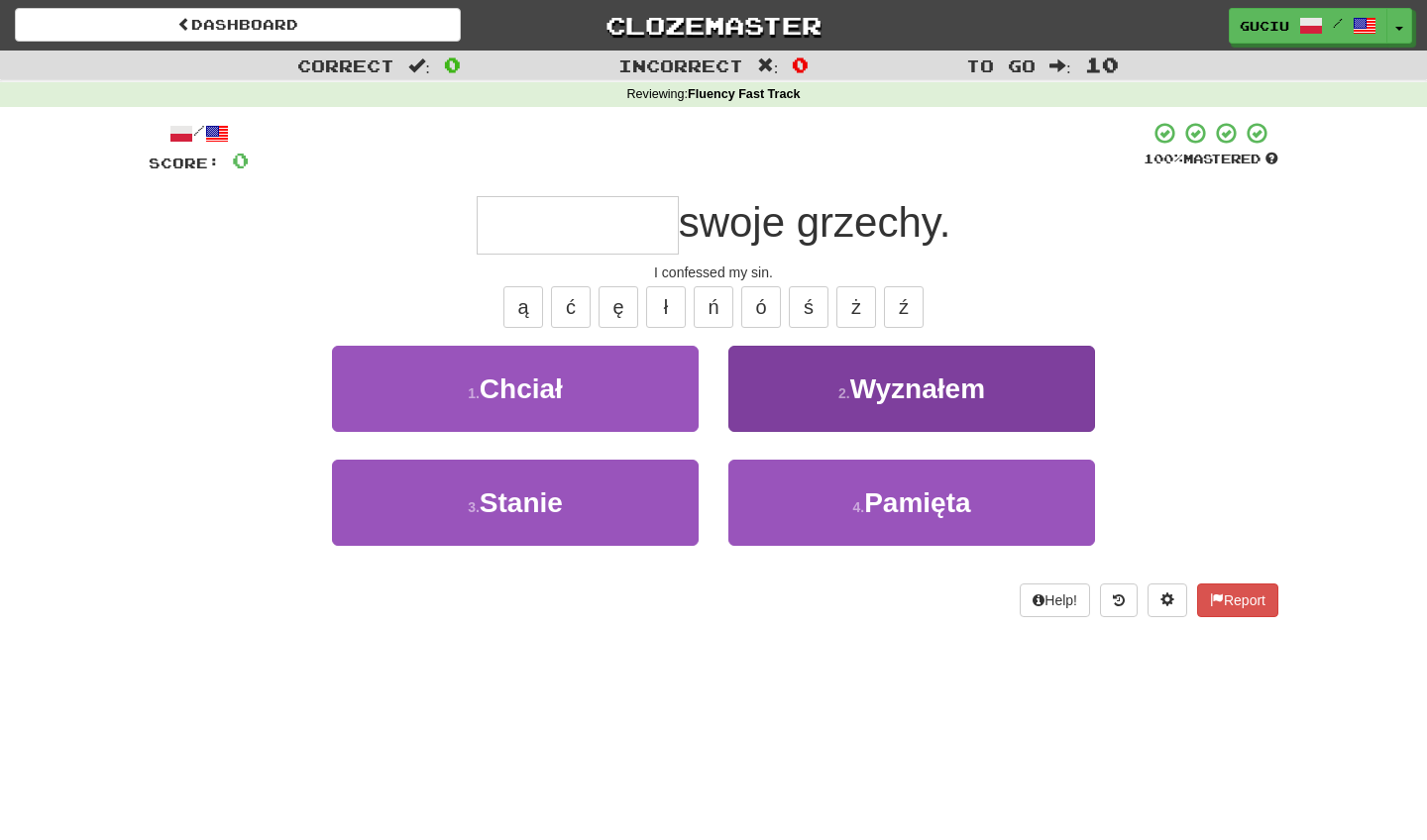 click on "Wyznałem" at bounding box center [918, 388] 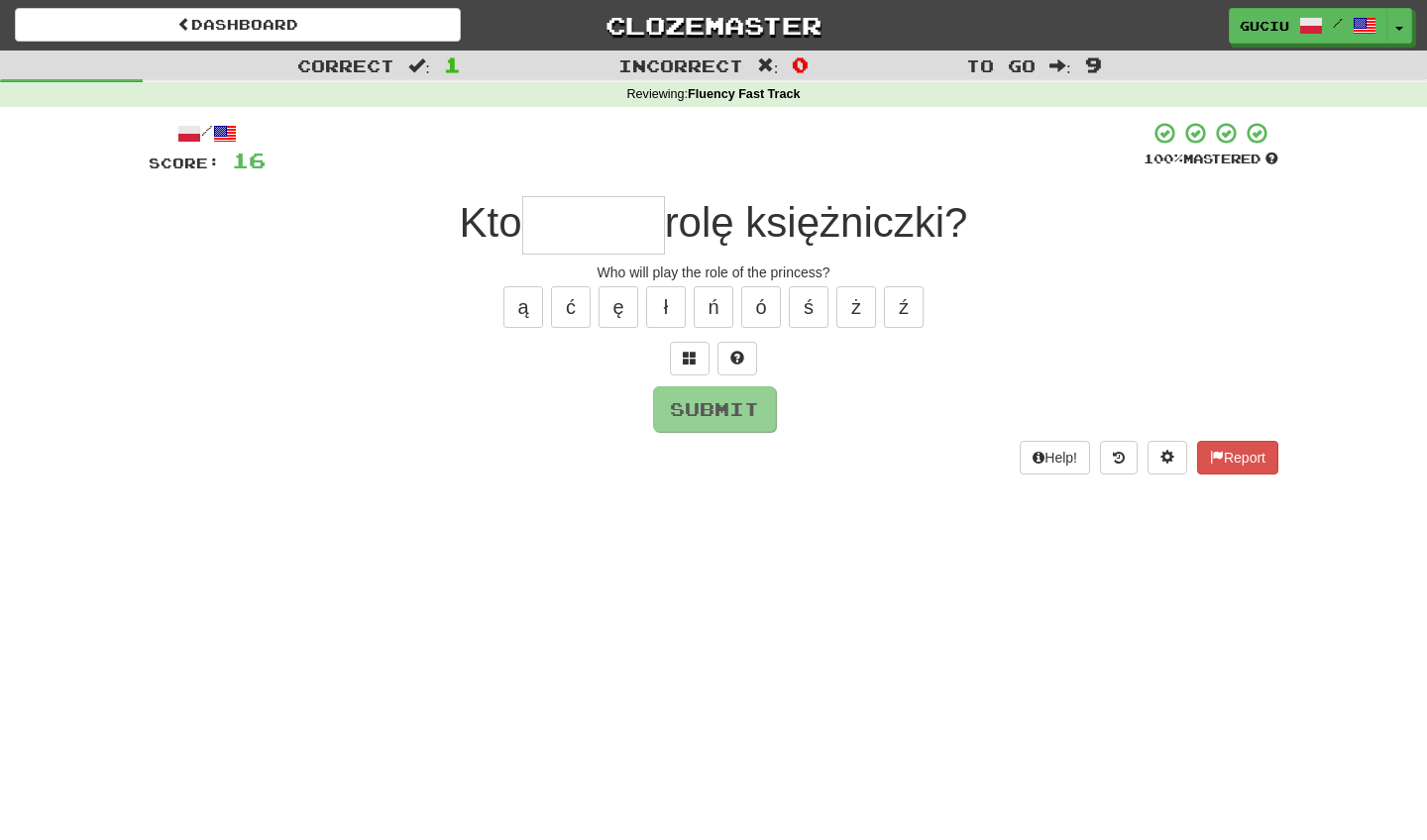 type on "*" 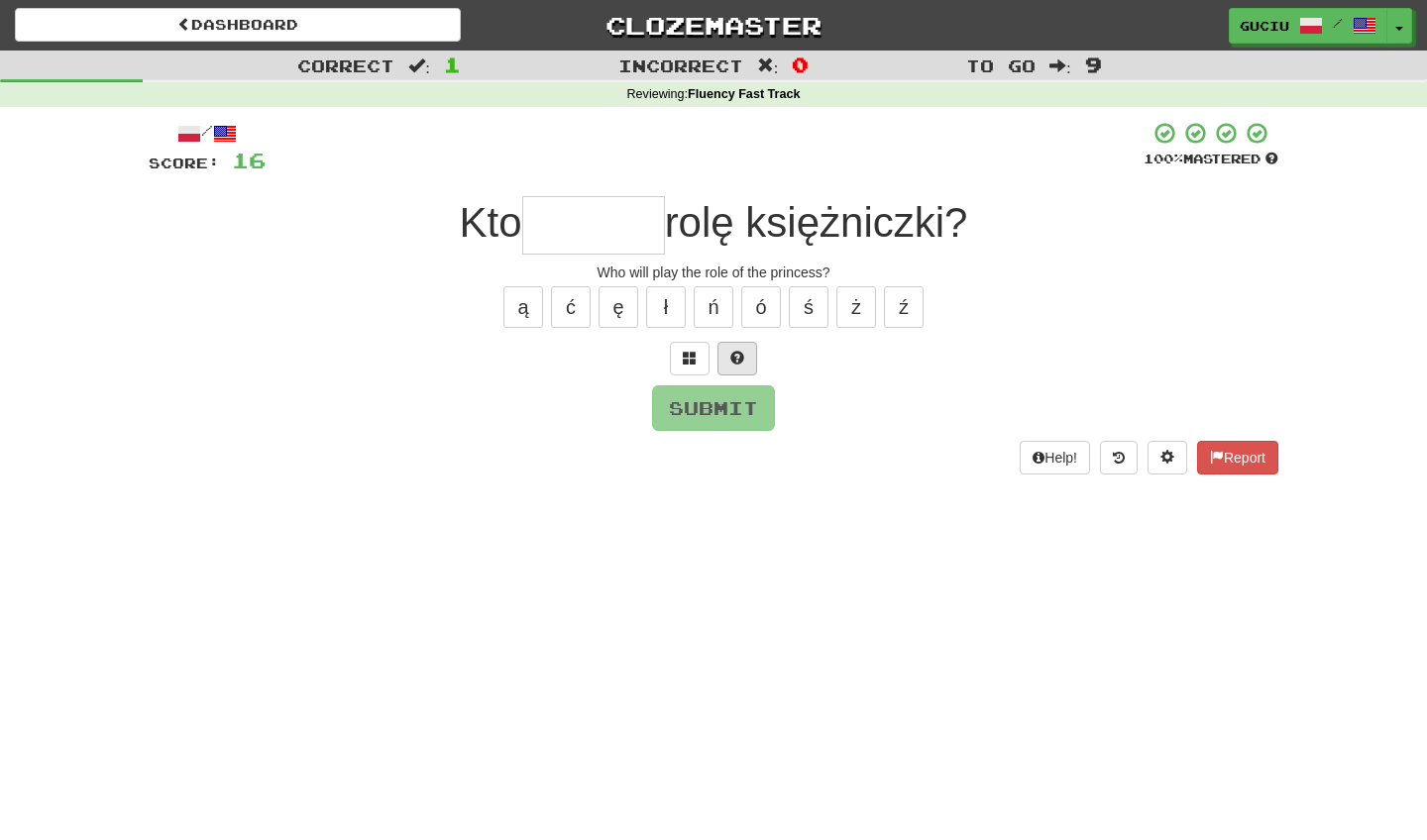 click at bounding box center [737, 359] 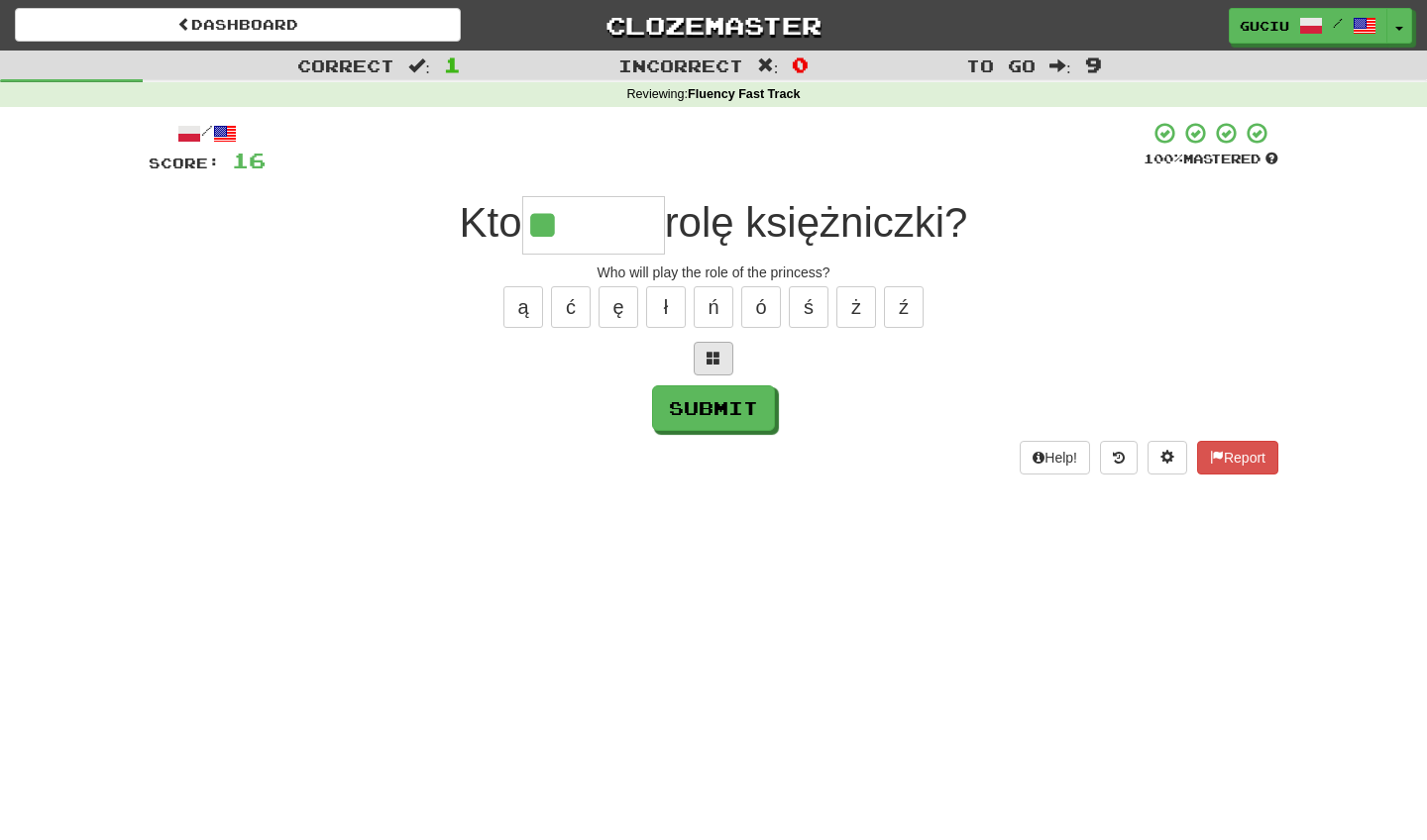 click at bounding box center (714, 358) 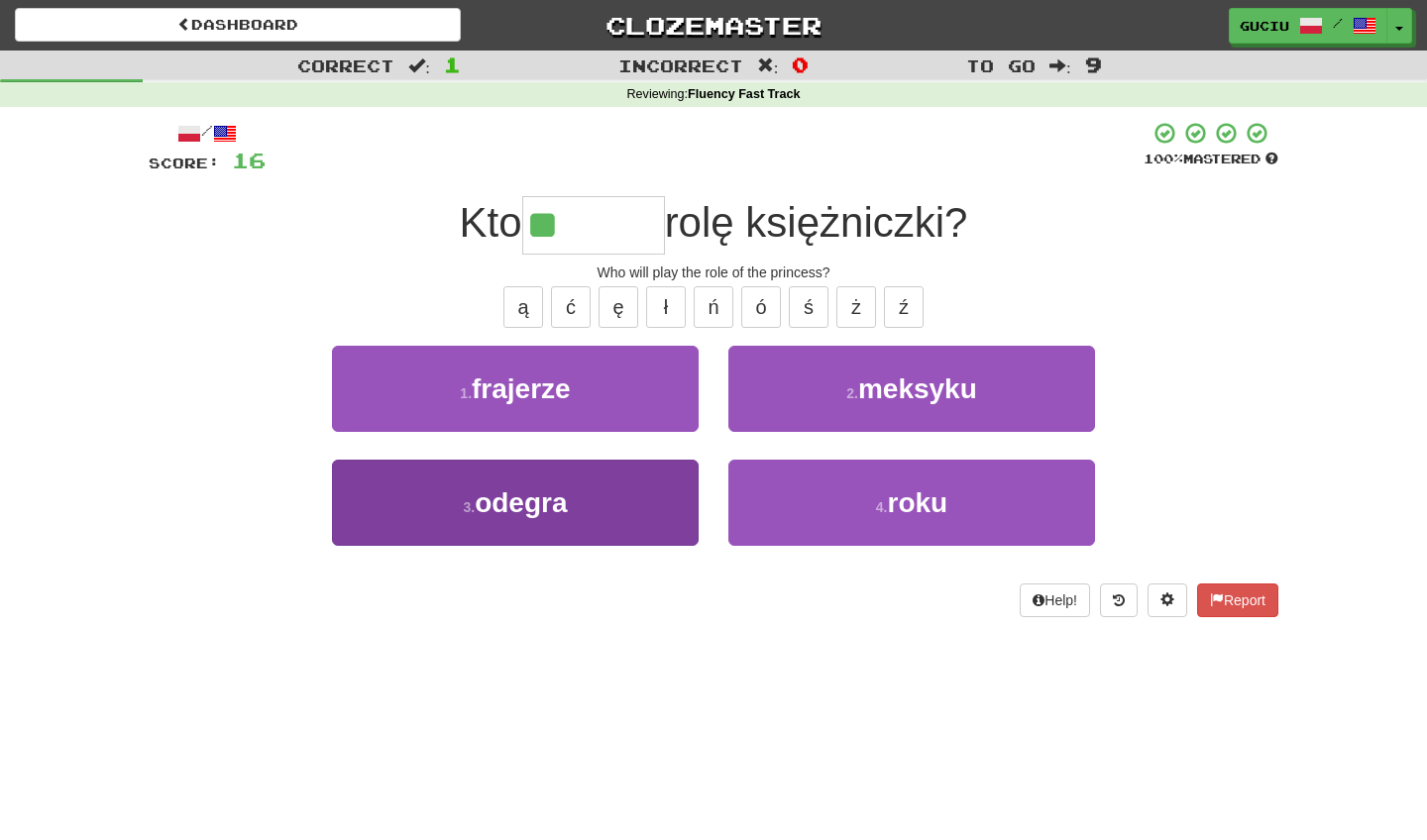 click on "3 .  odegra" at bounding box center [515, 502] 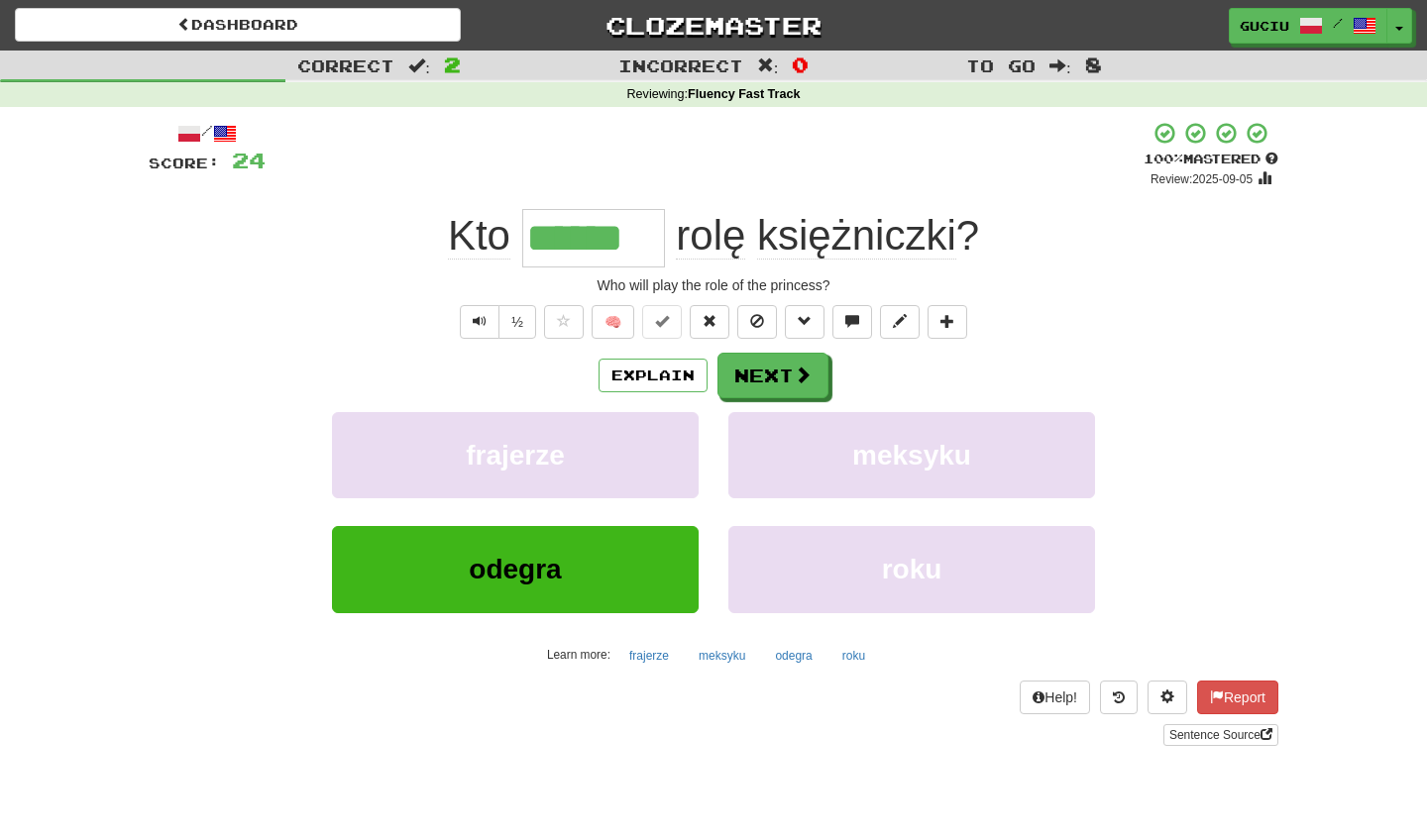 click on "Who will play the role of the princess?" at bounding box center [714, 285] 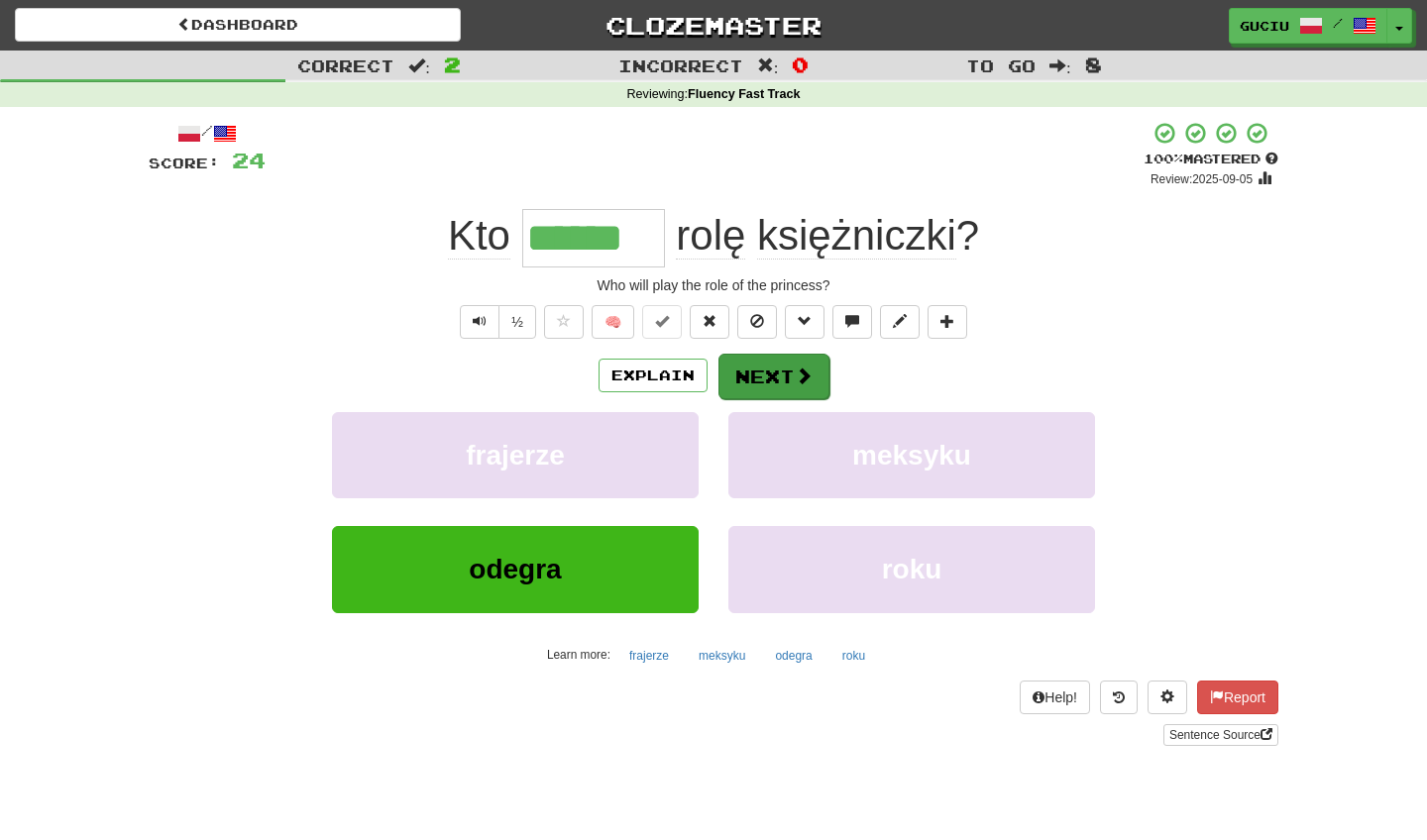 click on "Next" at bounding box center [774, 376] 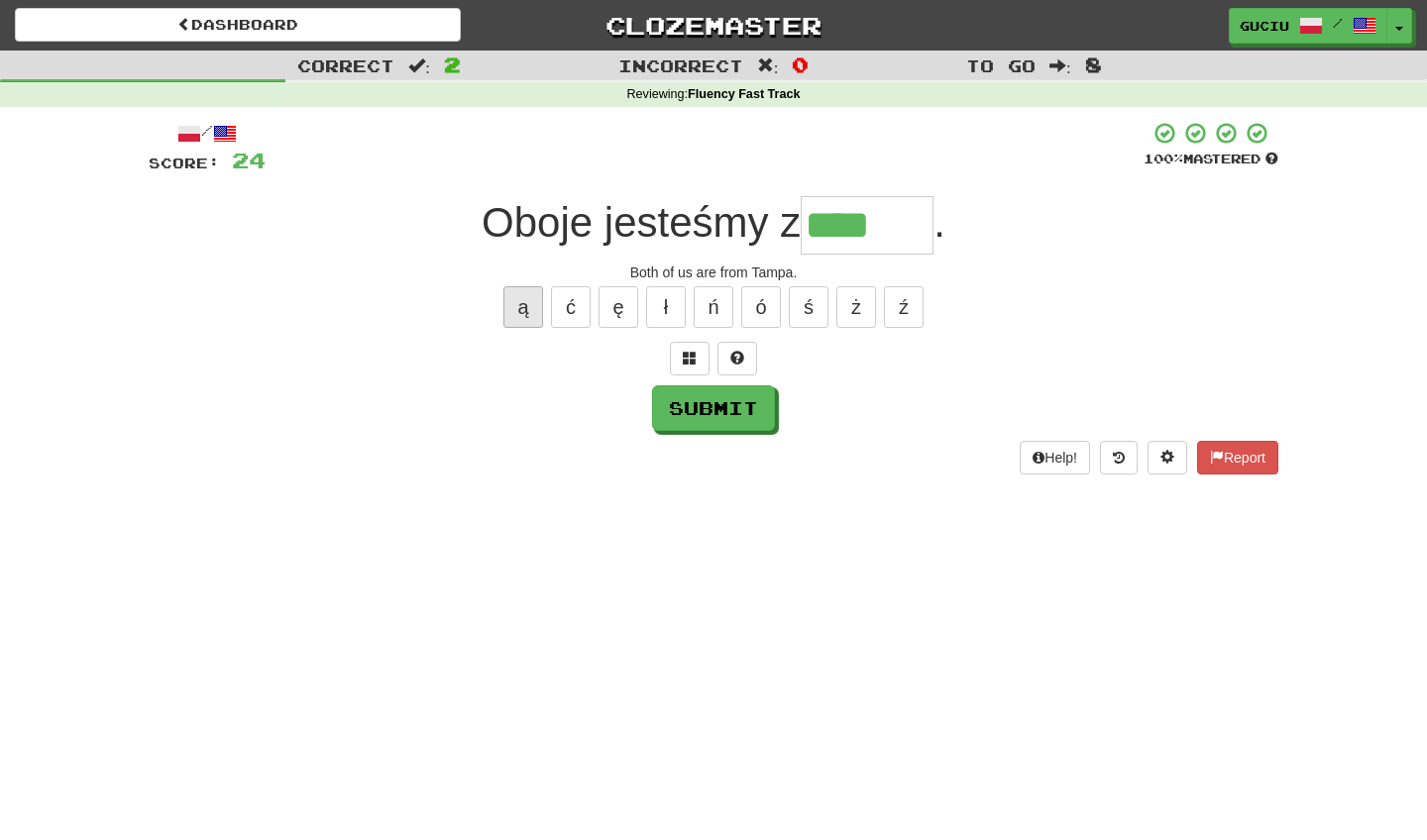 click on "ą" at bounding box center [523, 307] 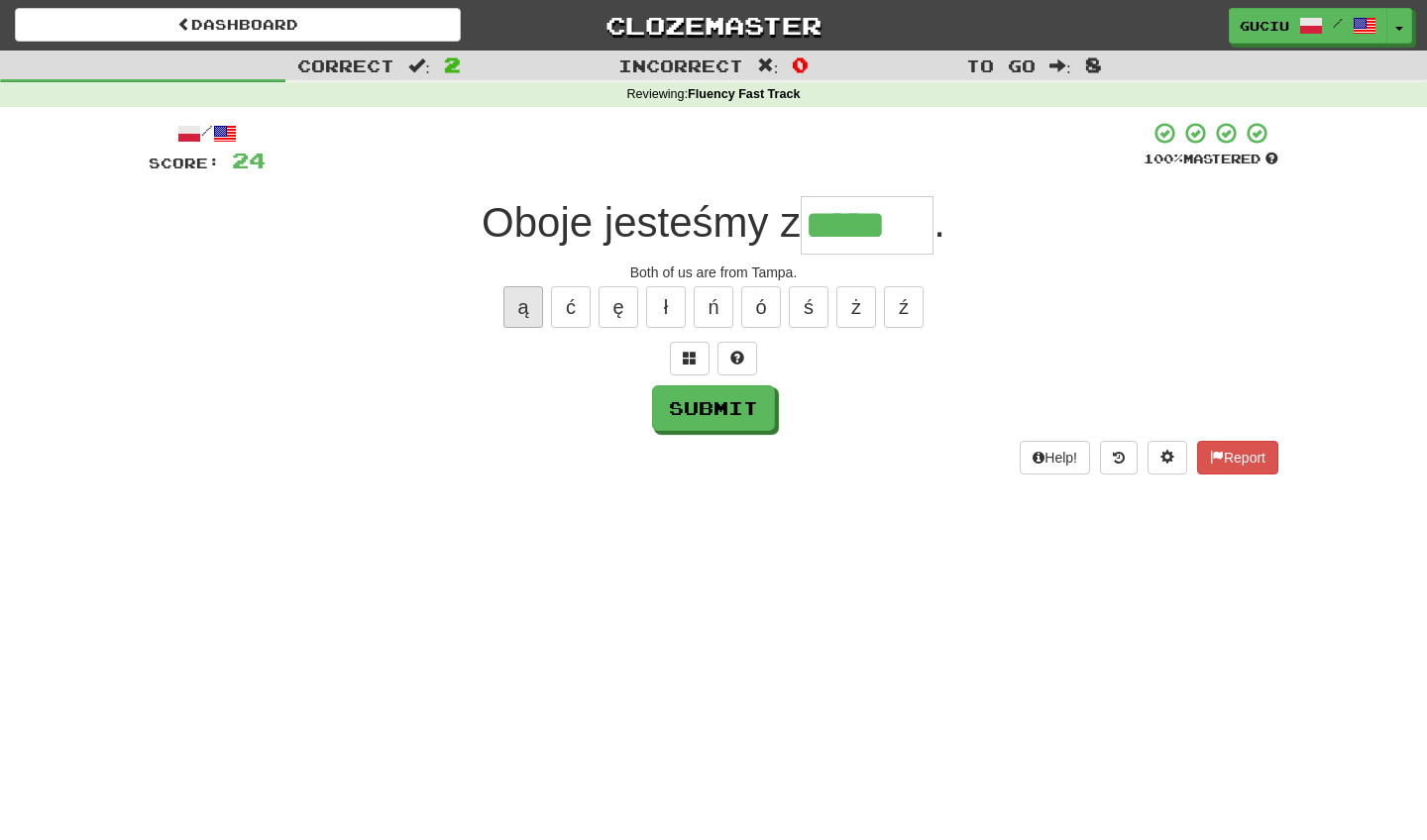 type on "*****" 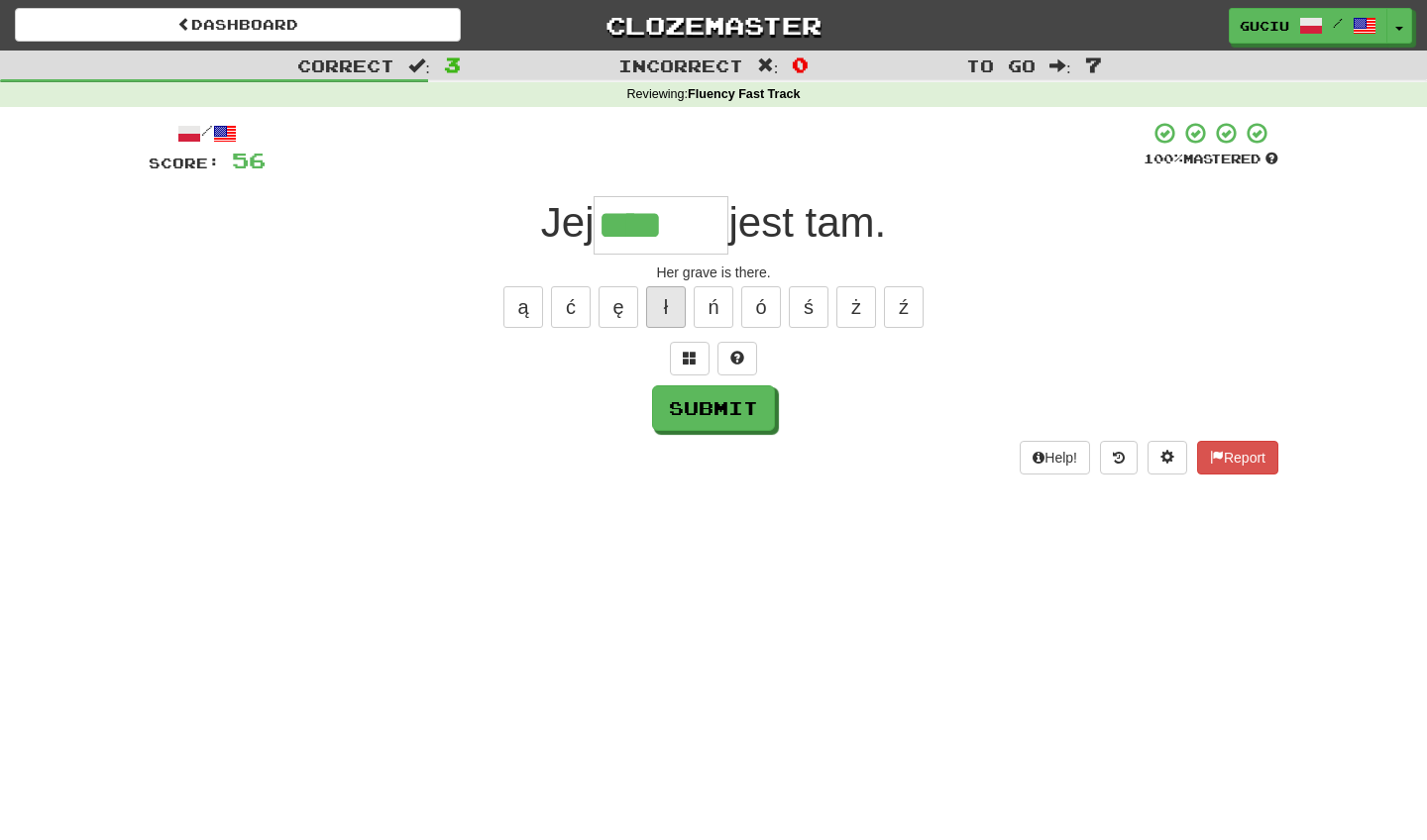 click on "ł" at bounding box center [666, 307] 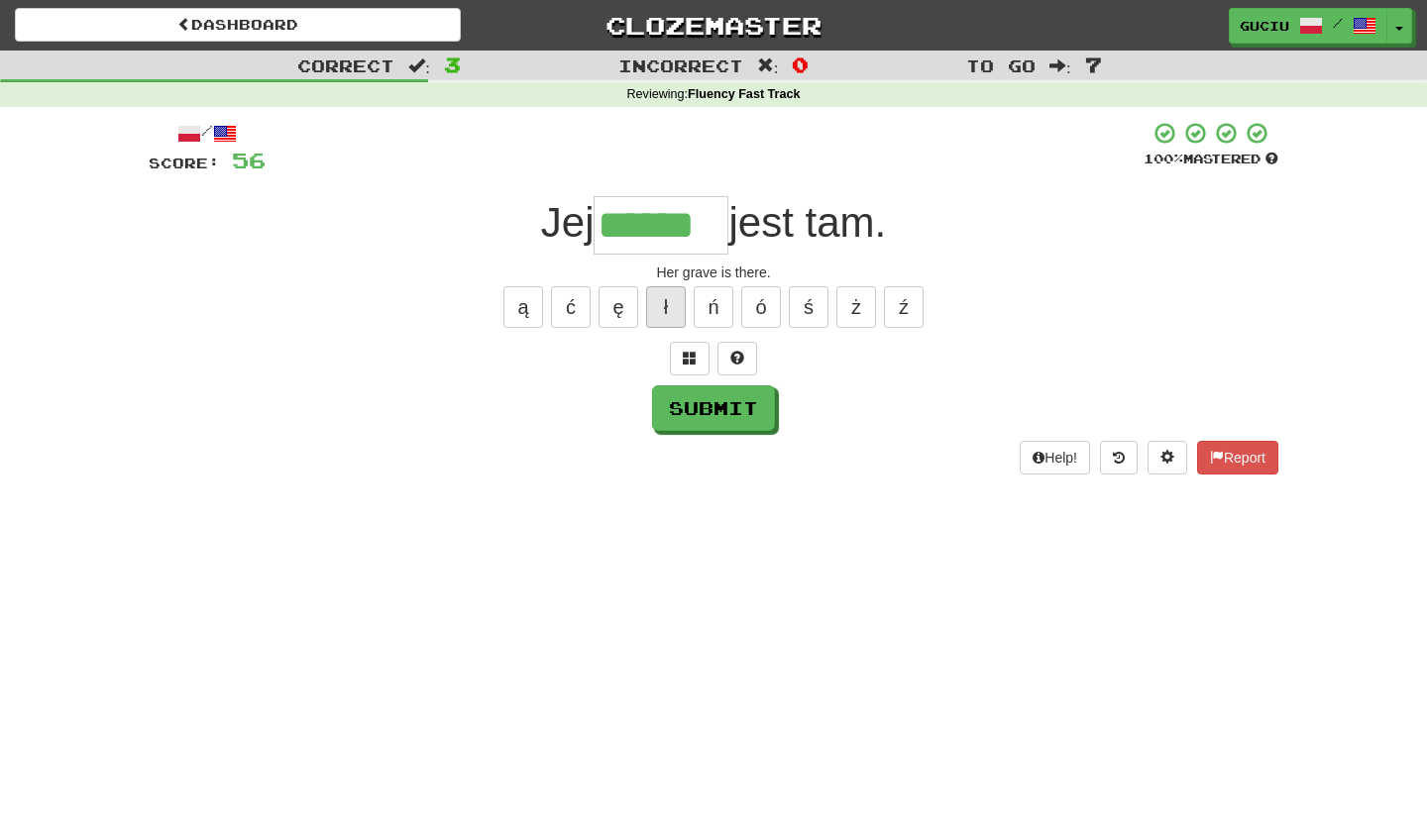 type on "******" 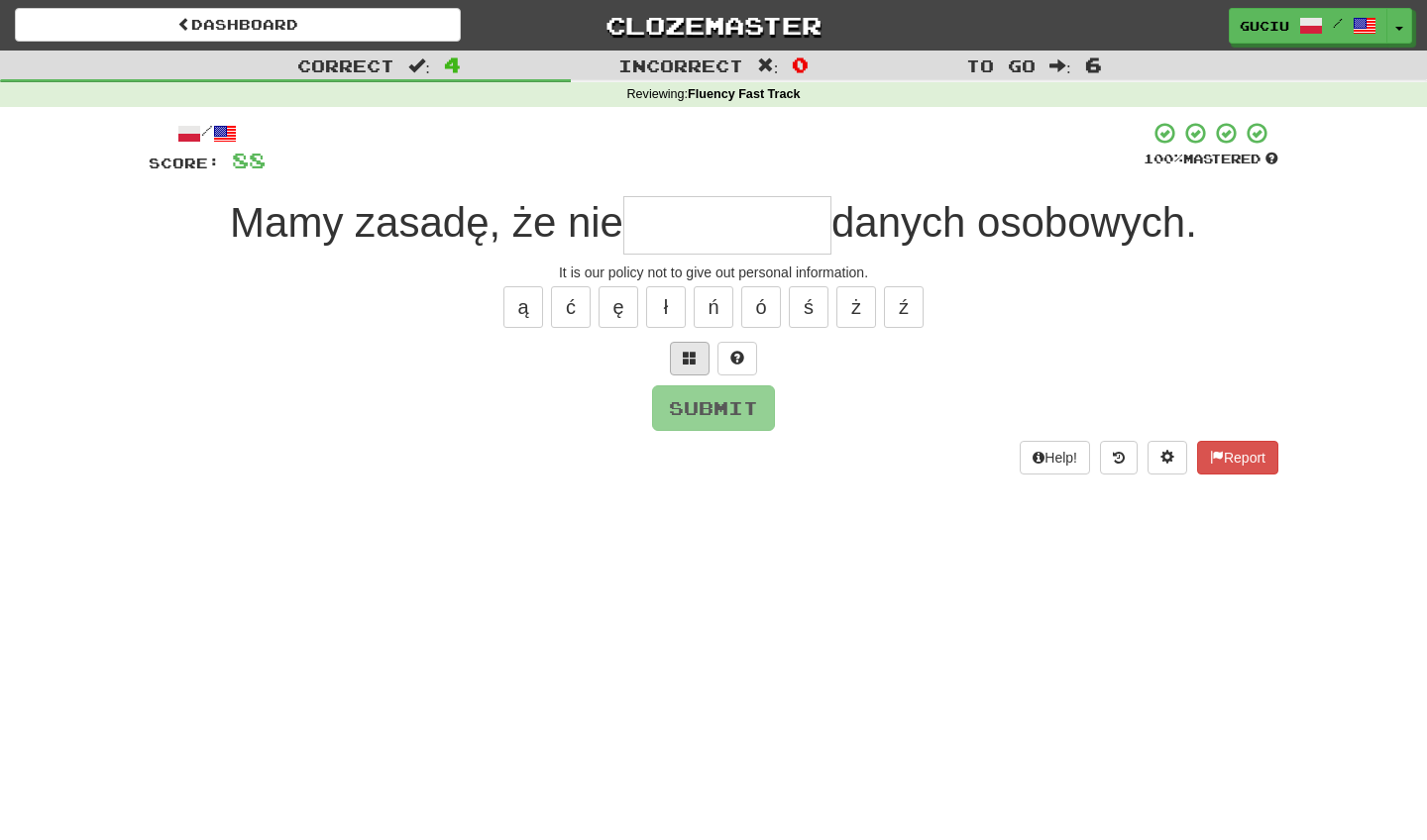click at bounding box center [690, 358] 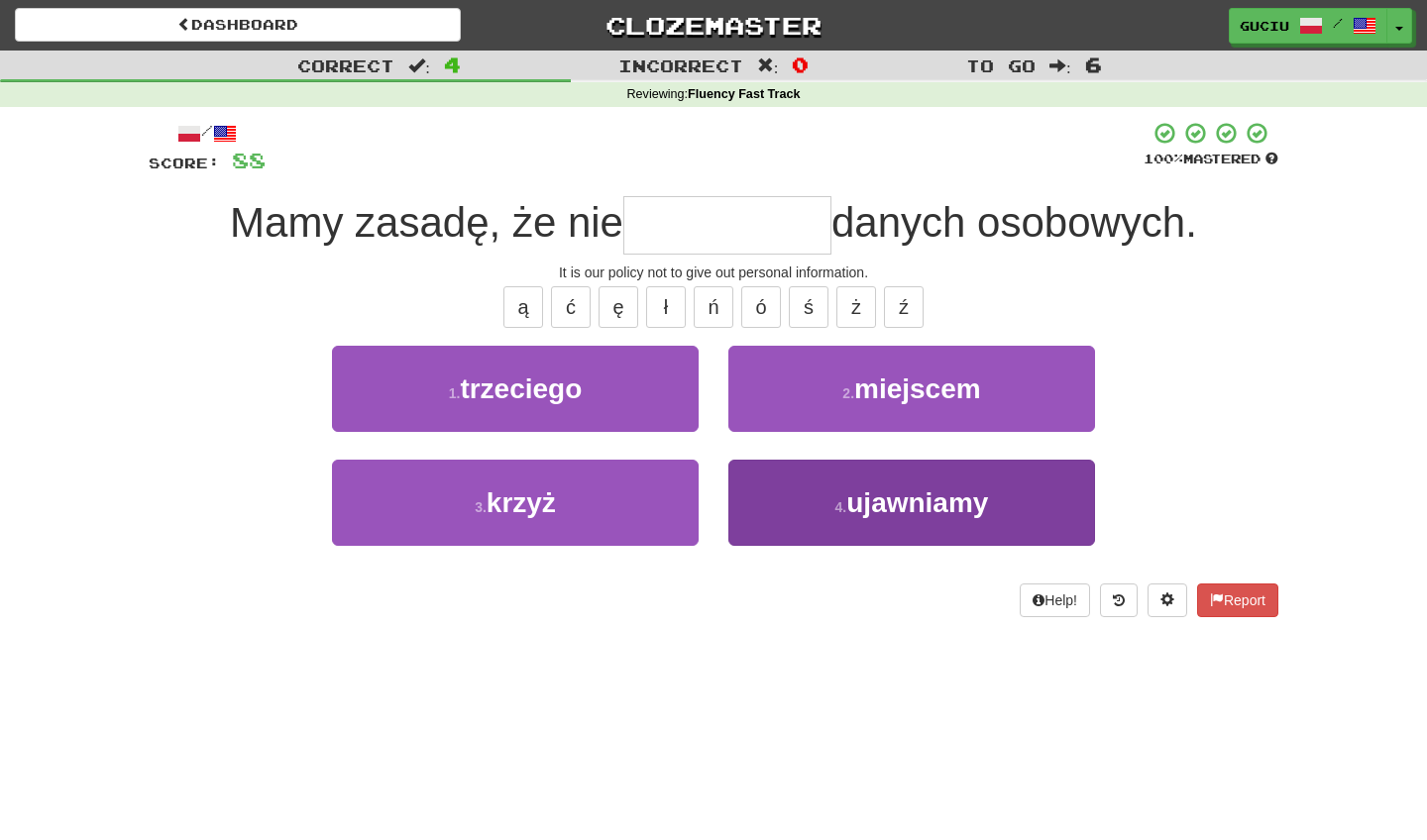 click on "ujawniamy" at bounding box center [917, 502] 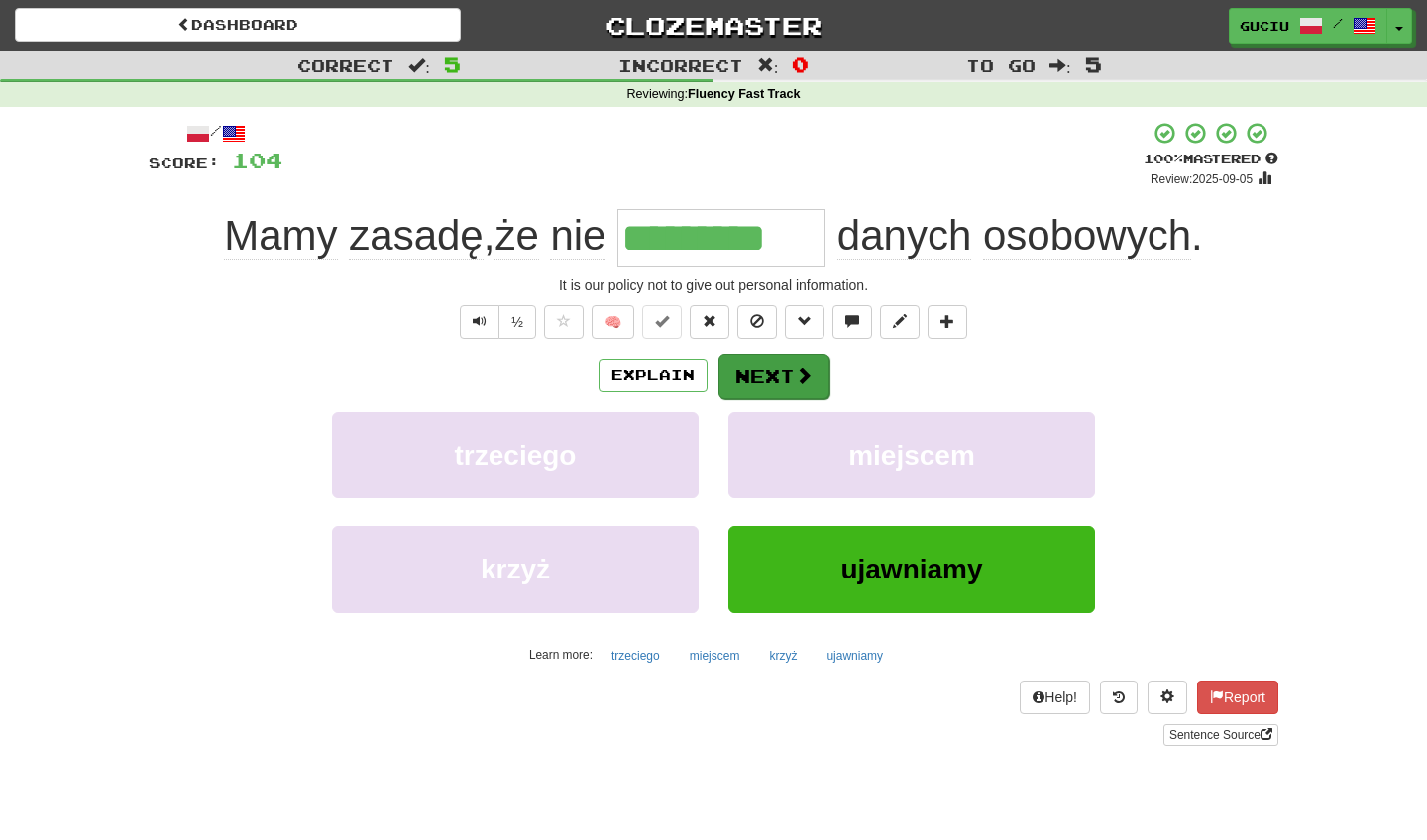 click on "Next" at bounding box center [774, 376] 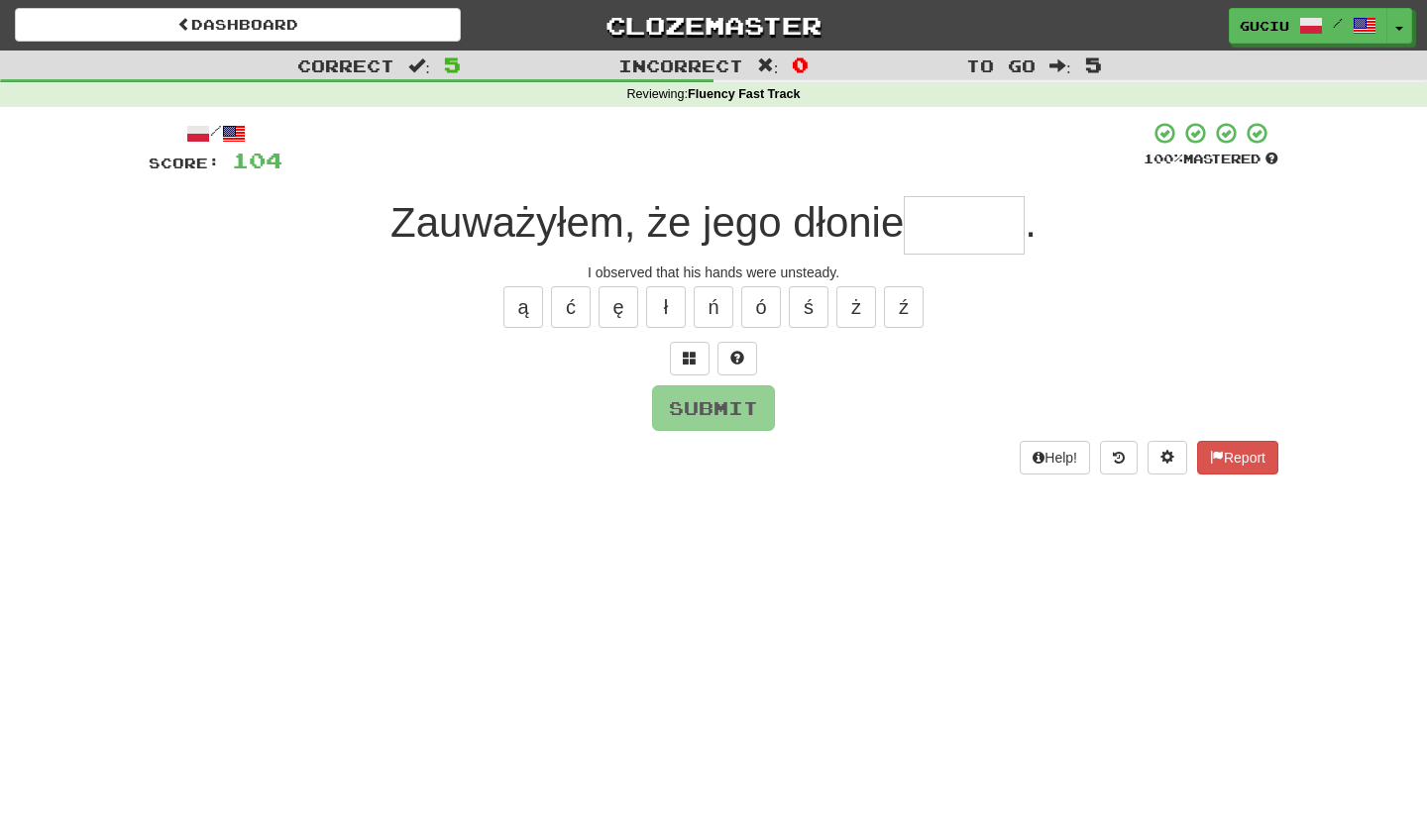 click on "/  Score:   104 100 %  Mastered Zauważyłem, że jego dłonie  . I observed that his hands were unsteady. ą ć ę ł ń ó ś ż ź Submit  Help!  Report" at bounding box center (714, 297) 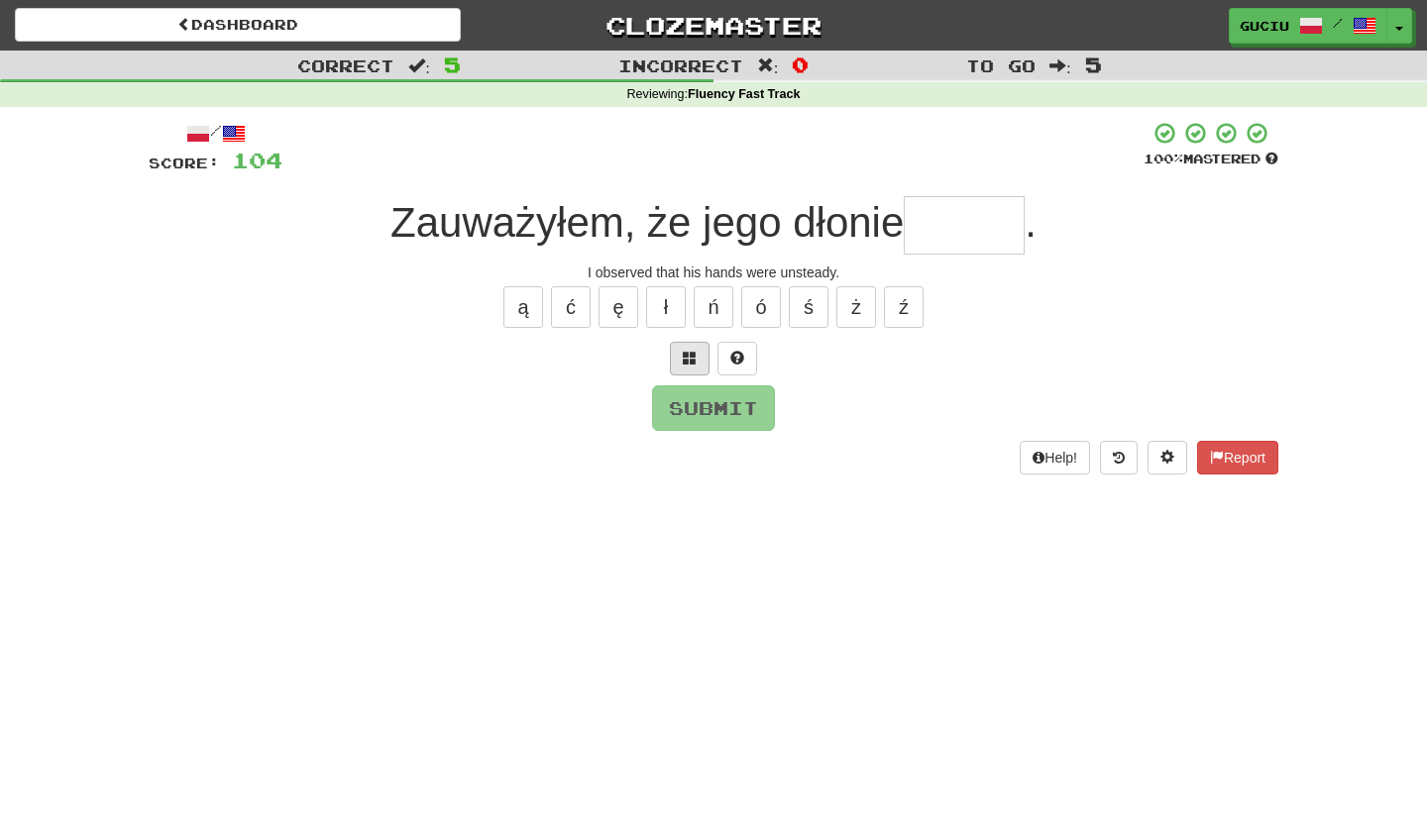 click at bounding box center [690, 359] 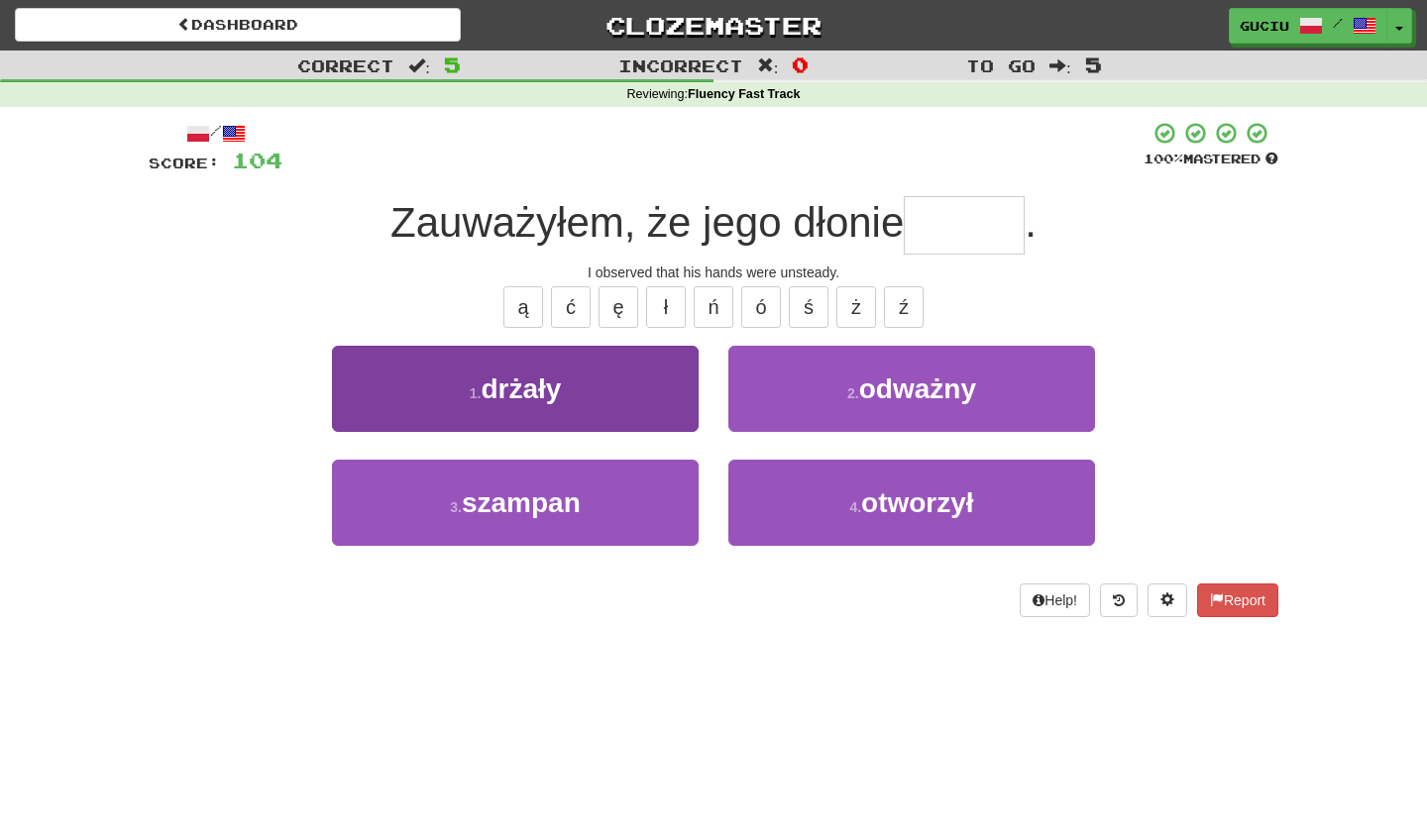 click on "1 .  drżały" at bounding box center (515, 388) 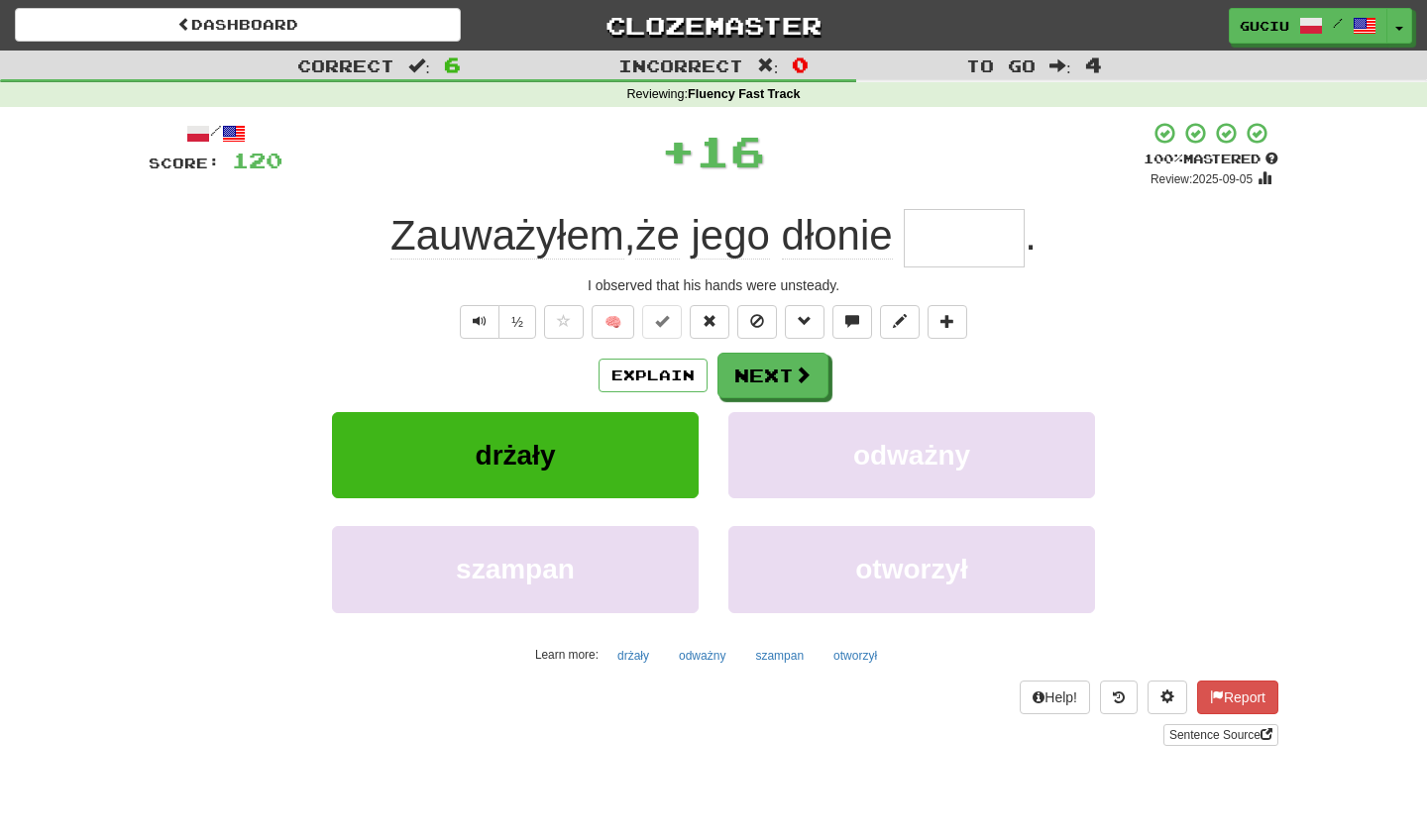 type on "******" 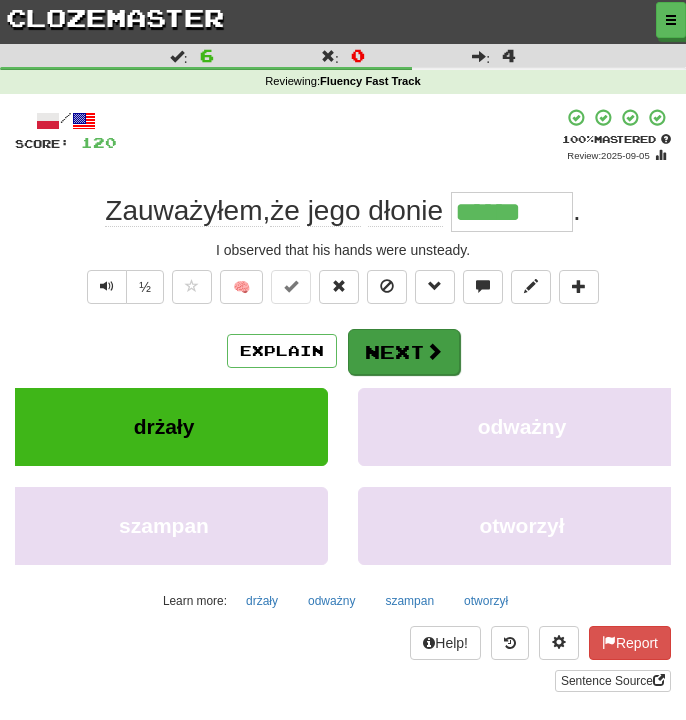 click on "Next" at bounding box center (404, 352) 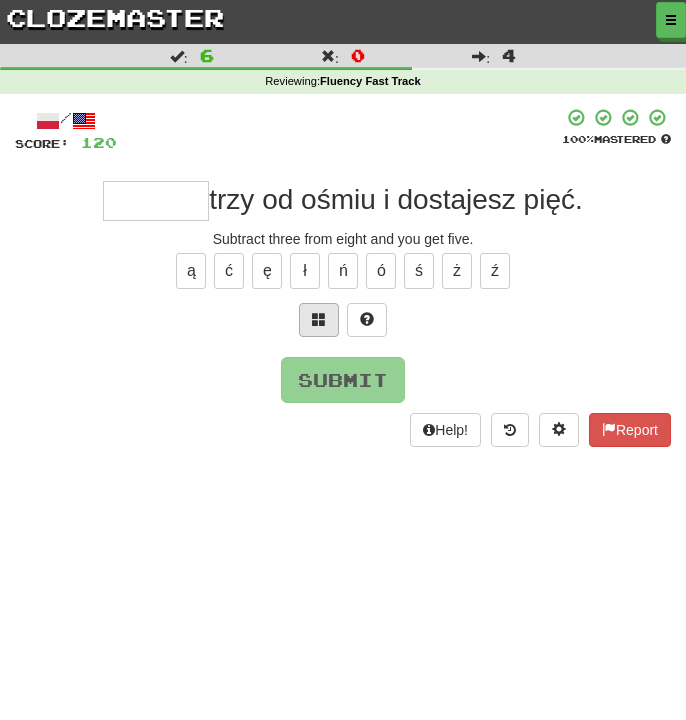 click at bounding box center [319, 319] 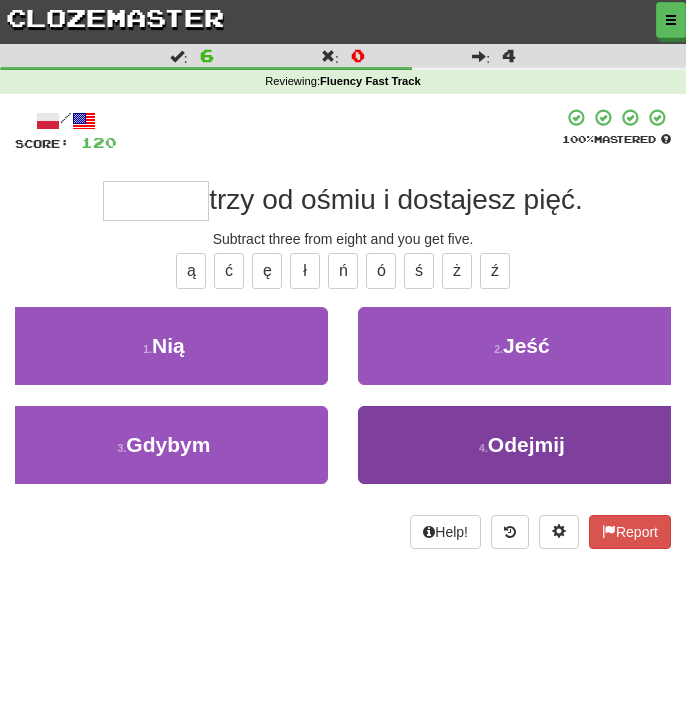 click on "Odejmij" at bounding box center [526, 444] 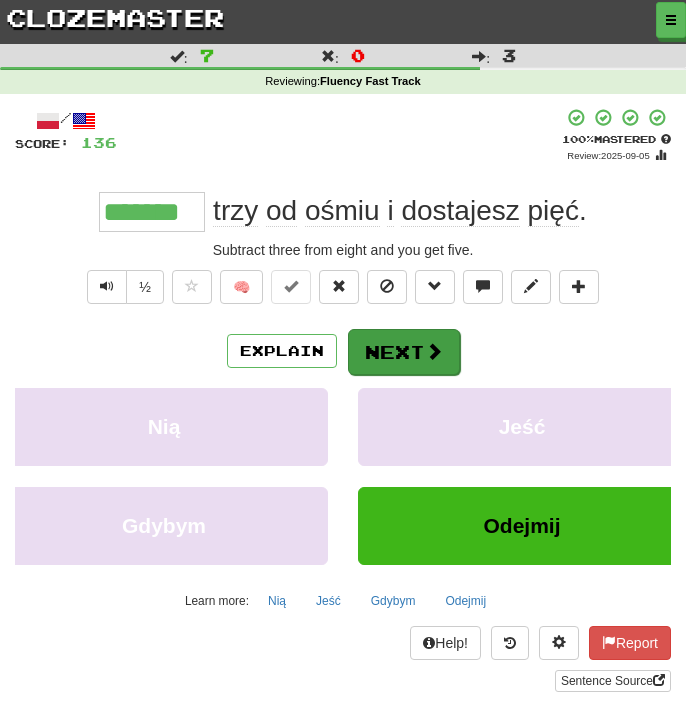 click on "Next" at bounding box center (404, 352) 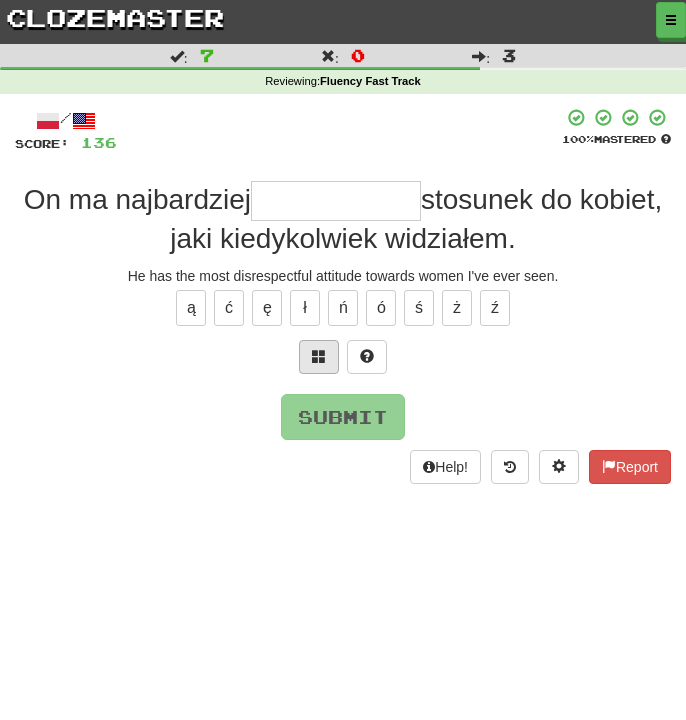 click at bounding box center (319, 357) 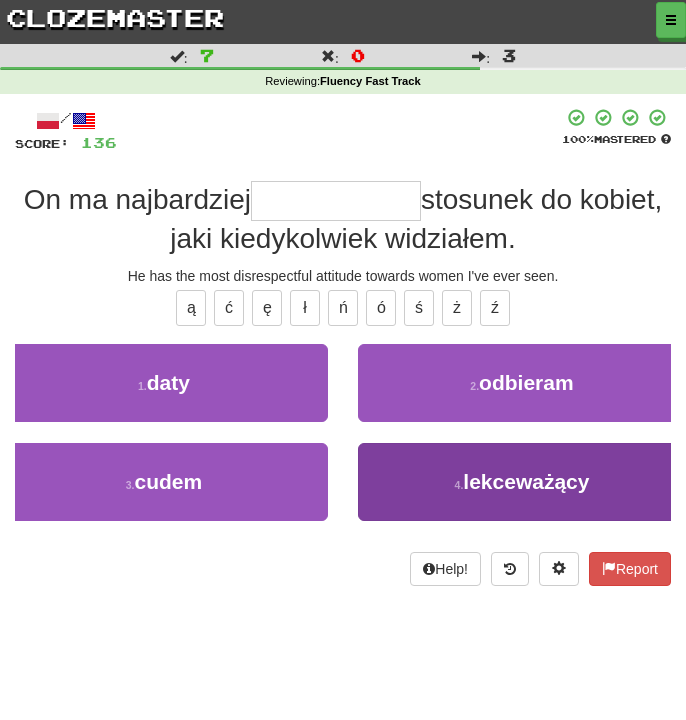 click on "4 .  lekceważący" at bounding box center (522, 482) 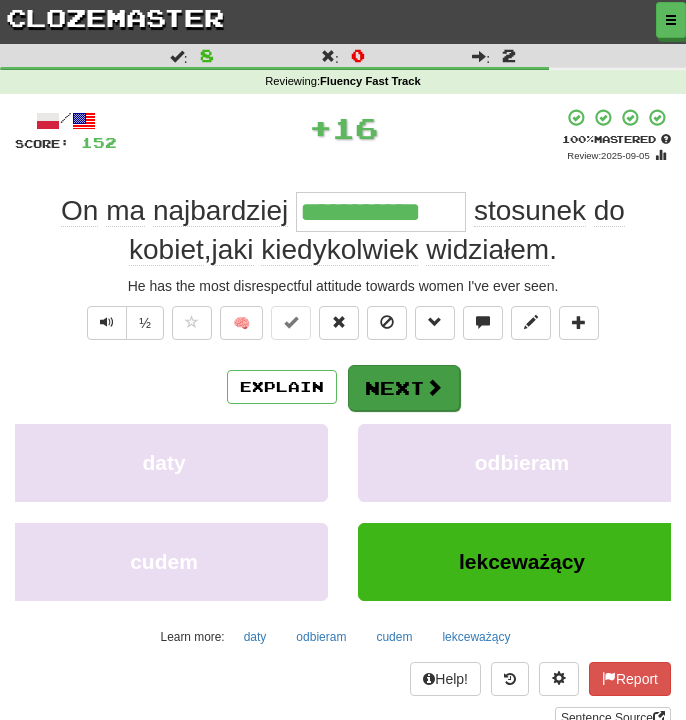 click on "Next" at bounding box center [404, 388] 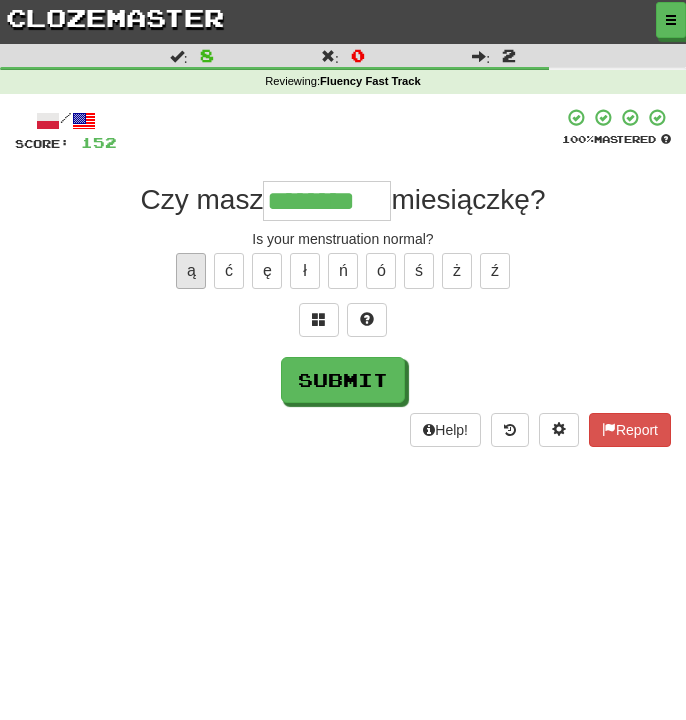 click on "ą" at bounding box center (191, 271) 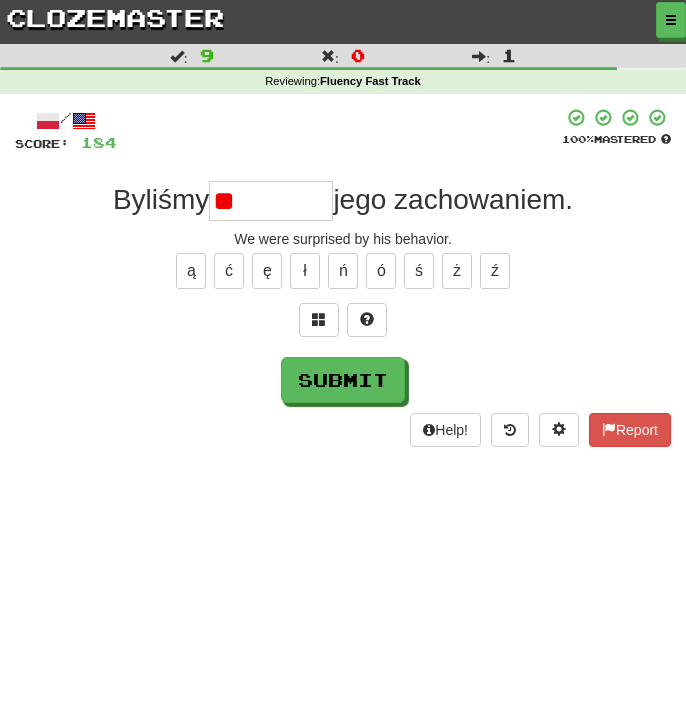 type on "*" 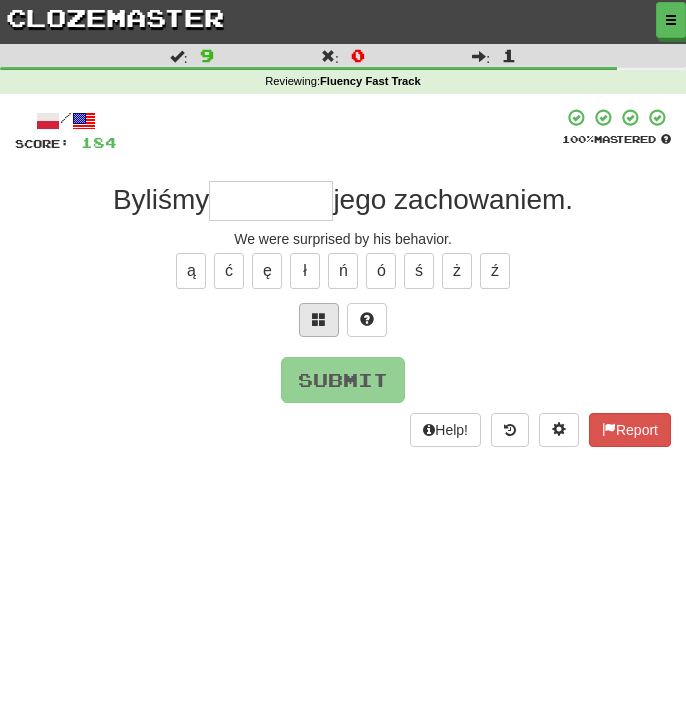 click at bounding box center (319, 319) 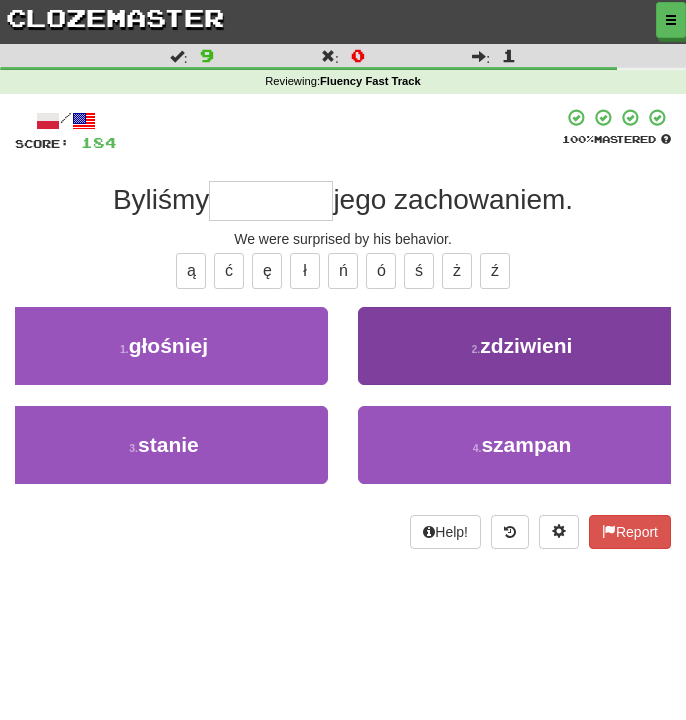 click on "2 .  zdziwieni" at bounding box center (522, 346) 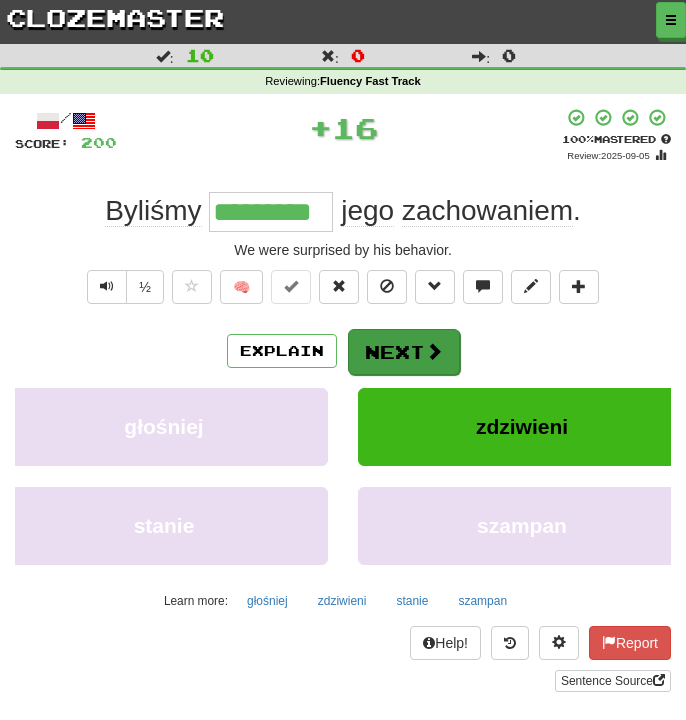 click on "Next" at bounding box center [404, 352] 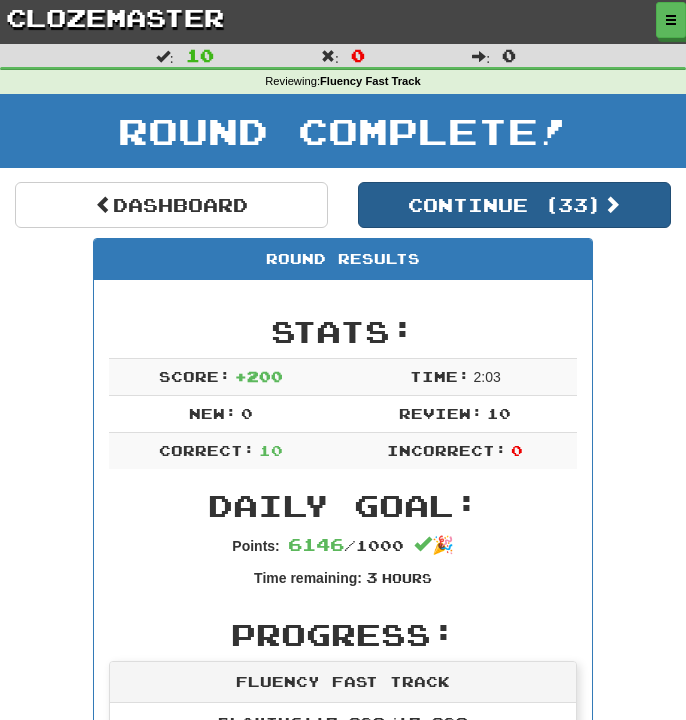 click on "Continue ( 33 )" at bounding box center (514, 205) 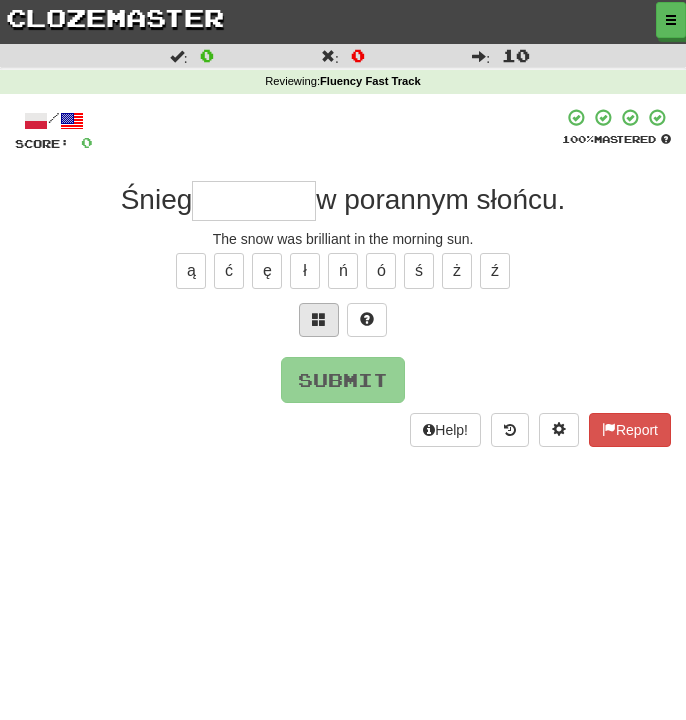 click at bounding box center (319, 320) 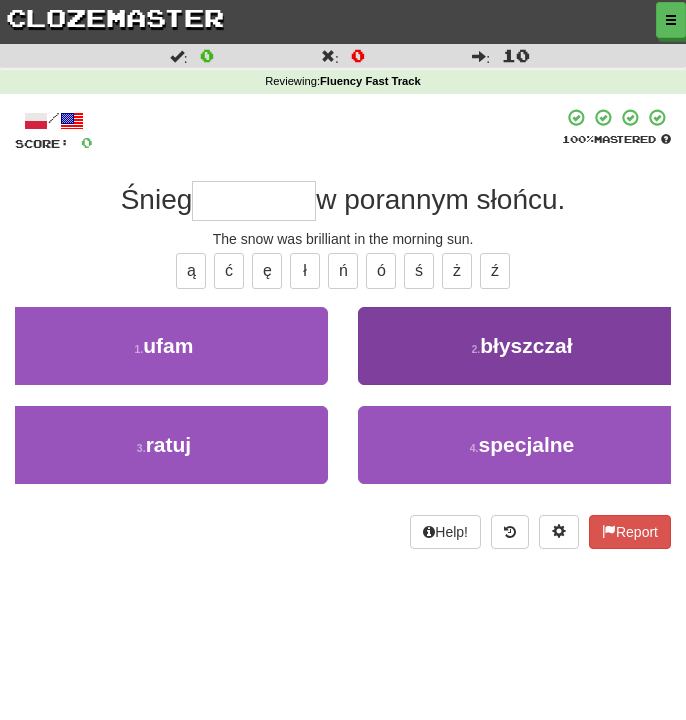 click on "błyszczał" at bounding box center (526, 345) 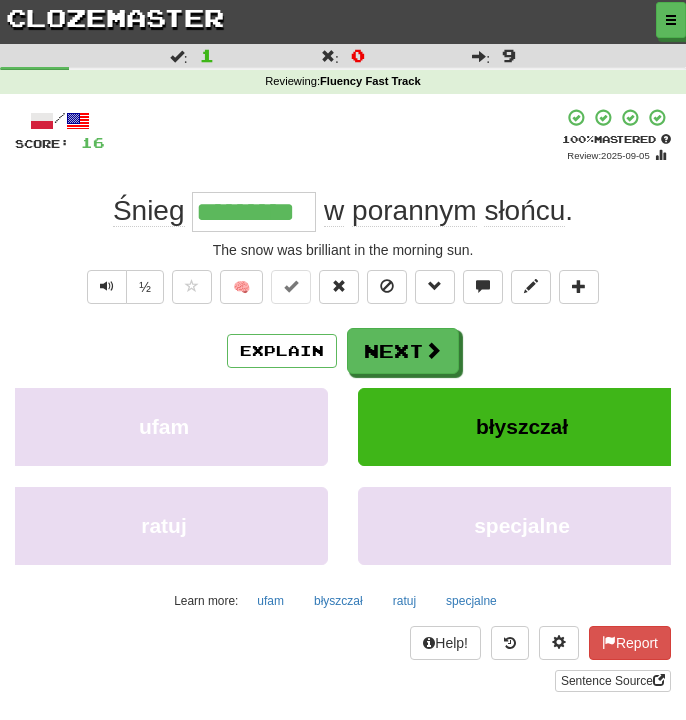 click on "błyszczał" at bounding box center (522, 427) 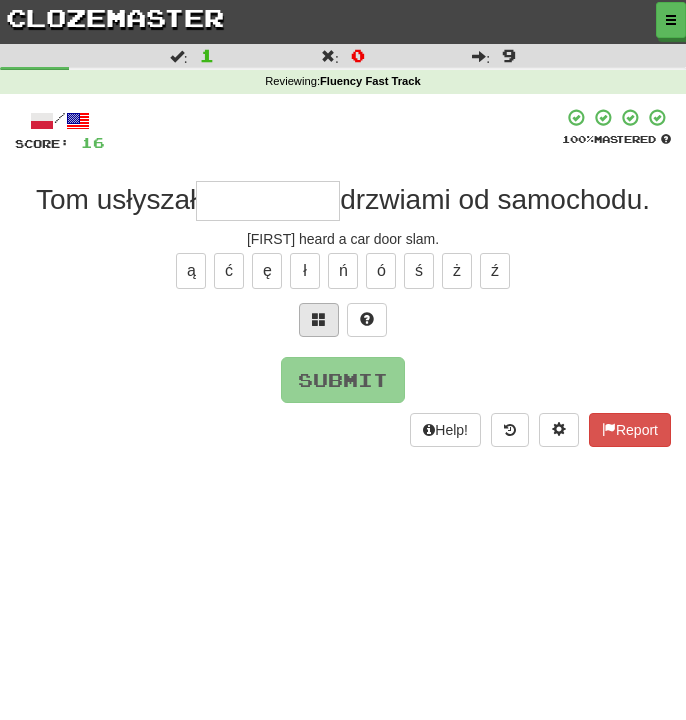 click at bounding box center (319, 320) 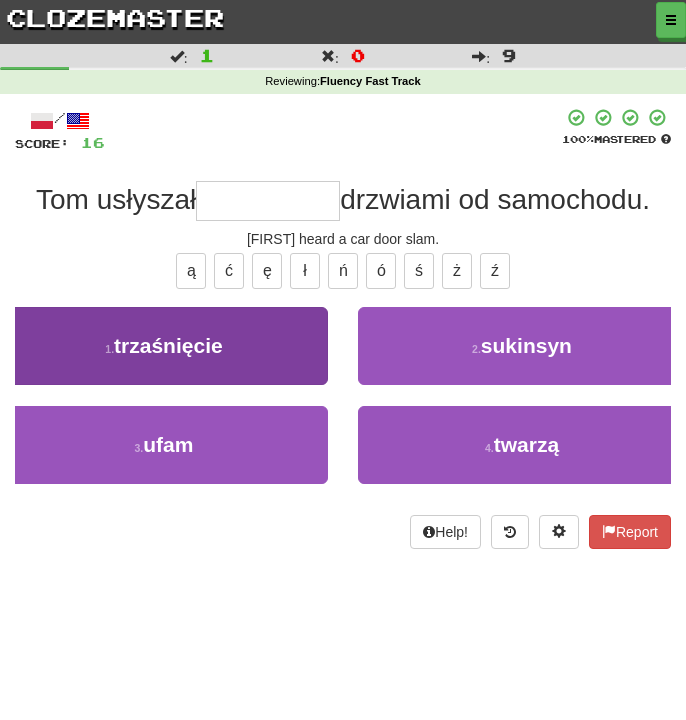 click on "1 .  trzaśnięcie" at bounding box center (164, 346) 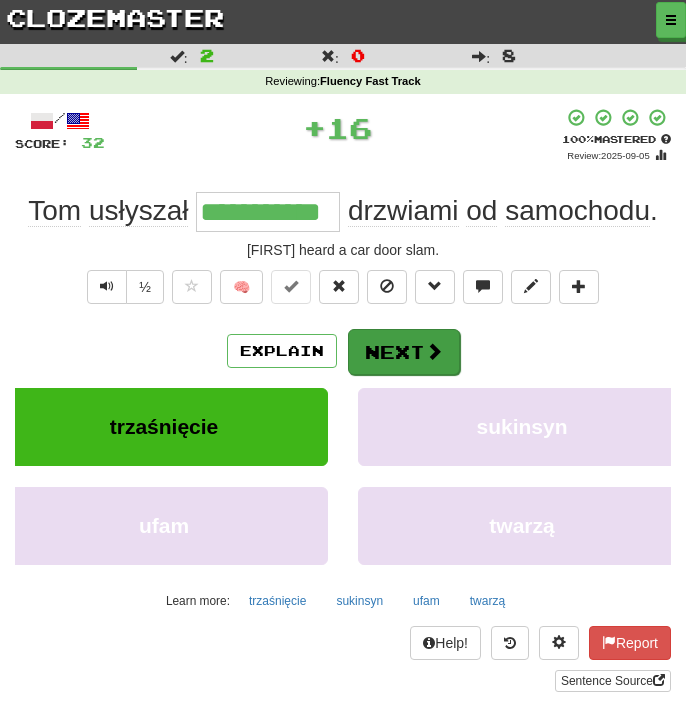 click on "Next" at bounding box center [404, 352] 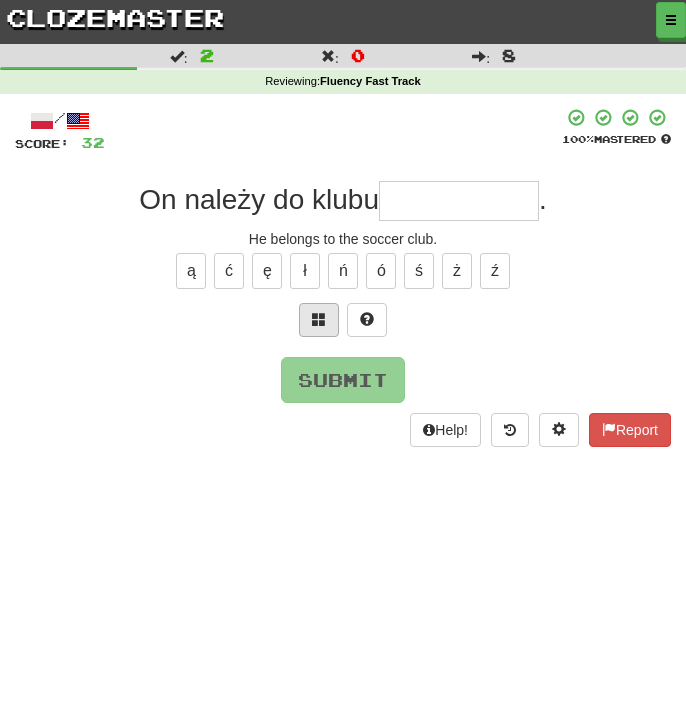 click at bounding box center [319, 319] 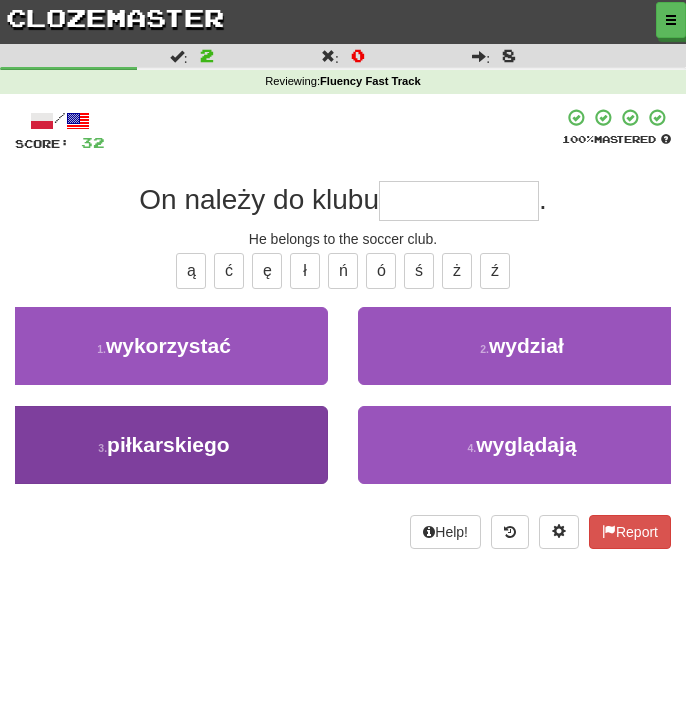 click on "3 .  piłkarskiego" at bounding box center [164, 445] 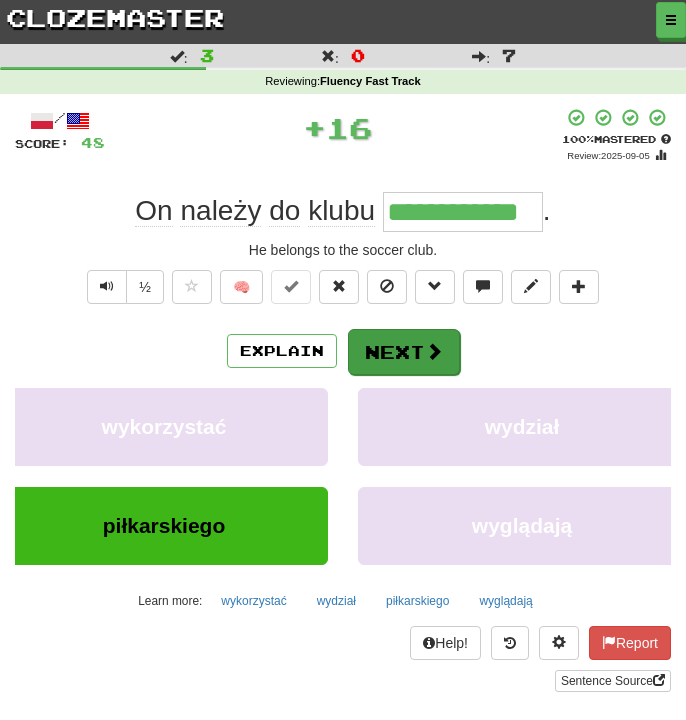 click at bounding box center (434, 351) 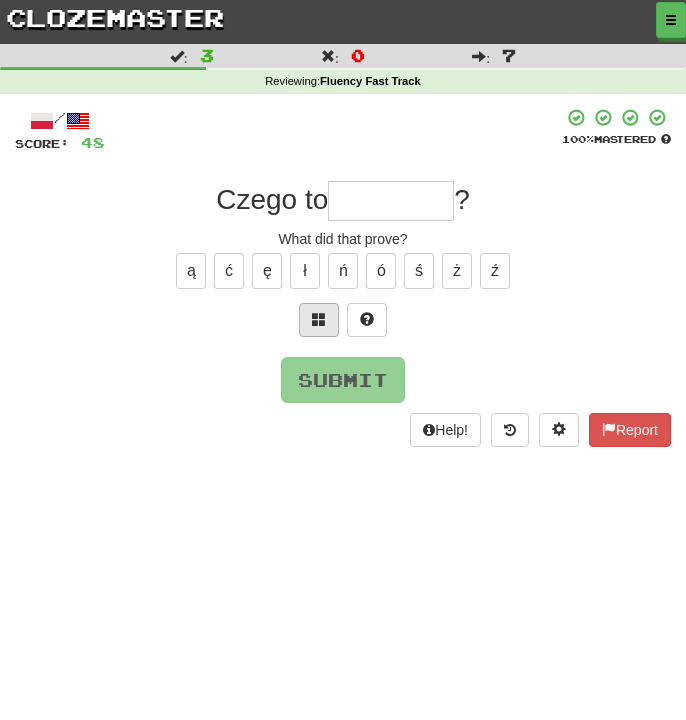 click at bounding box center [319, 320] 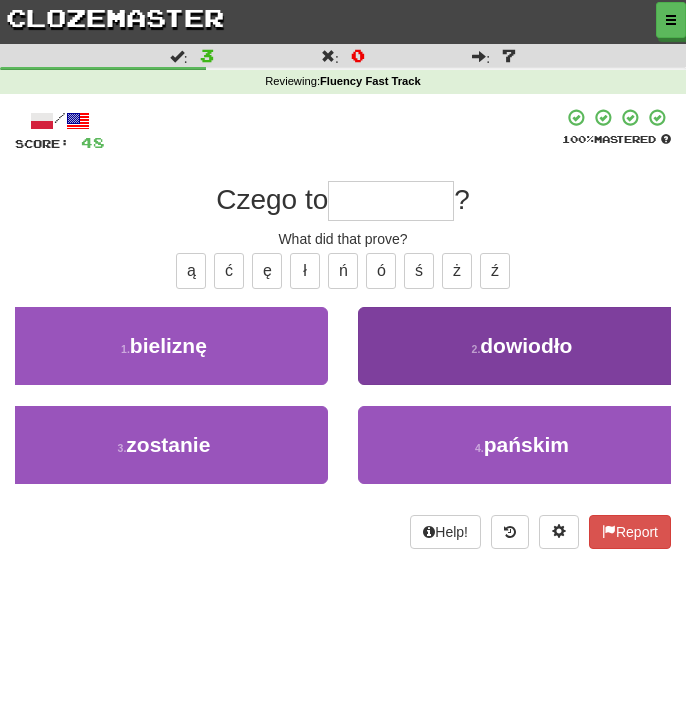 click on "2 .  dowiodło" at bounding box center [522, 346] 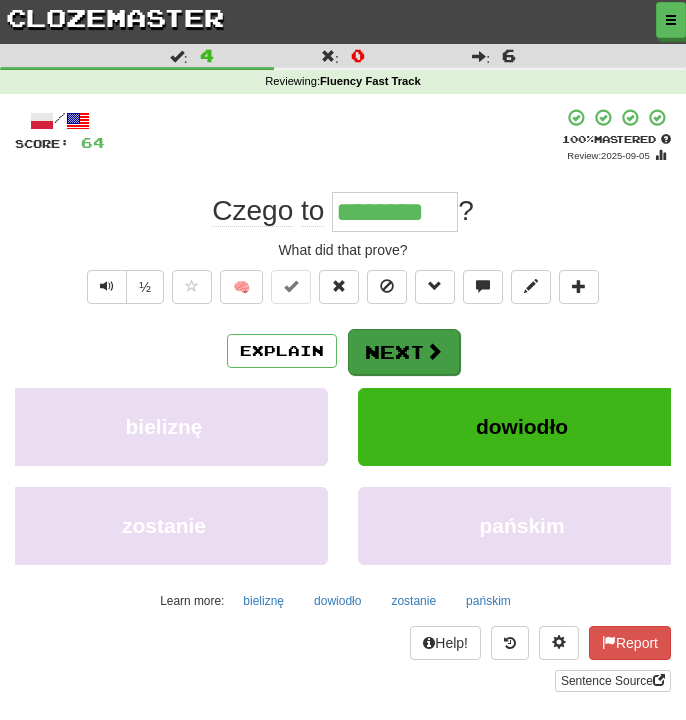 click on "Next" at bounding box center [404, 352] 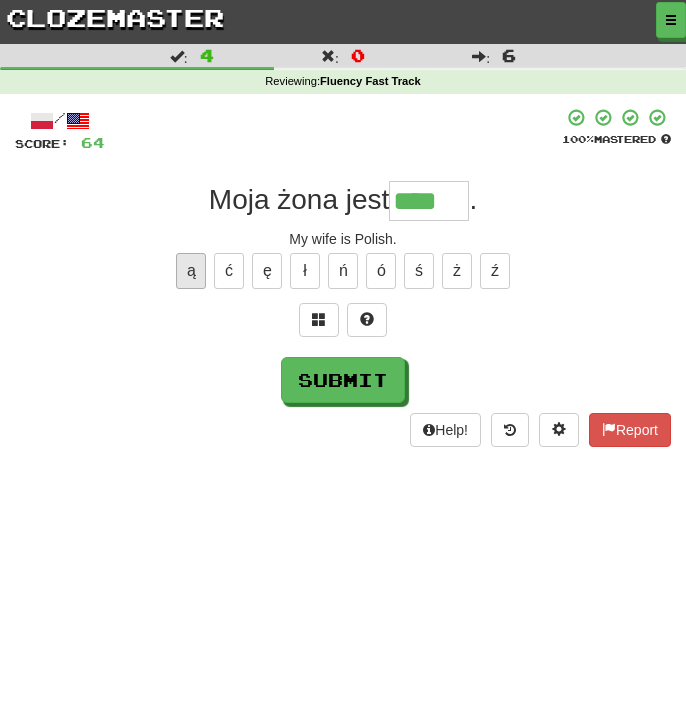 click on "ą" at bounding box center [191, 271] 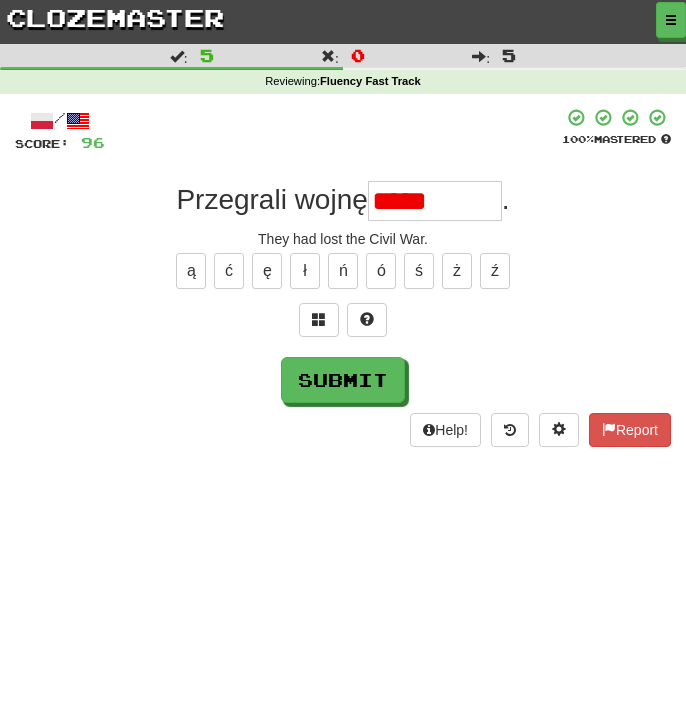 click on "*****" at bounding box center [435, 201] 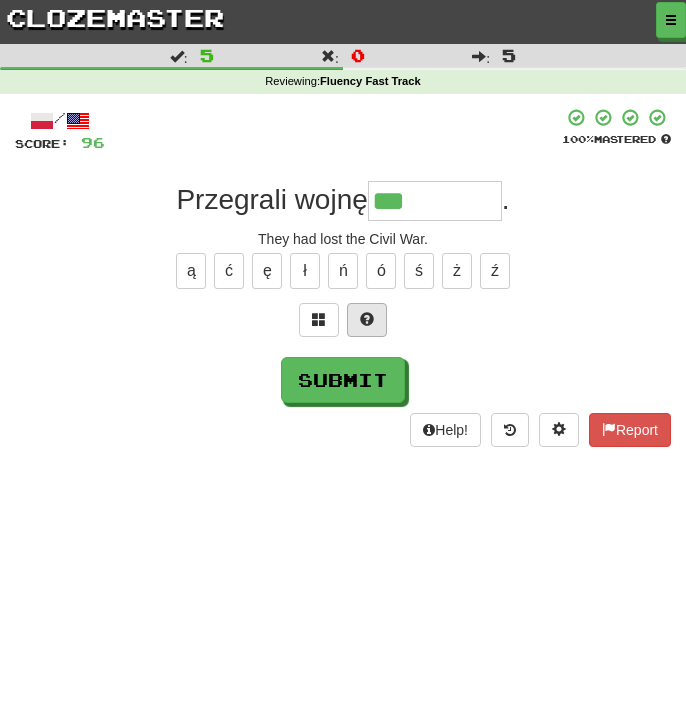 click at bounding box center (367, 319) 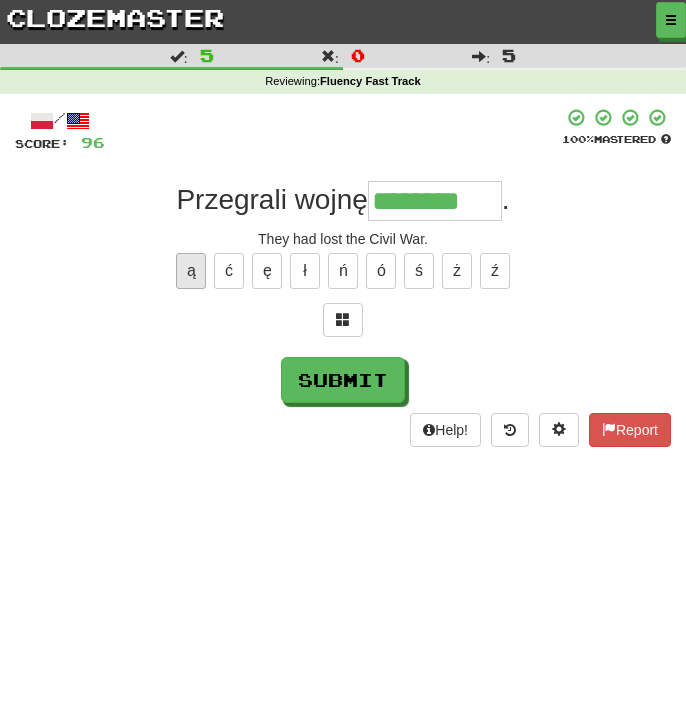 click on "ą" at bounding box center (191, 271) 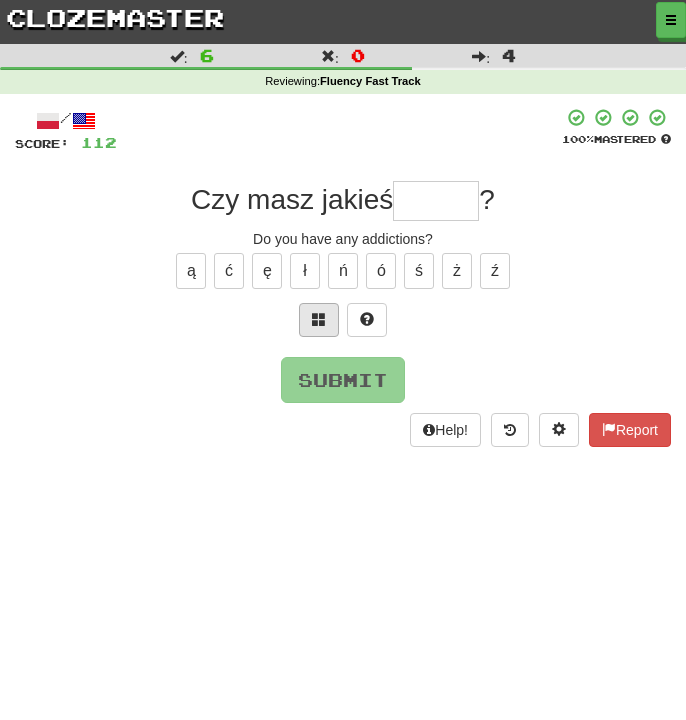 click at bounding box center (319, 319) 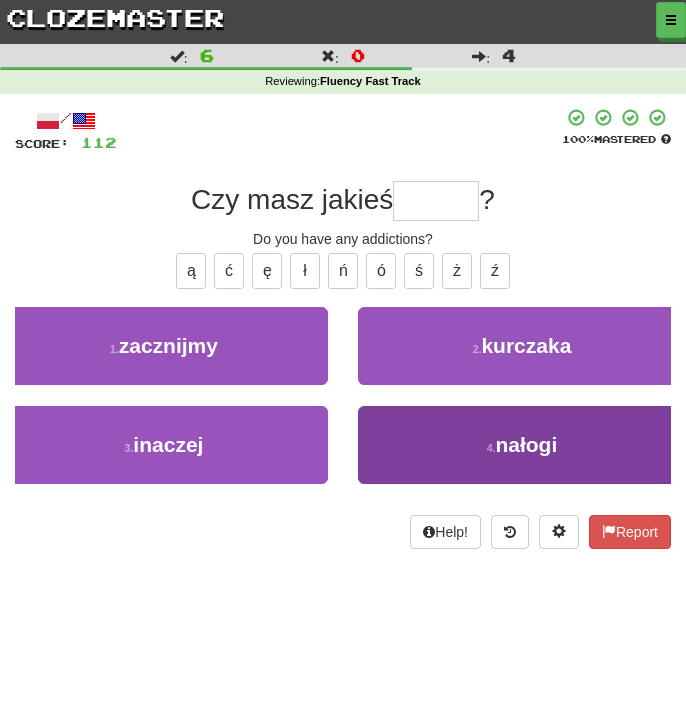 click on "4 .  nałogi" at bounding box center [522, 445] 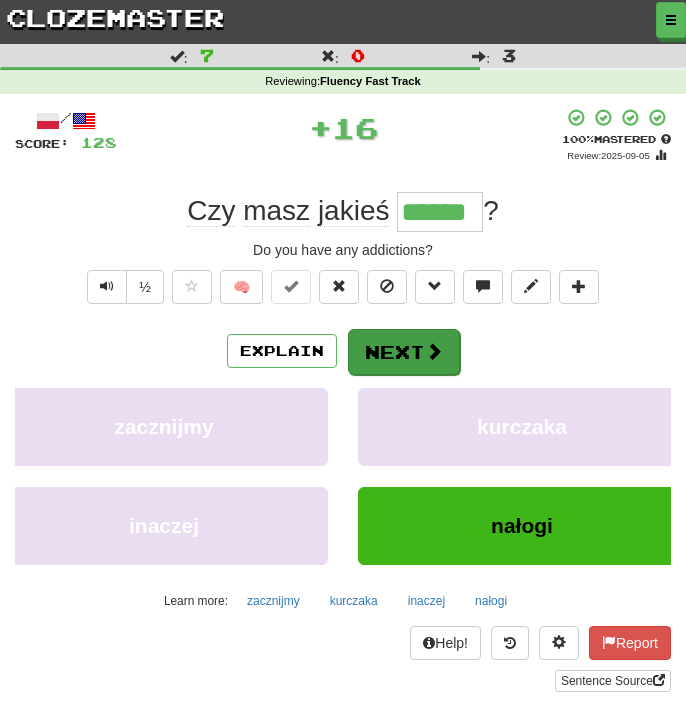click on "Next" at bounding box center (404, 352) 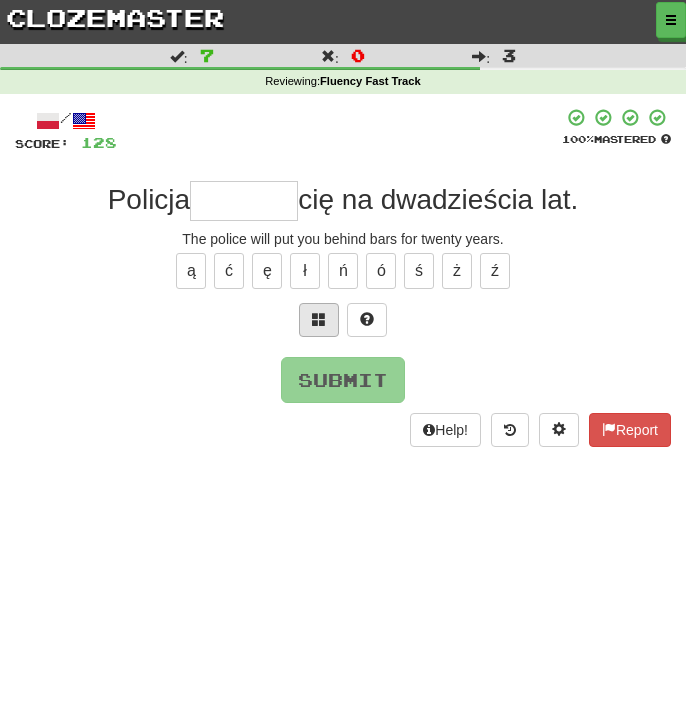 click at bounding box center (319, 320) 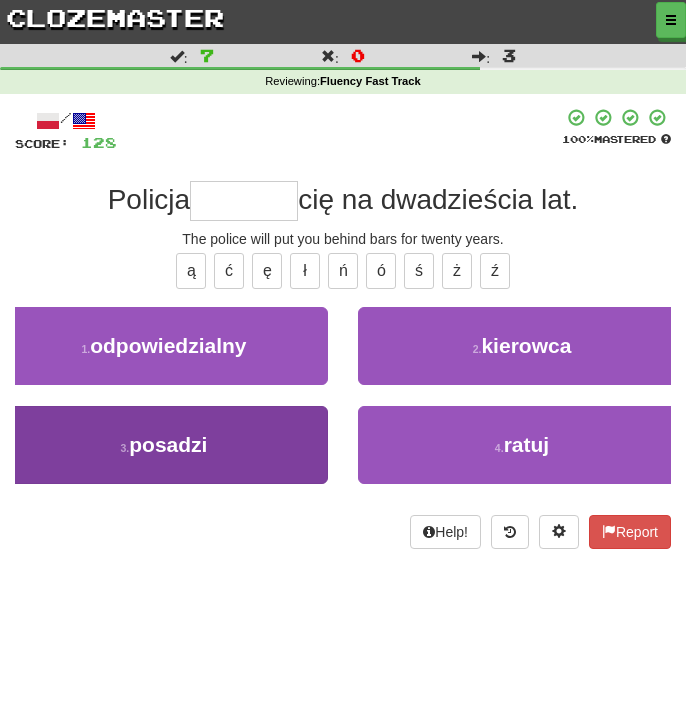 click on "3 .  posadzi" at bounding box center (164, 445) 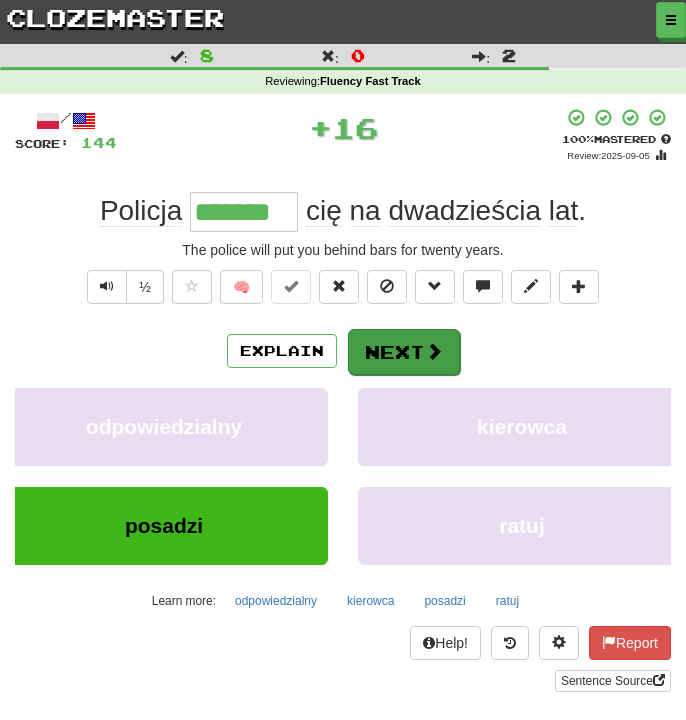 click on "Next" at bounding box center [404, 352] 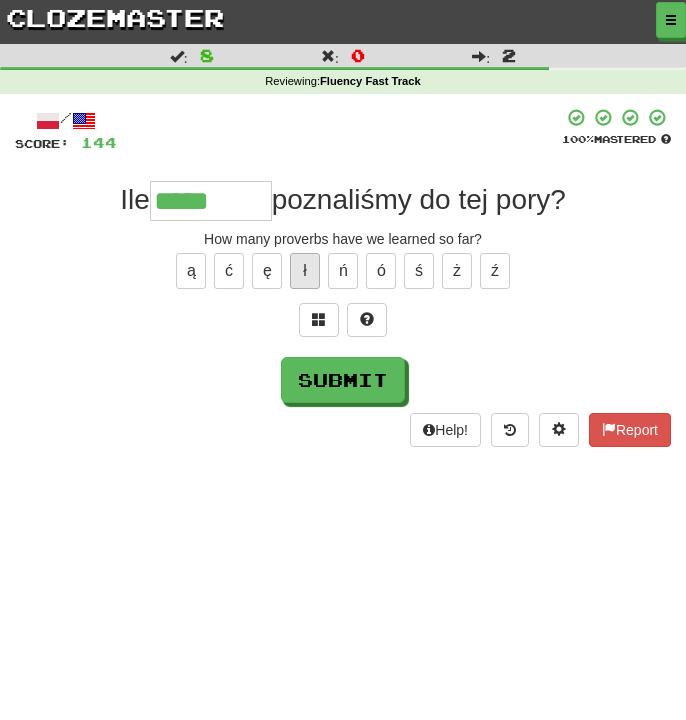 click on "ł" at bounding box center [305, 271] 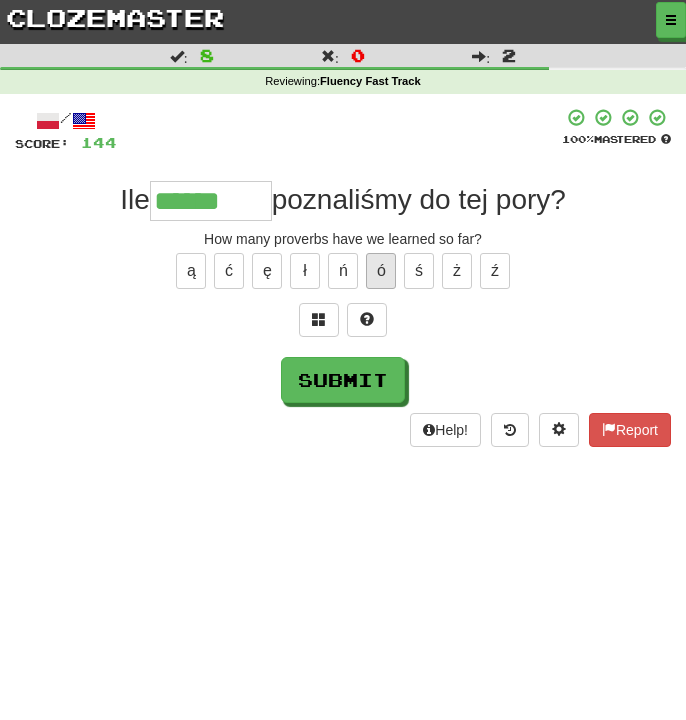 click on "ó" at bounding box center (381, 271) 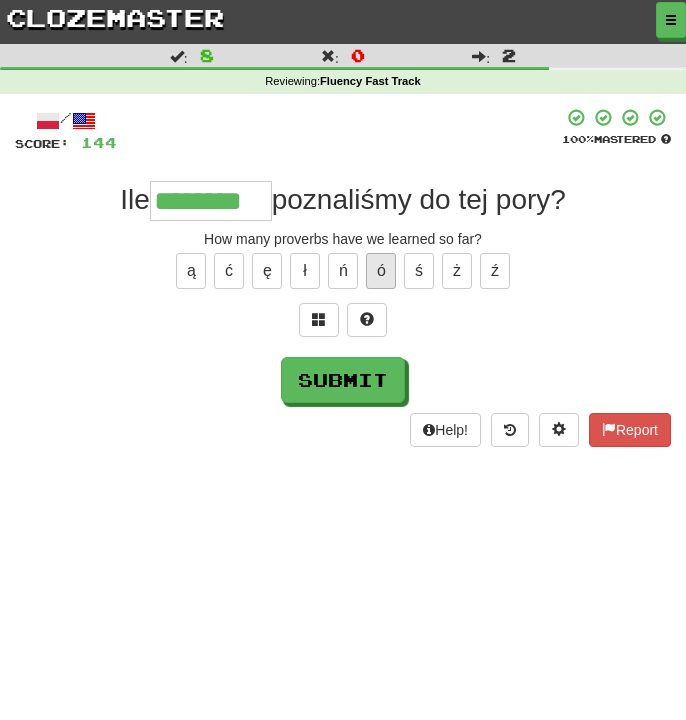 type on "********" 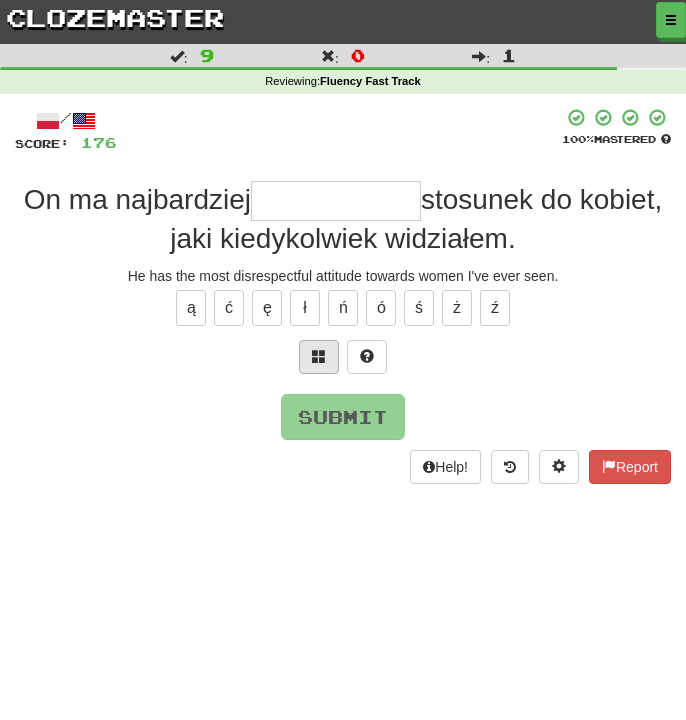 click at bounding box center (319, 357) 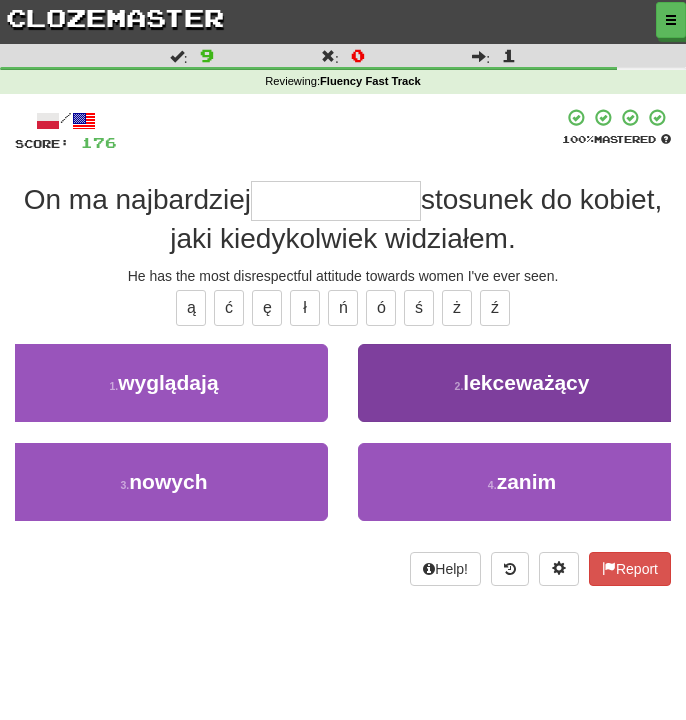 click on "lekceważący" at bounding box center (526, 382) 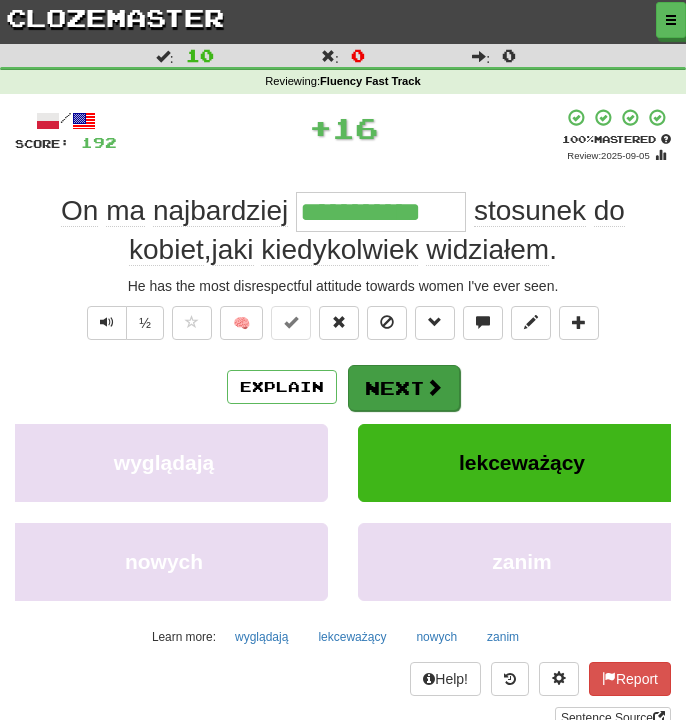 click on "Next" at bounding box center [404, 388] 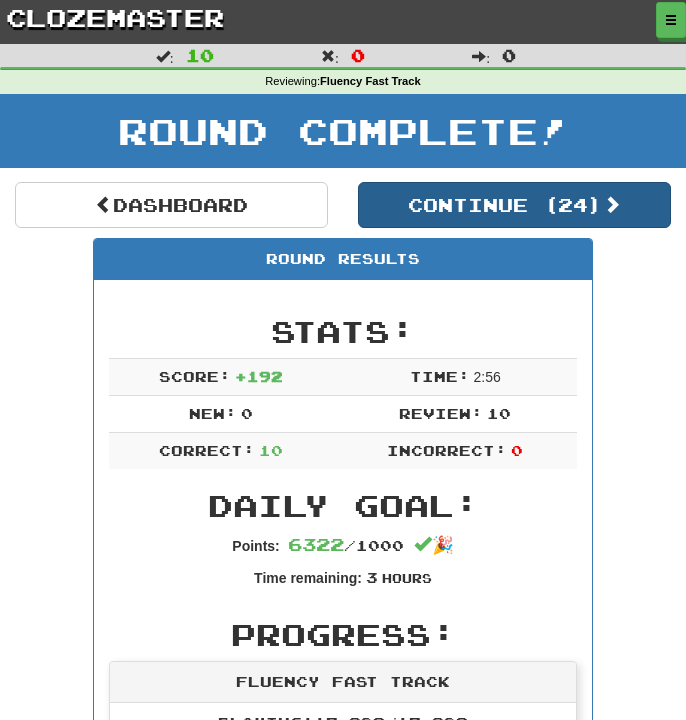 click on "Continue ( 24 )" at bounding box center [514, 205] 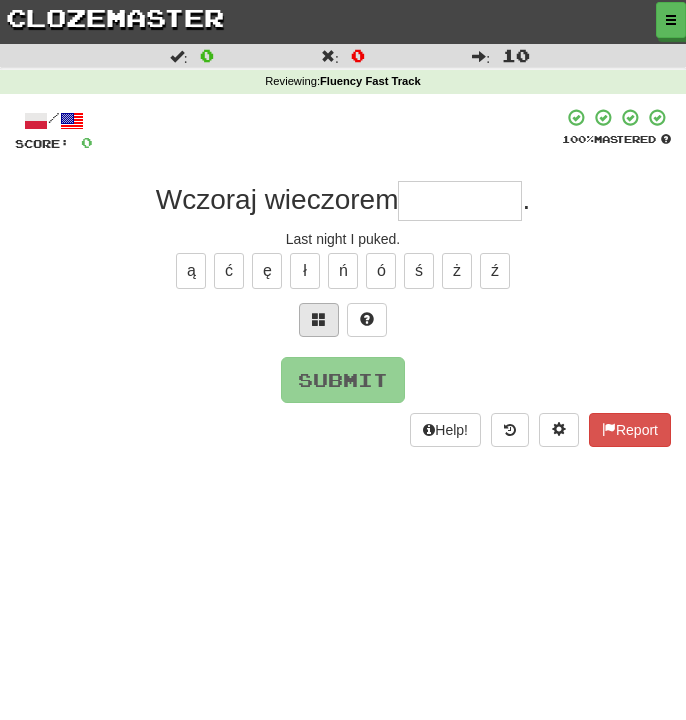 click at bounding box center (319, 319) 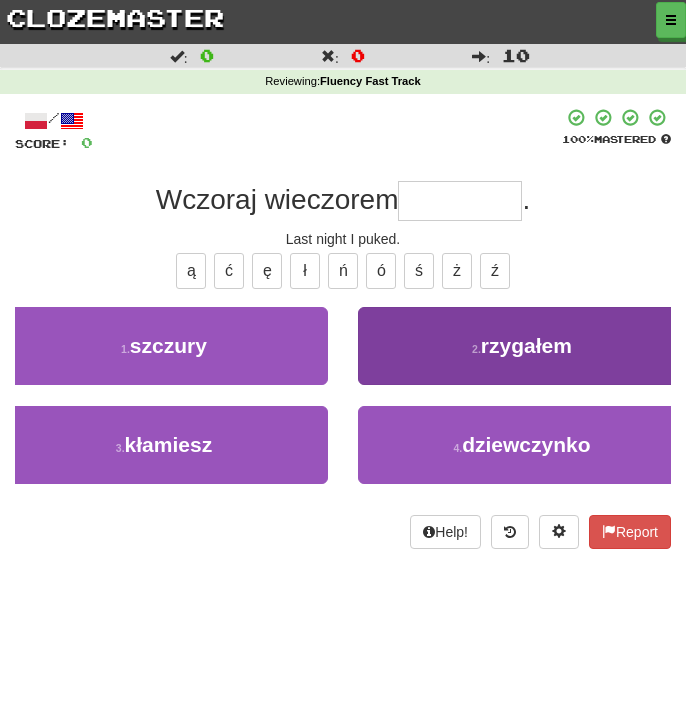 click on "rzygałem" at bounding box center [526, 345] 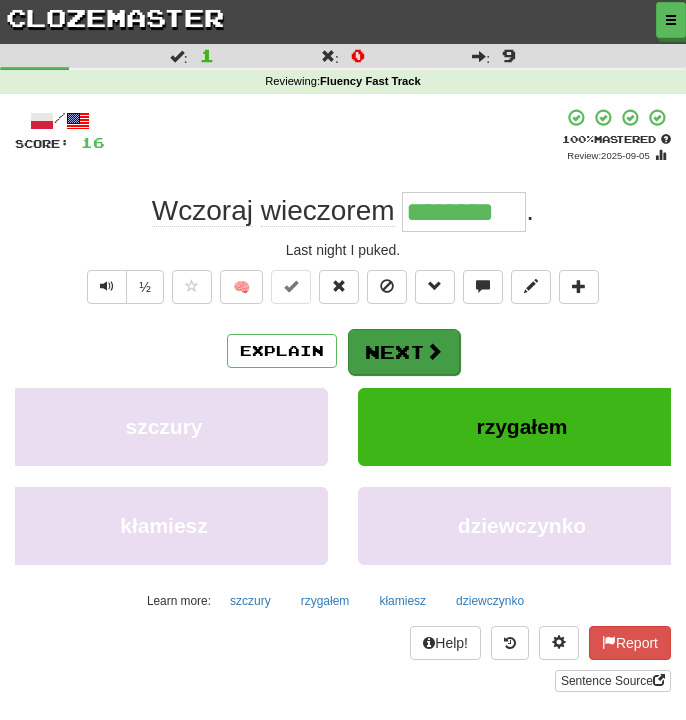 click on "Next" at bounding box center [404, 352] 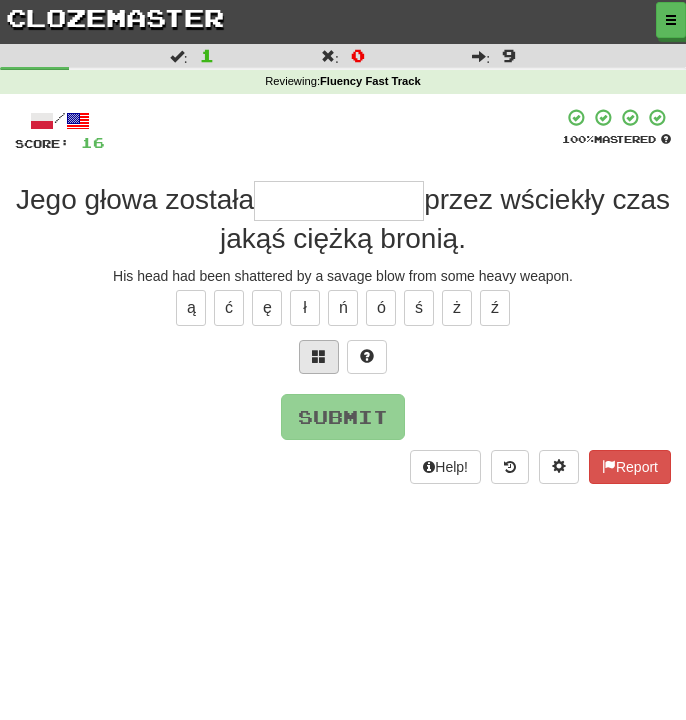 click at bounding box center (319, 357) 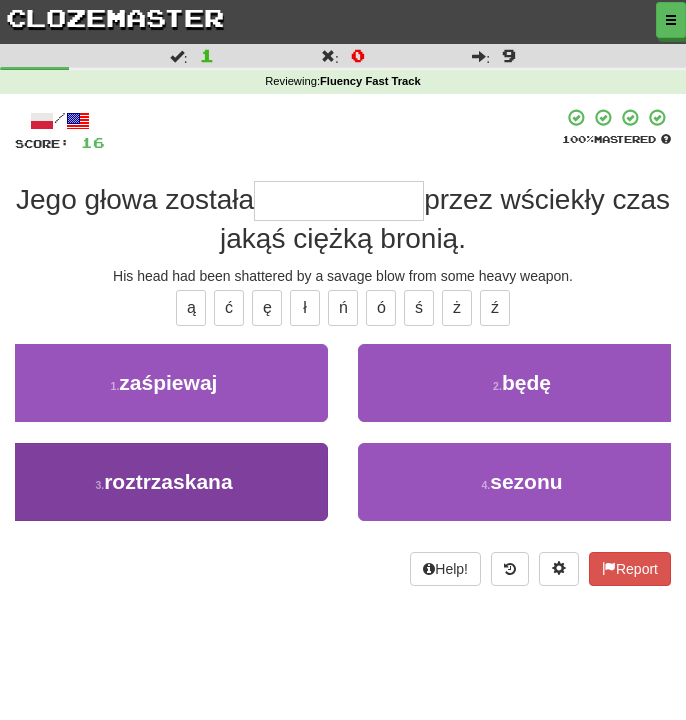 click on "3 .  roztrzaskana" at bounding box center [164, 482] 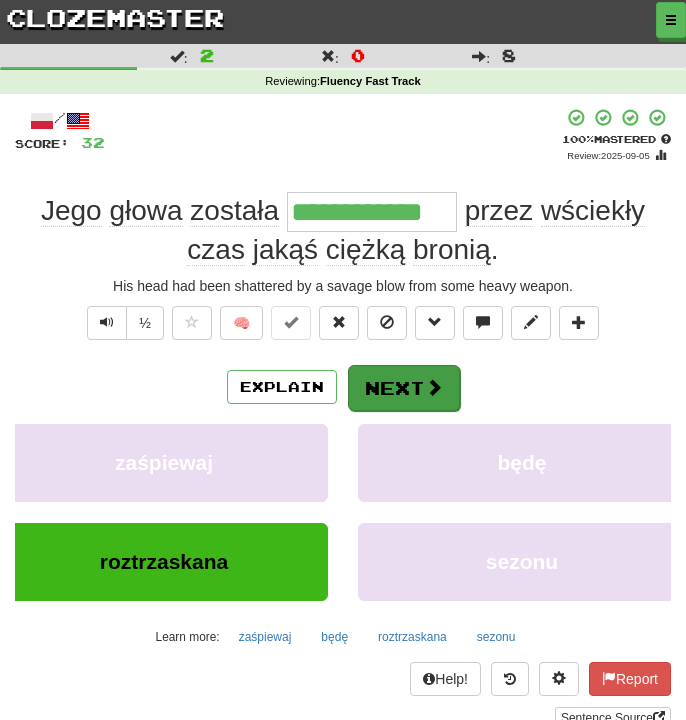click on "Next" at bounding box center (404, 388) 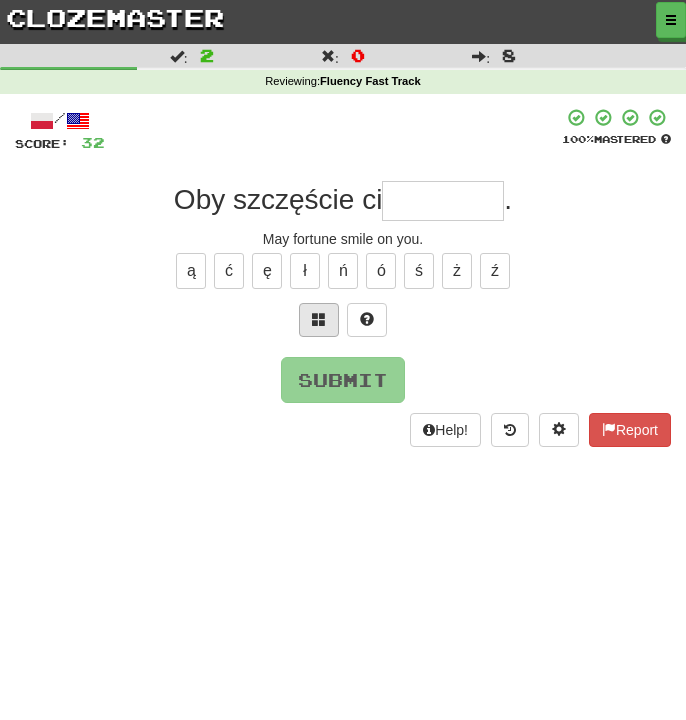 click at bounding box center (319, 320) 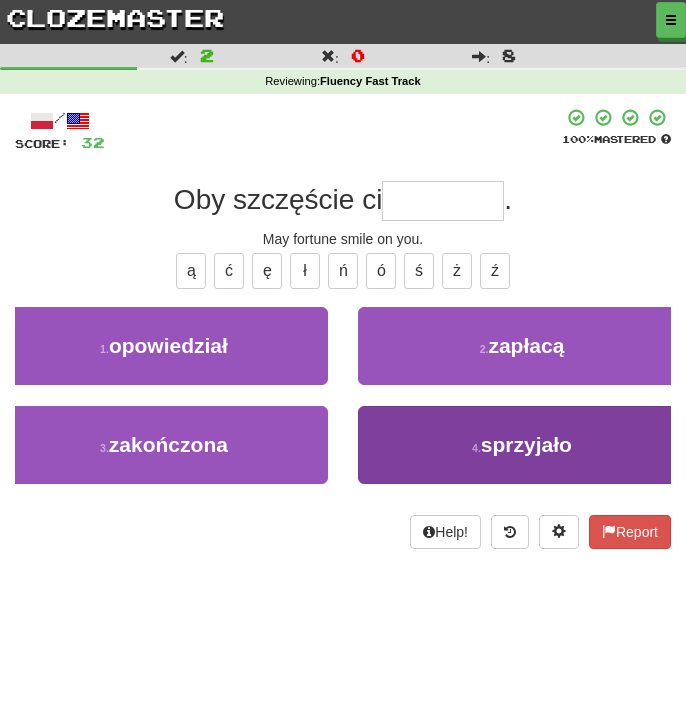 click on "4 .  sprzyjało" at bounding box center [522, 445] 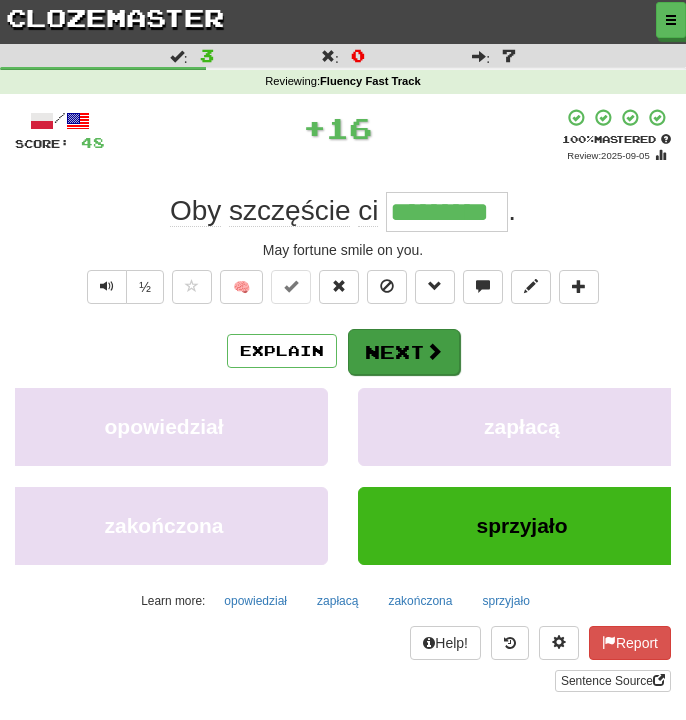 click on "Next" at bounding box center (404, 352) 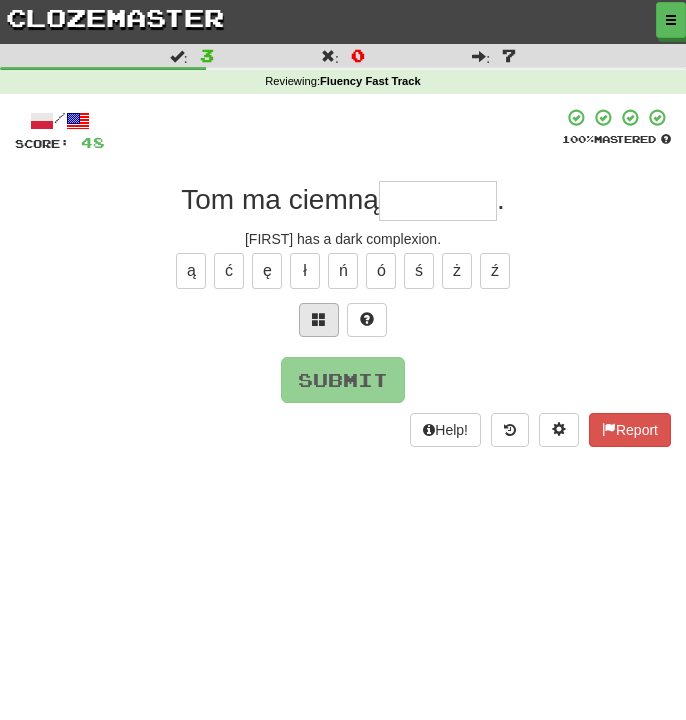 click at bounding box center (319, 319) 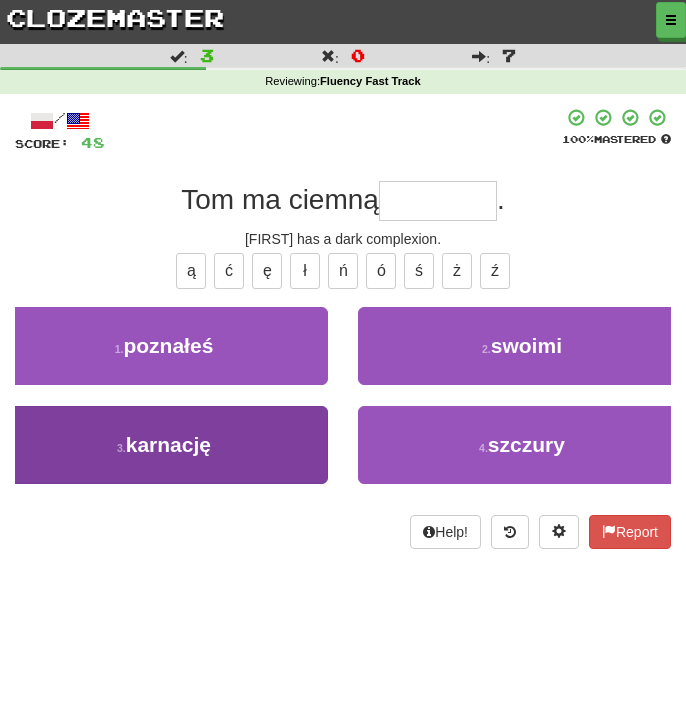 click on "3 .  karnację" at bounding box center (164, 445) 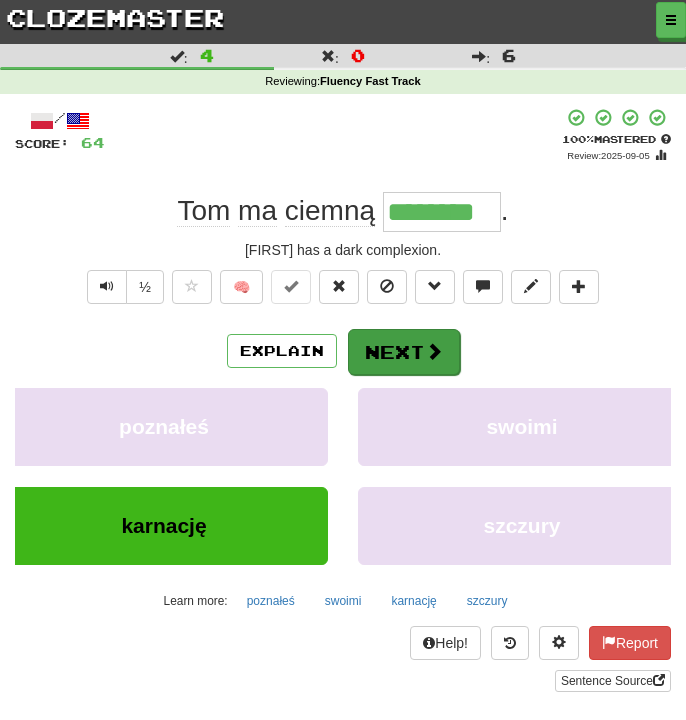 click on "Next" at bounding box center (404, 352) 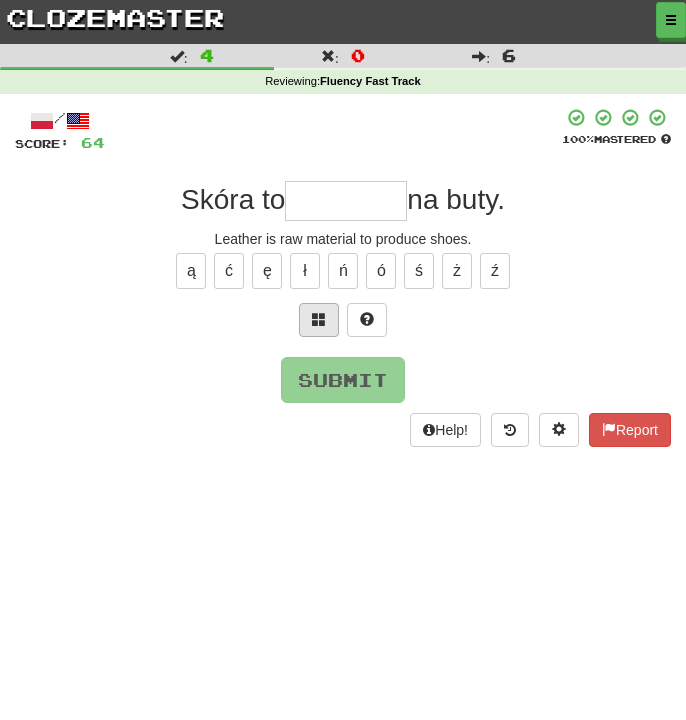 click at bounding box center (319, 319) 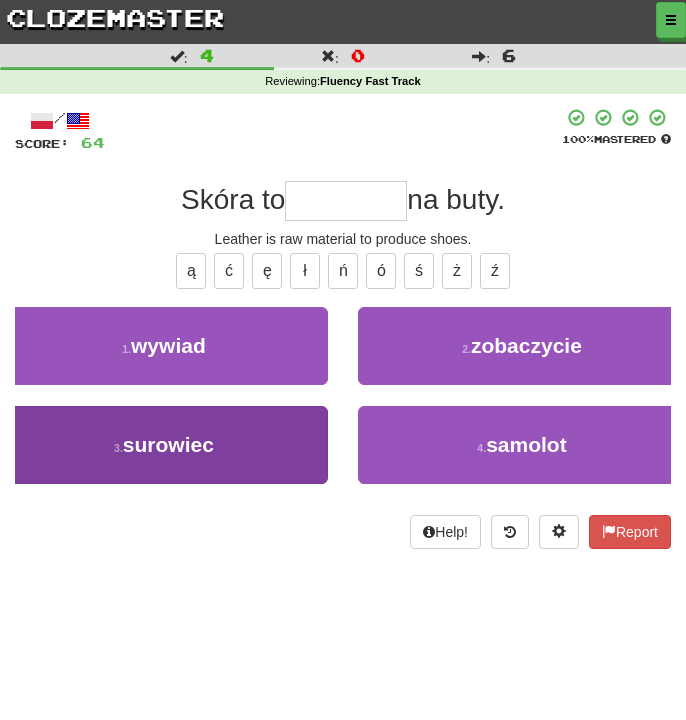 click on "3 .  surowiec" at bounding box center [164, 445] 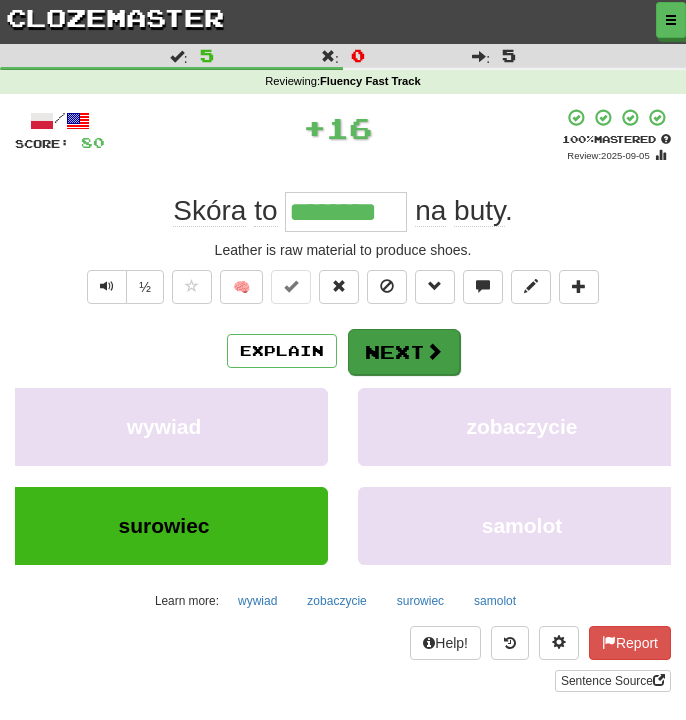 click at bounding box center (434, 351) 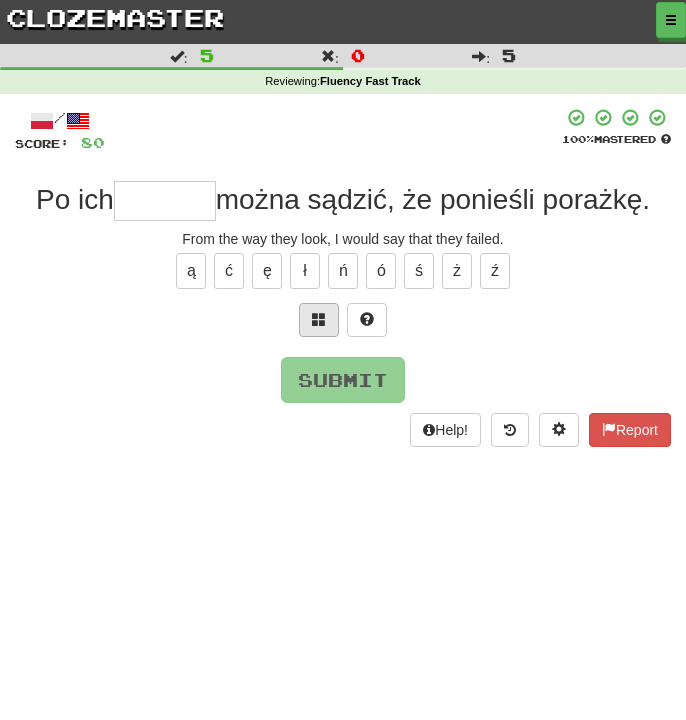 click at bounding box center [319, 319] 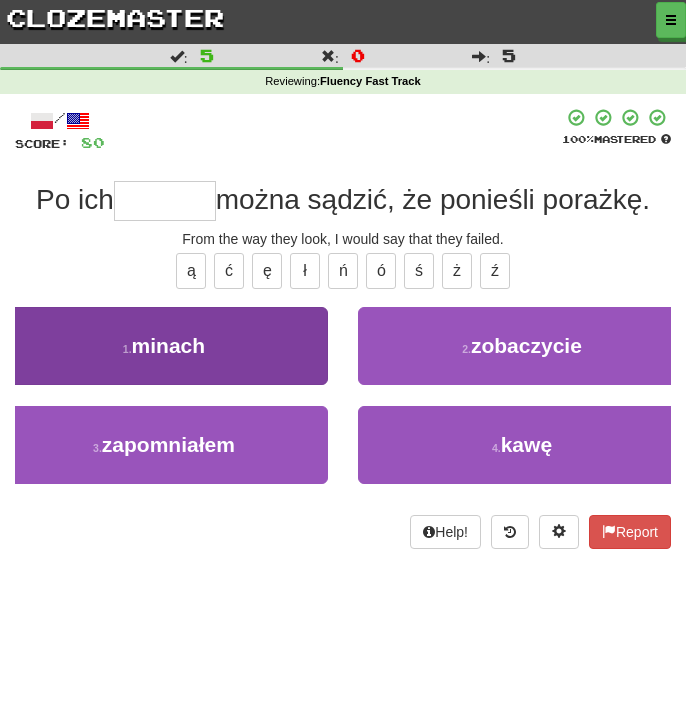 click on "1 .  minach" at bounding box center (164, 346) 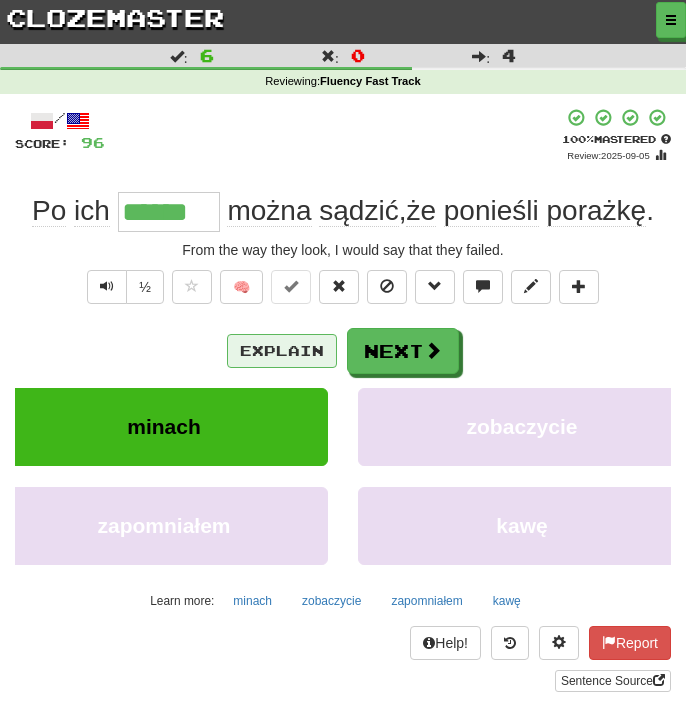 click on "Explain" at bounding box center [282, 351] 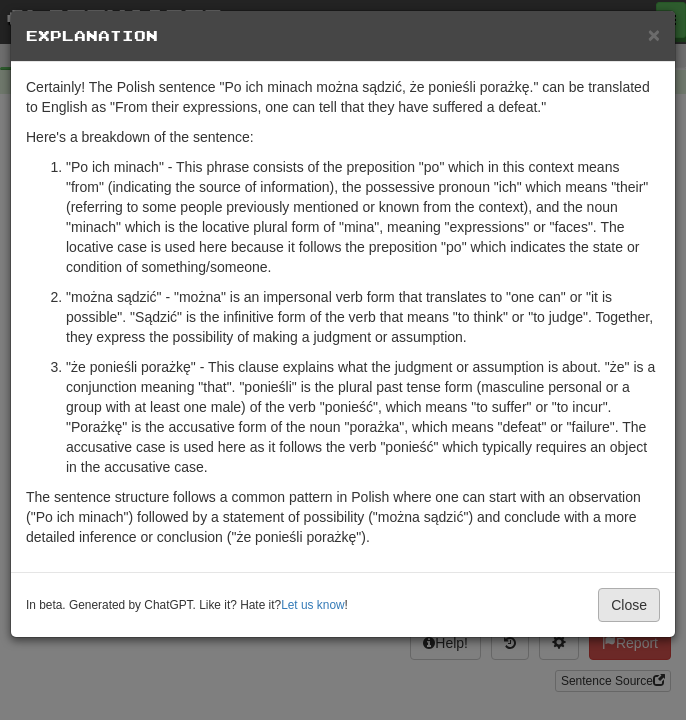 click on "Close" at bounding box center (629, 605) 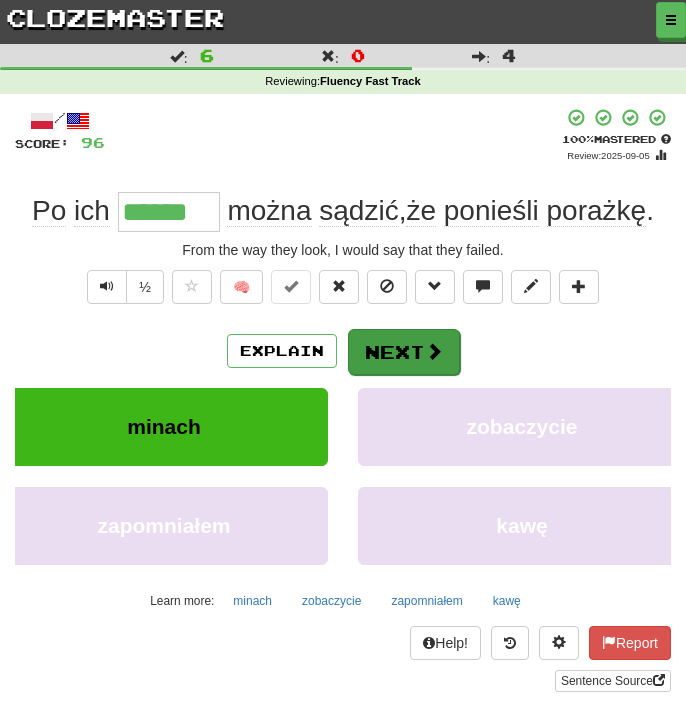 click on "Next" at bounding box center [404, 352] 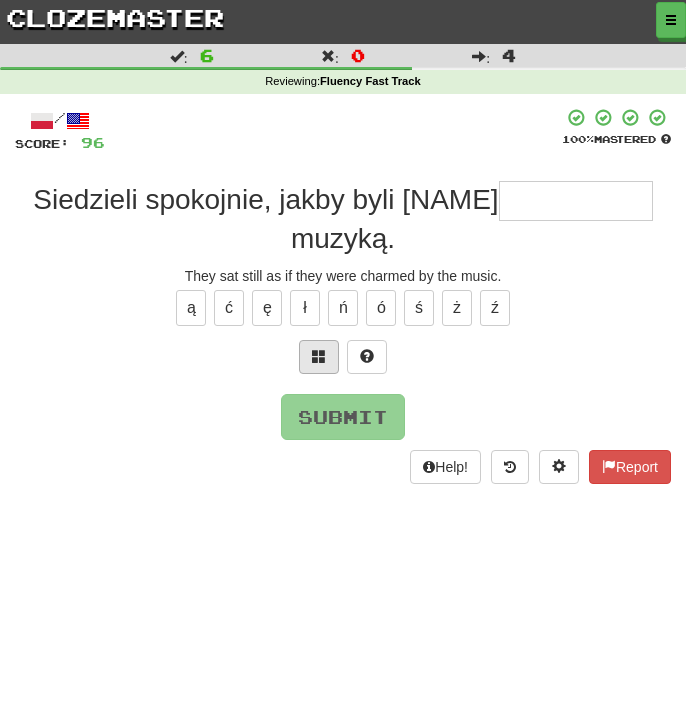 click at bounding box center [319, 357] 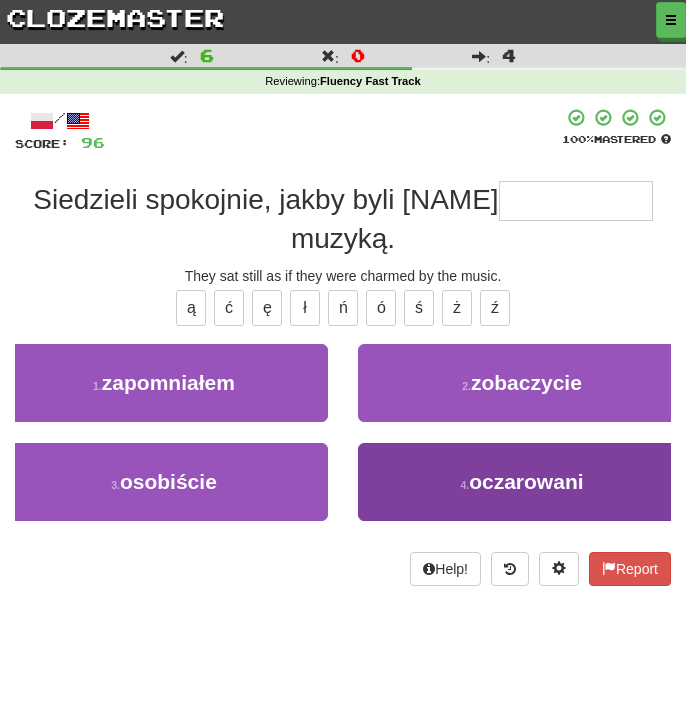 click on "oczarowani" at bounding box center (526, 481) 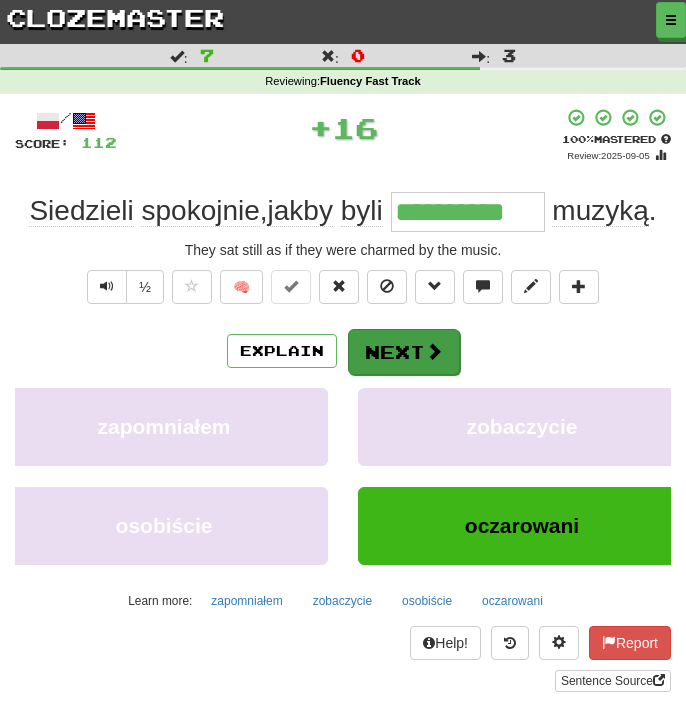click at bounding box center [434, 351] 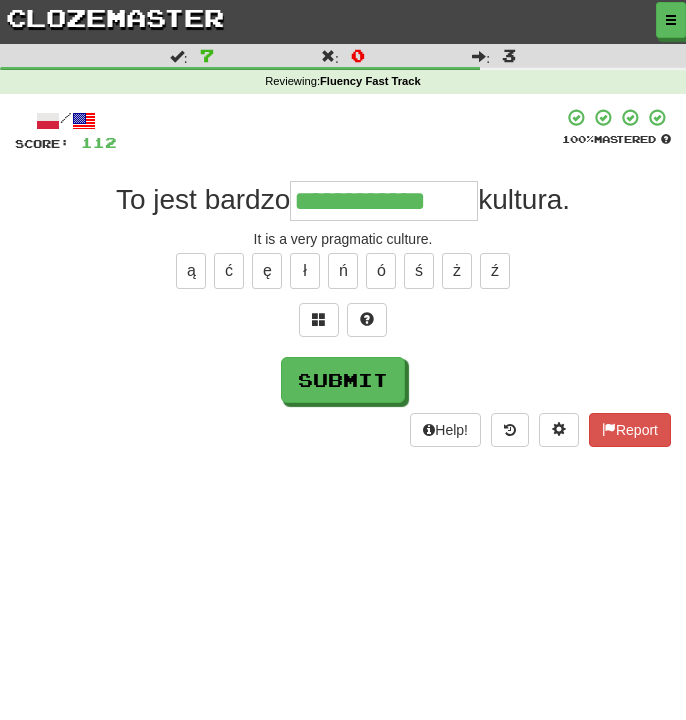 type on "**********" 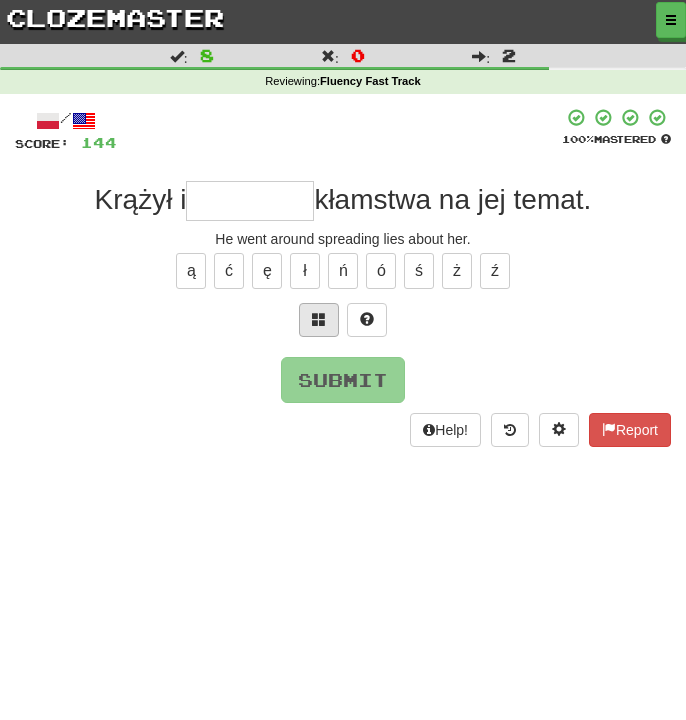 click at bounding box center [319, 319] 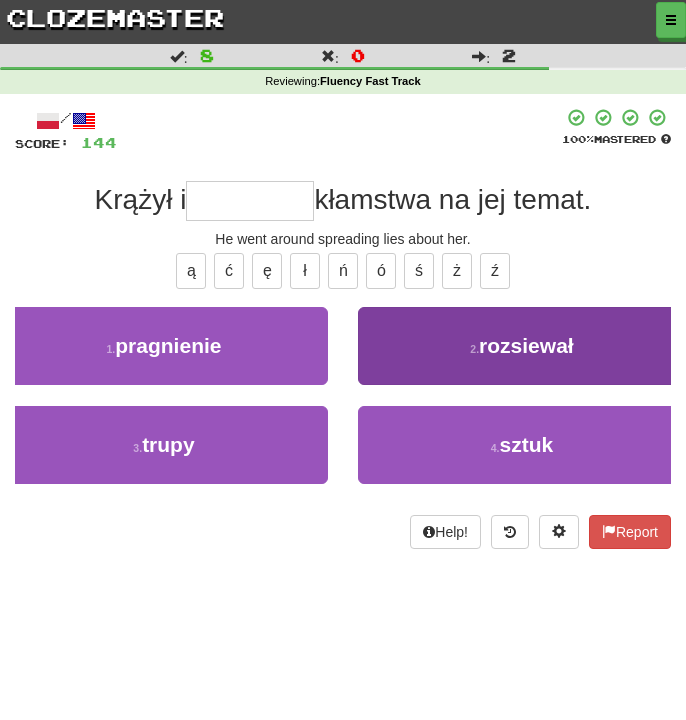 click on "rozsiewał" at bounding box center [526, 345] 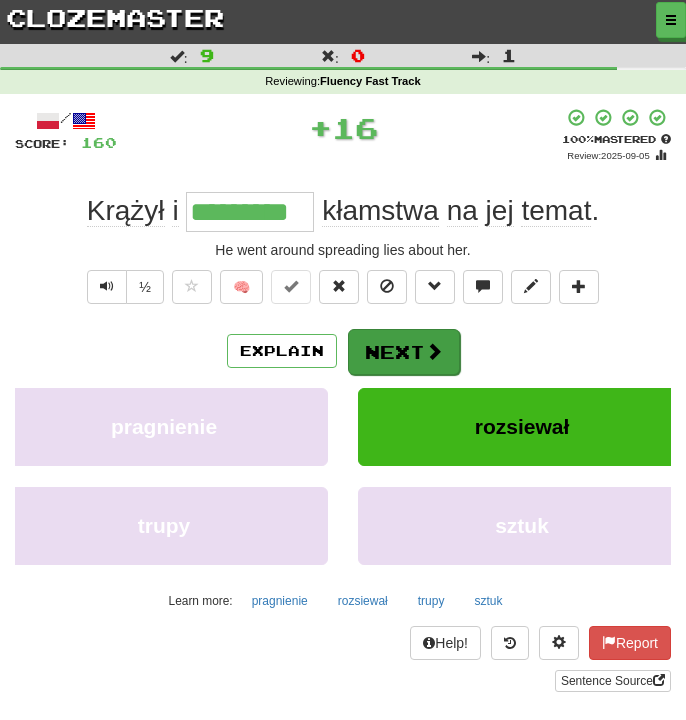 click at bounding box center (434, 351) 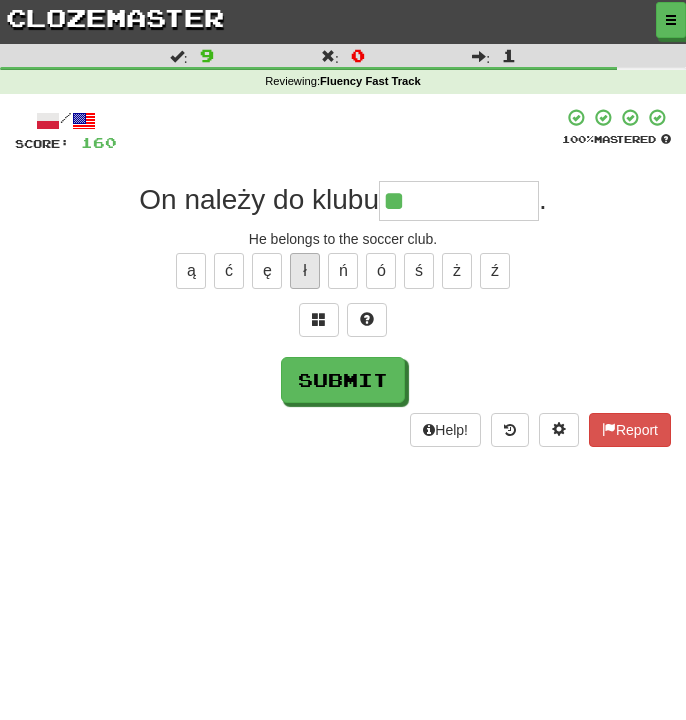 click on "ł" at bounding box center [305, 271] 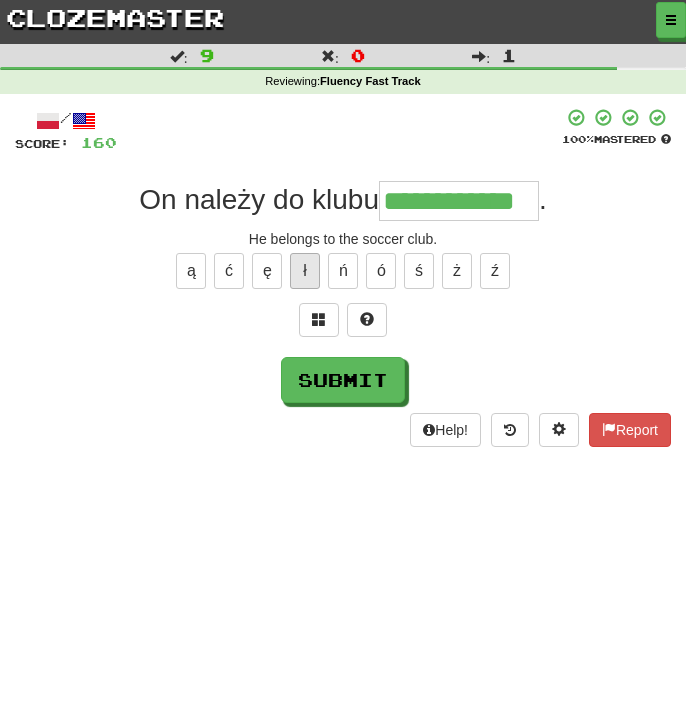 type on "**********" 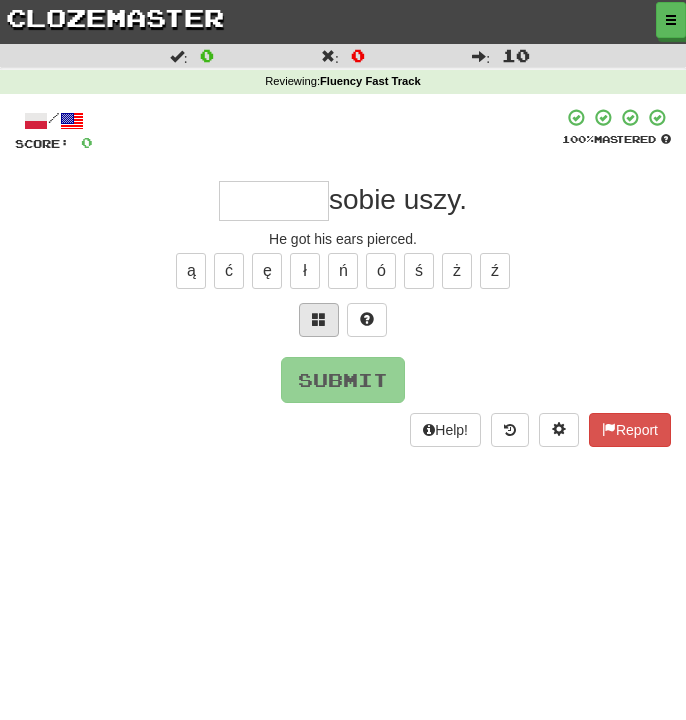 click at bounding box center (319, 320) 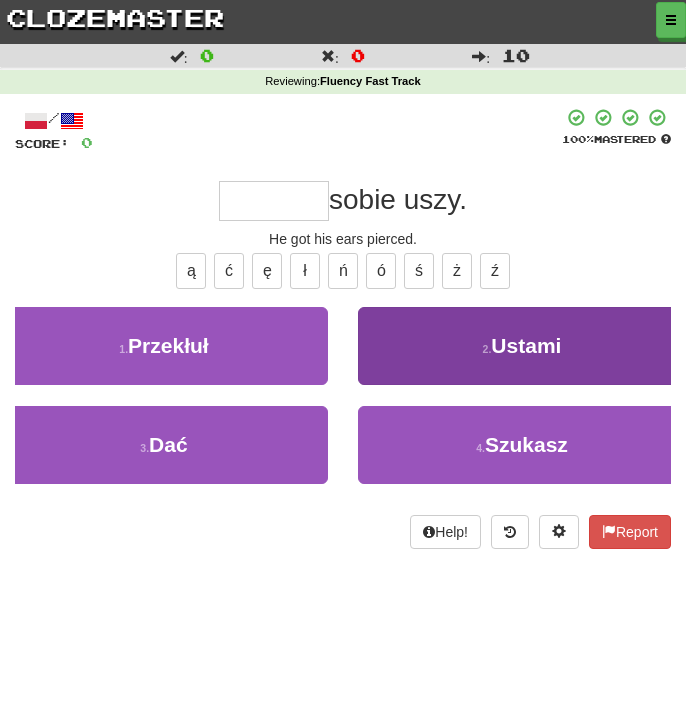 click on "Ustami" at bounding box center [526, 345] 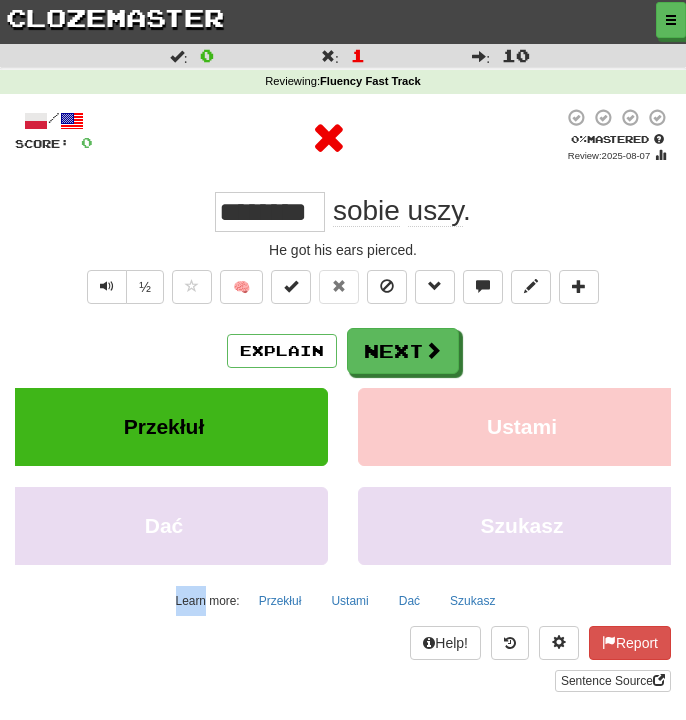 click on "Explain Next" at bounding box center (343, 351) 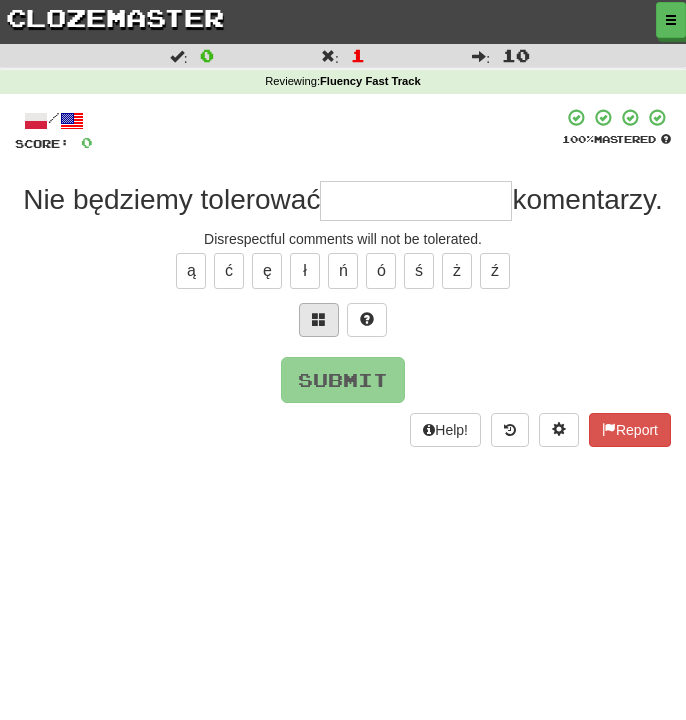 click at bounding box center (319, 319) 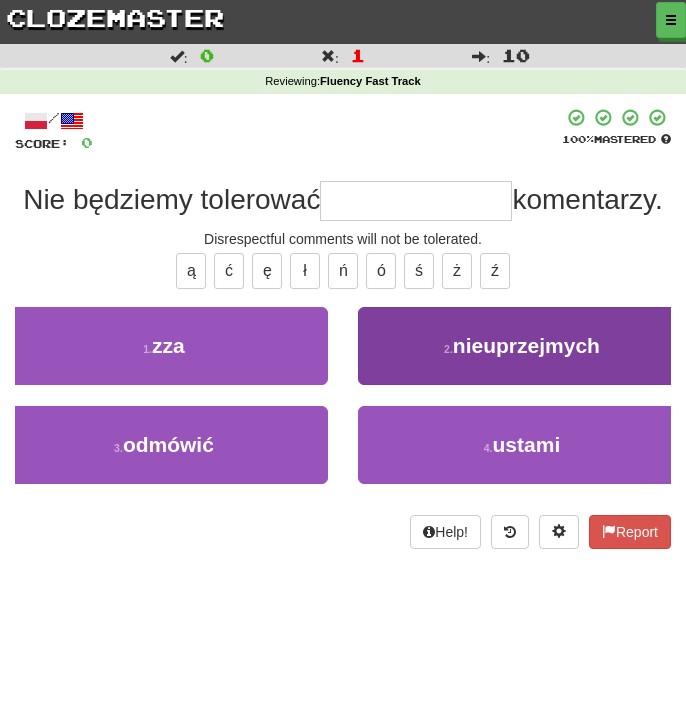click on "2 .  nieuprzejmych" at bounding box center (522, 346) 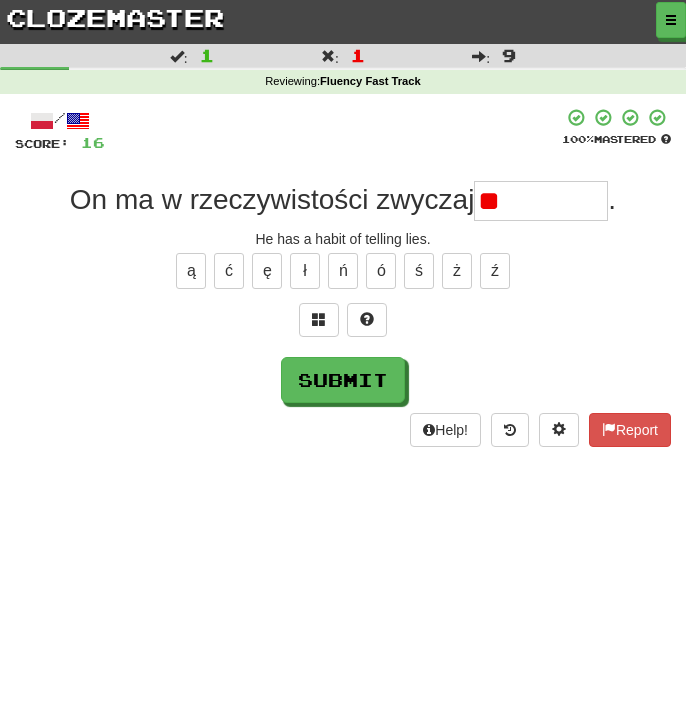 type on "*" 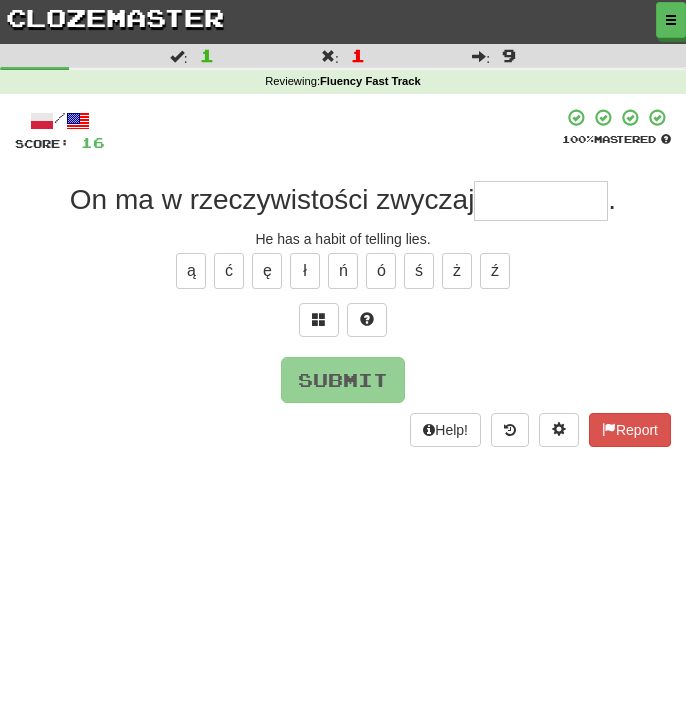type on "*" 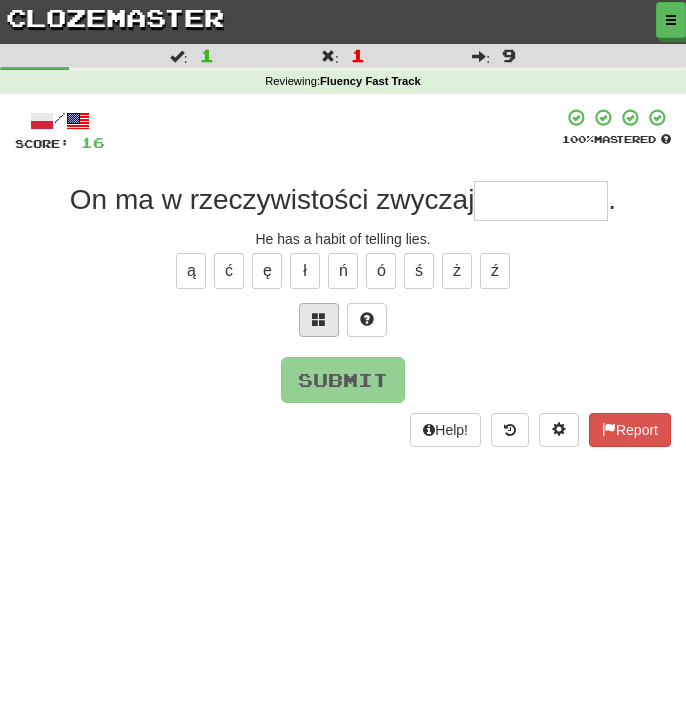 click at bounding box center (319, 320) 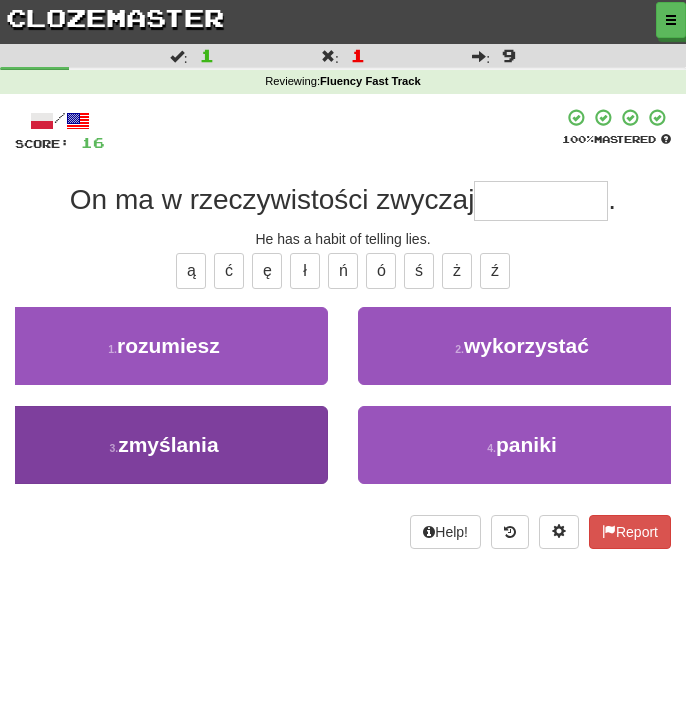 click on "3 .  zmyślania" at bounding box center (164, 445) 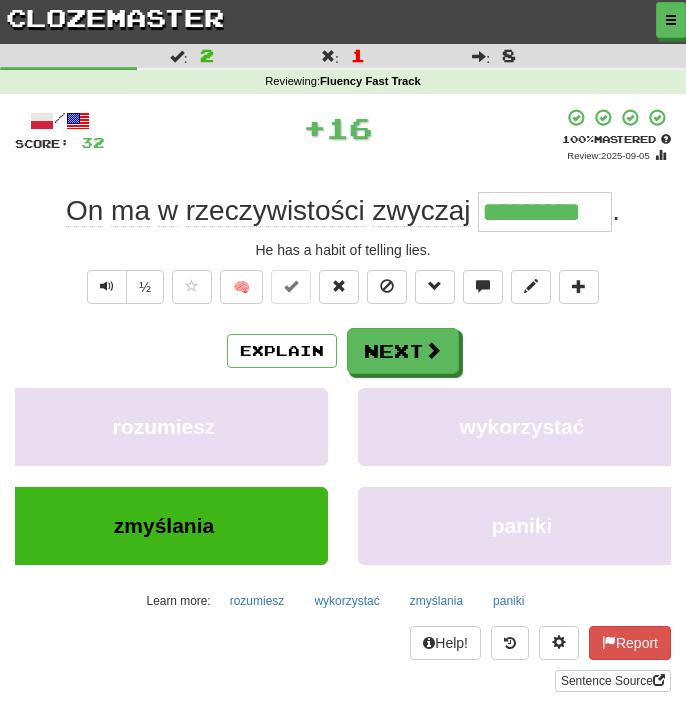 click on "rozumiesz" at bounding box center (164, 427) 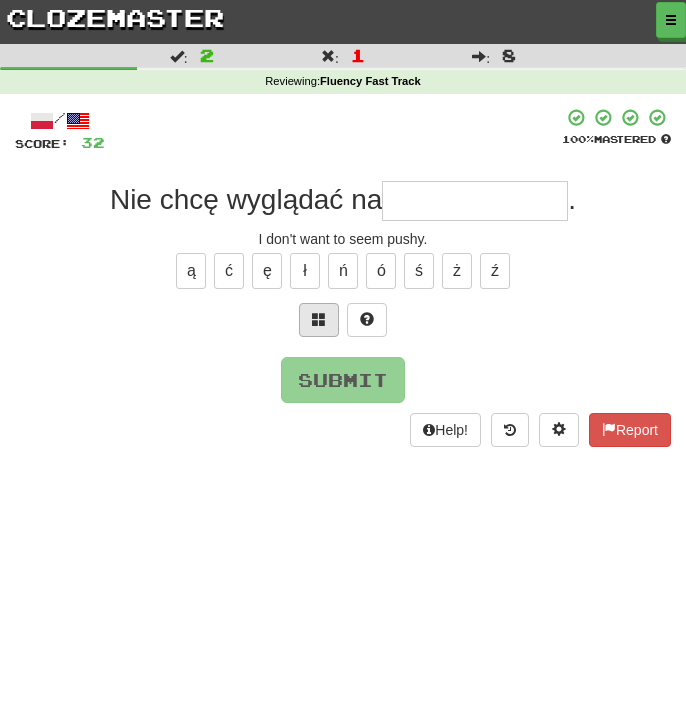 click at bounding box center (319, 319) 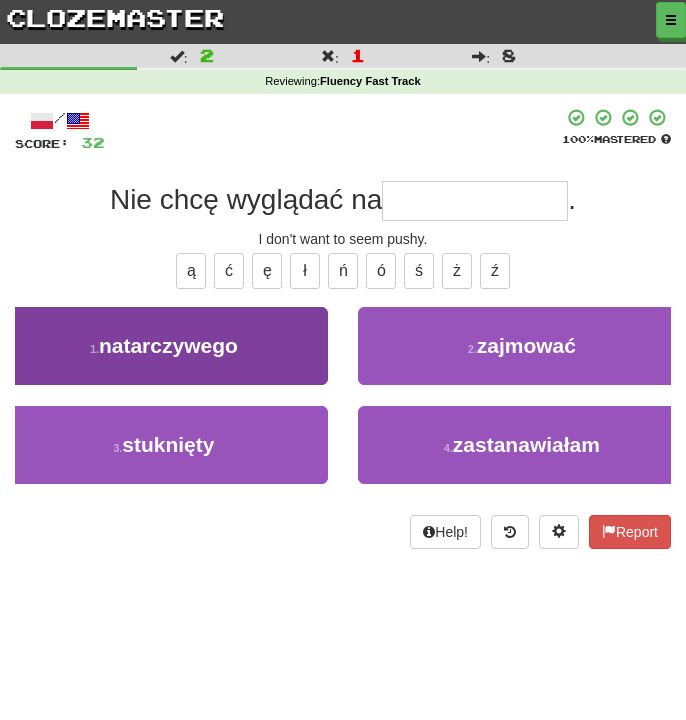 click on "1 .  natarczywego" at bounding box center (164, 346) 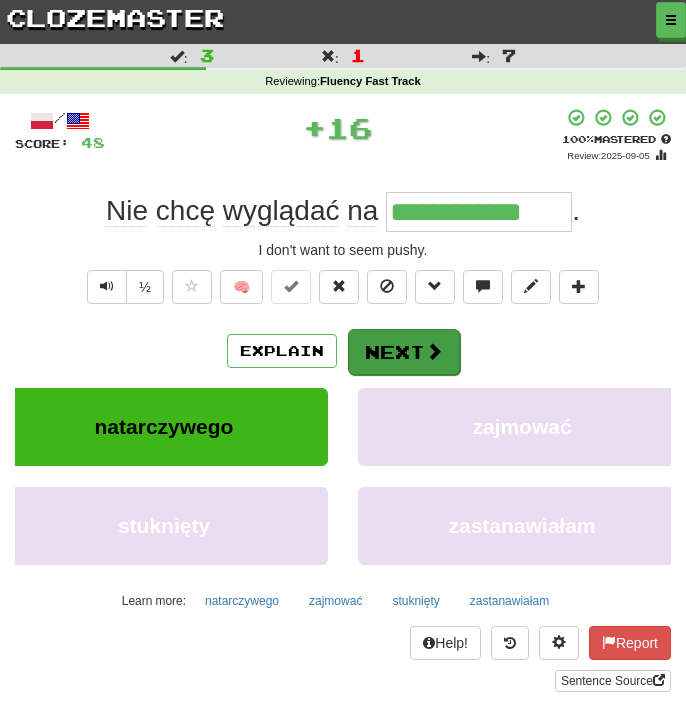 click on "Next" at bounding box center (404, 352) 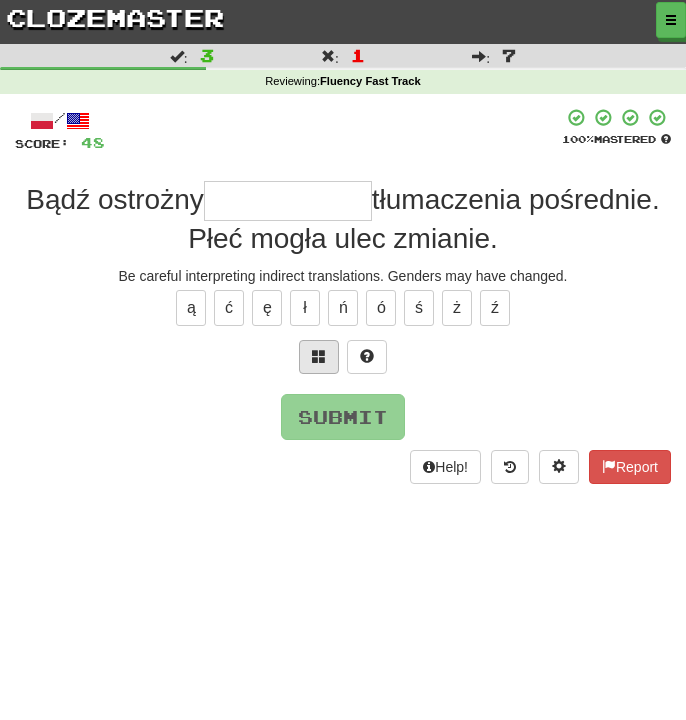 click at bounding box center (319, 356) 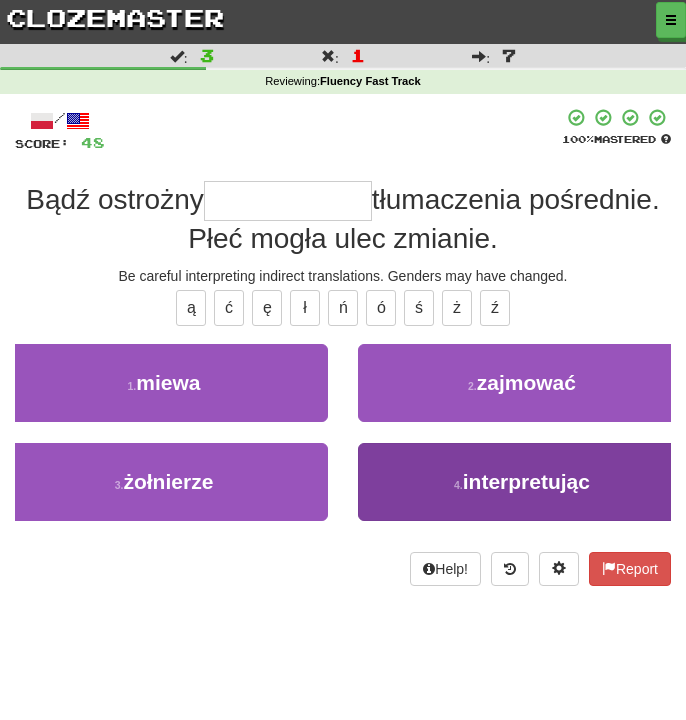 click on "4 .  interpretując" at bounding box center [522, 482] 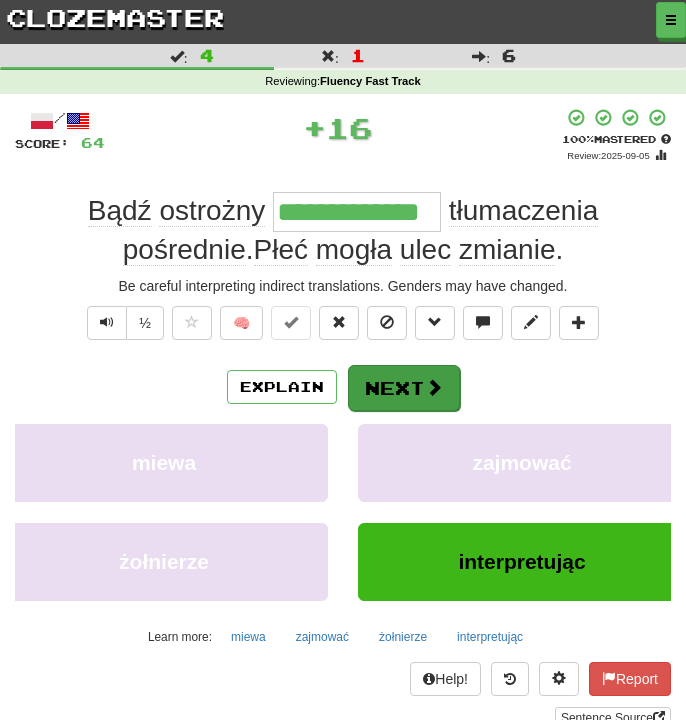 click on "Next" at bounding box center (404, 388) 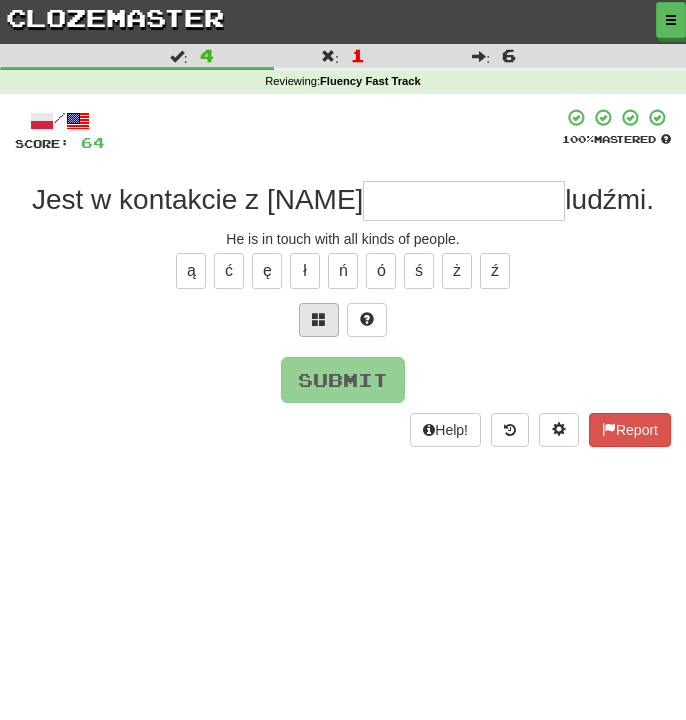 click at bounding box center [319, 320] 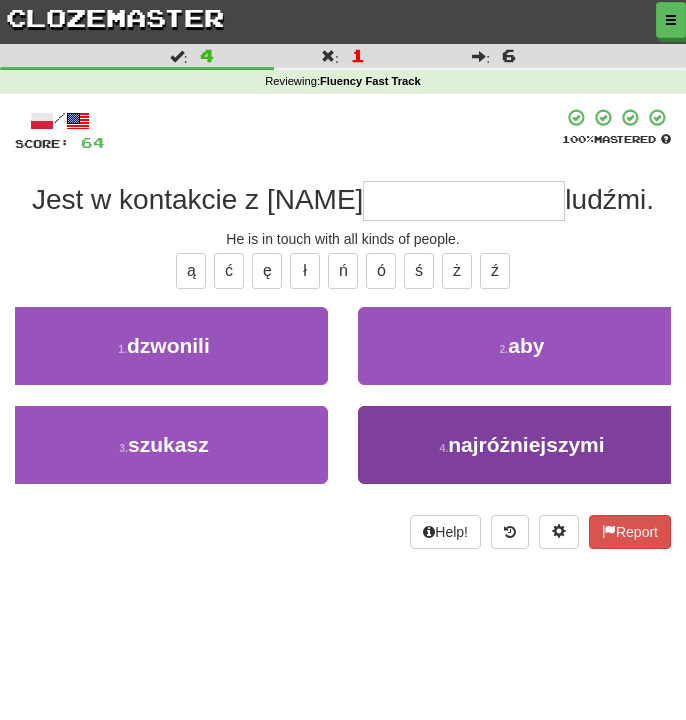 click on "najróżniejszymi" at bounding box center [526, 444] 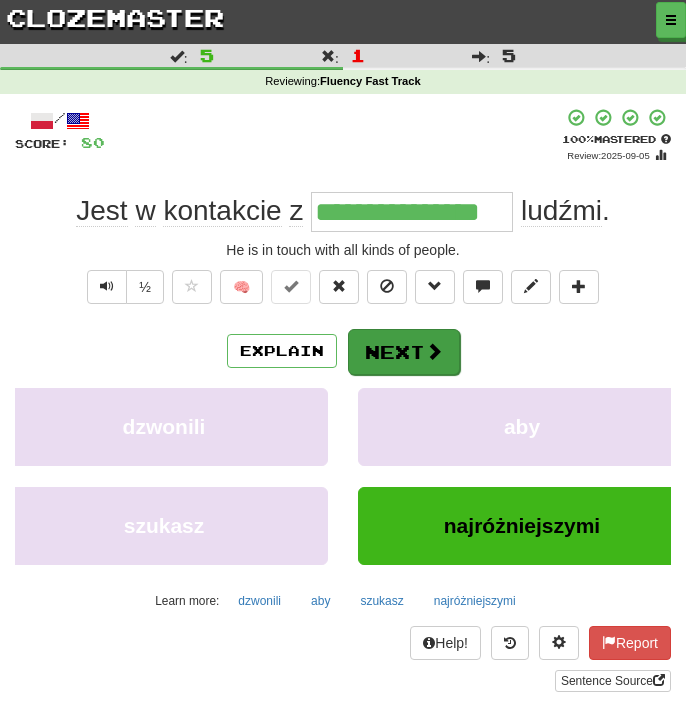 click on "Next" at bounding box center (404, 352) 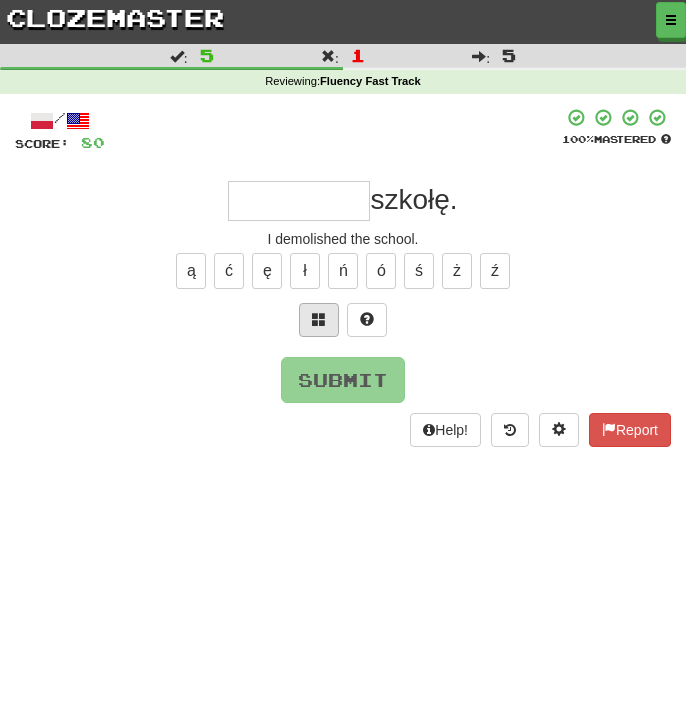click at bounding box center [319, 319] 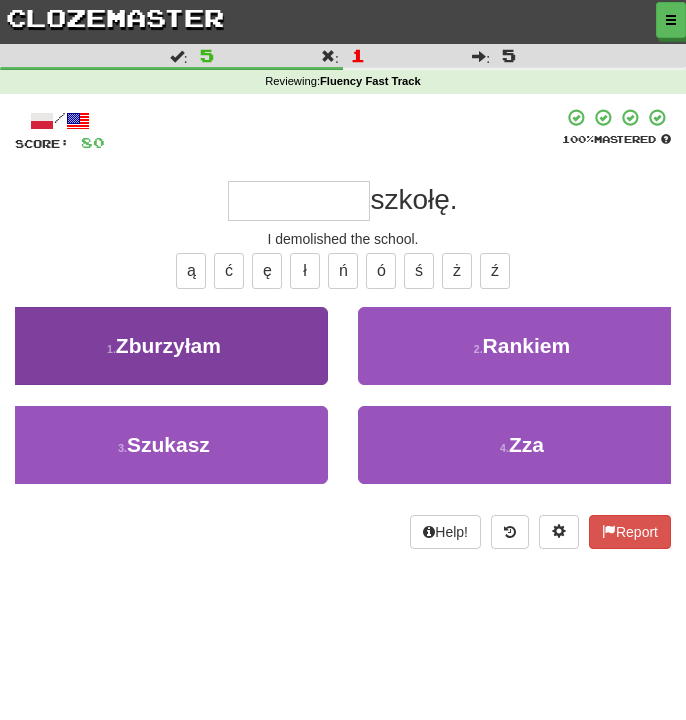 click on "1 .  Zburzyłam" at bounding box center [164, 346] 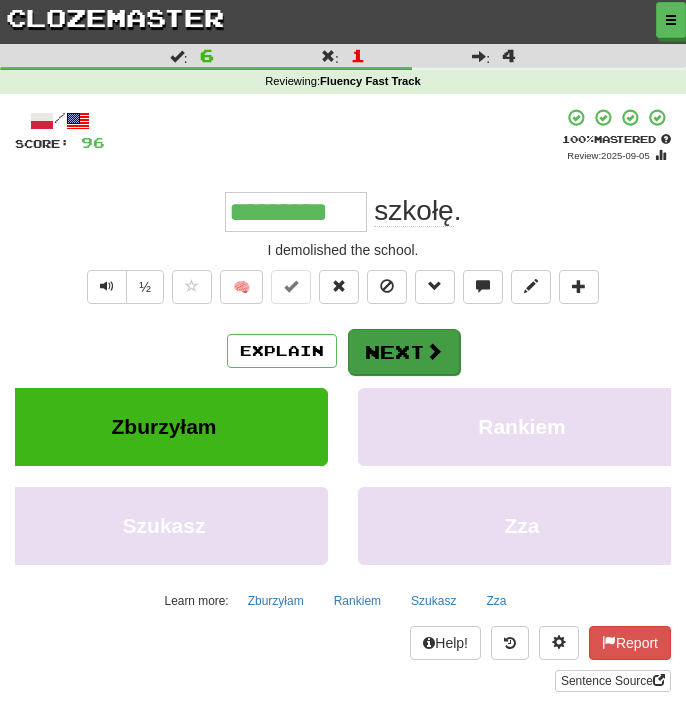 click on "Next" at bounding box center (404, 352) 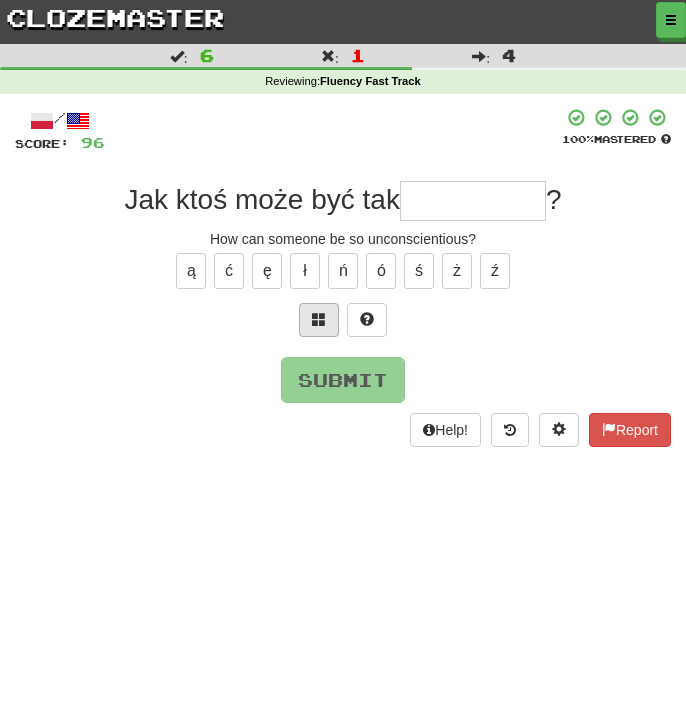 click at bounding box center [319, 319] 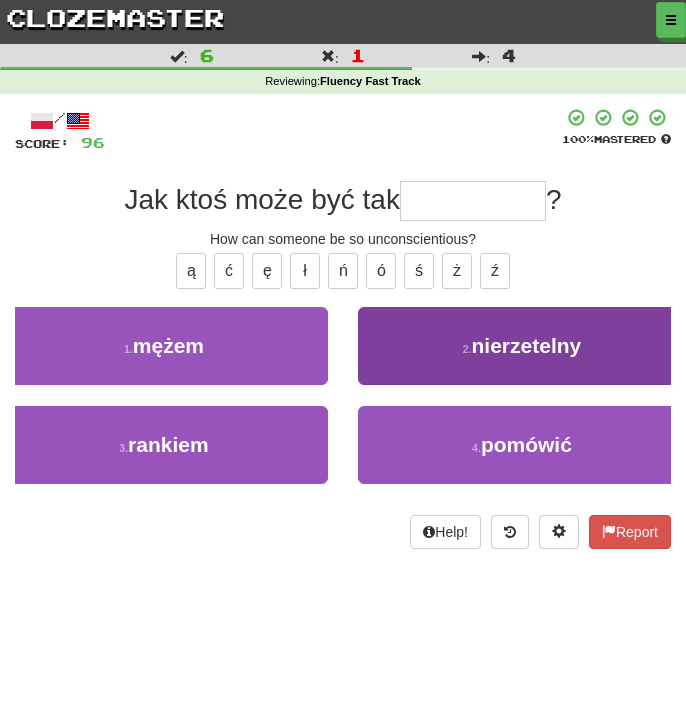 click on "2 .  nierzetelny" at bounding box center [522, 346] 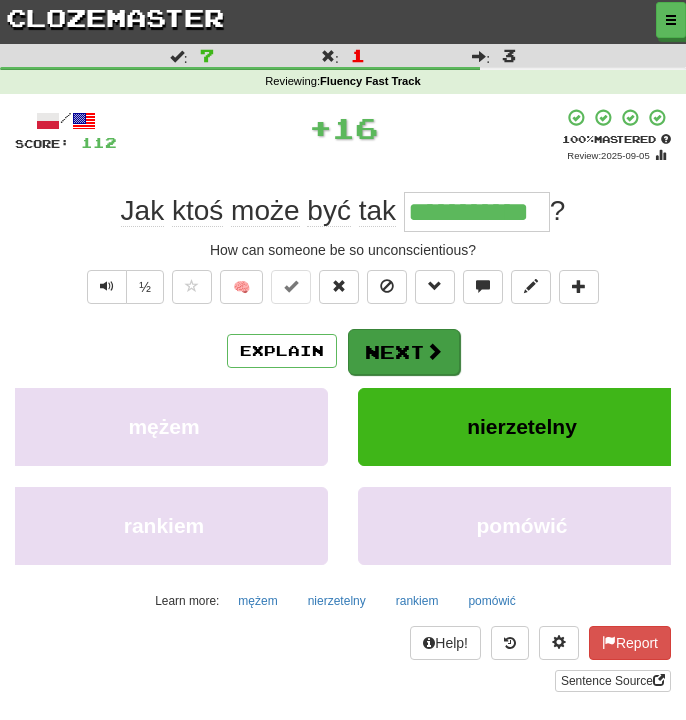 click on "Next" at bounding box center (404, 352) 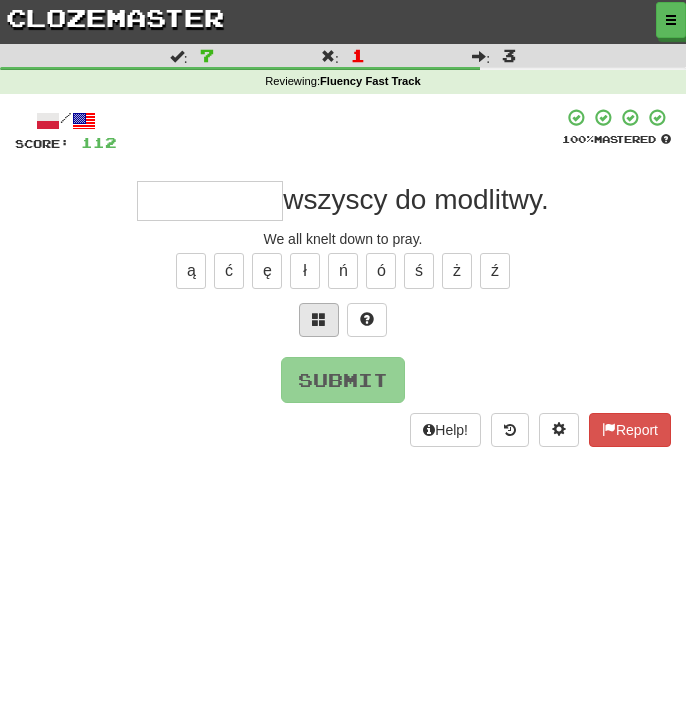 click at bounding box center [319, 320] 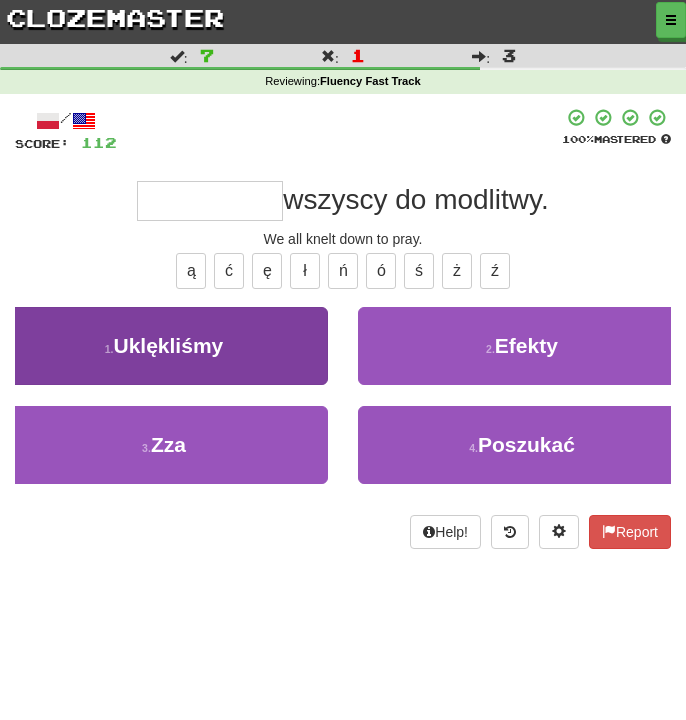 click on "1 .  Uklękliśmy" at bounding box center [164, 346] 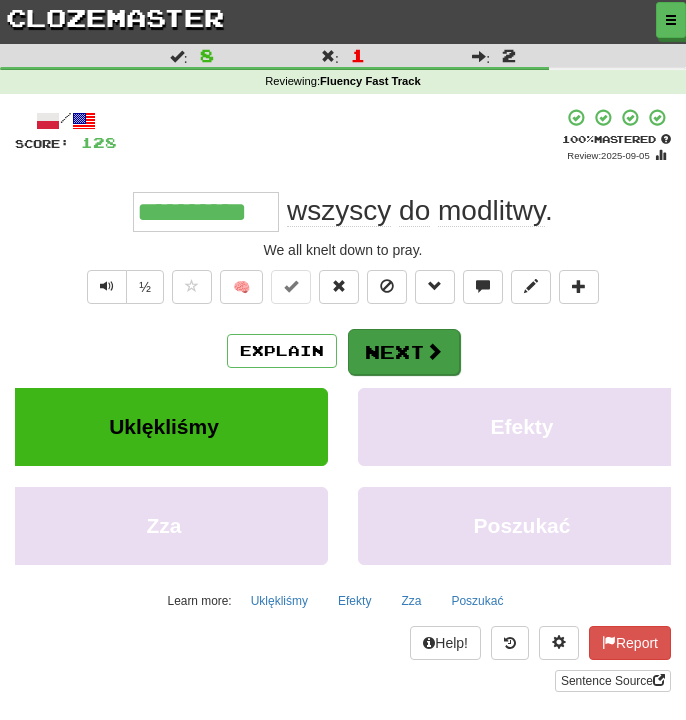 click on "Next" at bounding box center [404, 352] 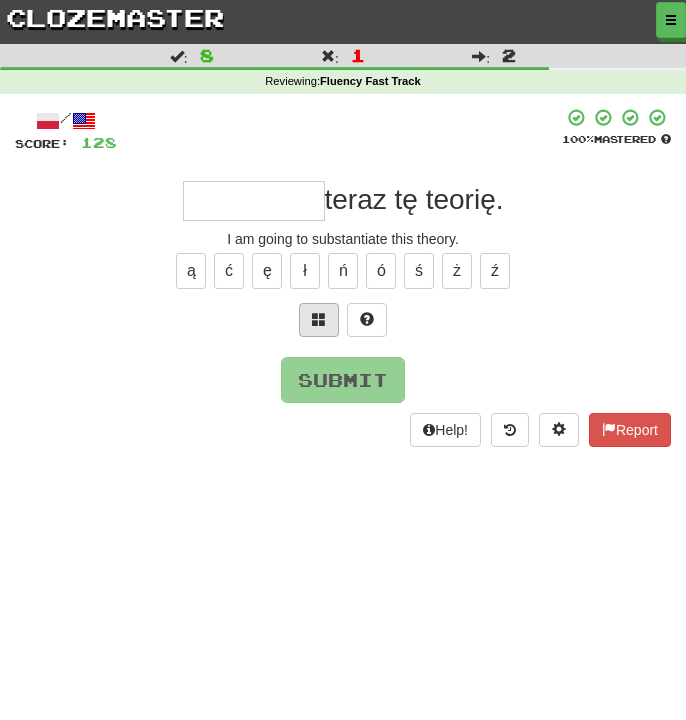click at bounding box center [319, 319] 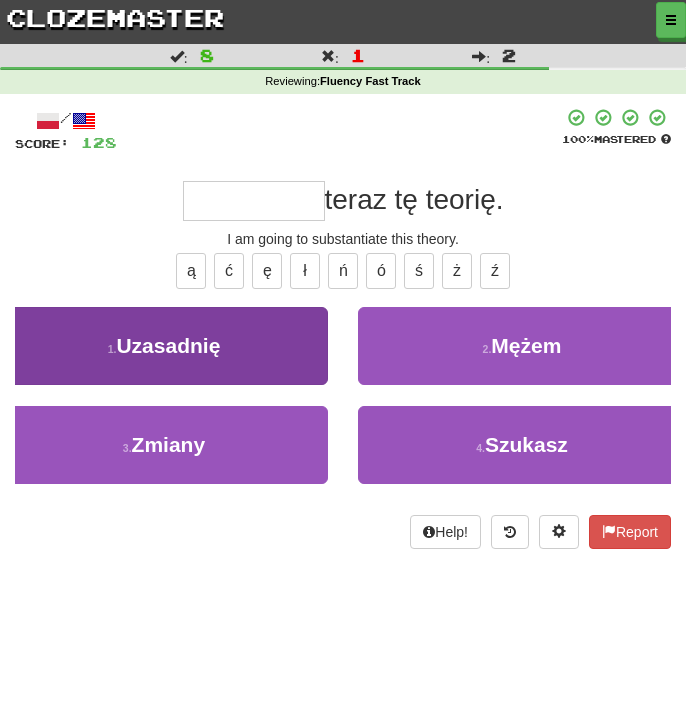 click on "1 .  Uzasadnię" at bounding box center (164, 346) 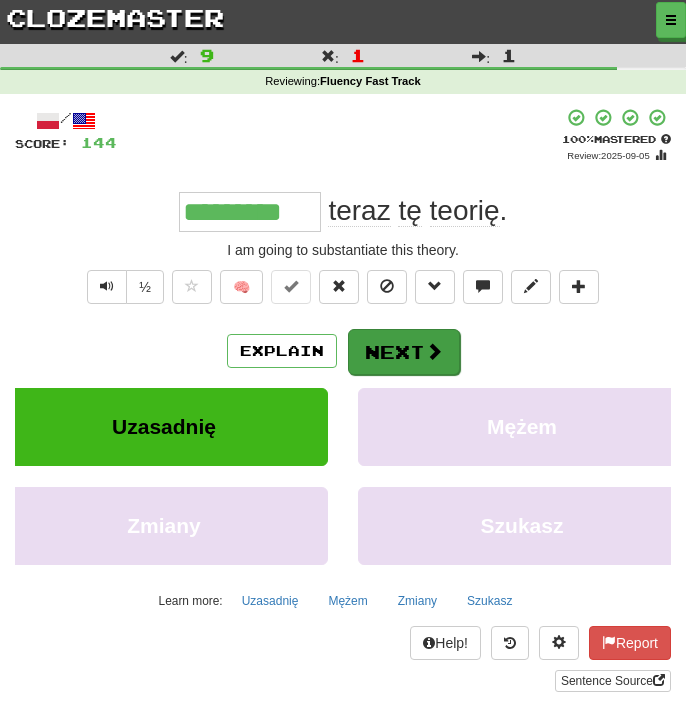 click on "Next" at bounding box center [404, 352] 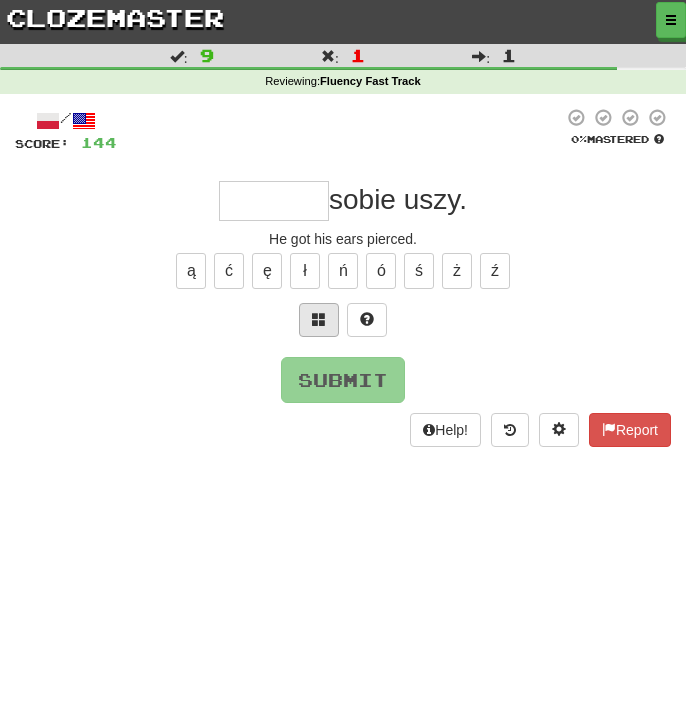 type on "*" 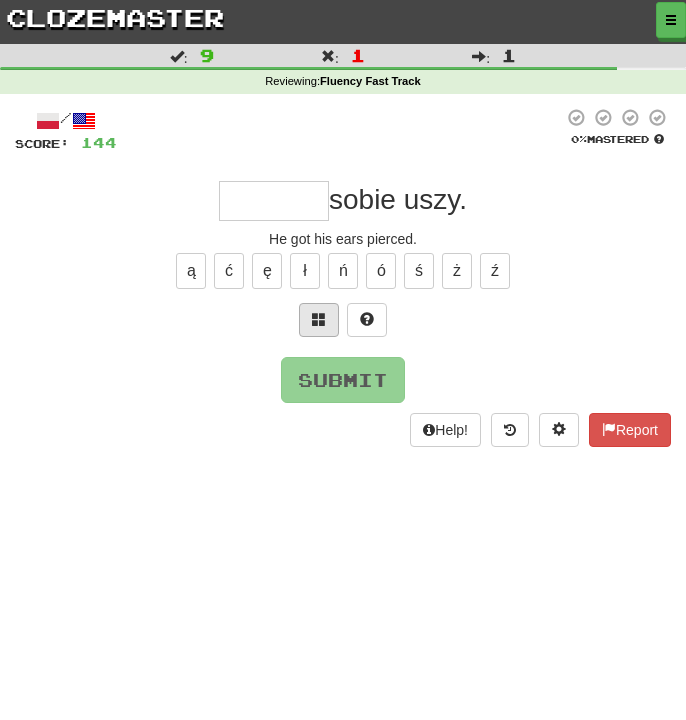 click at bounding box center [319, 320] 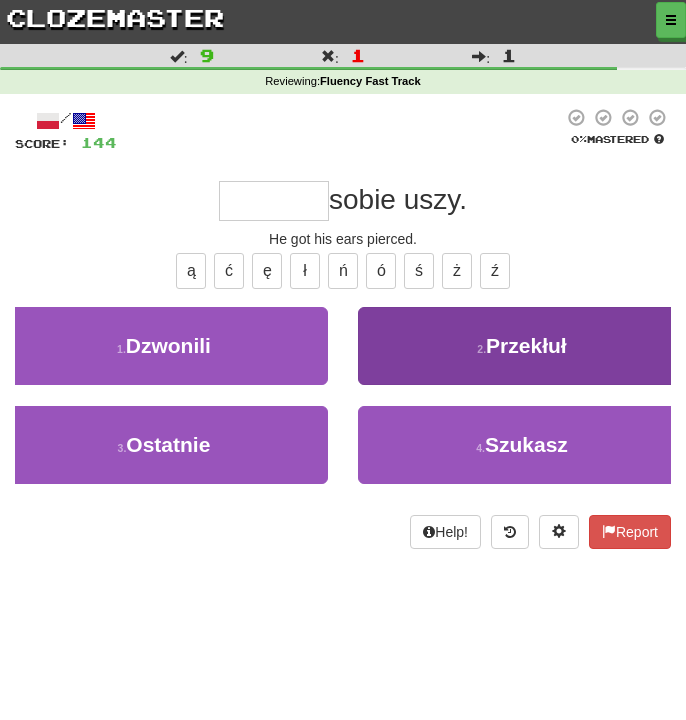 click on "2 .  Przekłuł" at bounding box center [522, 346] 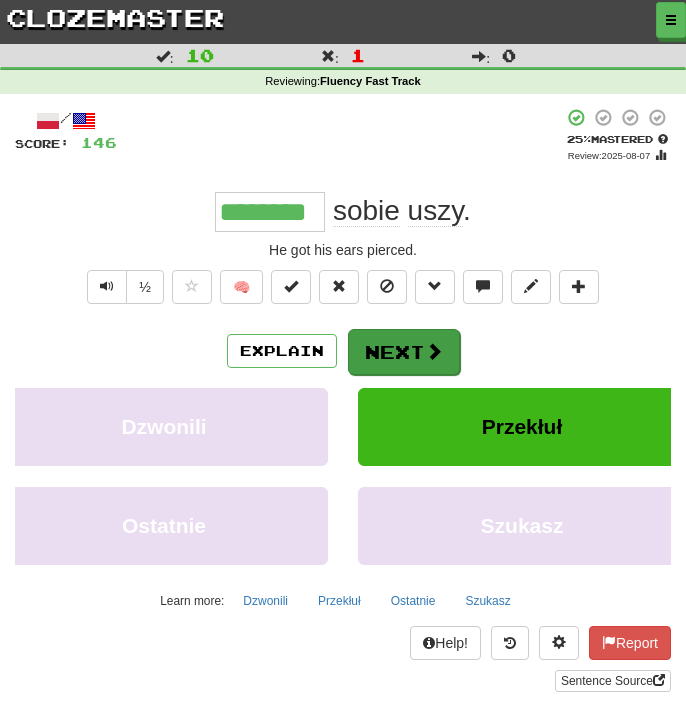 click on "Next" at bounding box center (404, 352) 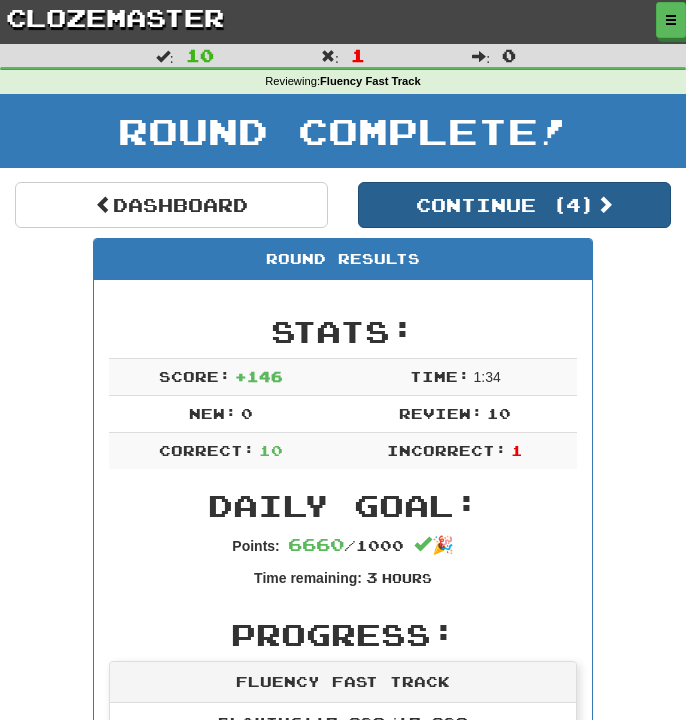 click on "Continue ( 4 )" at bounding box center (514, 205) 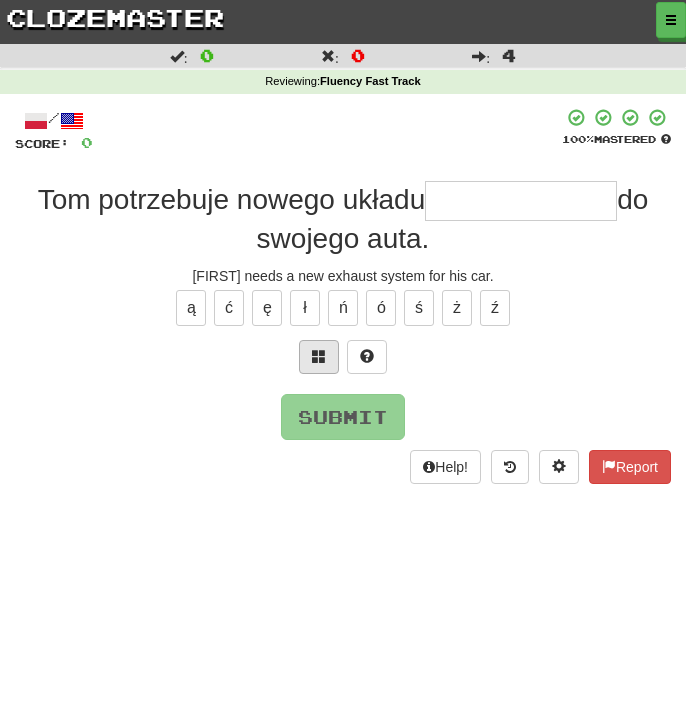 click at bounding box center [319, 356] 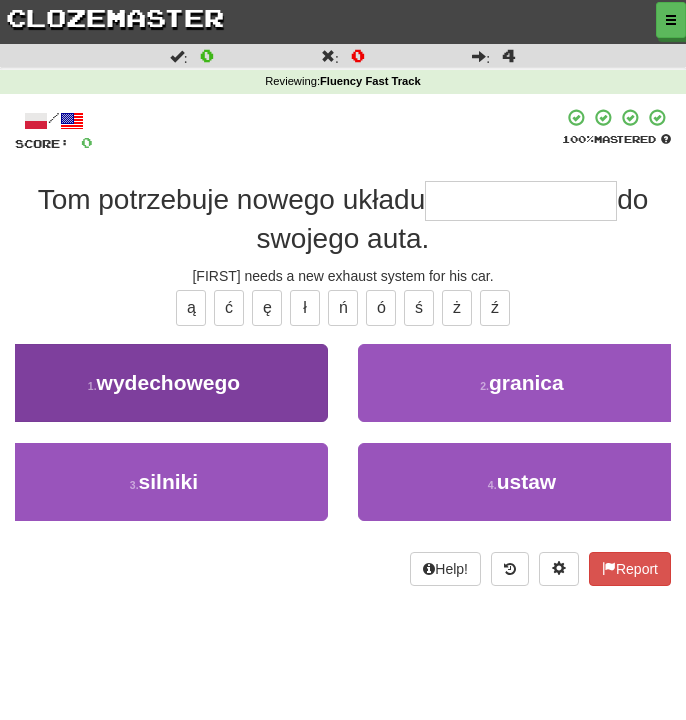 click on "1 .  wydechowego" at bounding box center (164, 383) 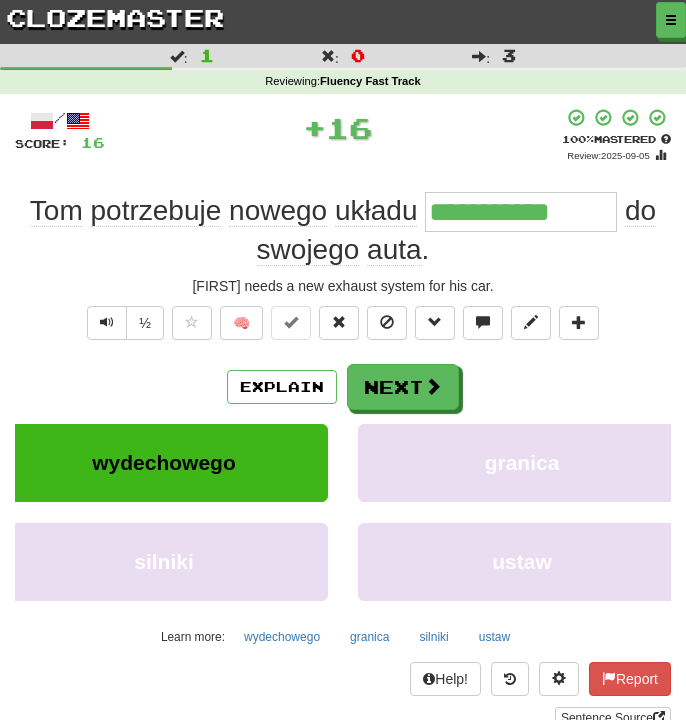 drag, startPoint x: 419, startPoint y: 373, endPoint x: 409, endPoint y: 375, distance: 10.198039 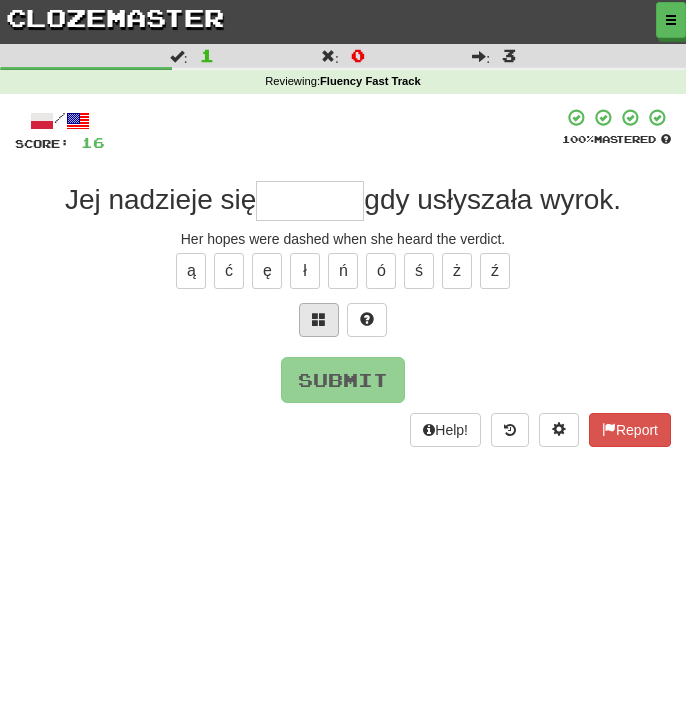 click at bounding box center (319, 319) 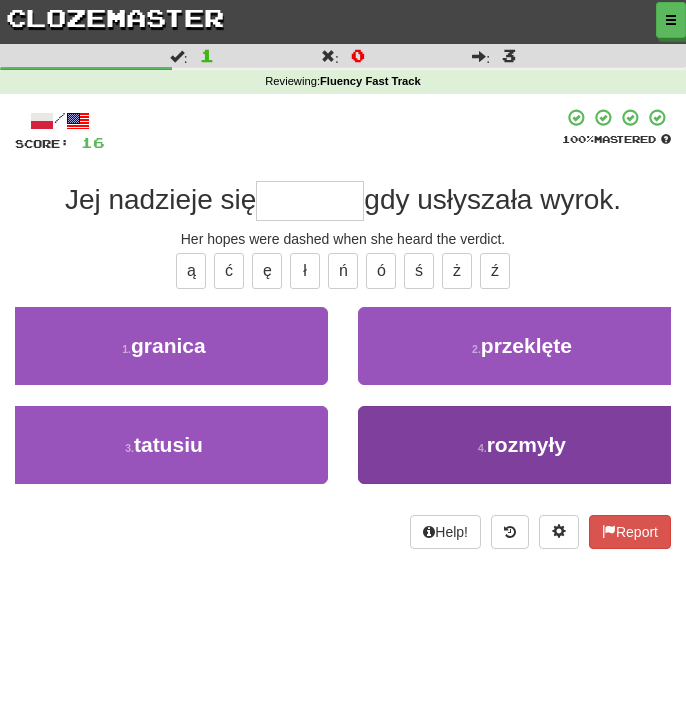 click on "4 .  rozmyły" at bounding box center [522, 445] 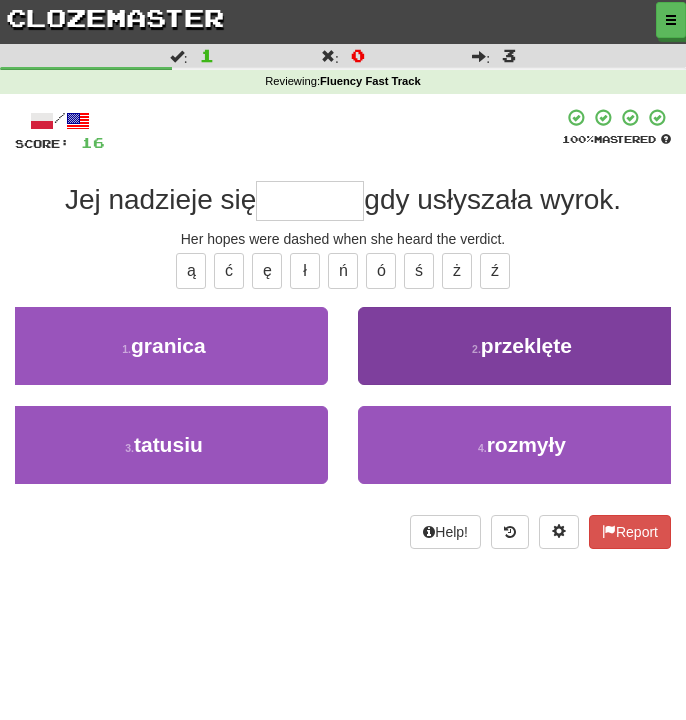 type on "*******" 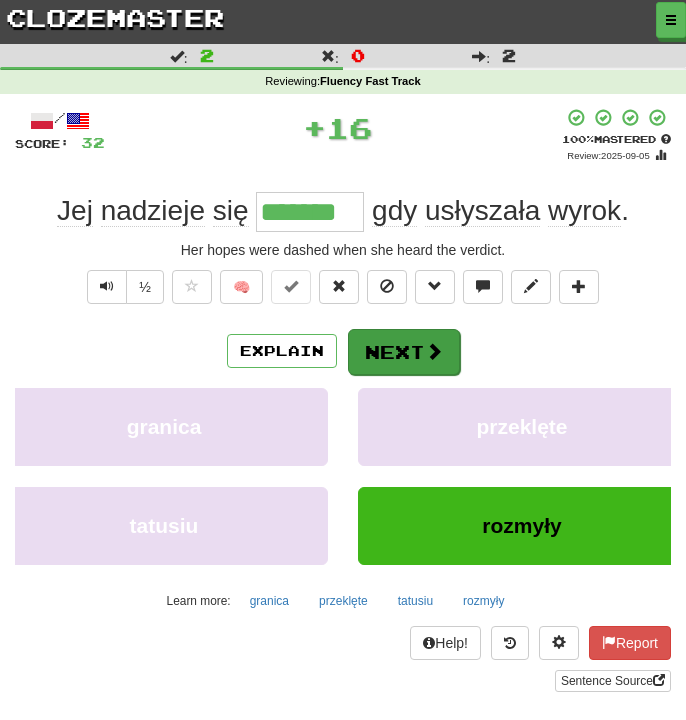 click on "Next" at bounding box center [404, 352] 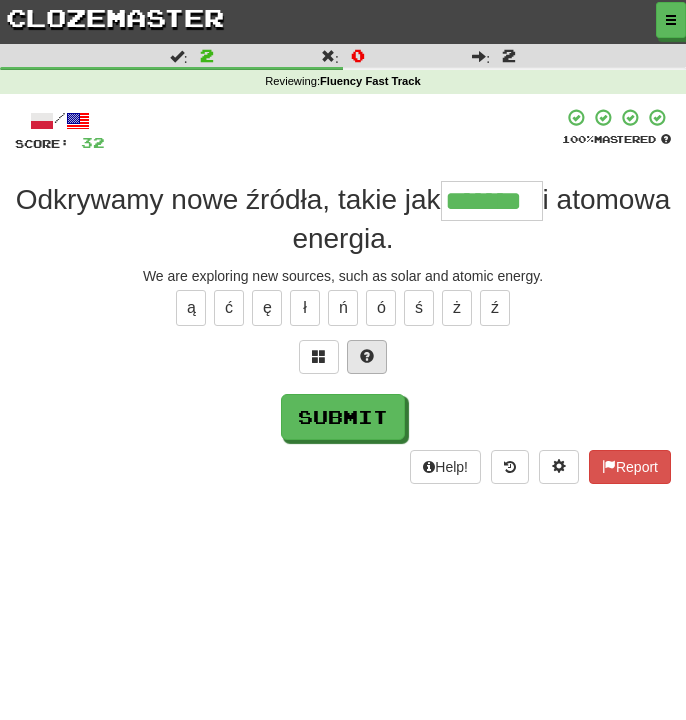 type on "*******" 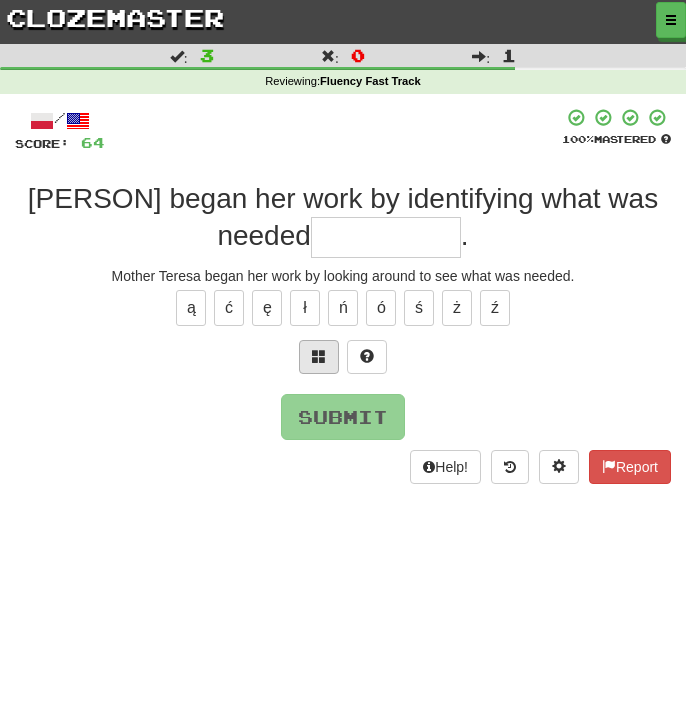 click at bounding box center [319, 356] 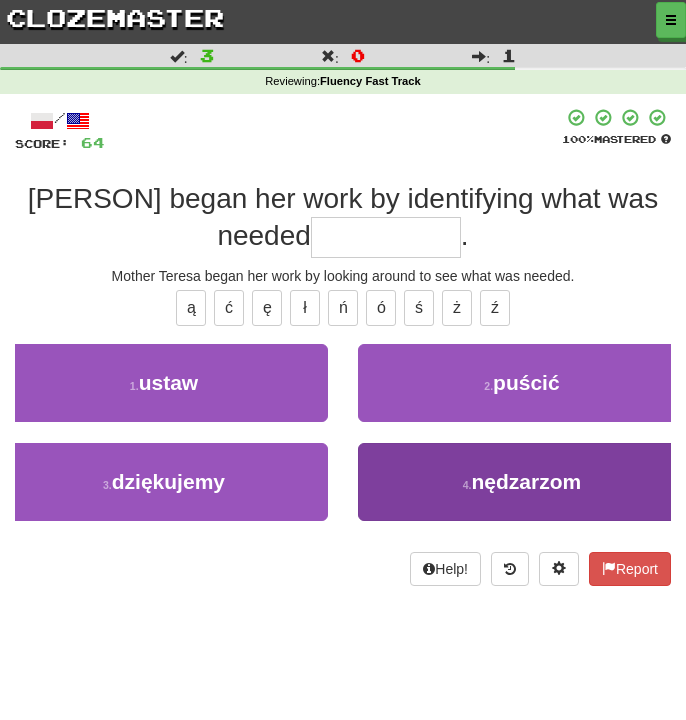 click on "4 .  nędzarzom" at bounding box center (522, 482) 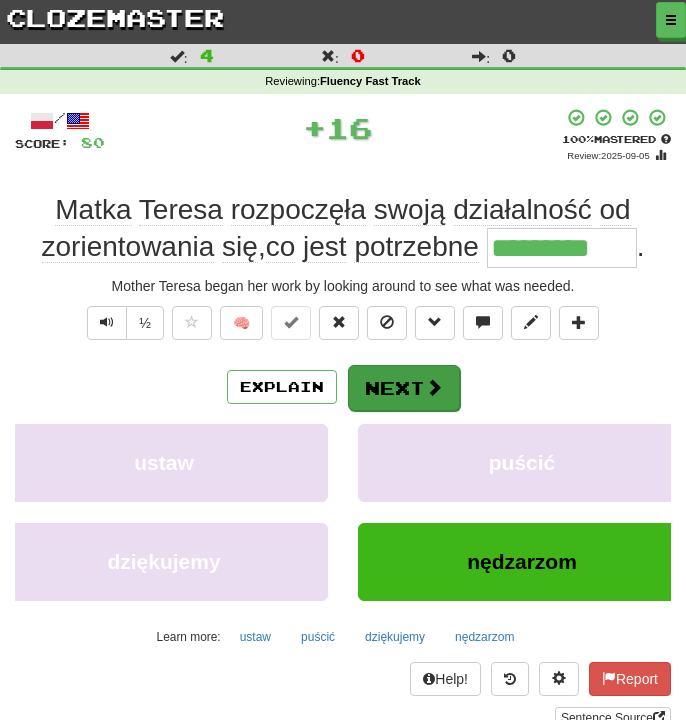 click at bounding box center [434, 387] 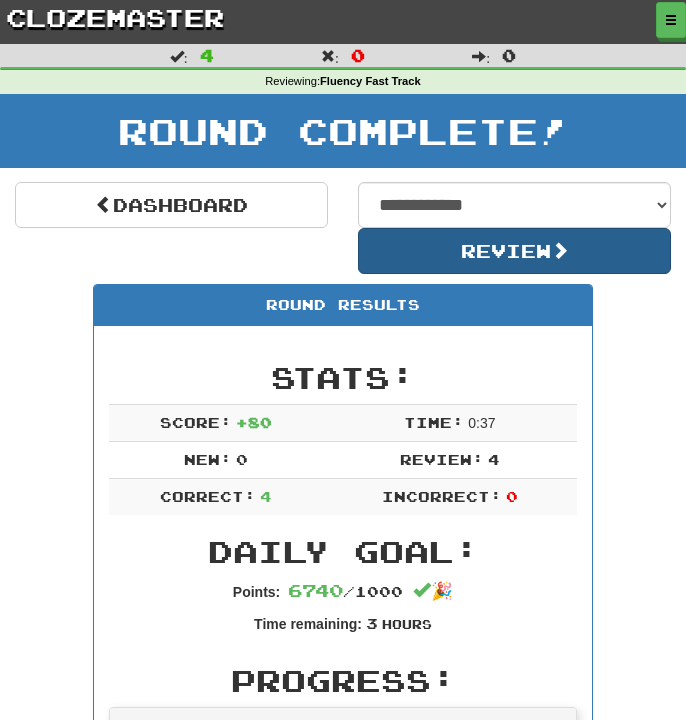 click on "Review" at bounding box center (514, 251) 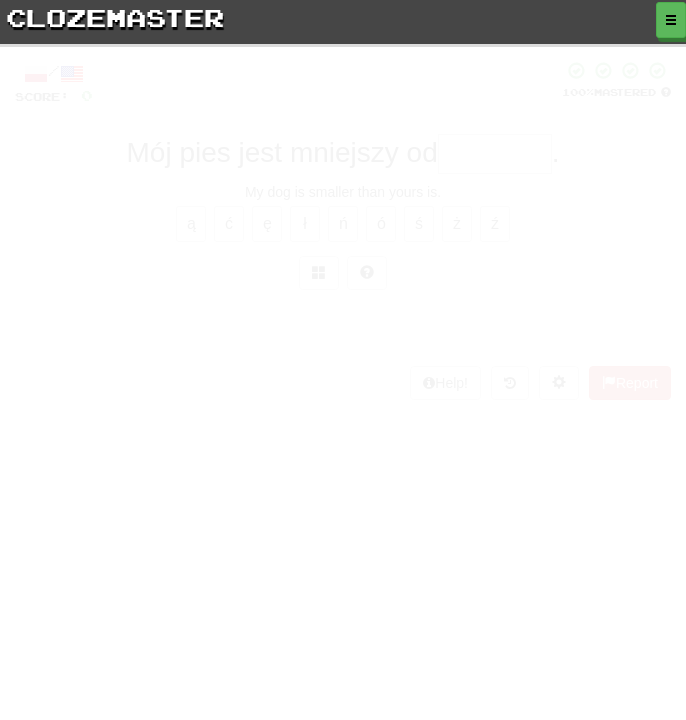 scroll, scrollTop: 0, scrollLeft: 0, axis: both 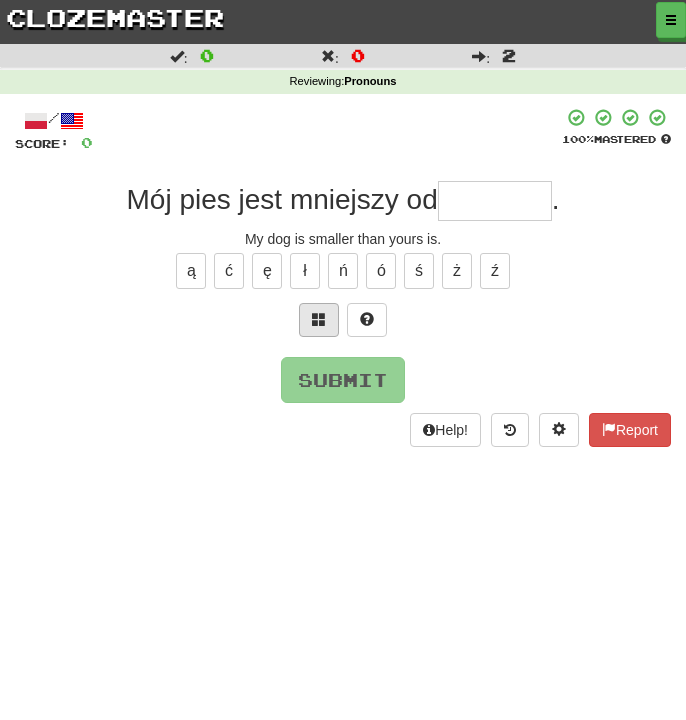 click at bounding box center [319, 319] 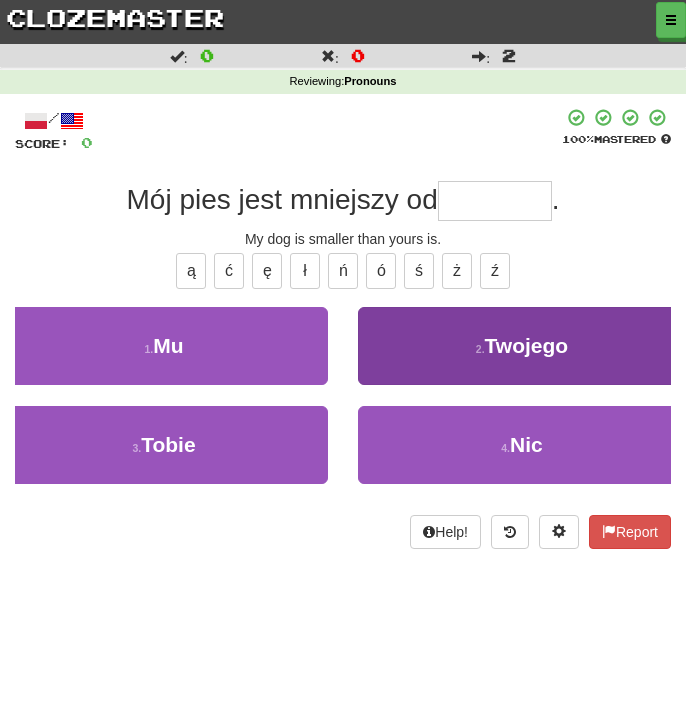 click on "Twojego" at bounding box center (527, 345) 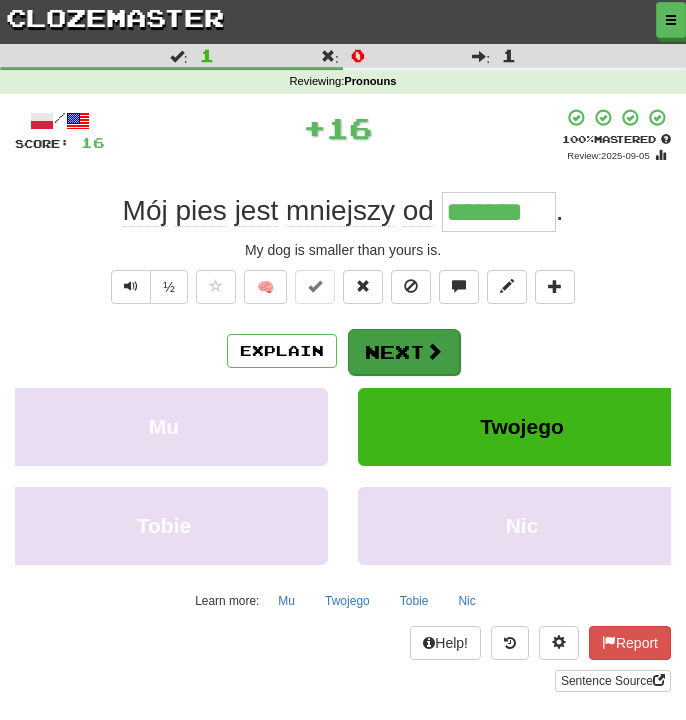 click on "Next" at bounding box center (404, 352) 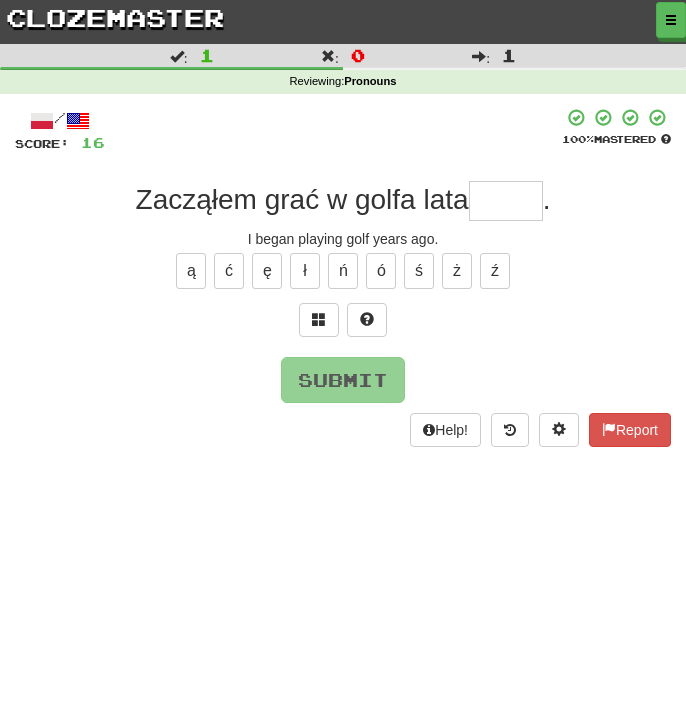 click at bounding box center [506, 201] 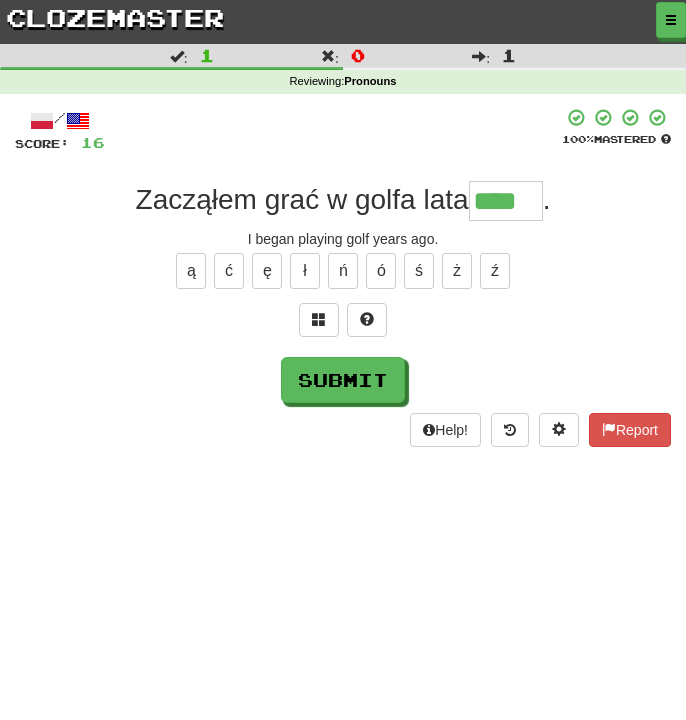 type on "****" 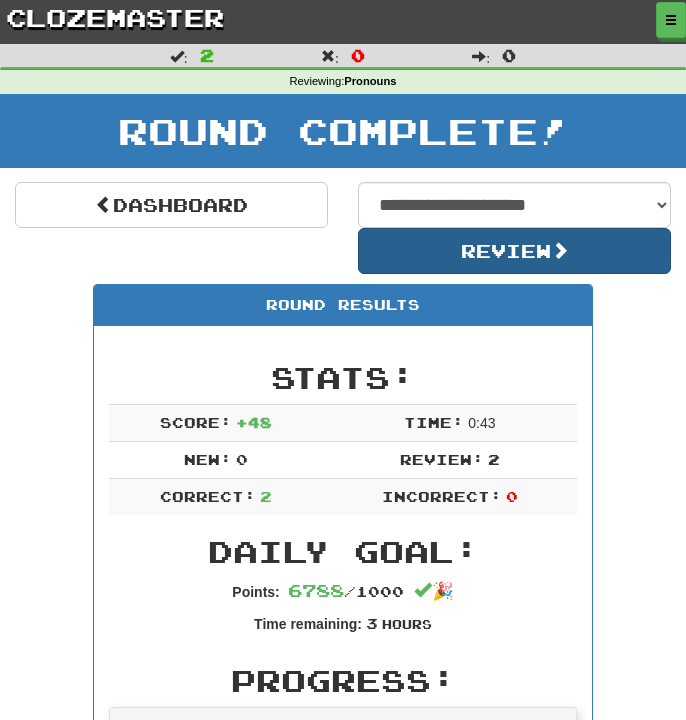 click on "Review" at bounding box center (514, 251) 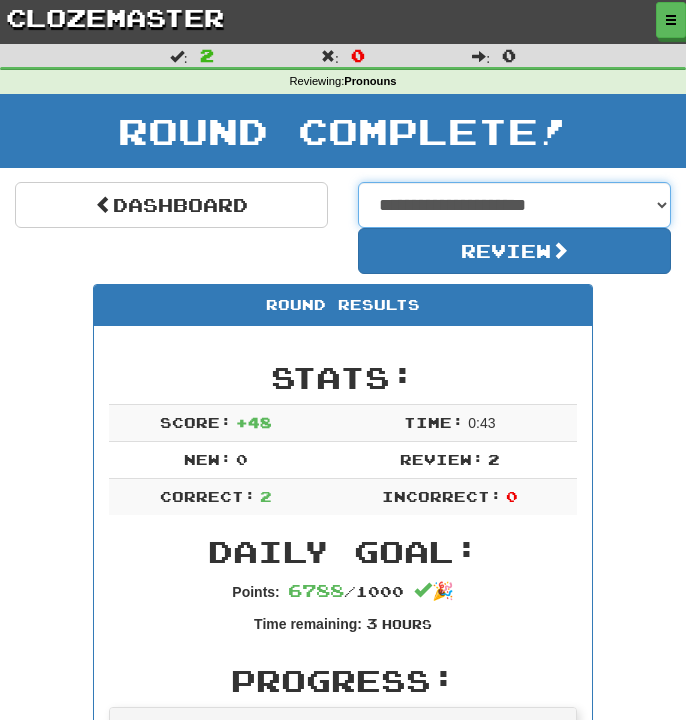 select on "**********" 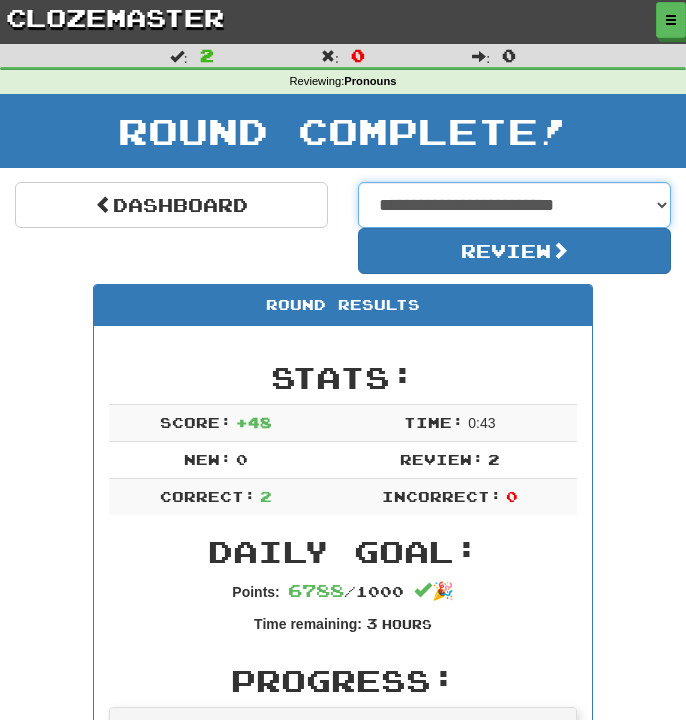 select on "**********" 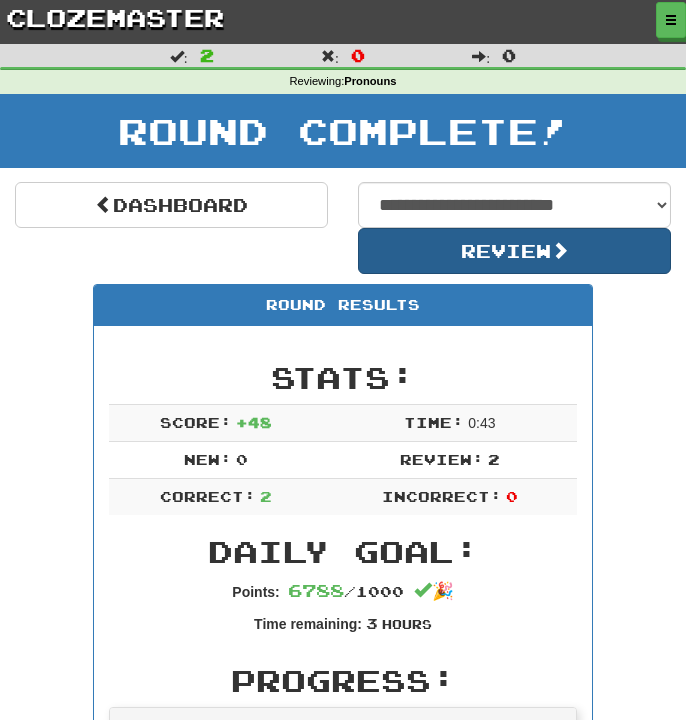 click on "Review" at bounding box center [514, 251] 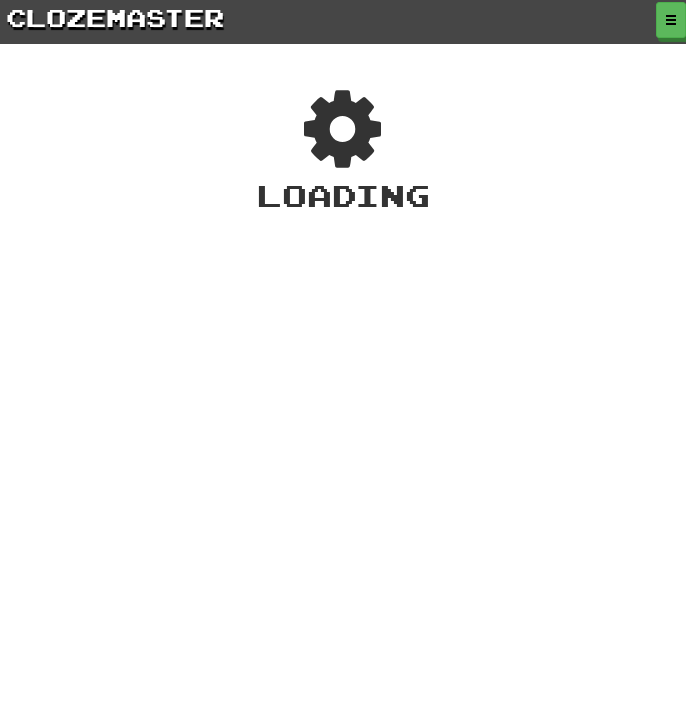 scroll, scrollTop: 0, scrollLeft: 0, axis: both 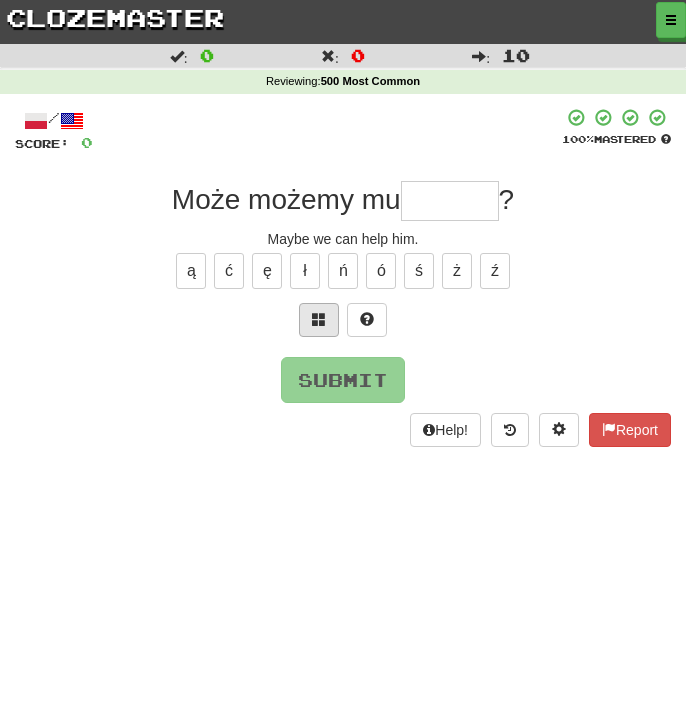 click at bounding box center (319, 320) 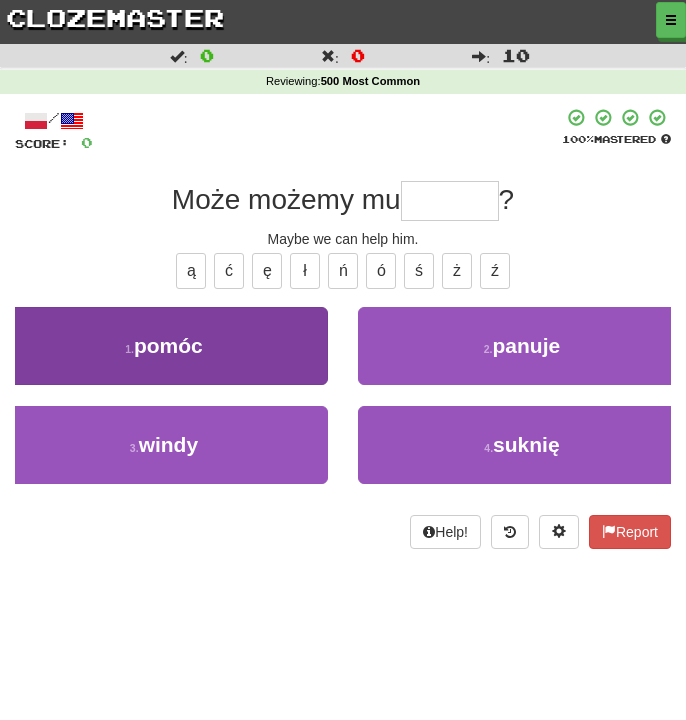 click on "1 .  pomóc" at bounding box center (164, 346) 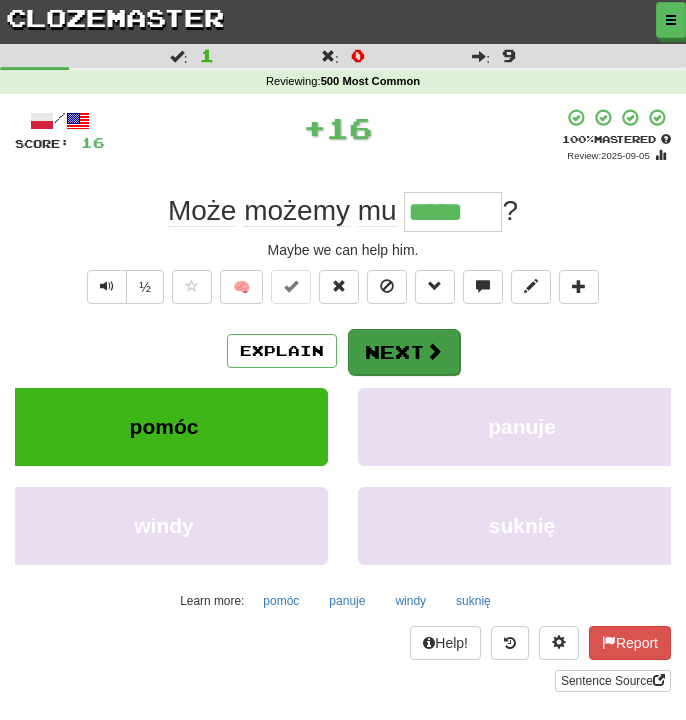 click on "Next" at bounding box center [404, 352] 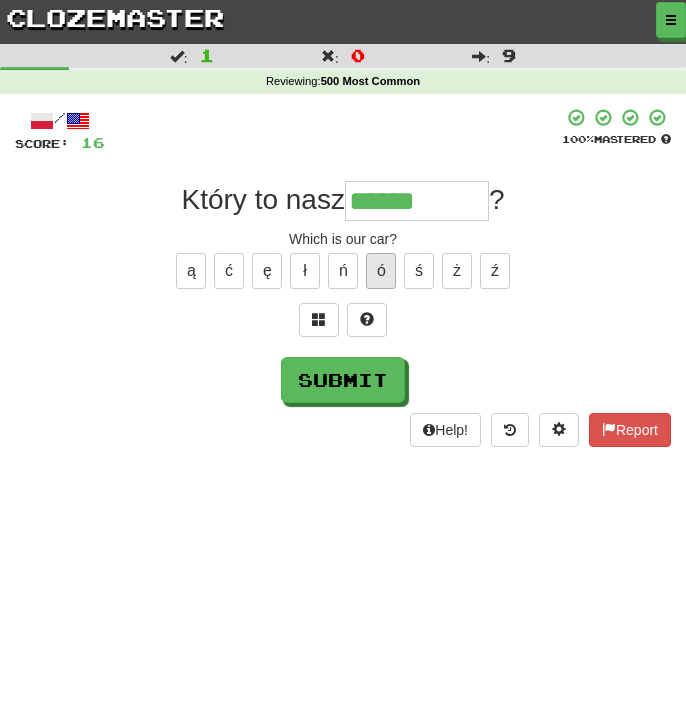 click on "ó" at bounding box center [381, 271] 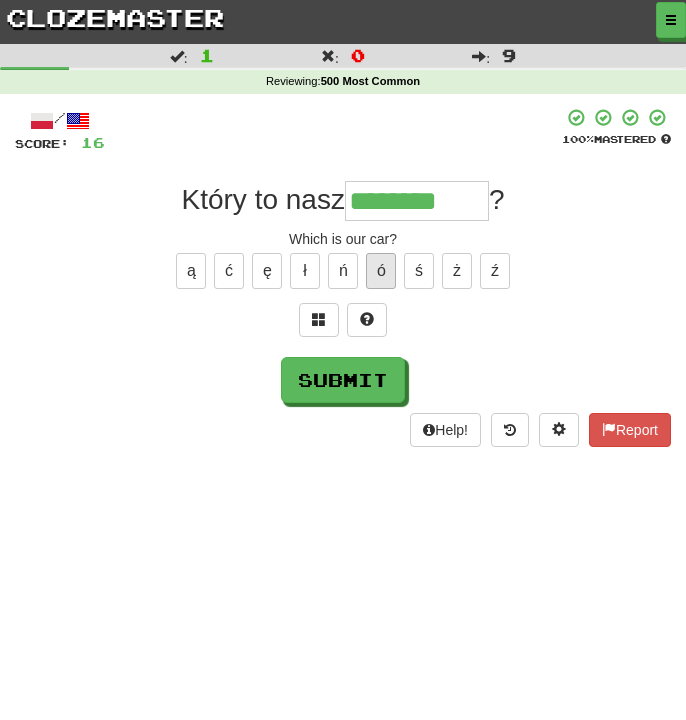 type on "********" 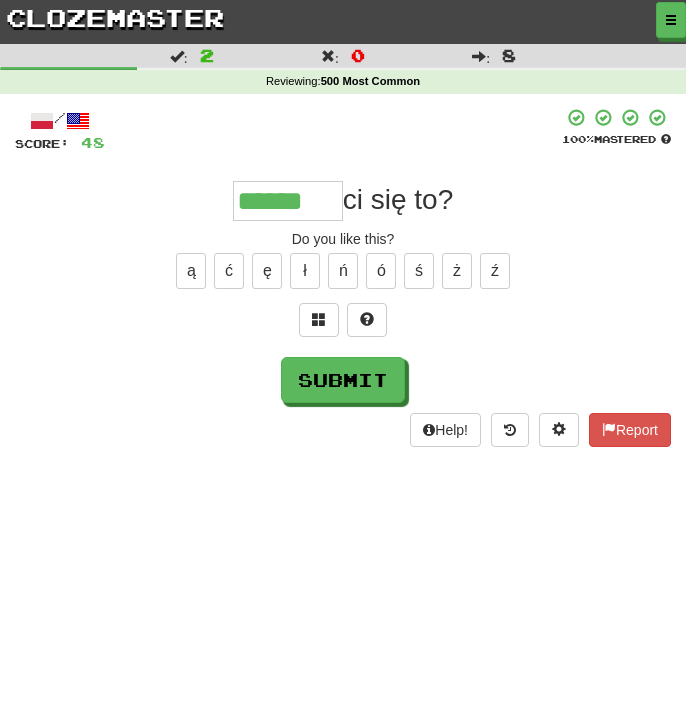 type on "******" 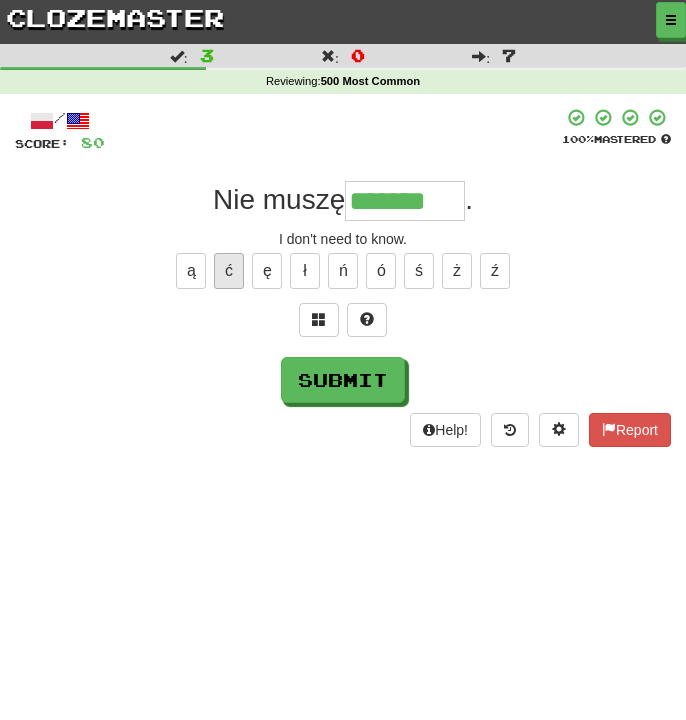 click on "ć" at bounding box center [229, 271] 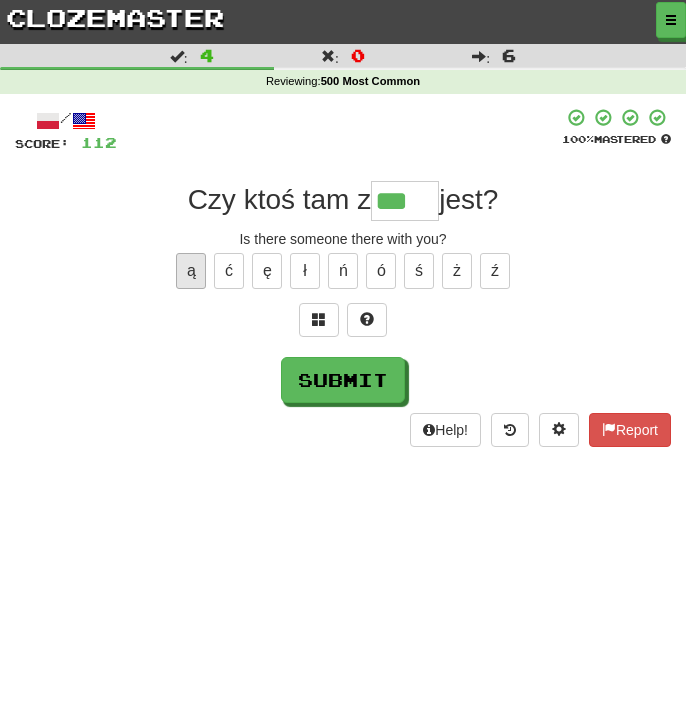 click on "ą" at bounding box center [191, 271] 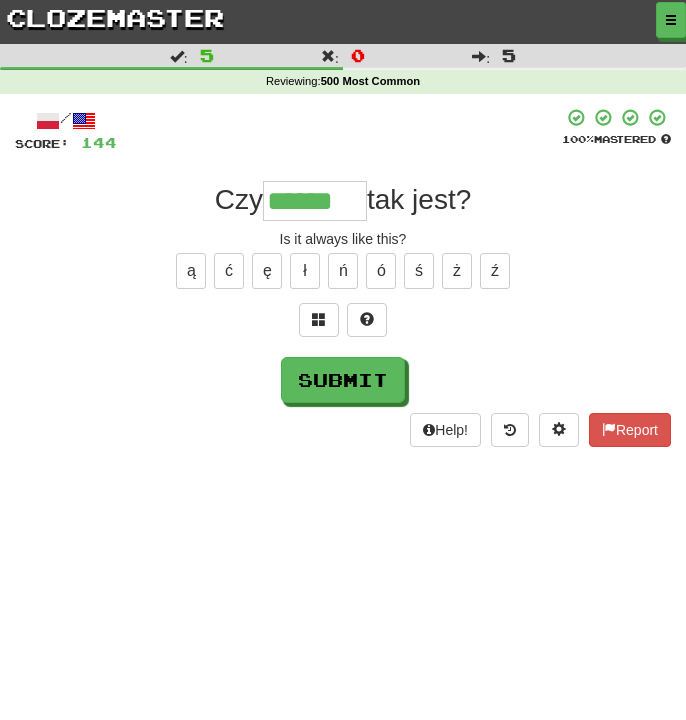 type on "******" 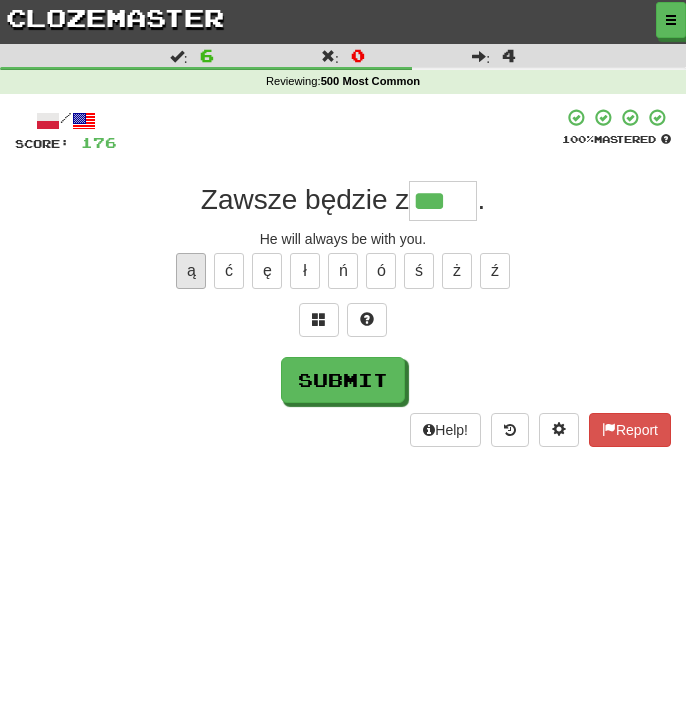 click on "ą" at bounding box center [191, 271] 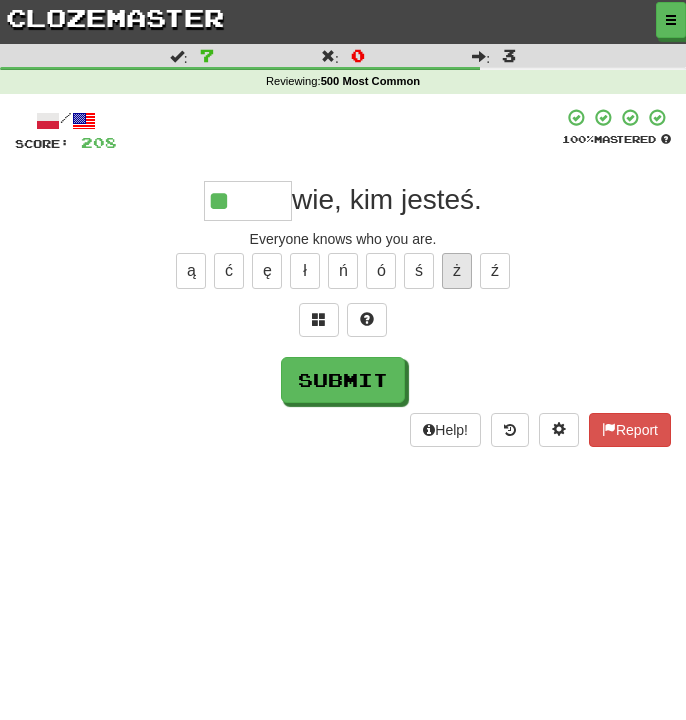 click on "ż" at bounding box center (457, 271) 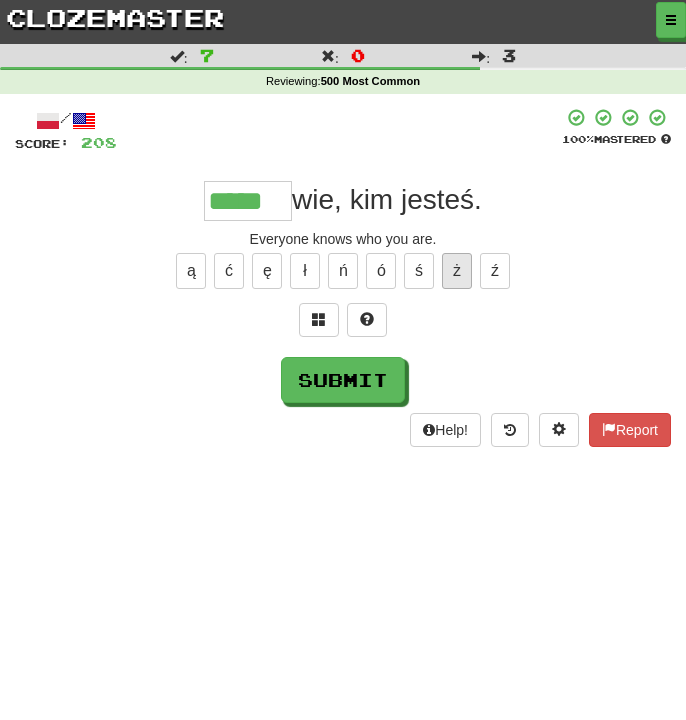 type on "*****" 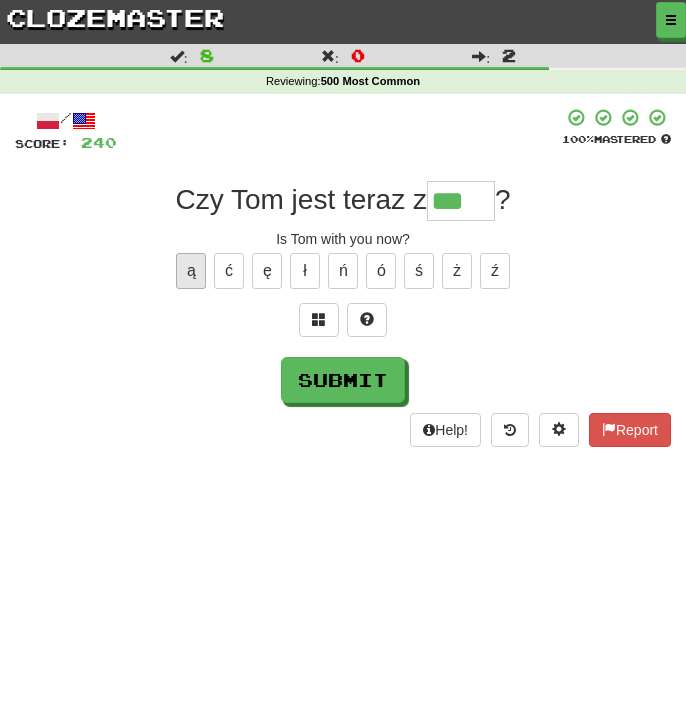 click on "ą" at bounding box center [191, 271] 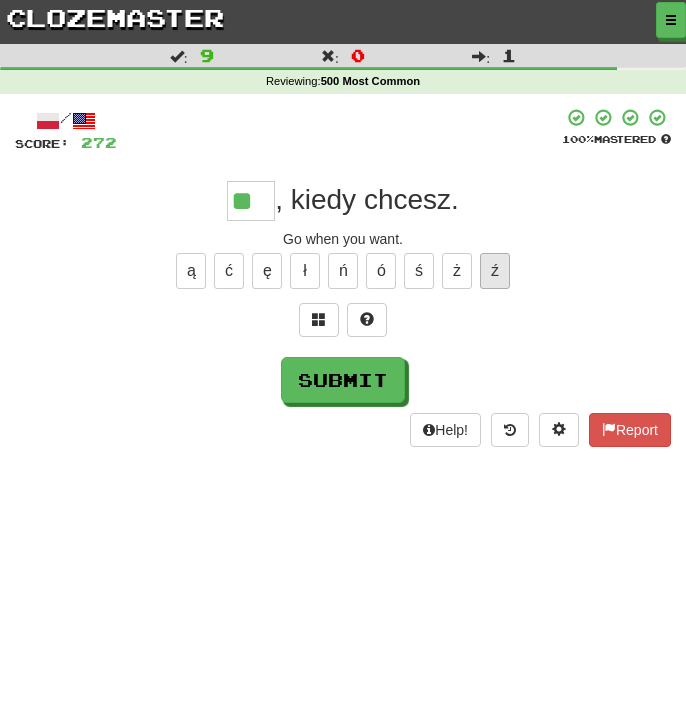click on "ź" at bounding box center (495, 271) 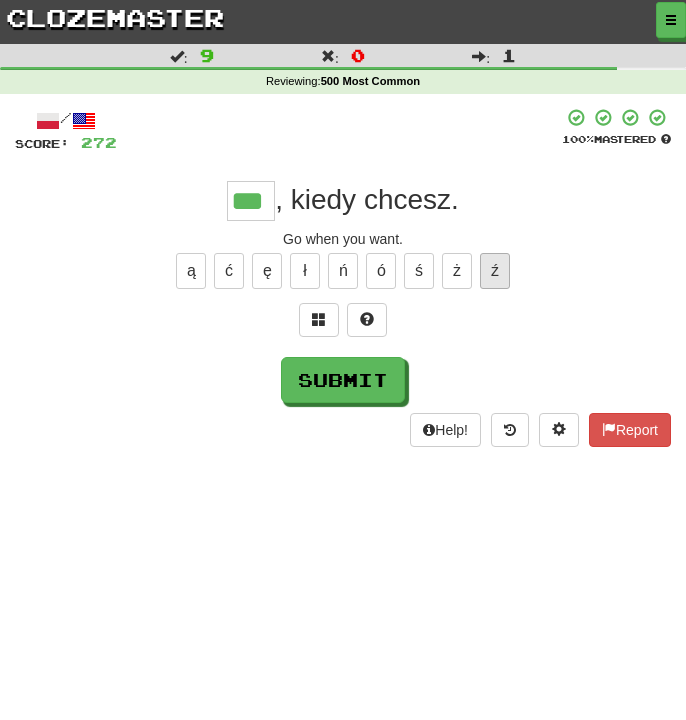 type on "***" 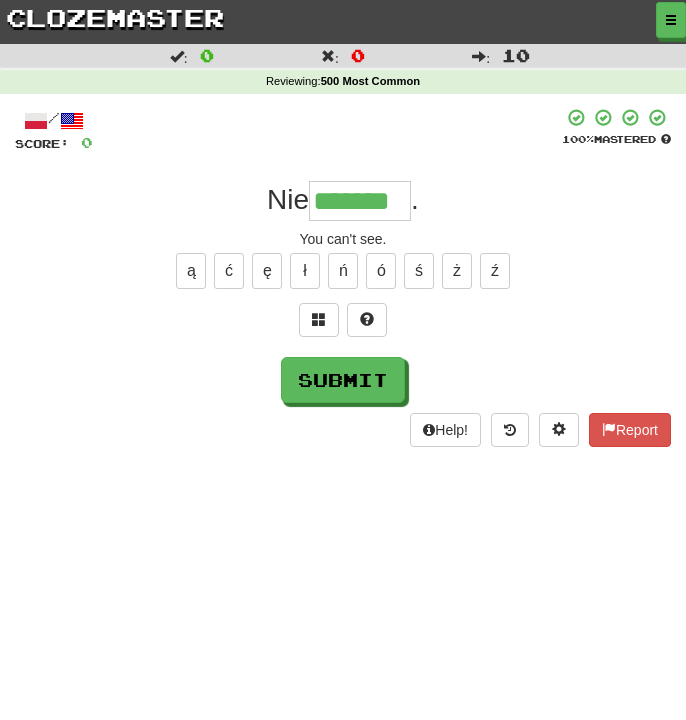 type on "*******" 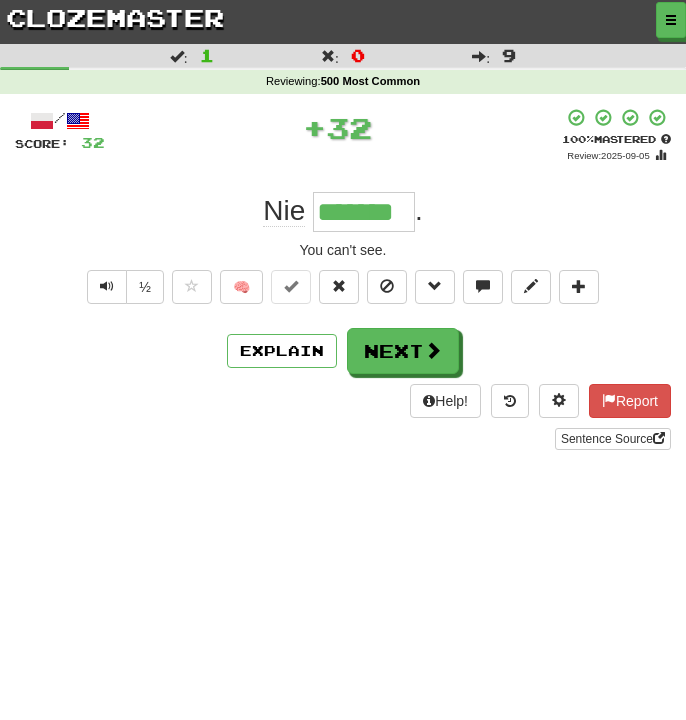 type 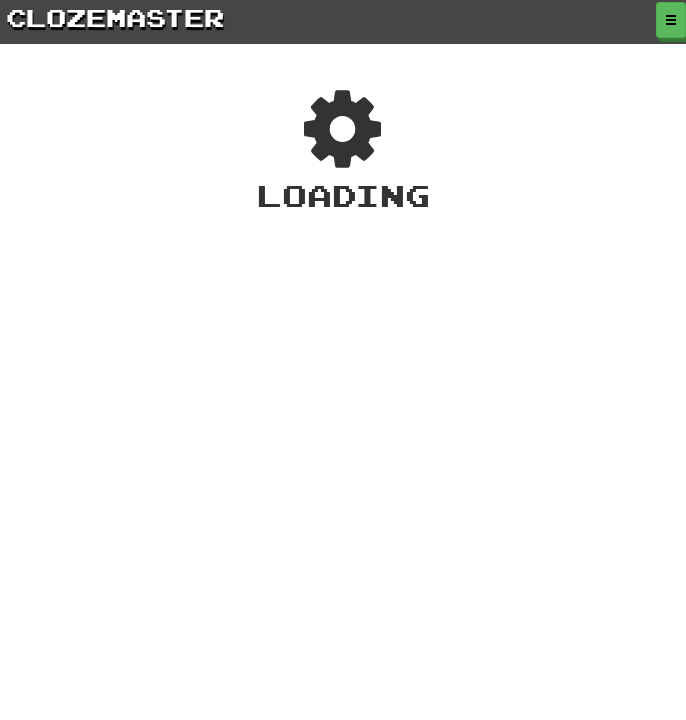 scroll, scrollTop: 0, scrollLeft: 0, axis: both 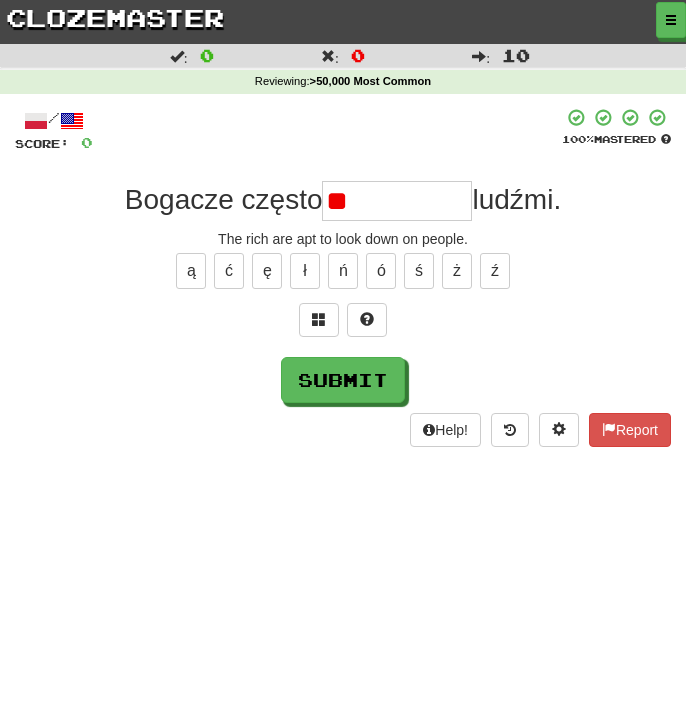 type on "*" 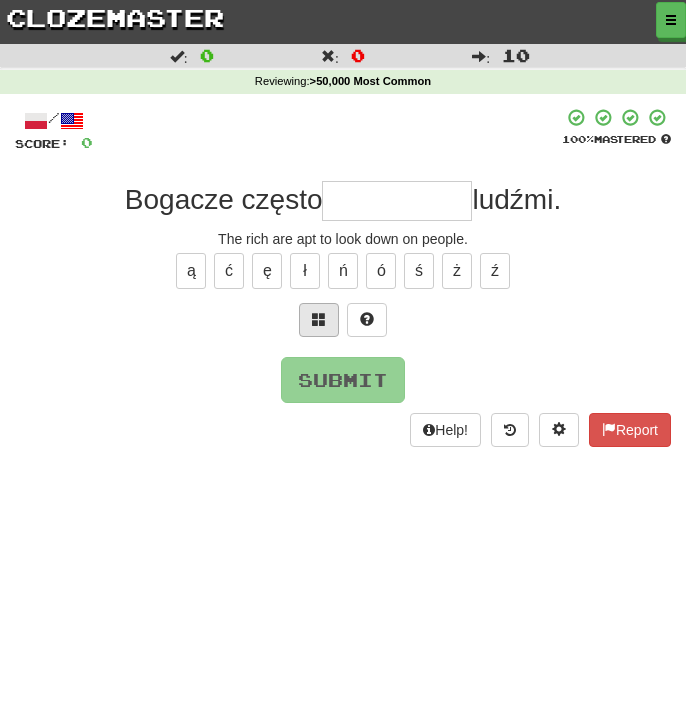 click at bounding box center (319, 320) 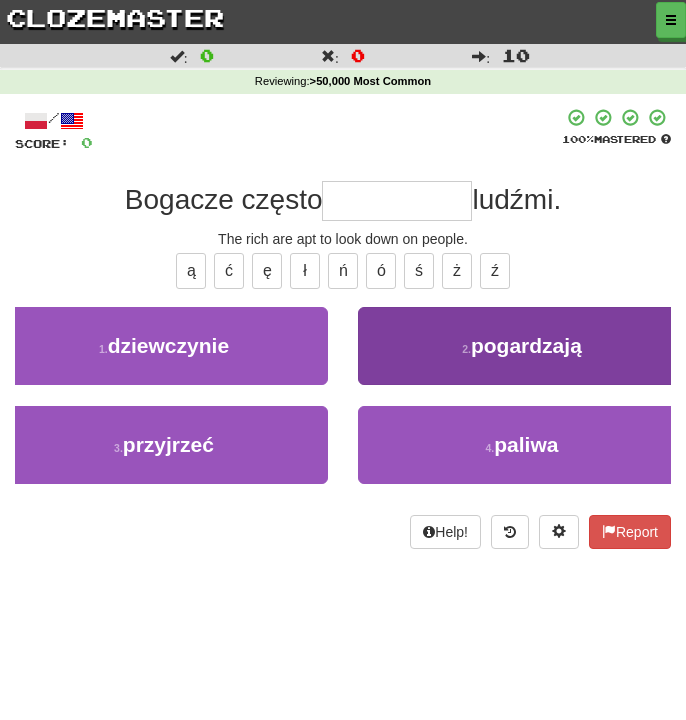 click on "2 .  pogardzają" at bounding box center (522, 346) 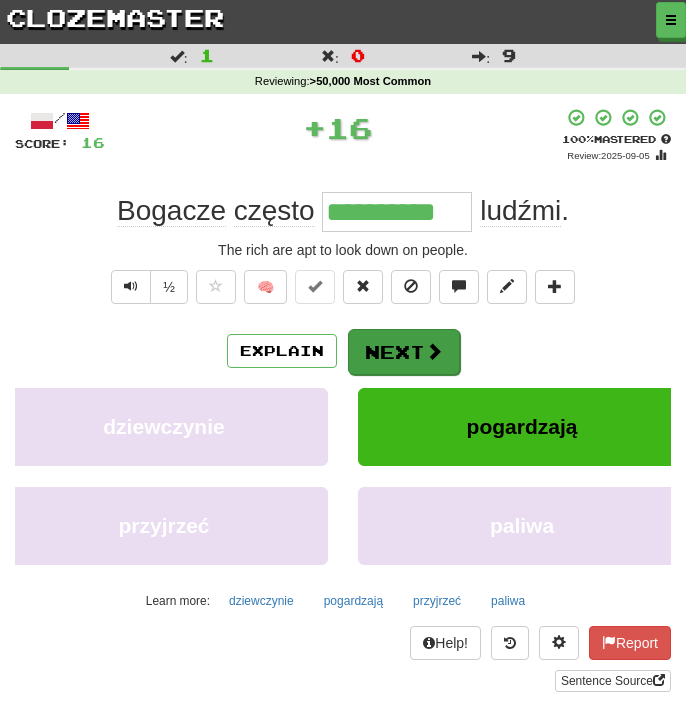 click on "Next" at bounding box center [404, 352] 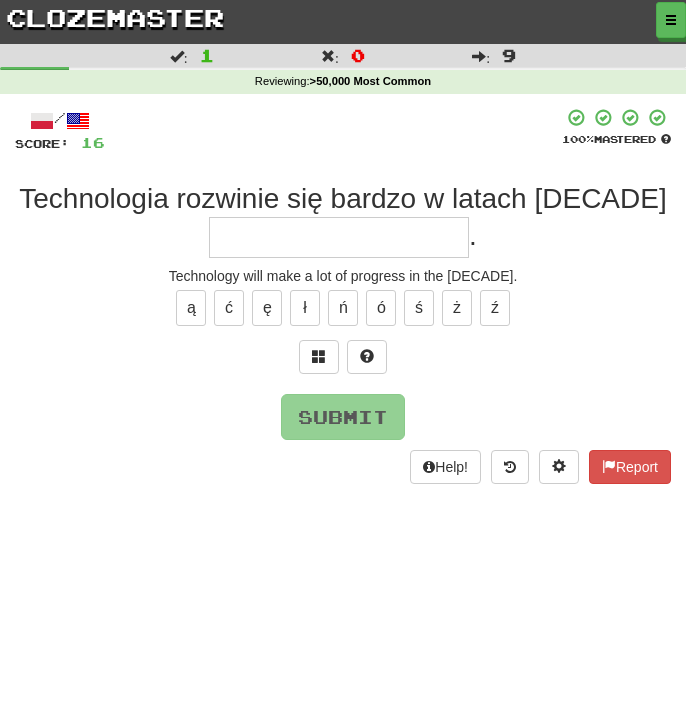 type on "*" 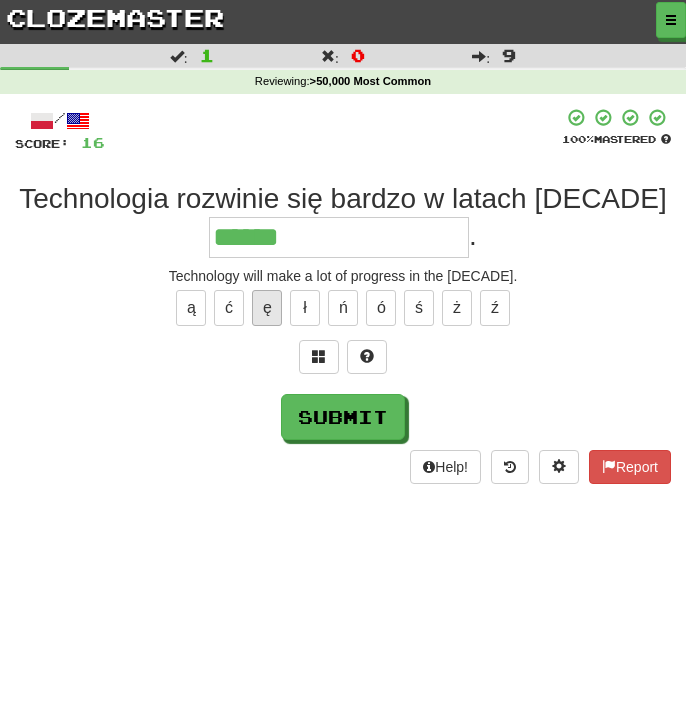 click on "ę" at bounding box center (267, 308) 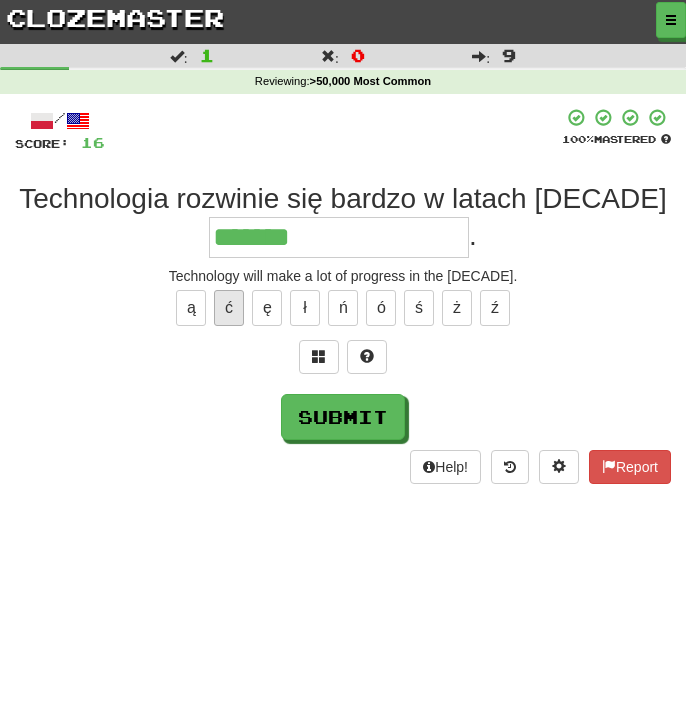 click on "ć" at bounding box center (229, 308) 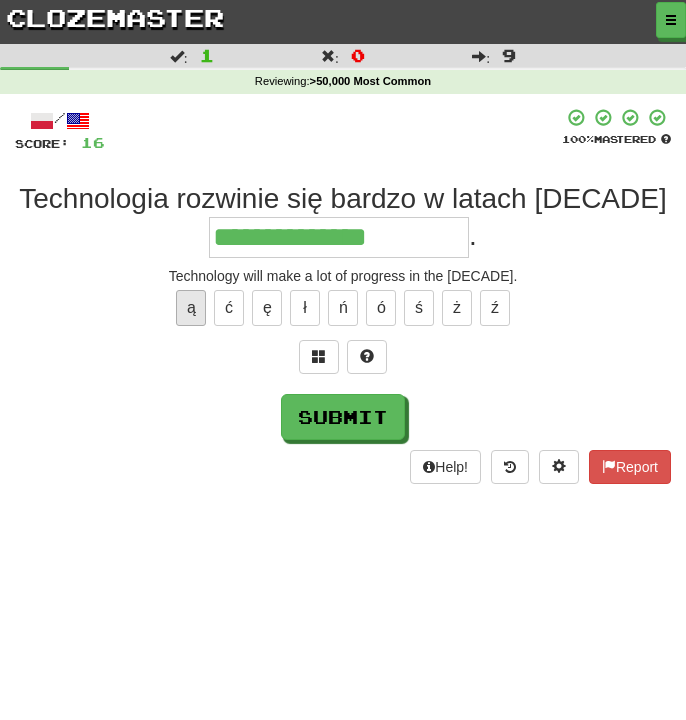 click on "ą" at bounding box center [191, 308] 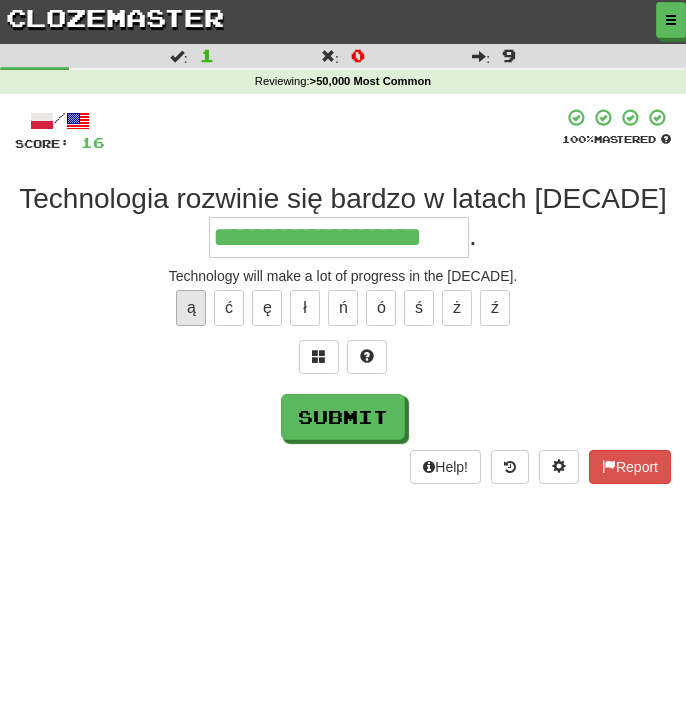 type on "**********" 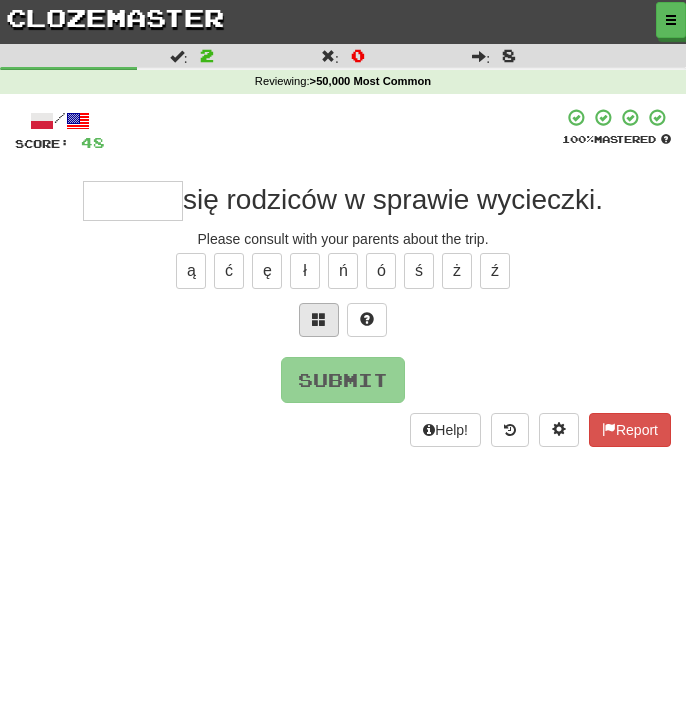click at bounding box center (319, 319) 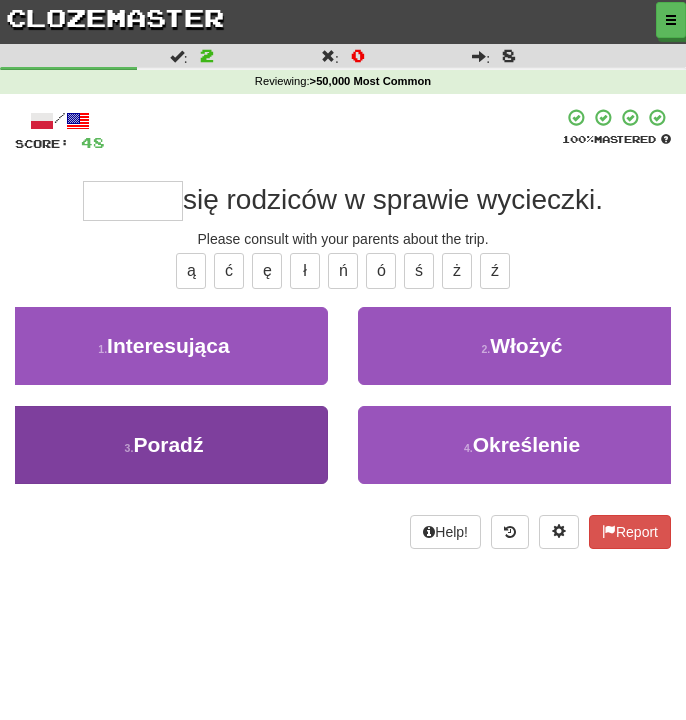 click on "3 .  Poradź" at bounding box center [164, 445] 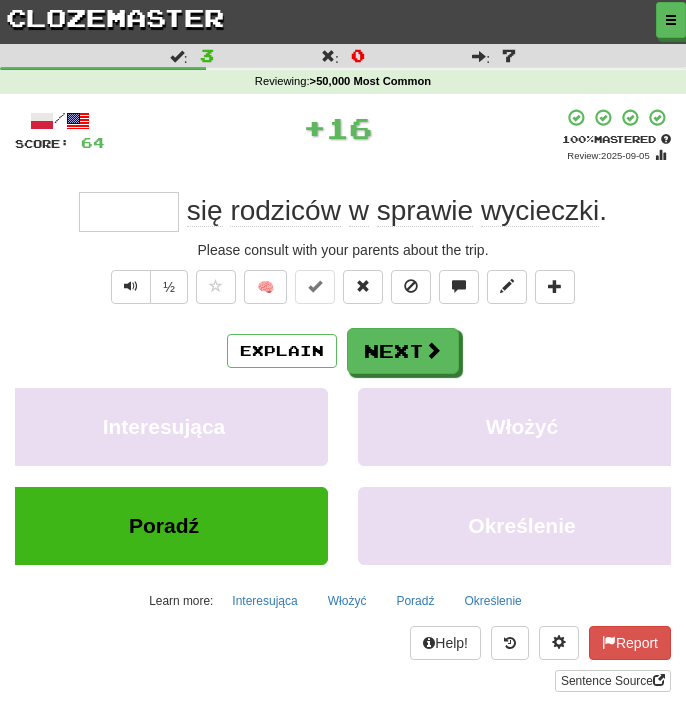 type on "******" 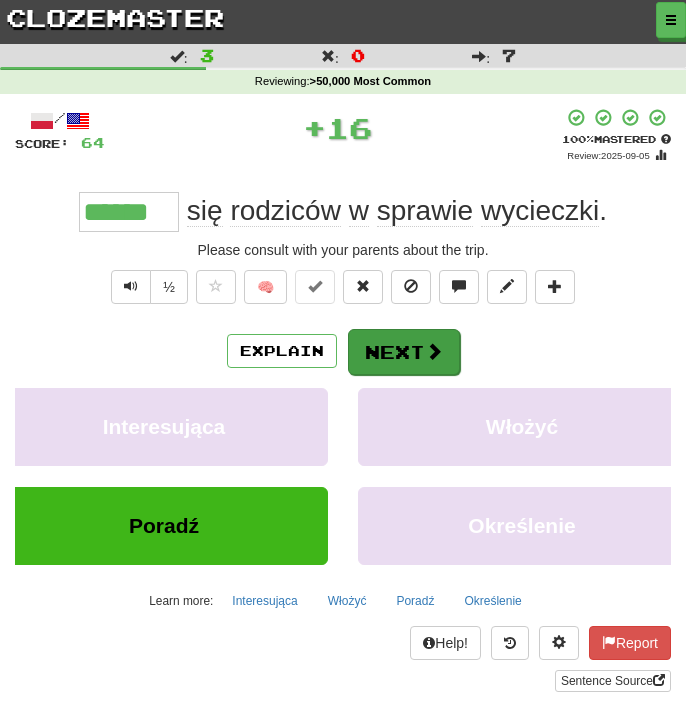 click on "Explain Next" at bounding box center (343, 351) 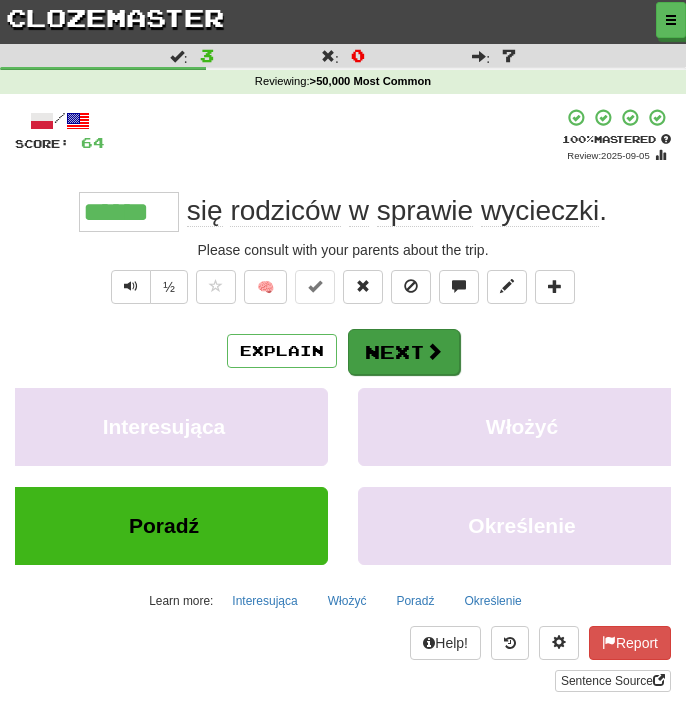 click on "Next" at bounding box center [404, 352] 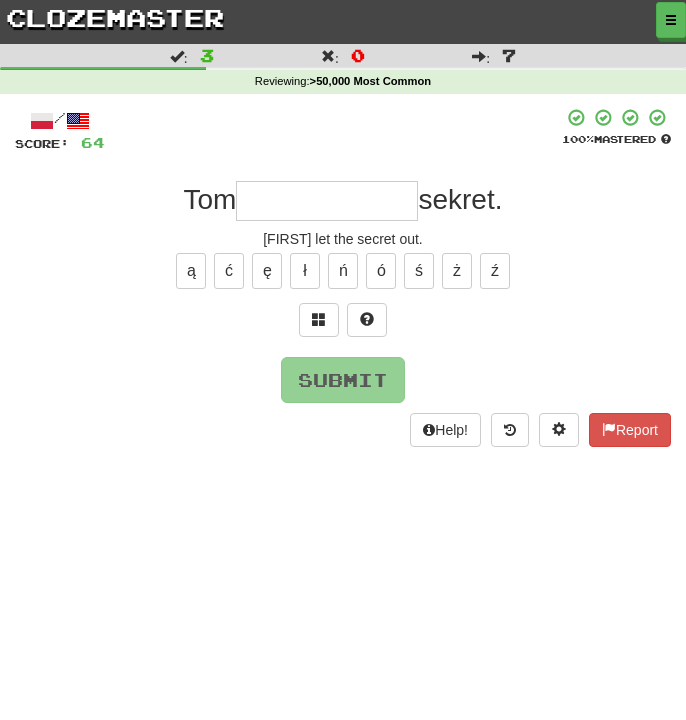 click at bounding box center (327, 201) 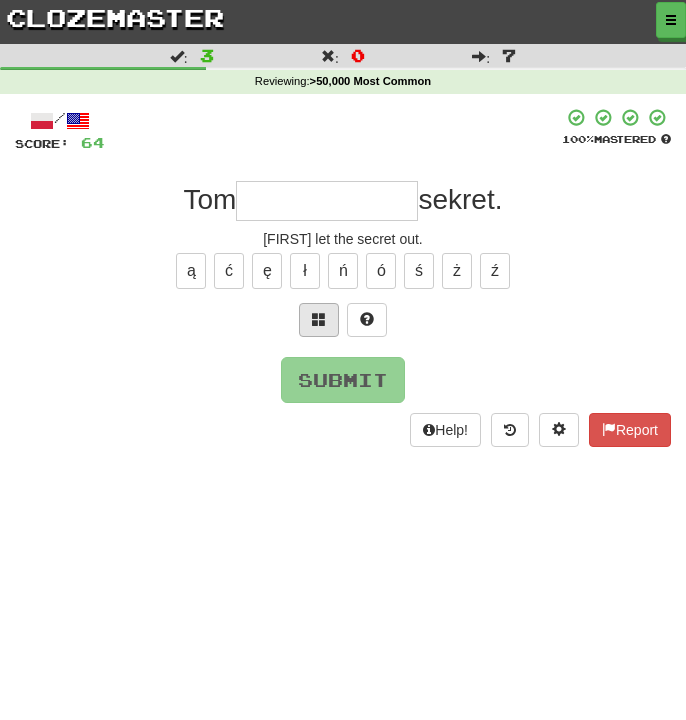click at bounding box center [319, 319] 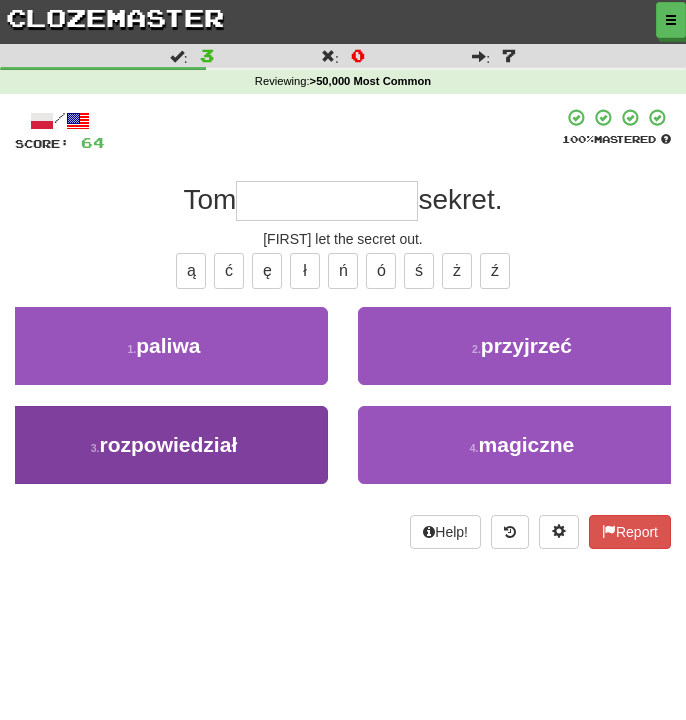 click on "rozpowiedział" at bounding box center [169, 444] 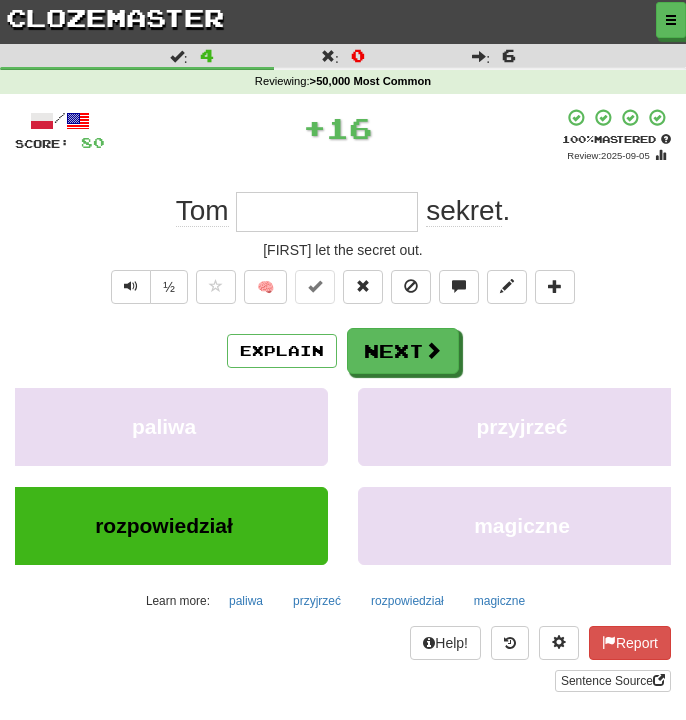type on "**********" 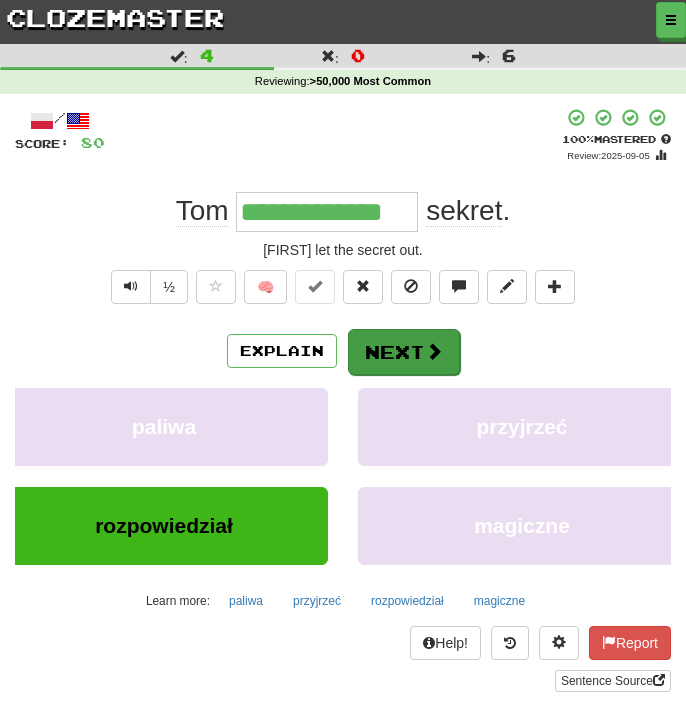 click on "Next" at bounding box center [404, 352] 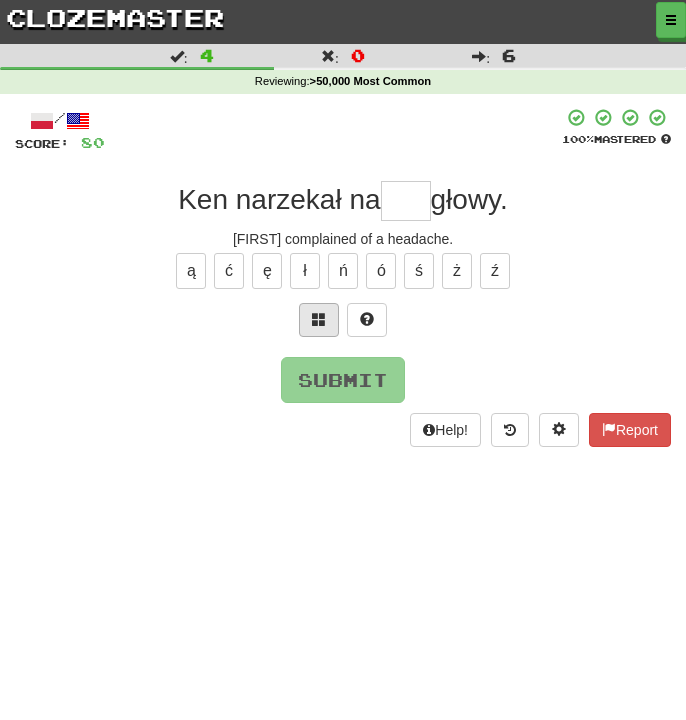 click at bounding box center (319, 319) 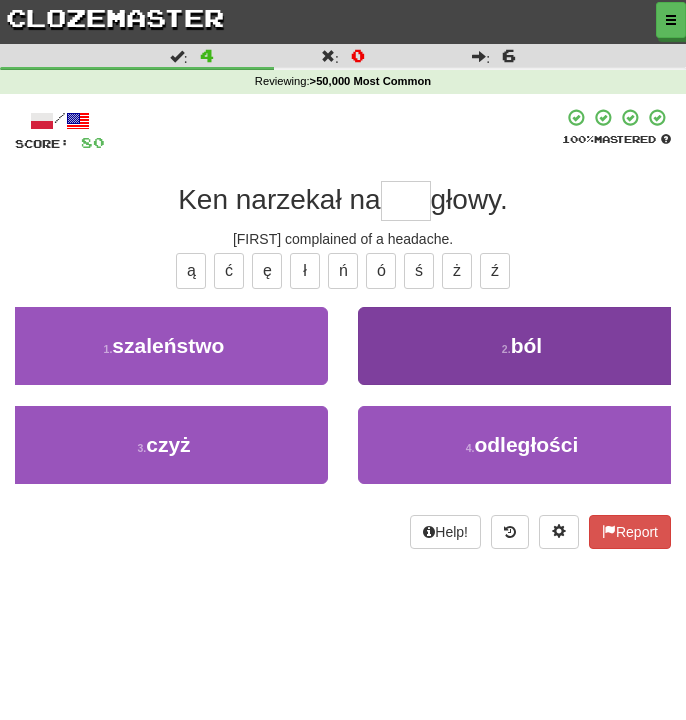 click on "ból" at bounding box center (527, 345) 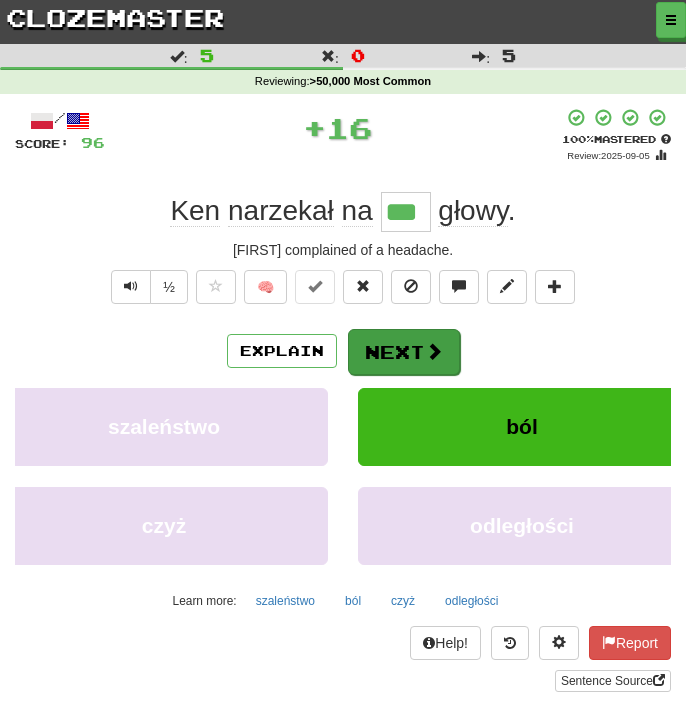 click at bounding box center [434, 351] 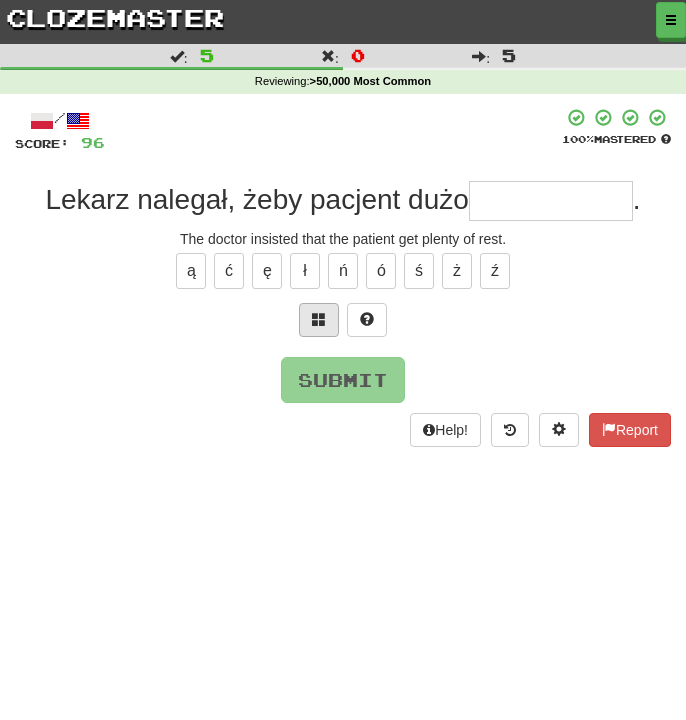 click at bounding box center [319, 319] 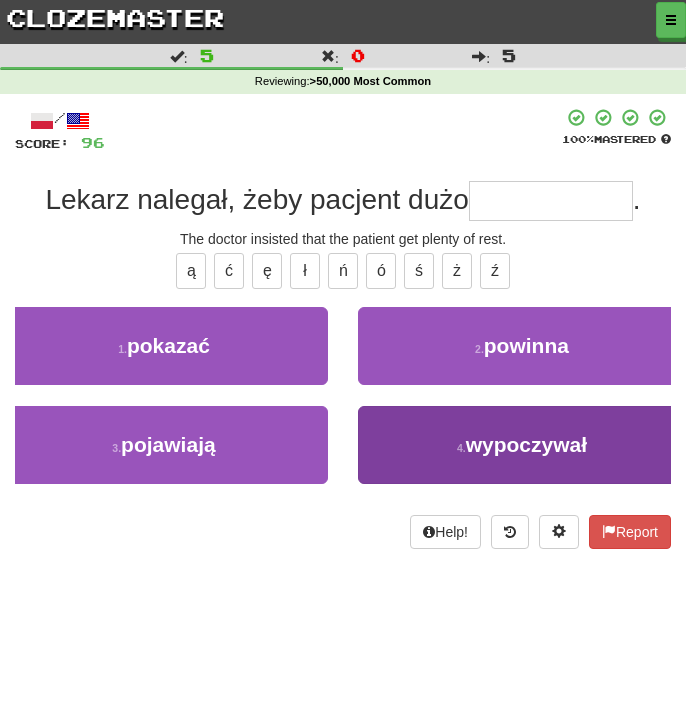 click on "wypoczywał" at bounding box center (526, 444) 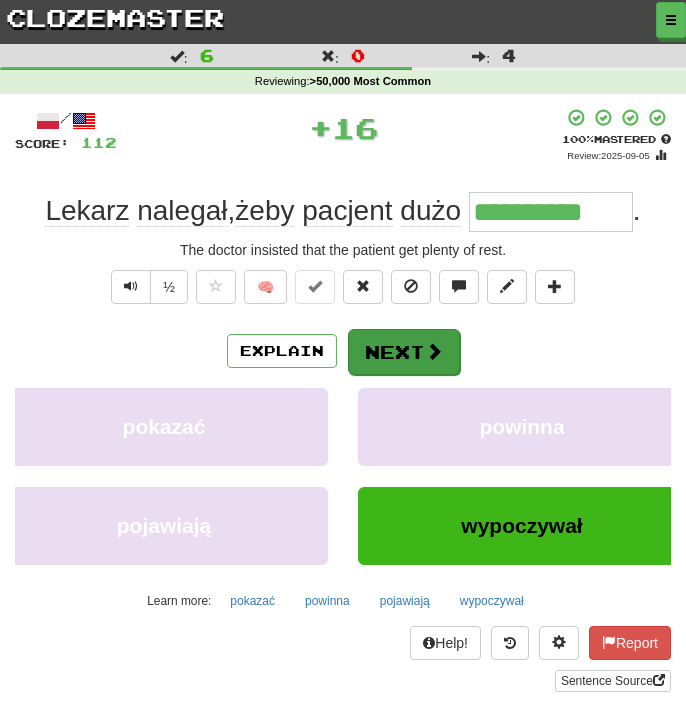 click on "Next" at bounding box center [404, 352] 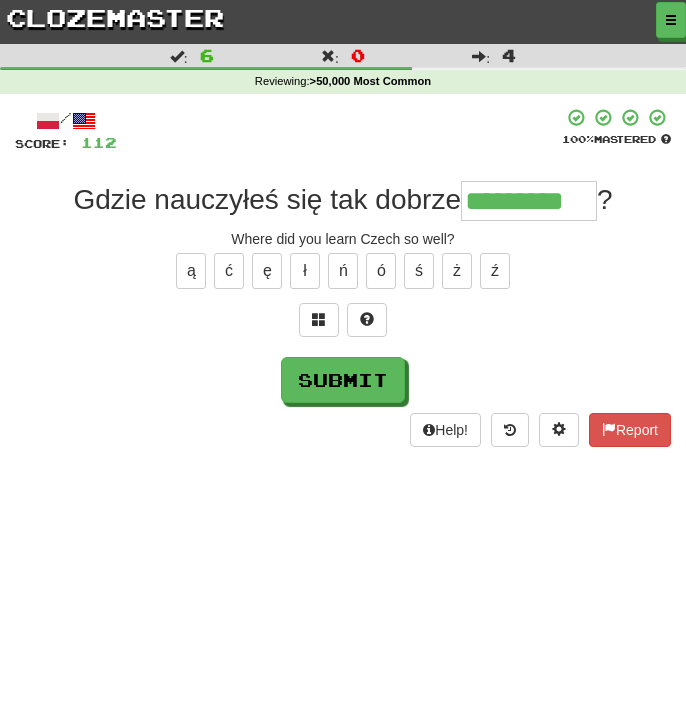type on "*********" 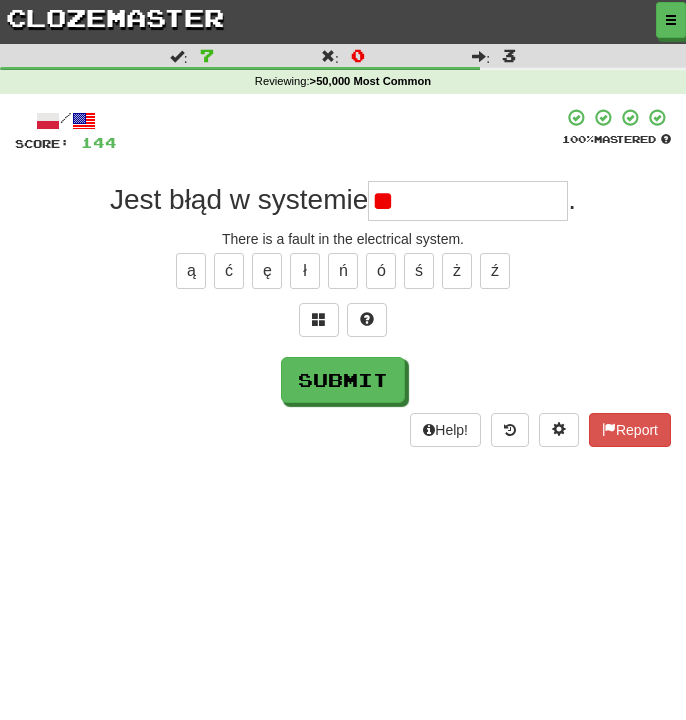 type on "*" 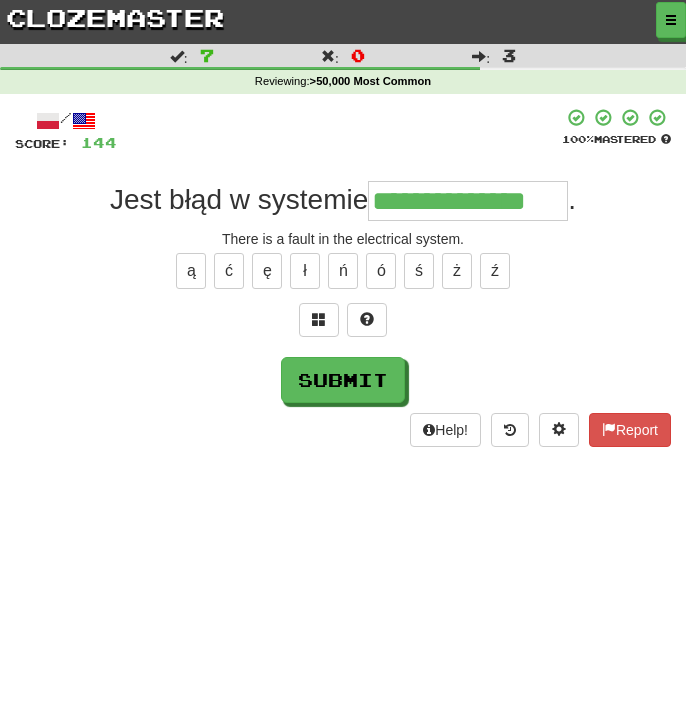 type on "**********" 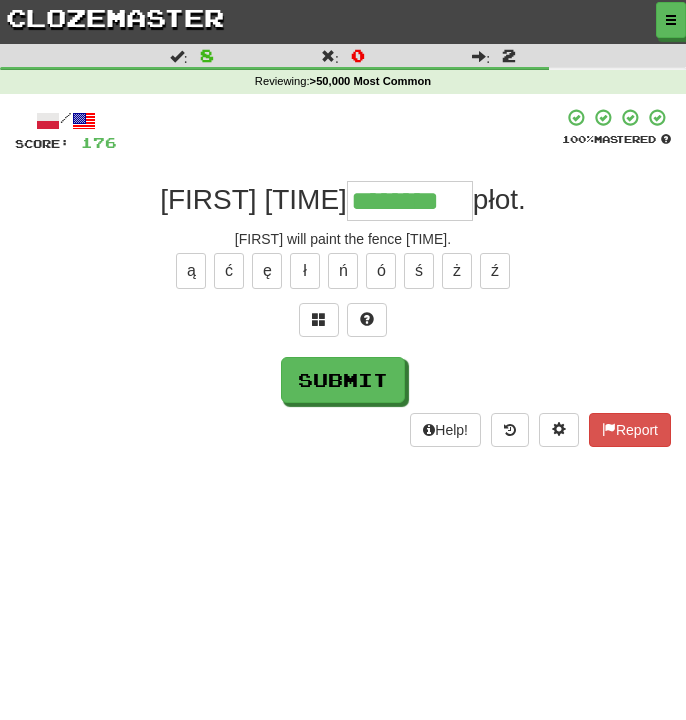 type on "********" 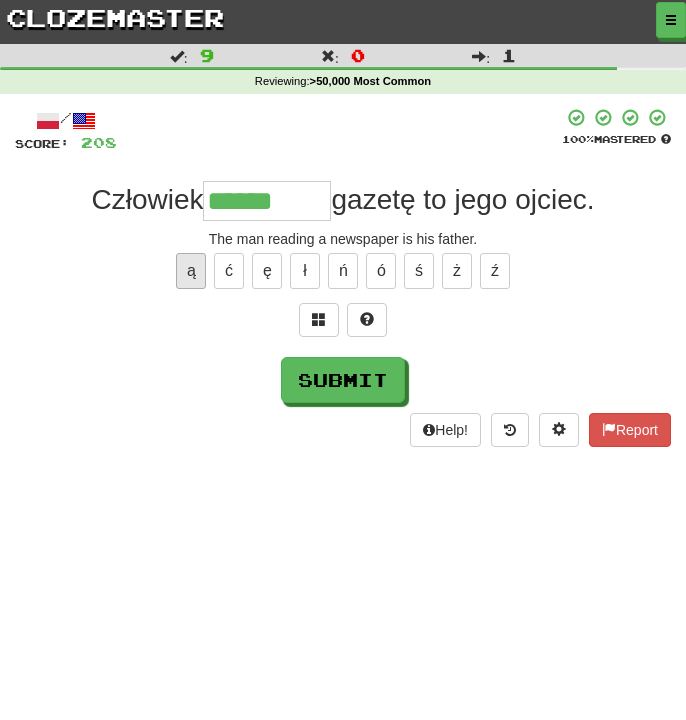 click on "ą" at bounding box center (191, 271) 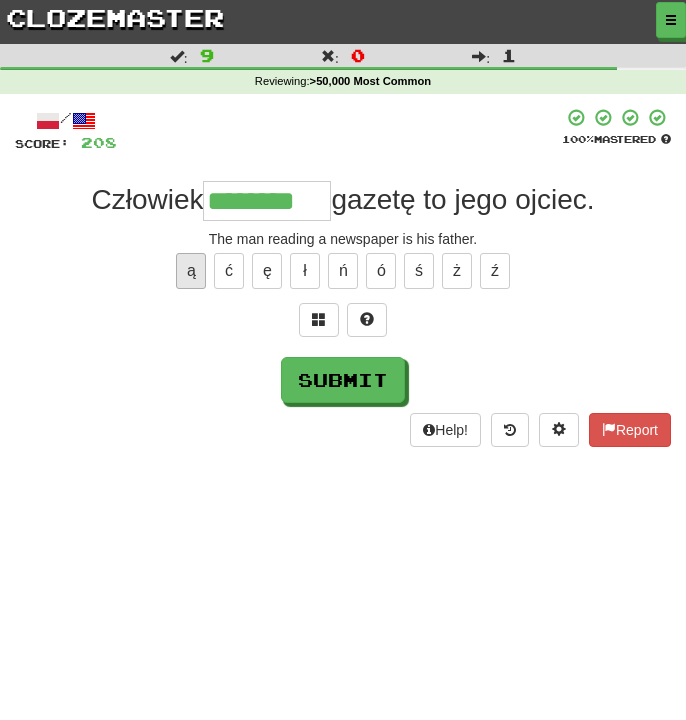 click on "ą" at bounding box center (191, 271) 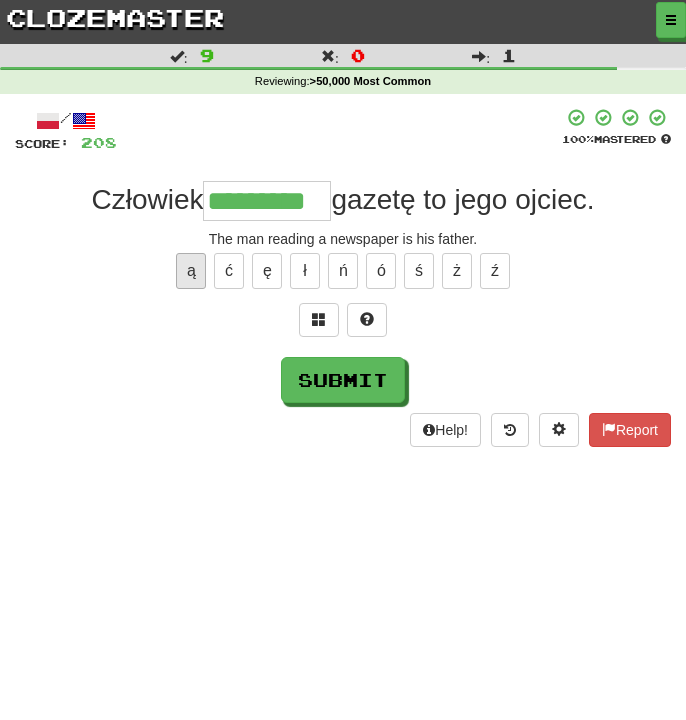 type on "*********" 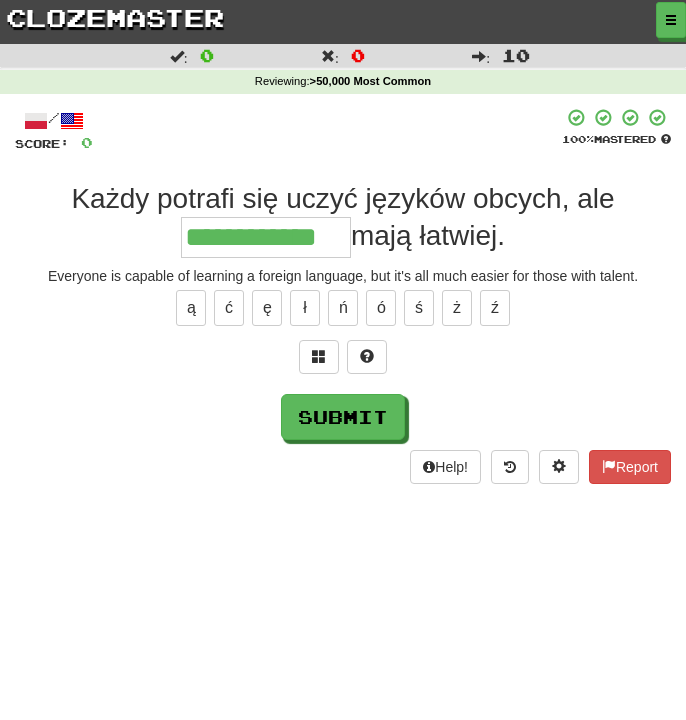 type on "**********" 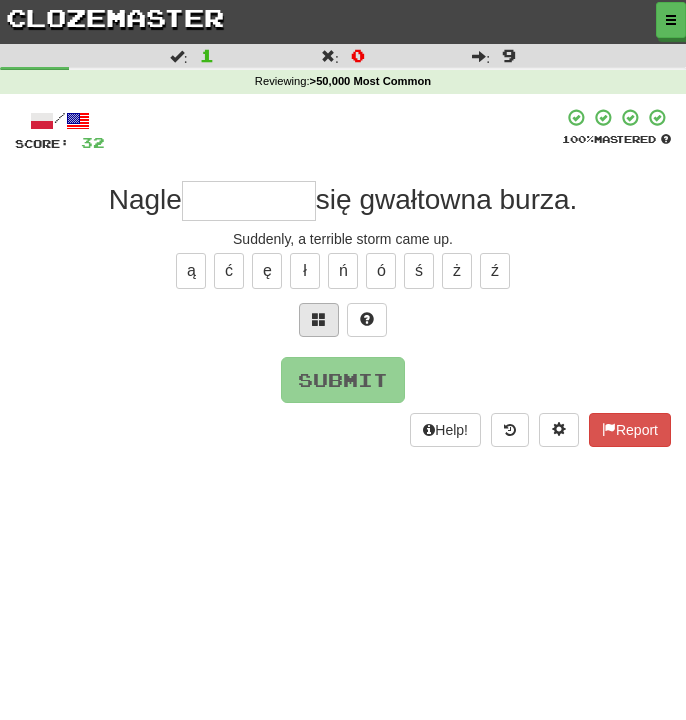 click at bounding box center (319, 319) 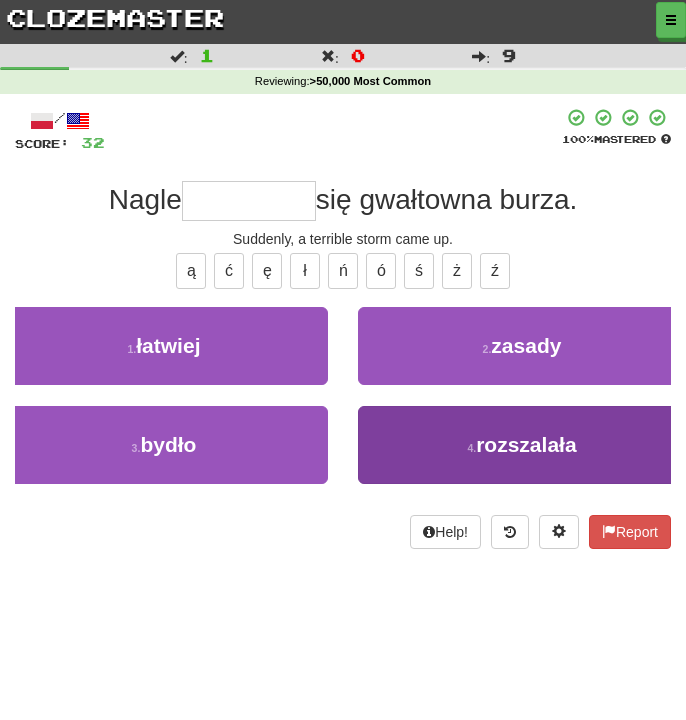 click on "4 .  rozszalała" at bounding box center (522, 445) 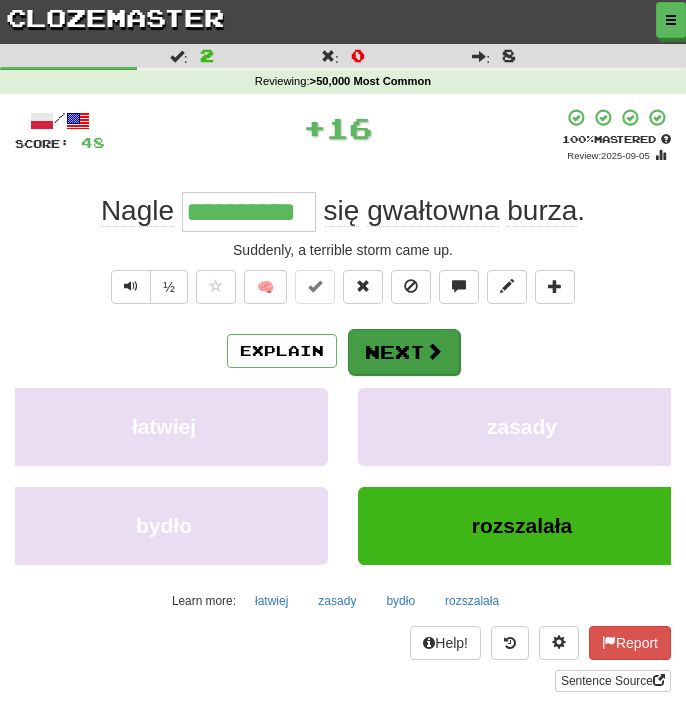 click at bounding box center [434, 351] 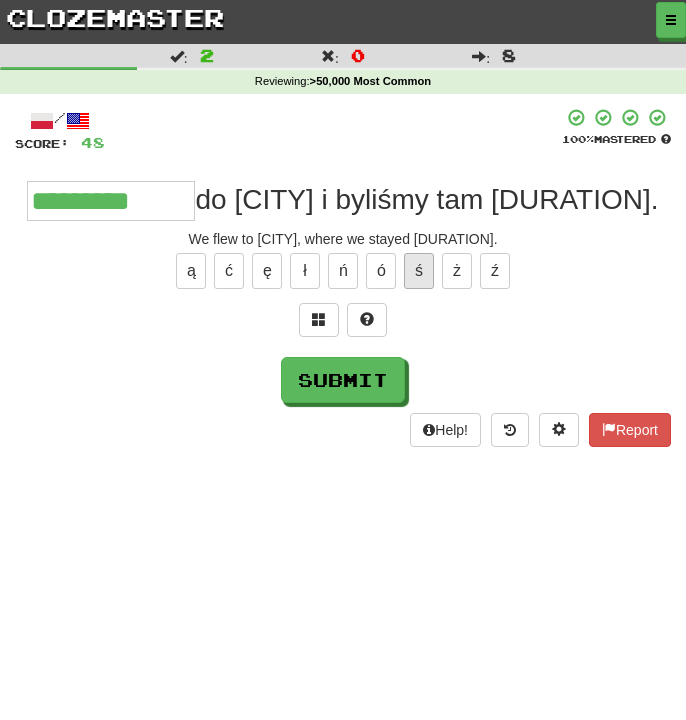 click on "ś" at bounding box center [419, 271] 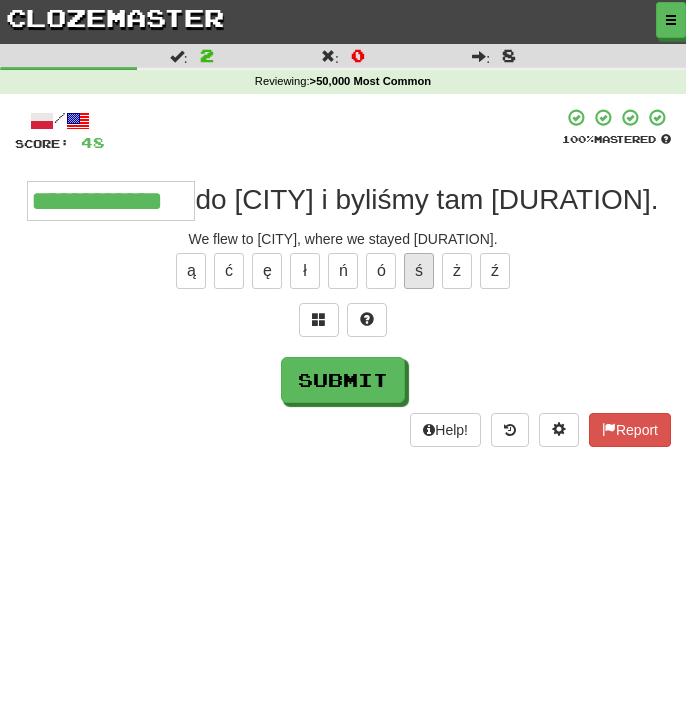type on "**********" 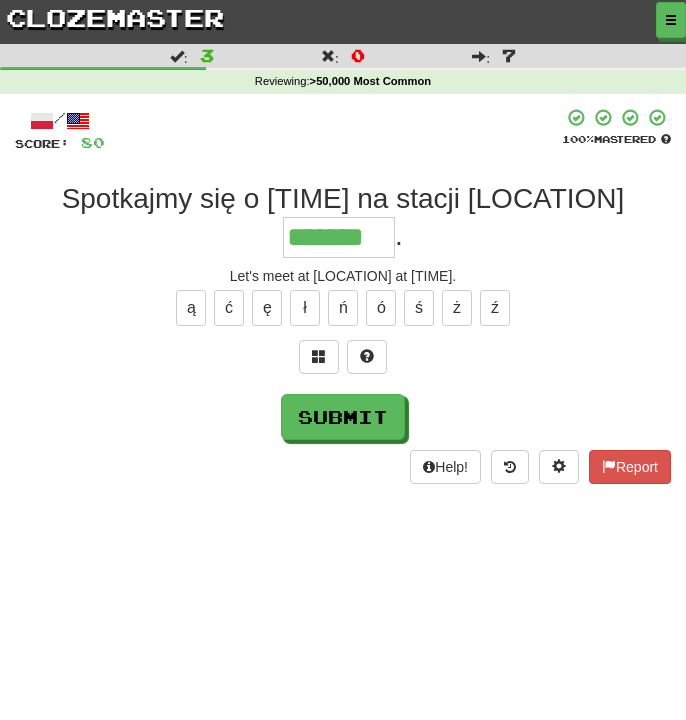type on "*******" 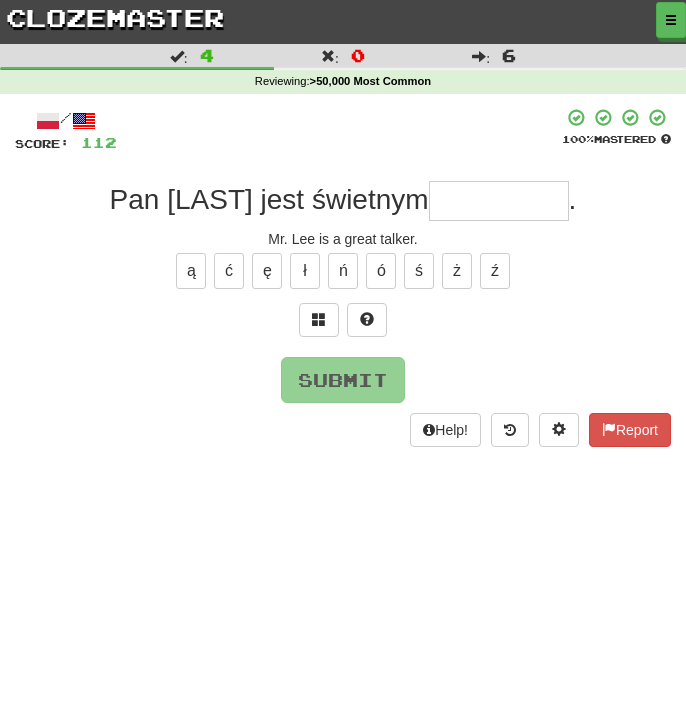 type on "*" 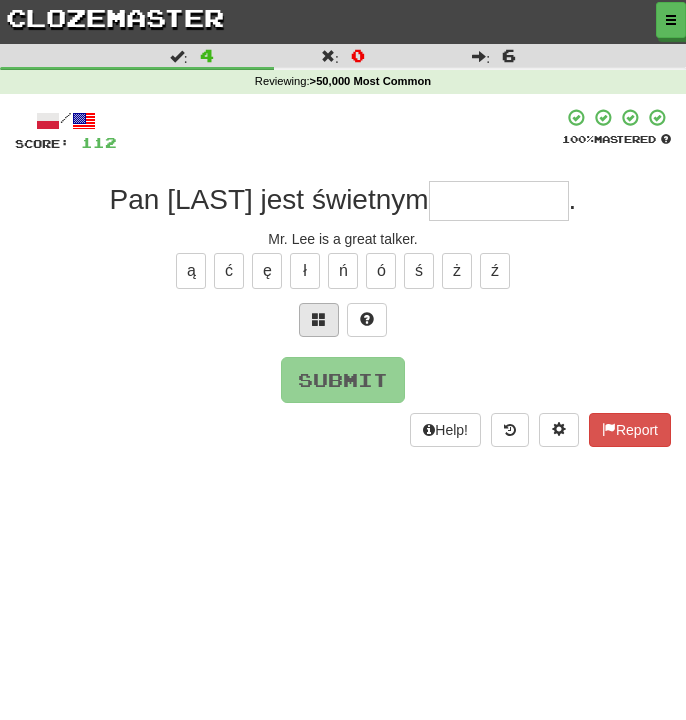click at bounding box center (319, 320) 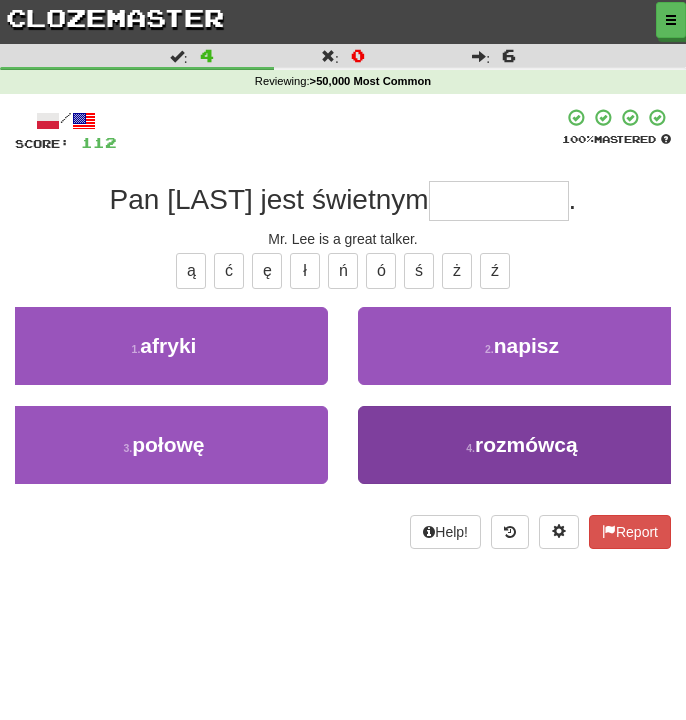 click on "4 .  rozmówcą" at bounding box center [522, 445] 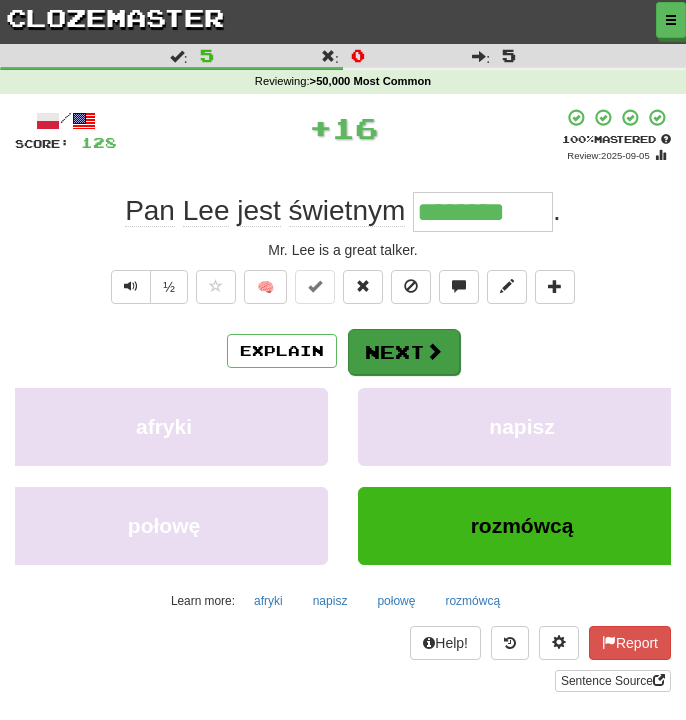click on "Next" at bounding box center [404, 352] 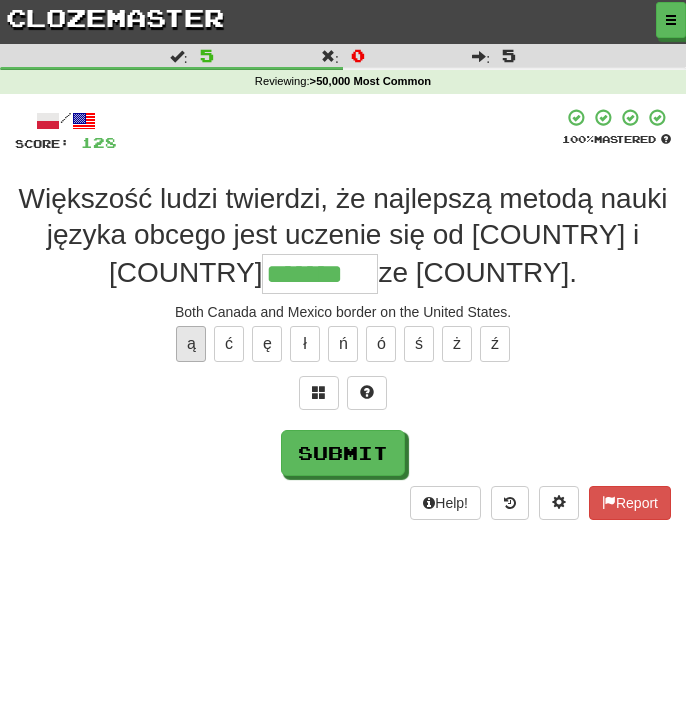 click on "ą" at bounding box center (191, 344) 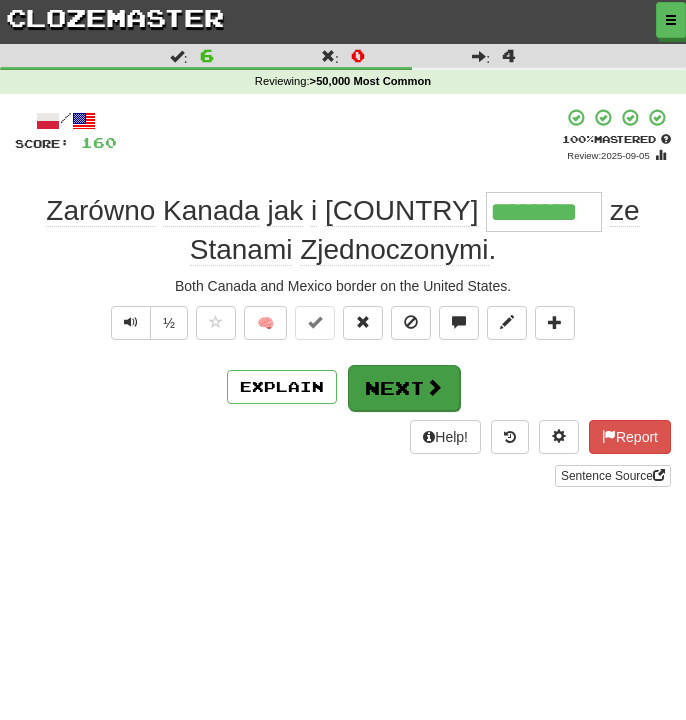 click on "Next" at bounding box center (404, 388) 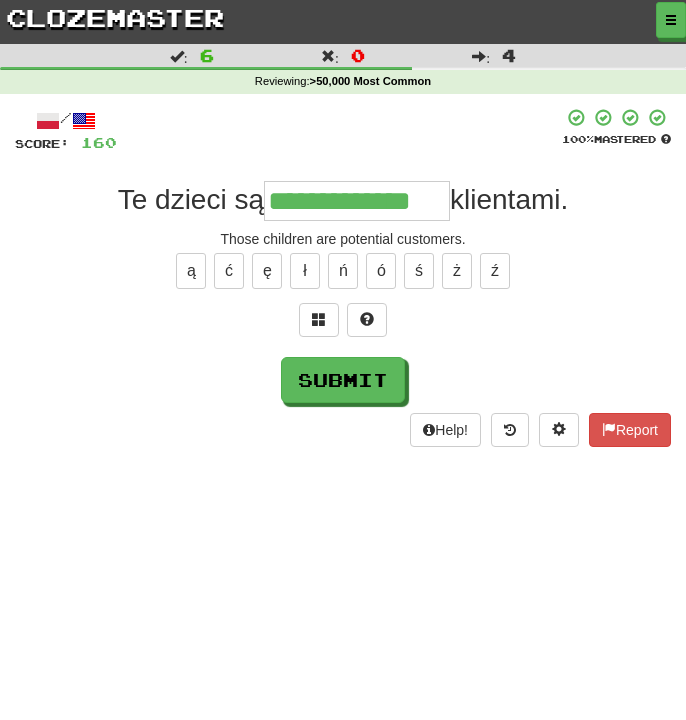 type on "**********" 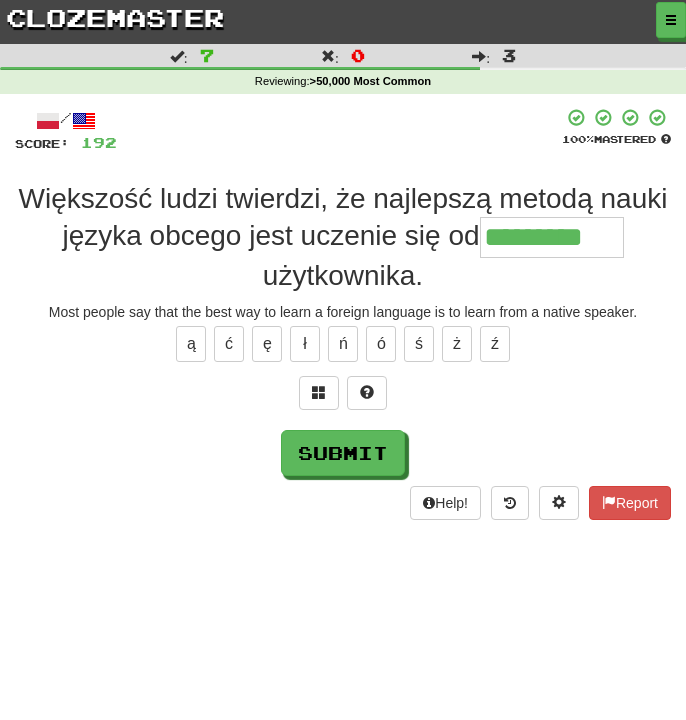 type on "*********" 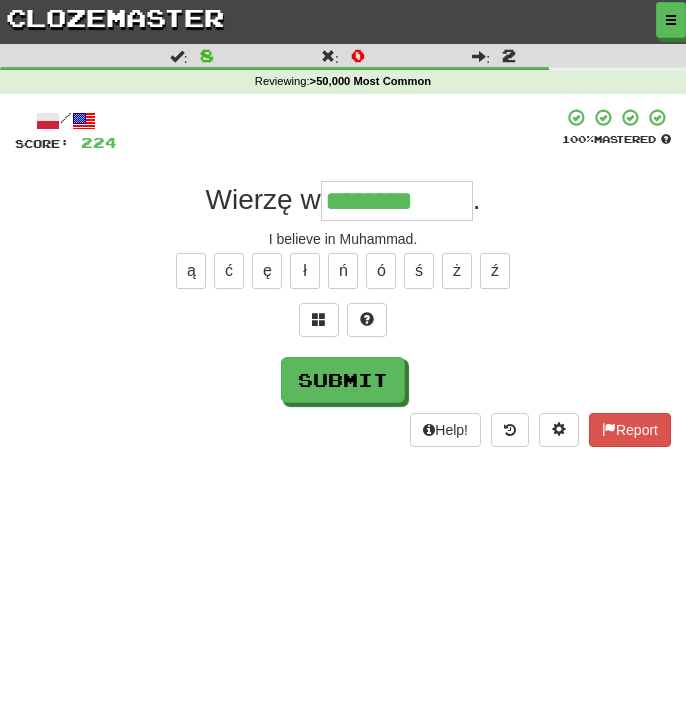 type on "********" 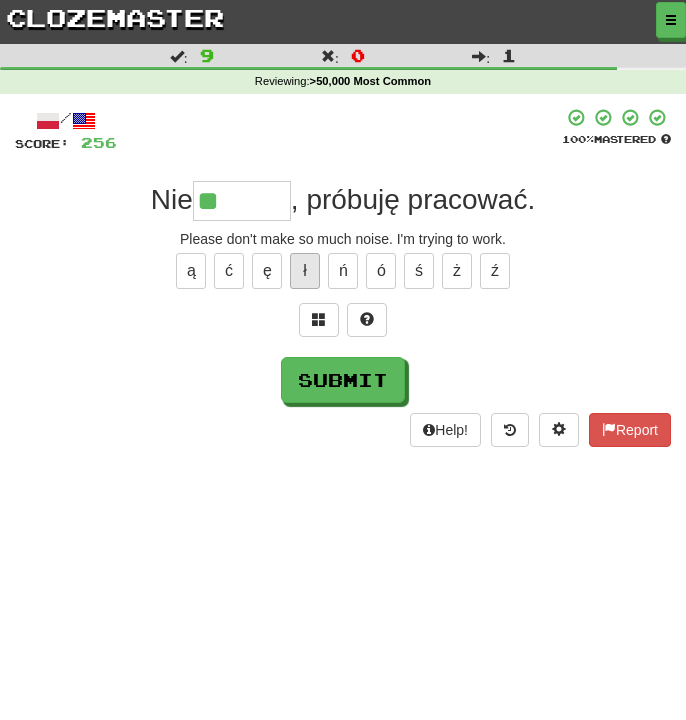 click on "ł" at bounding box center [305, 271] 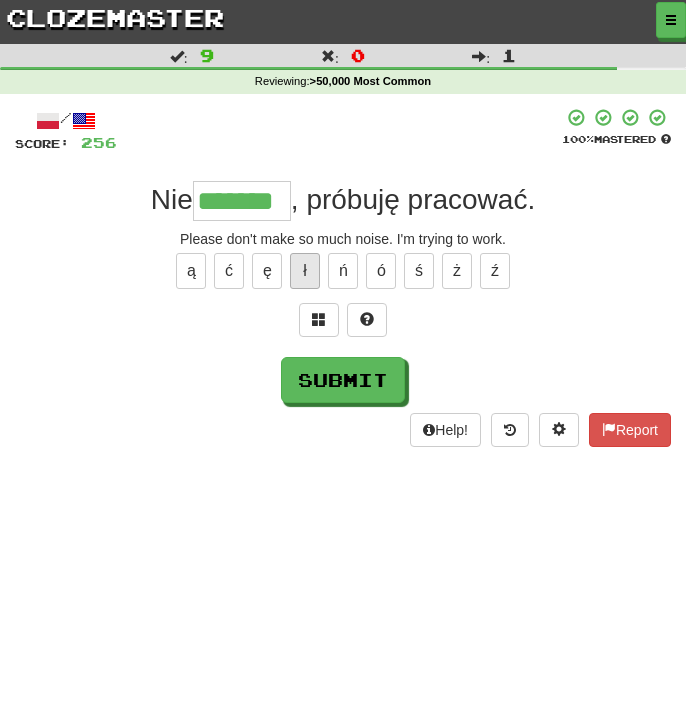 type on "*******" 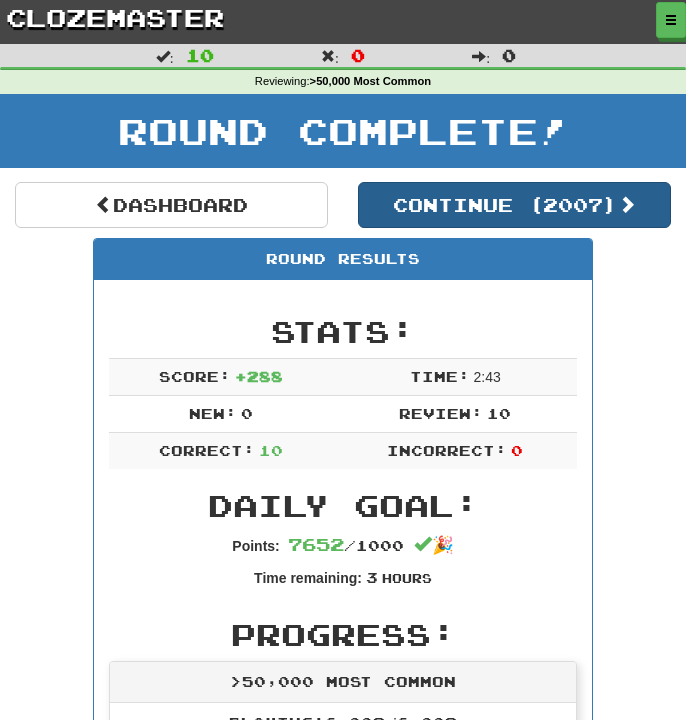 click on "Continue ( 2007 )" at bounding box center [514, 205] 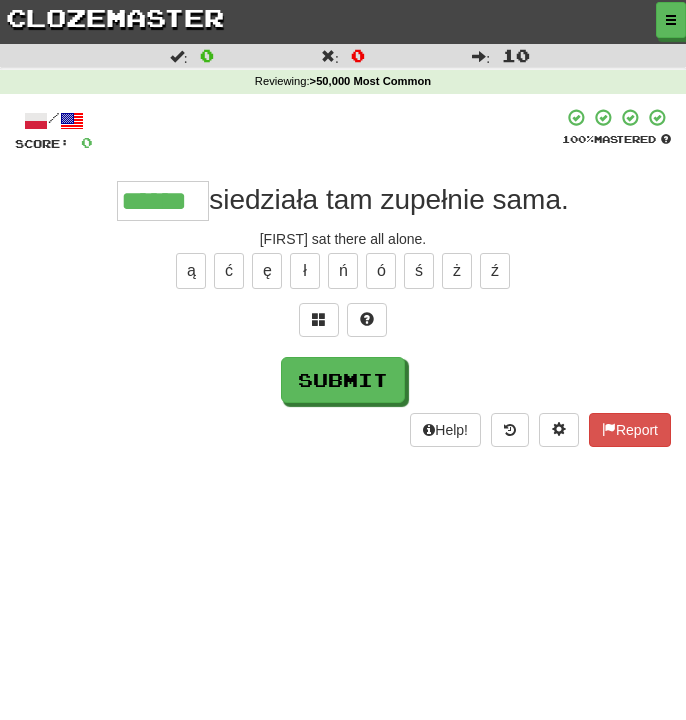 type on "******" 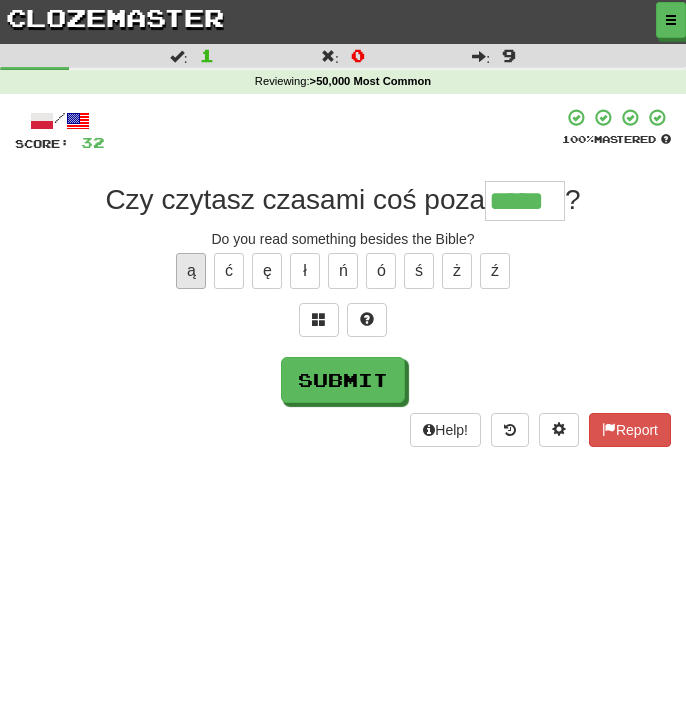 click on "ą" at bounding box center [191, 271] 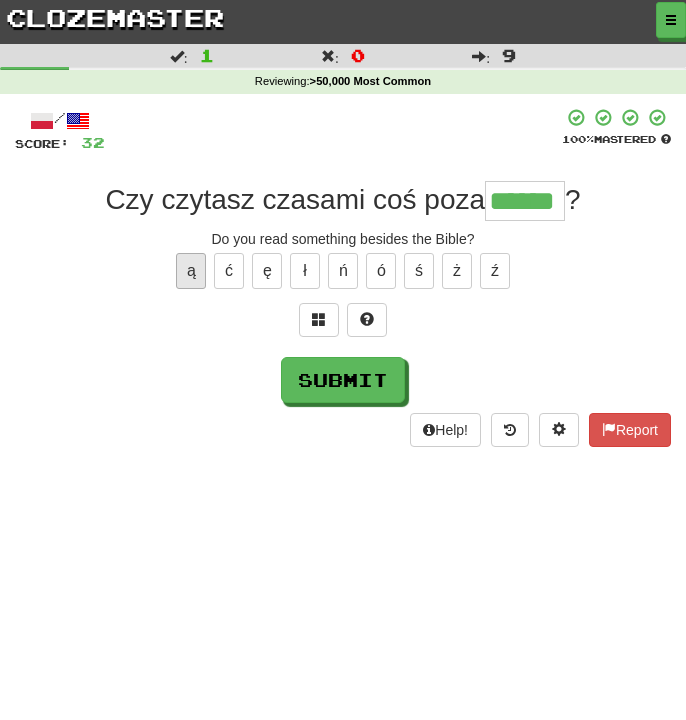 type on "******" 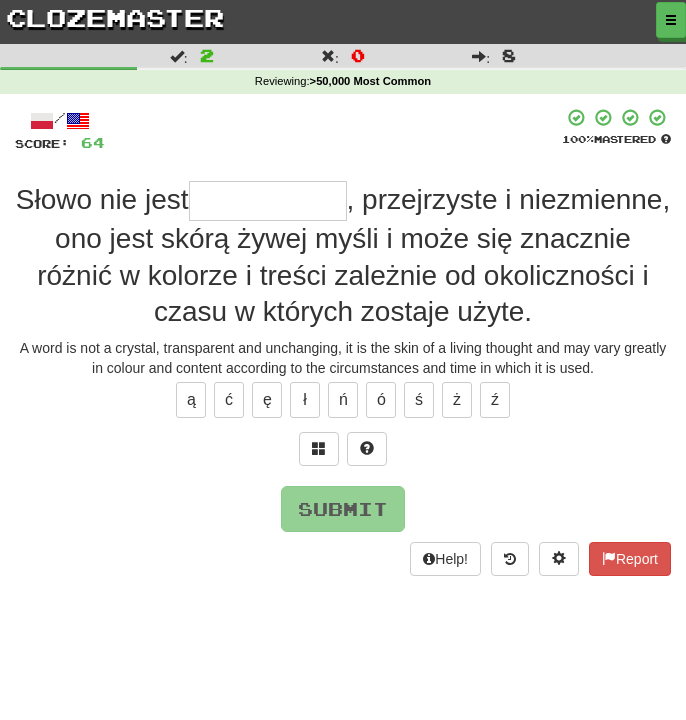 type on "*" 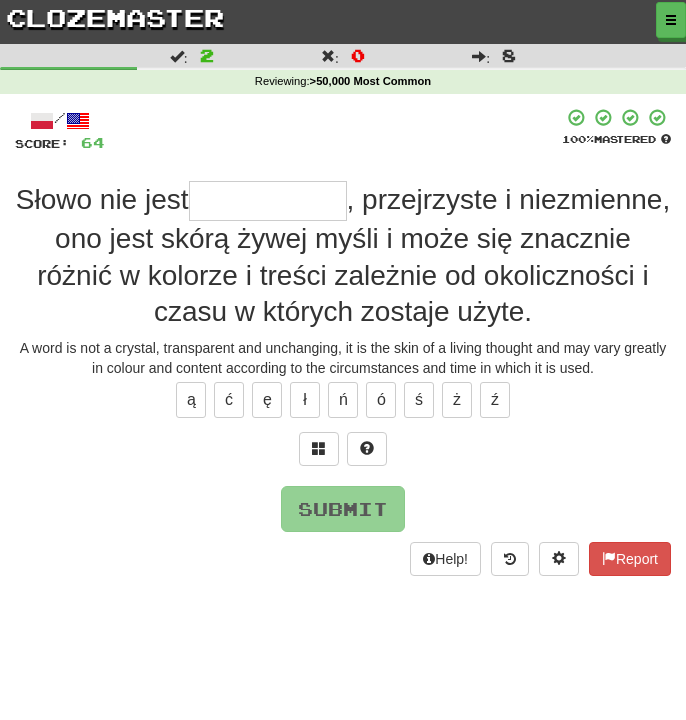 type on "*" 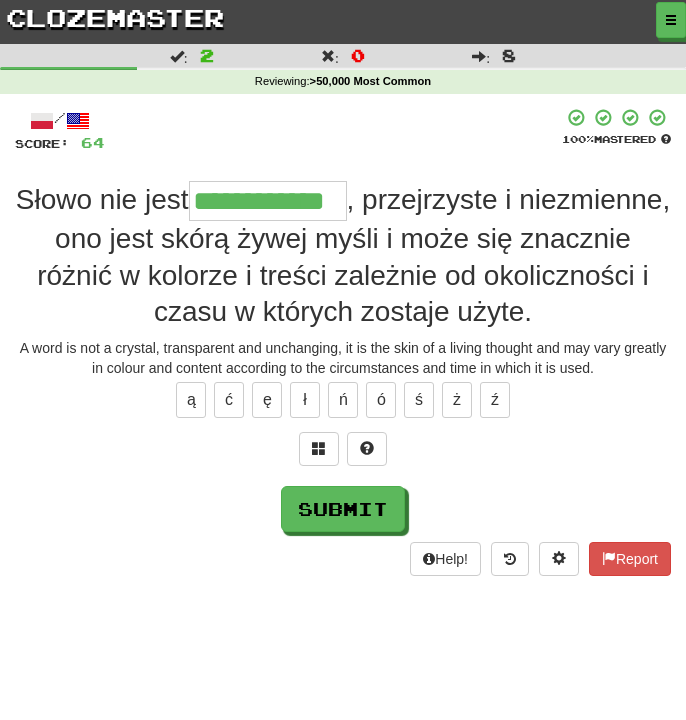 type on "**********" 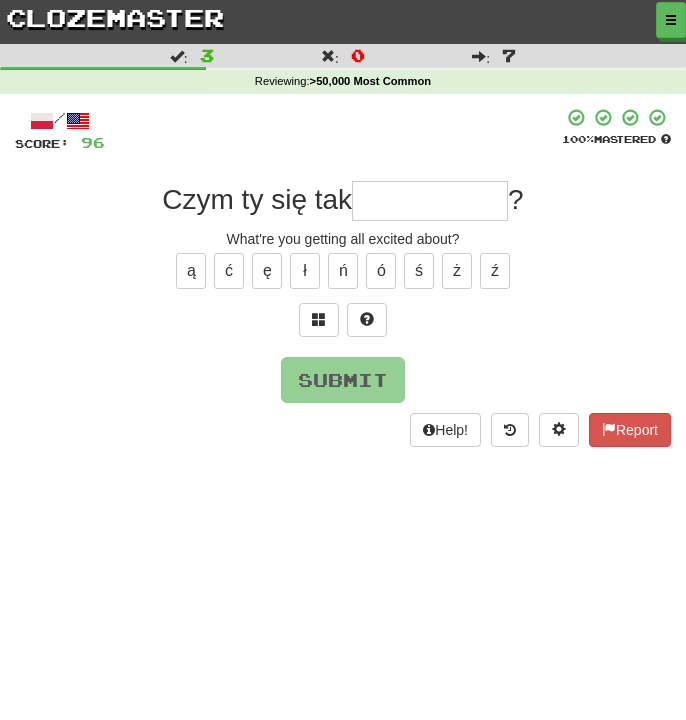 type on "*" 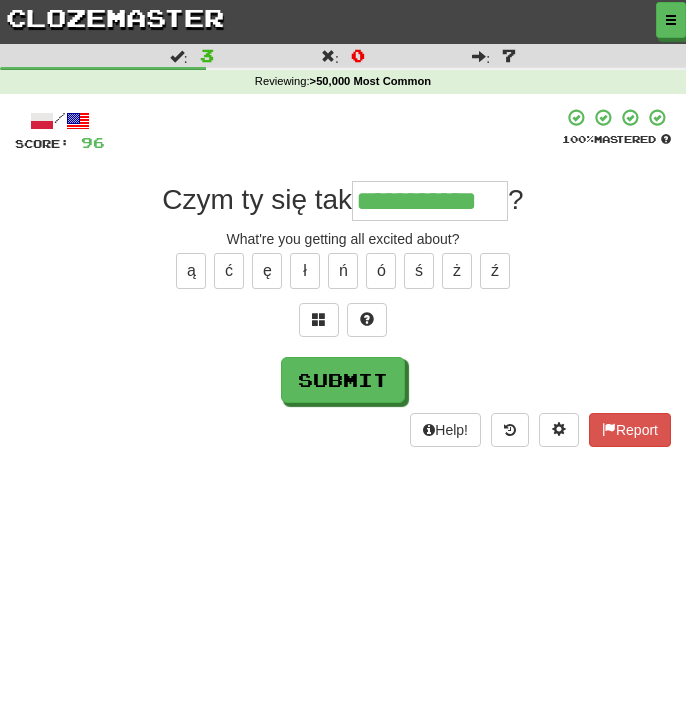 type on "**********" 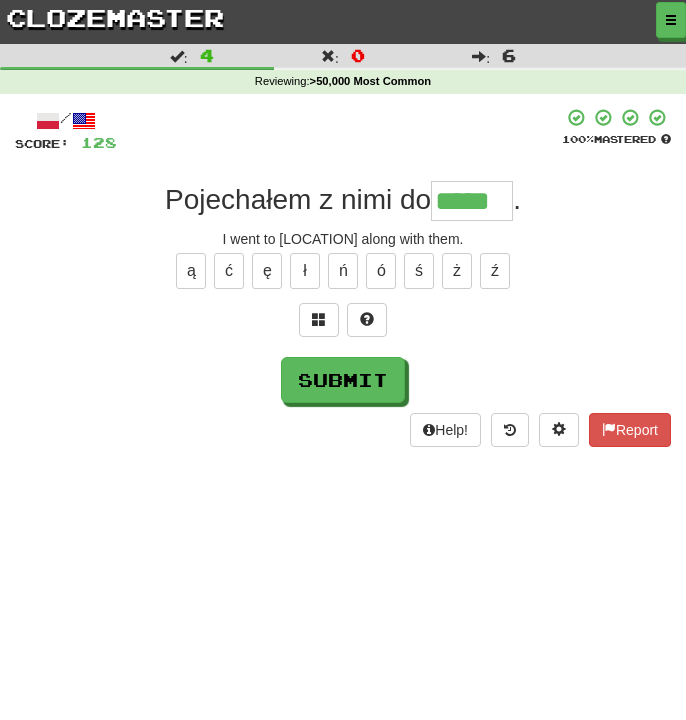 type on "*****" 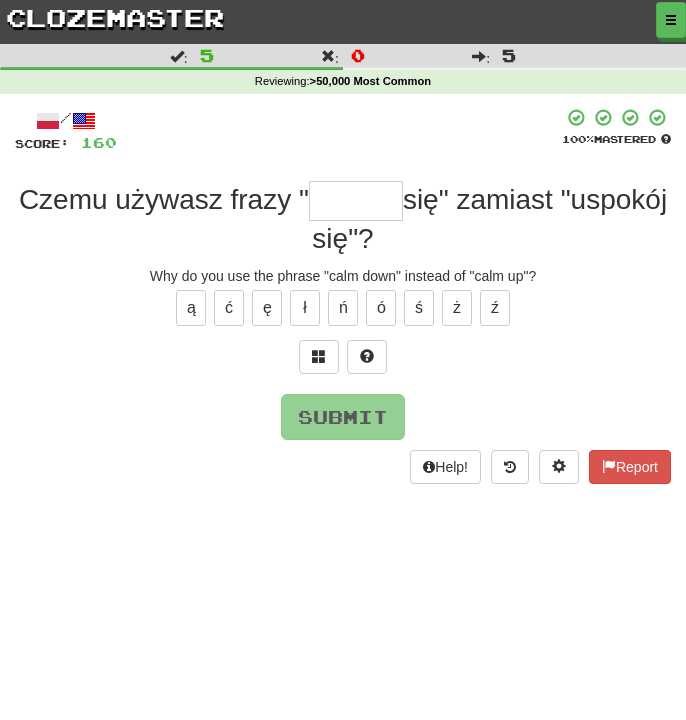type on "*" 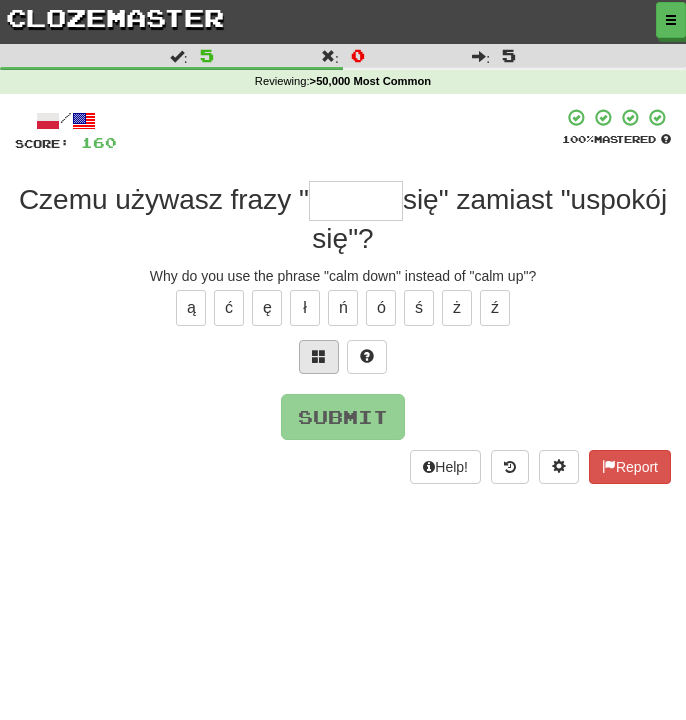 click at bounding box center [319, 357] 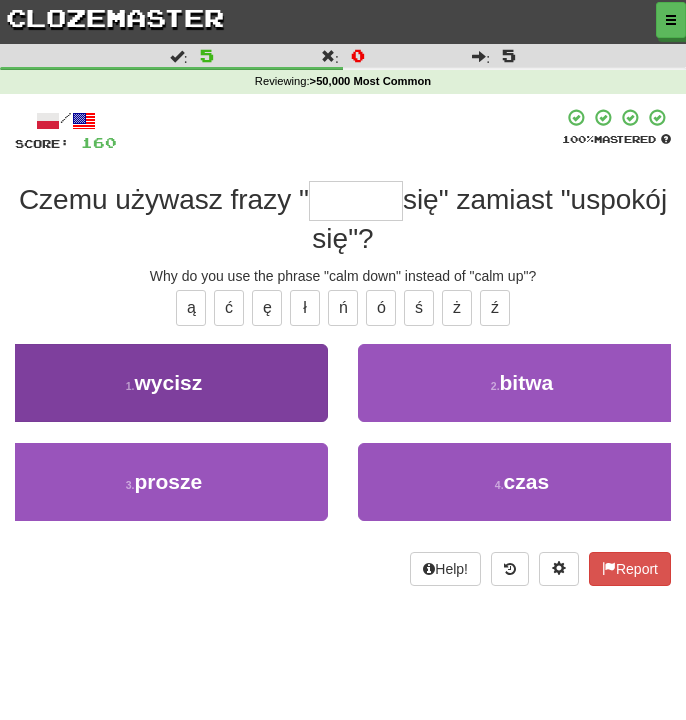 click on "1 .  wycisz" at bounding box center (164, 383) 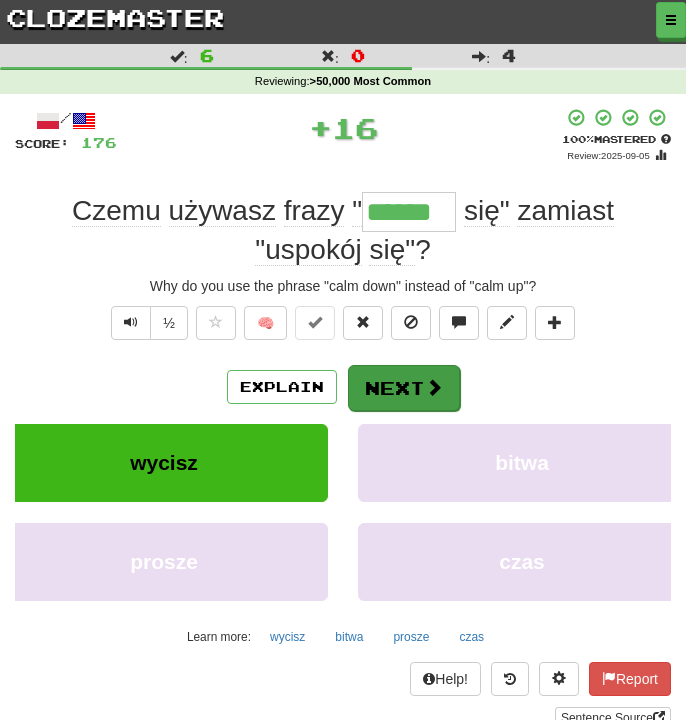 click on "Next" at bounding box center [404, 388] 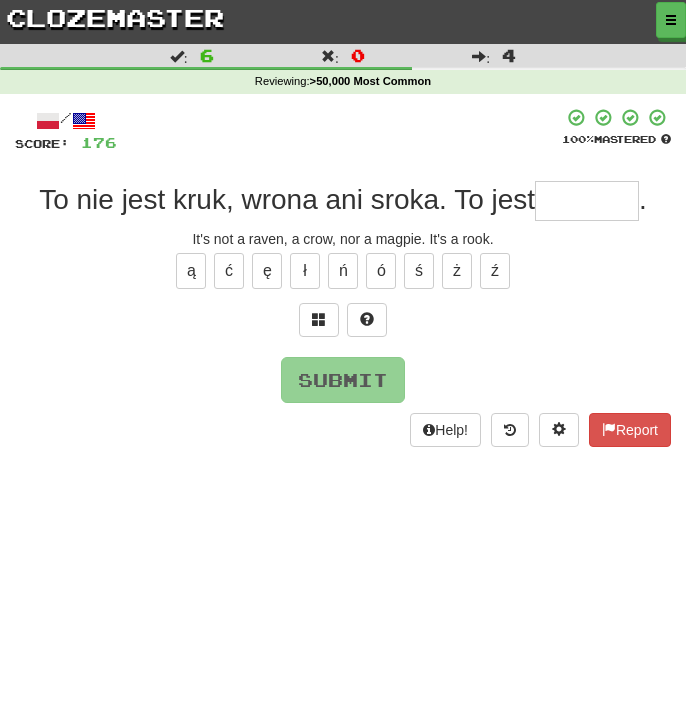 type on "*" 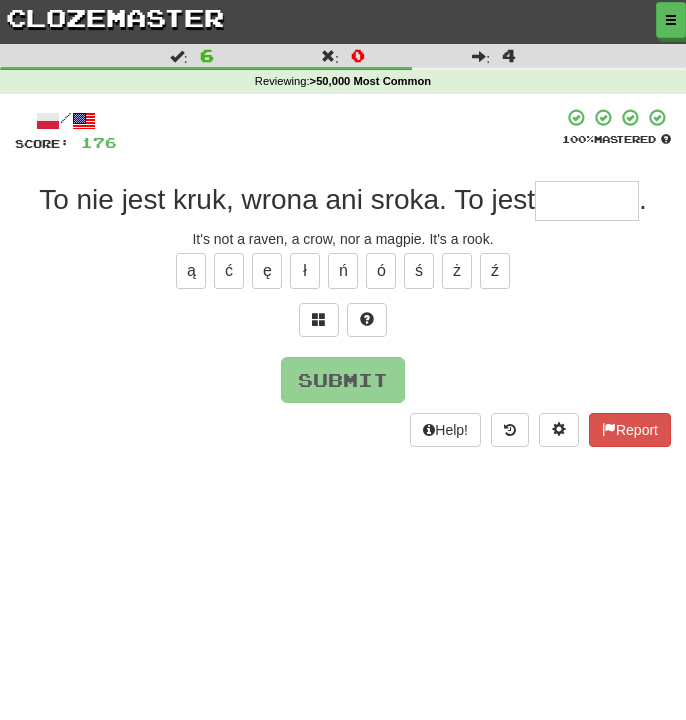 type on "*" 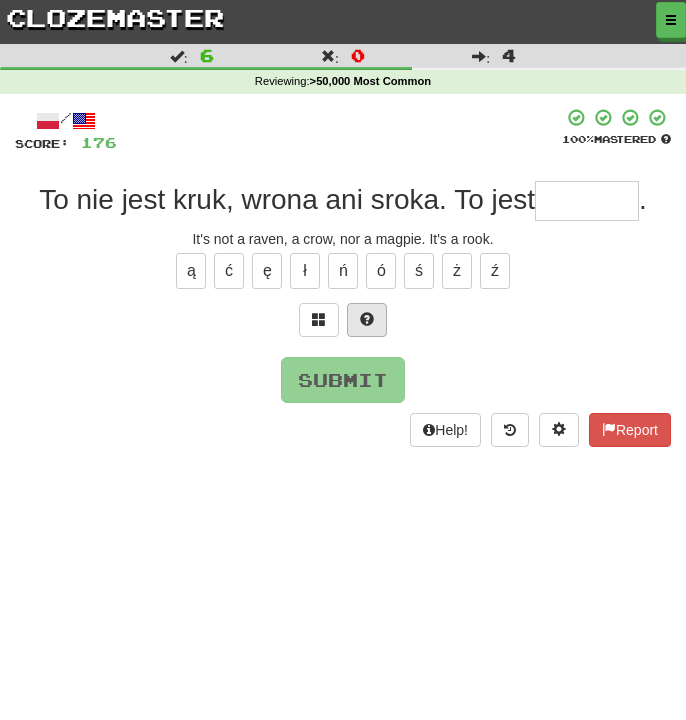 click at bounding box center (367, 320) 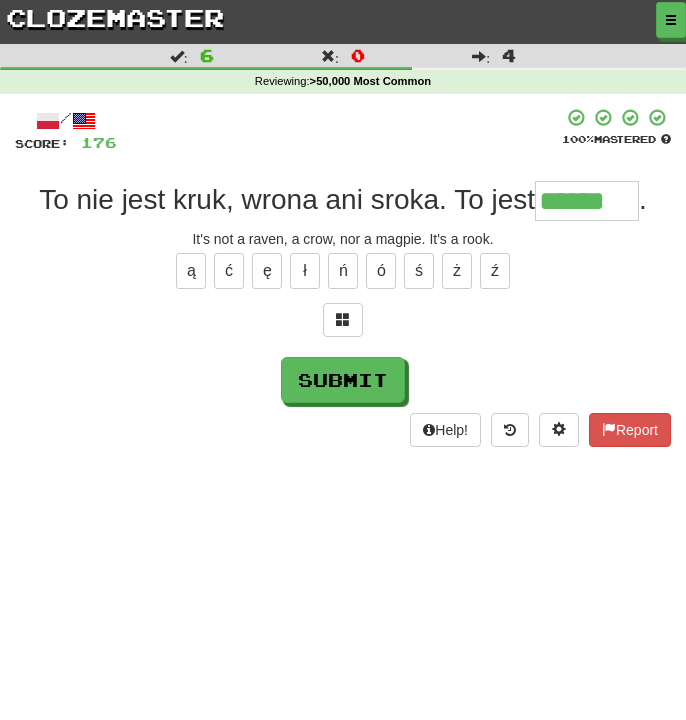 type on "******" 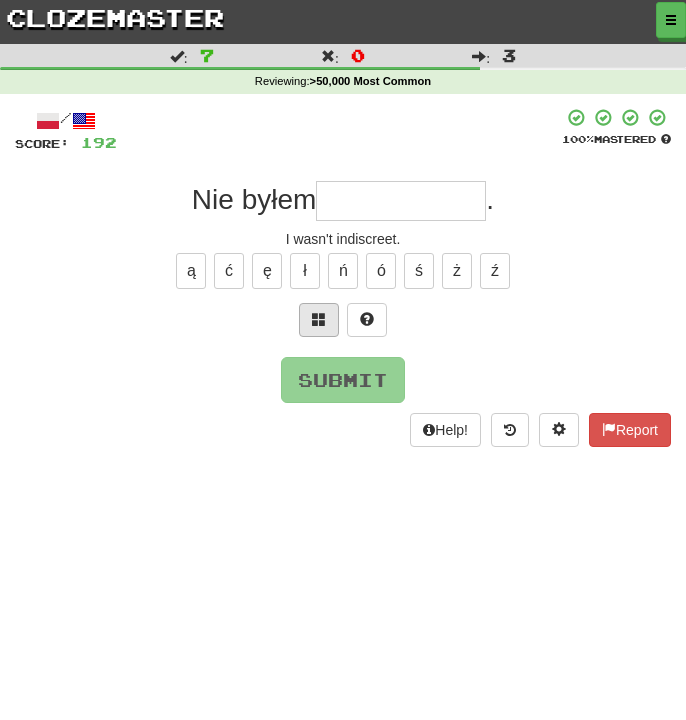 click at bounding box center [319, 320] 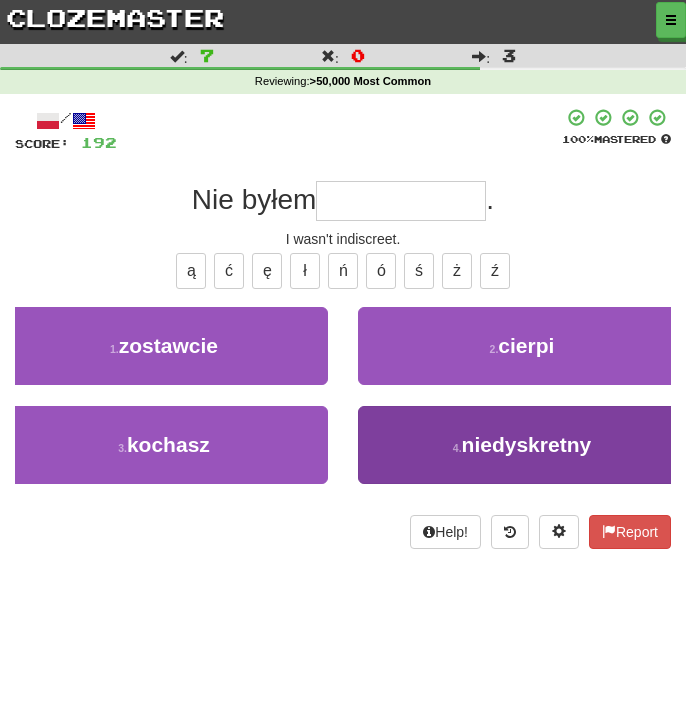 click on "niedyskretny" at bounding box center [527, 444] 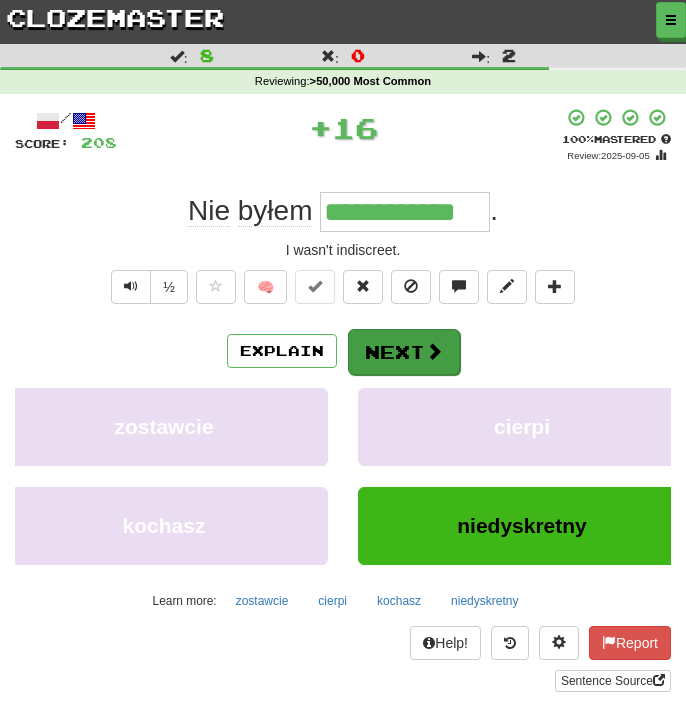 click on "Next" at bounding box center (404, 352) 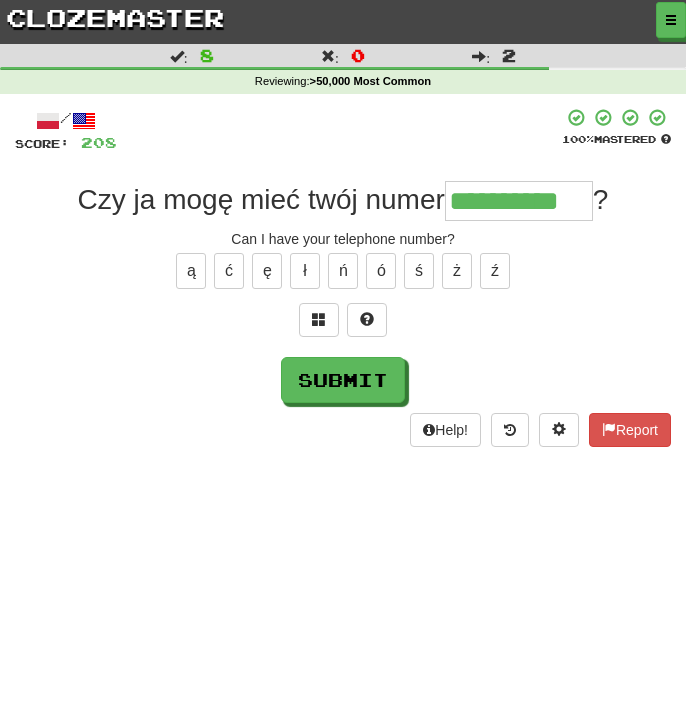 type on "**********" 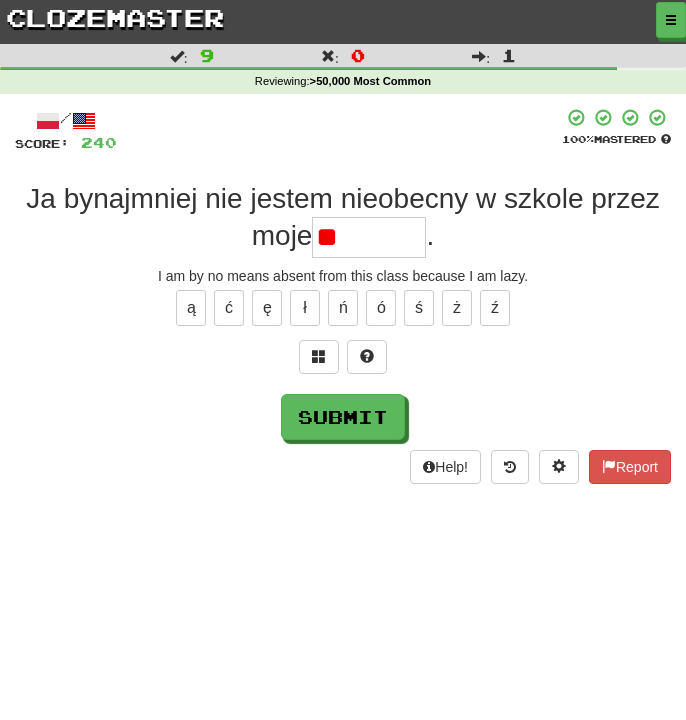 type on "*" 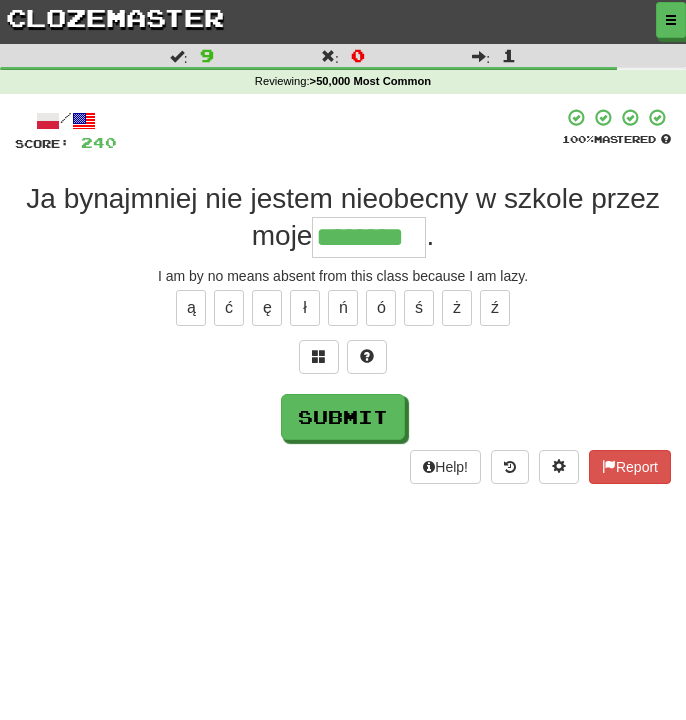 type on "********" 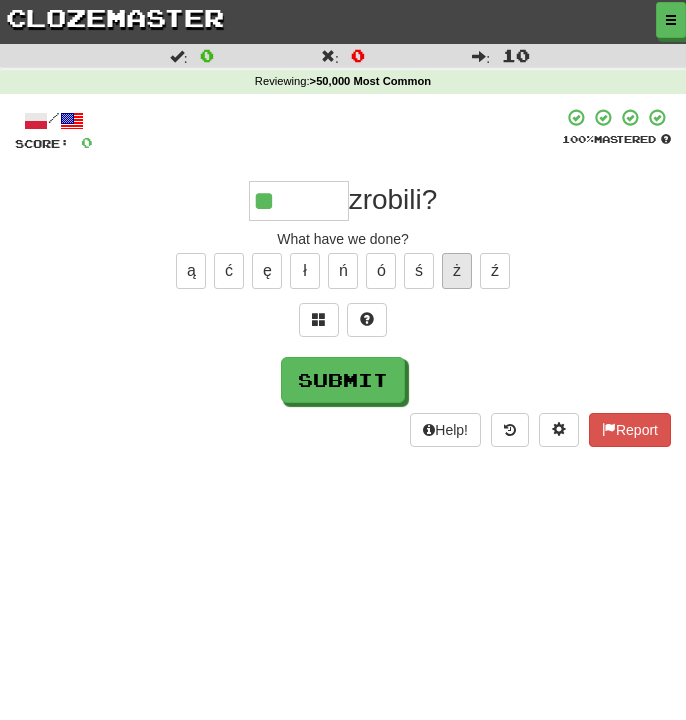 click on "ż" at bounding box center (457, 271) 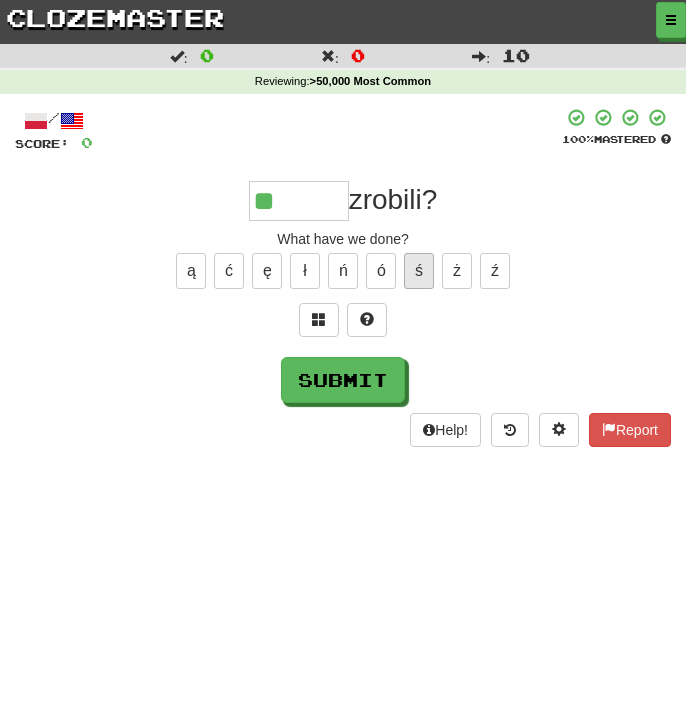 click on "ś" at bounding box center [419, 271] 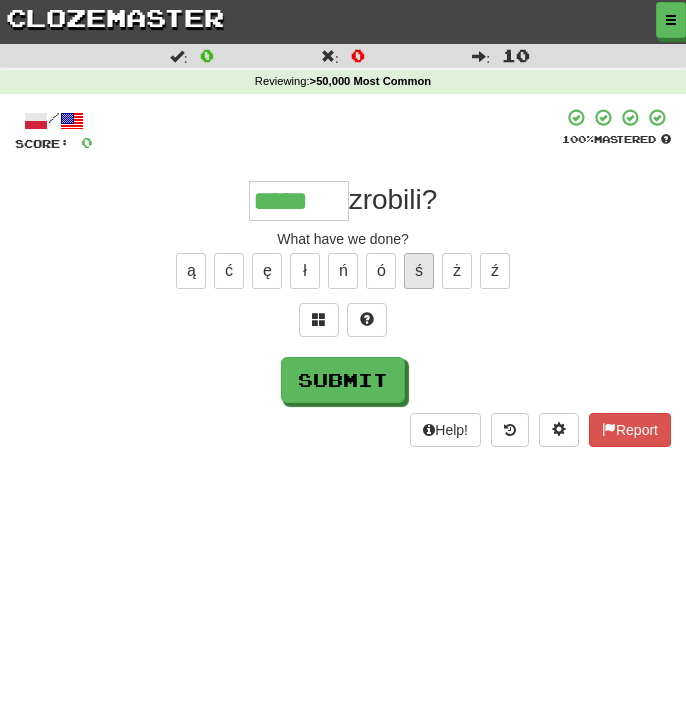 type on "*****" 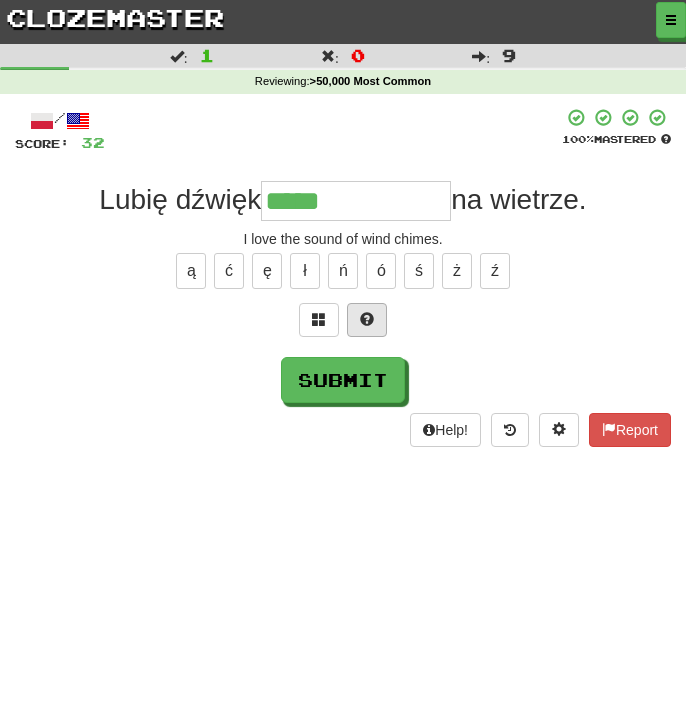 click at bounding box center (367, 319) 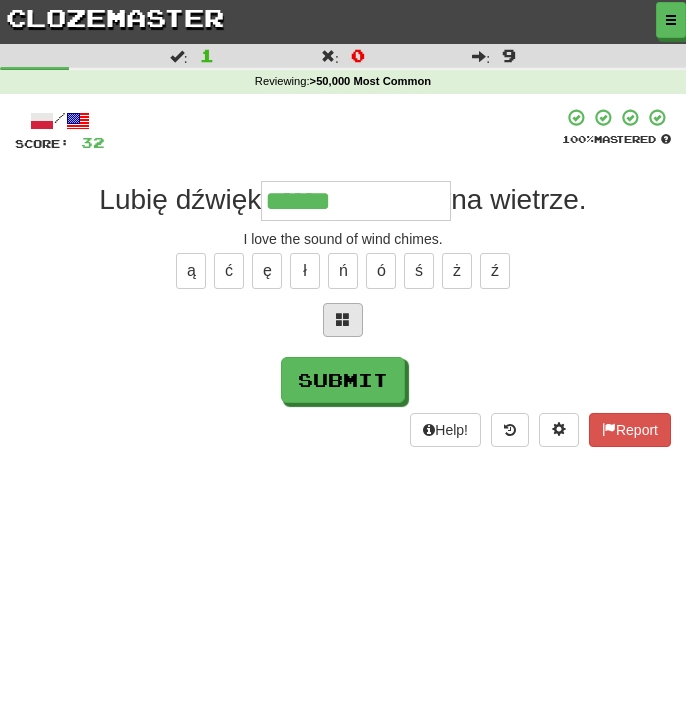 click at bounding box center (343, 320) 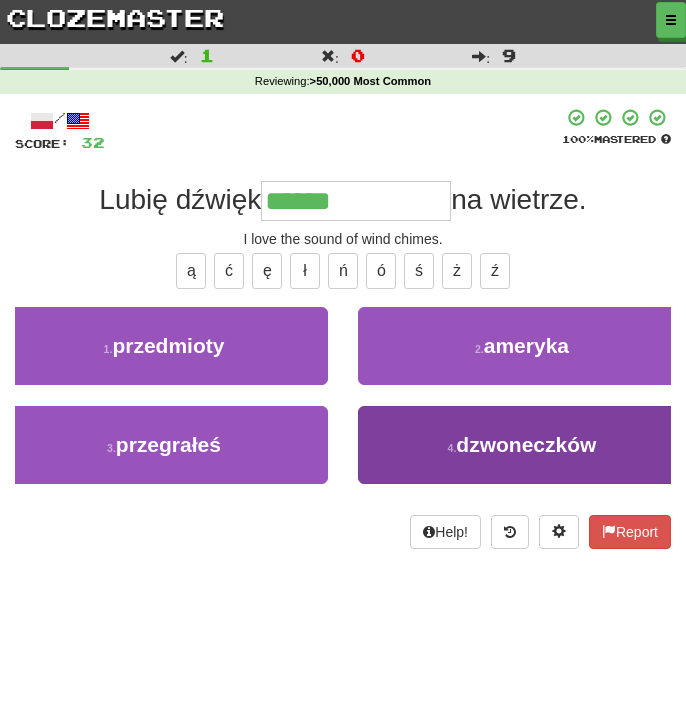 click on "4 .  dzwoneczków" at bounding box center [522, 445] 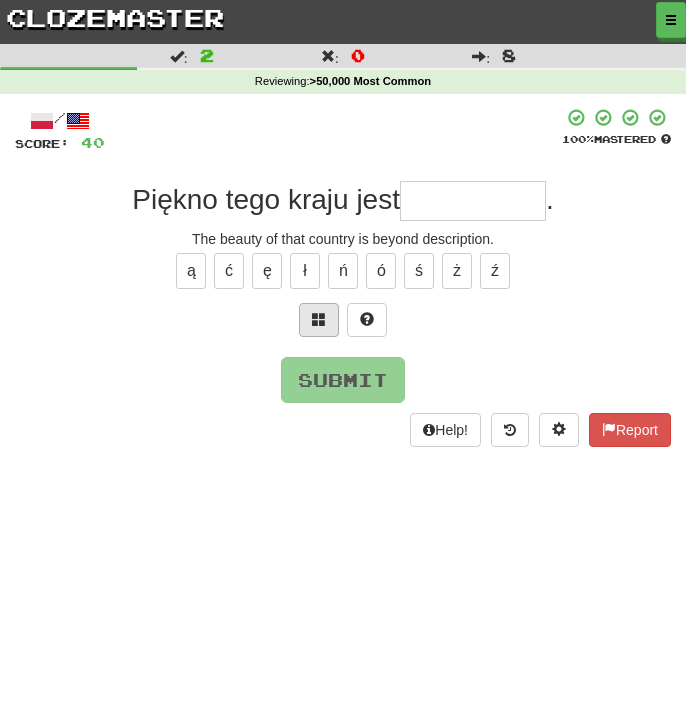 click at bounding box center [319, 320] 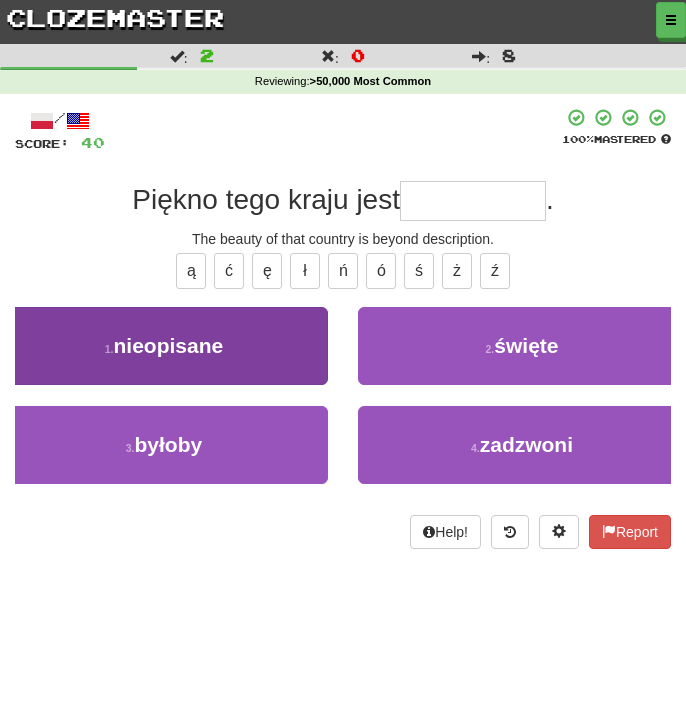 click on "1 .  nieopisane" at bounding box center [164, 346] 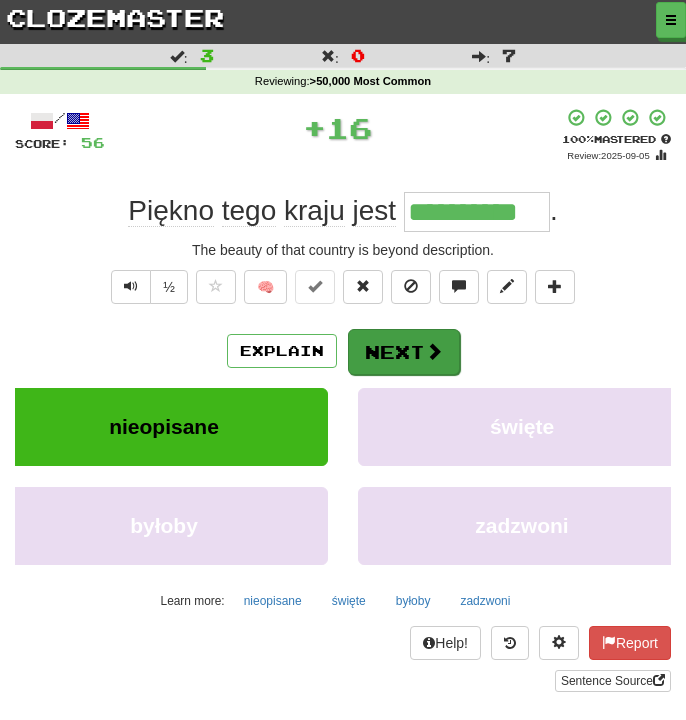 click on "Next" at bounding box center [404, 352] 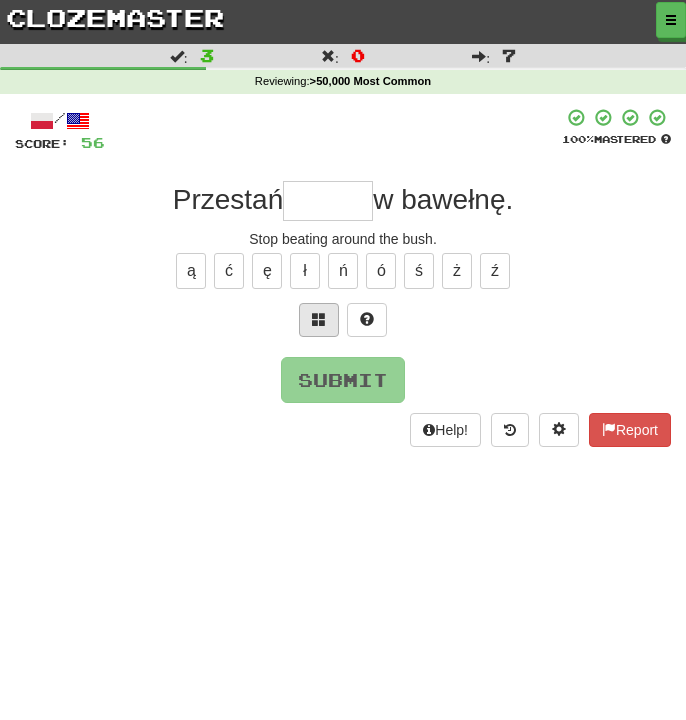 click at bounding box center (319, 320) 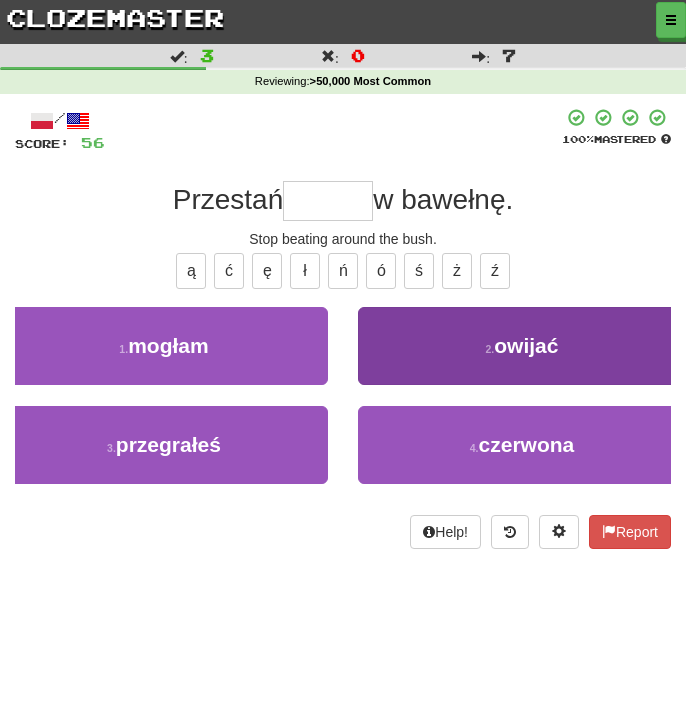 click on "2 .  owijać" at bounding box center (522, 346) 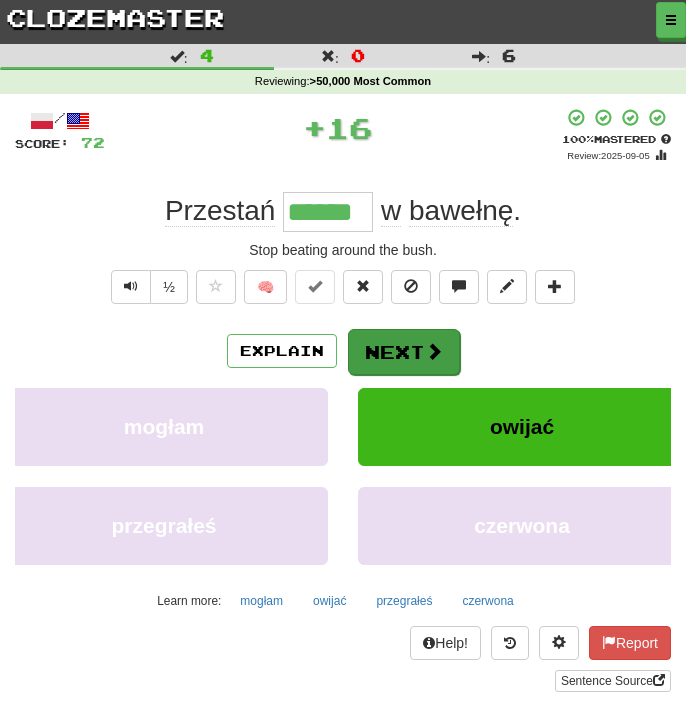 click on "Next" at bounding box center (404, 352) 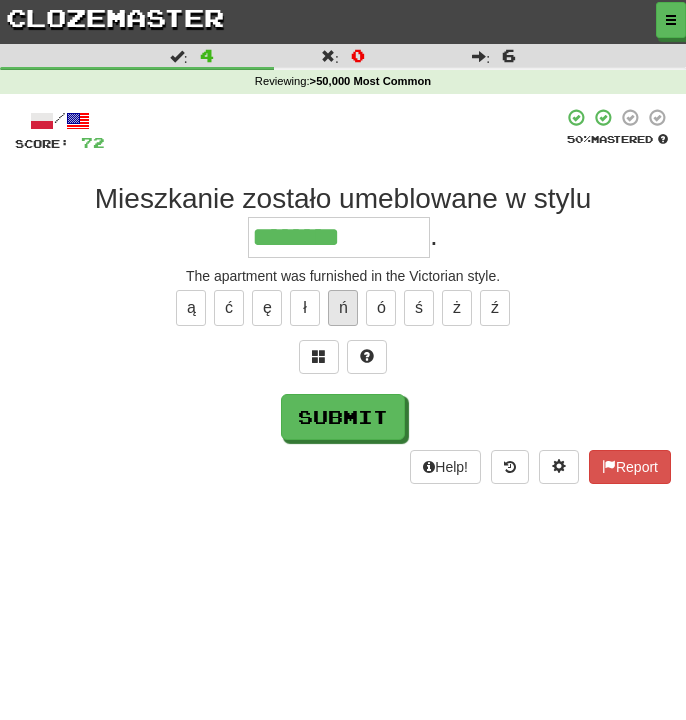 drag, startPoint x: 350, startPoint y: 312, endPoint x: 351, endPoint y: 297, distance: 15.033297 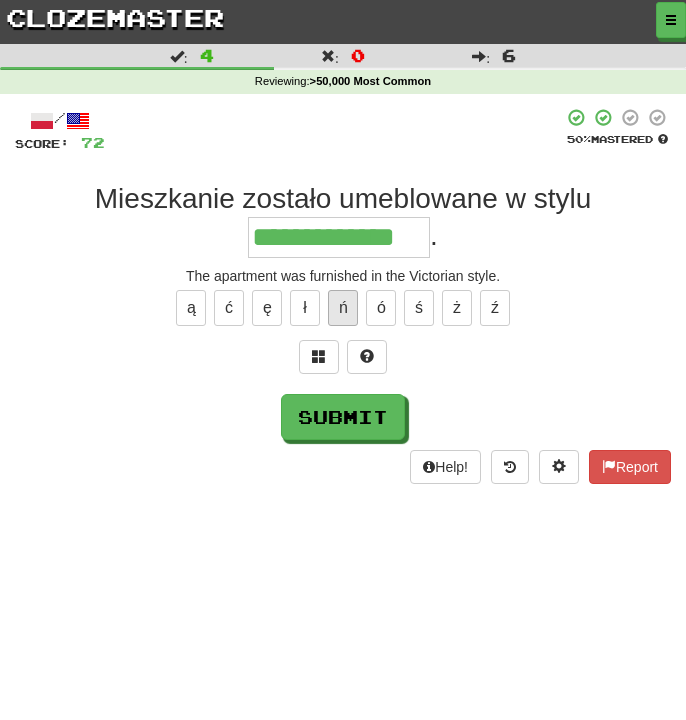 type on "**********" 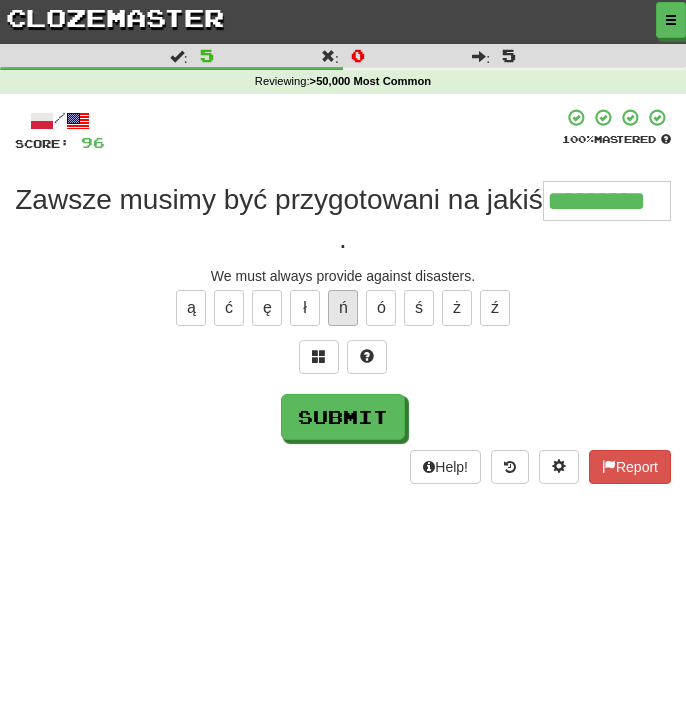 type on "*********" 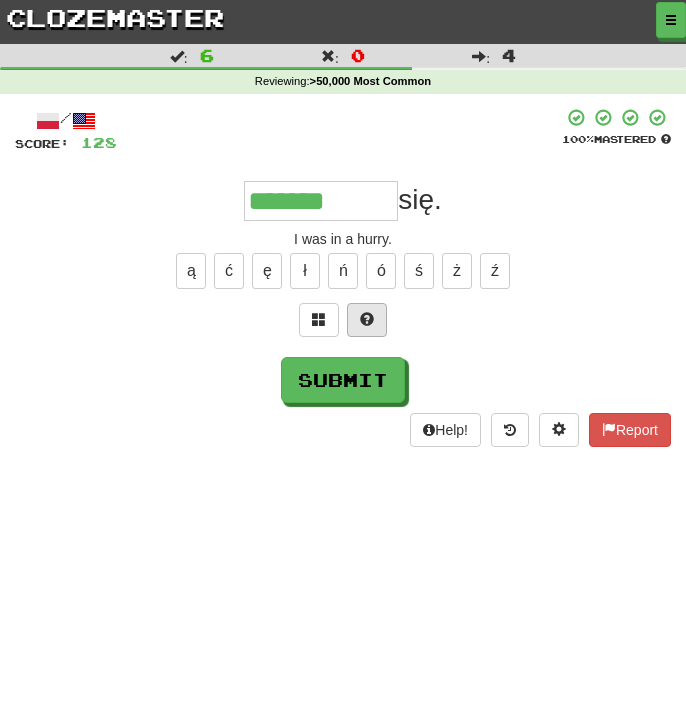 click at bounding box center (367, 319) 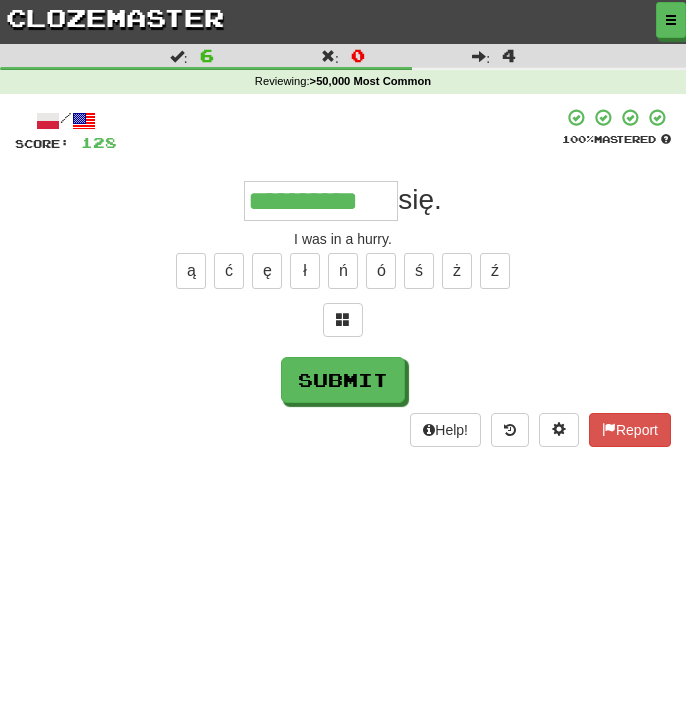 type on "**********" 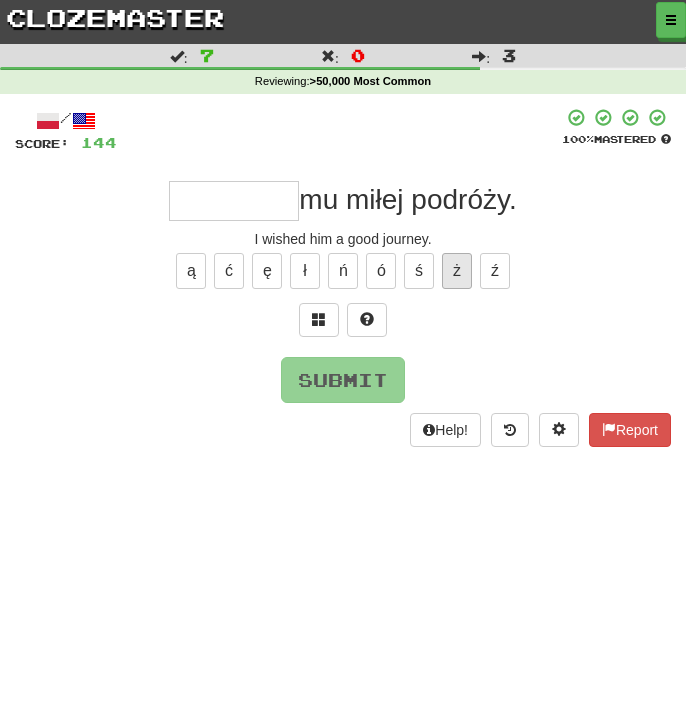 click on "ż" at bounding box center (457, 271) 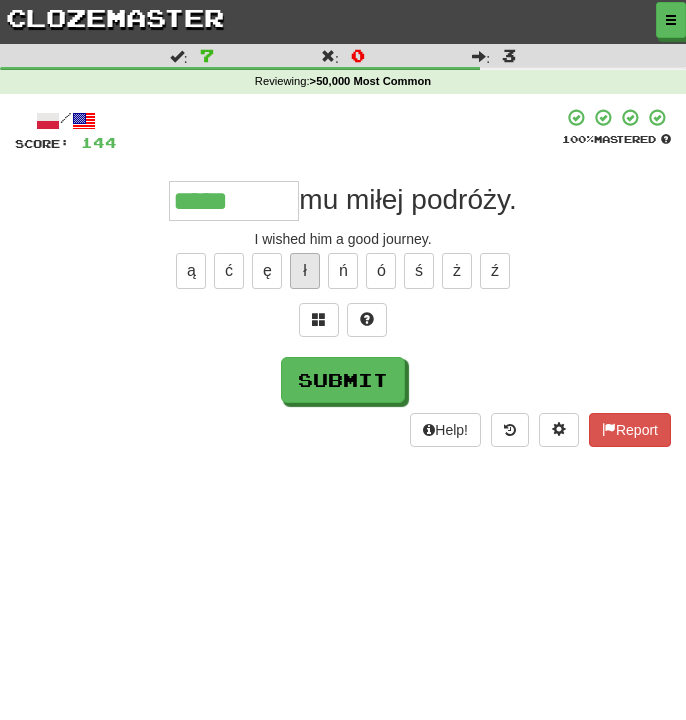 click on "ł" at bounding box center (305, 271) 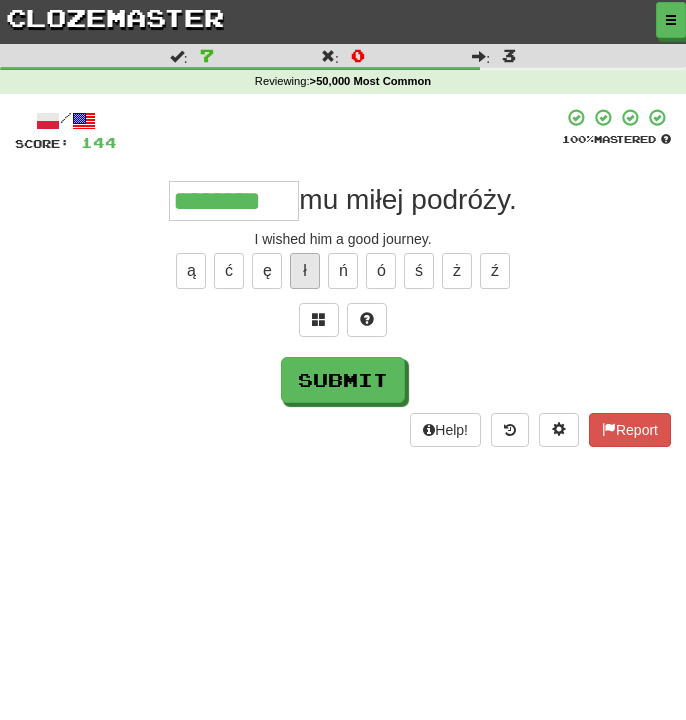type on "********" 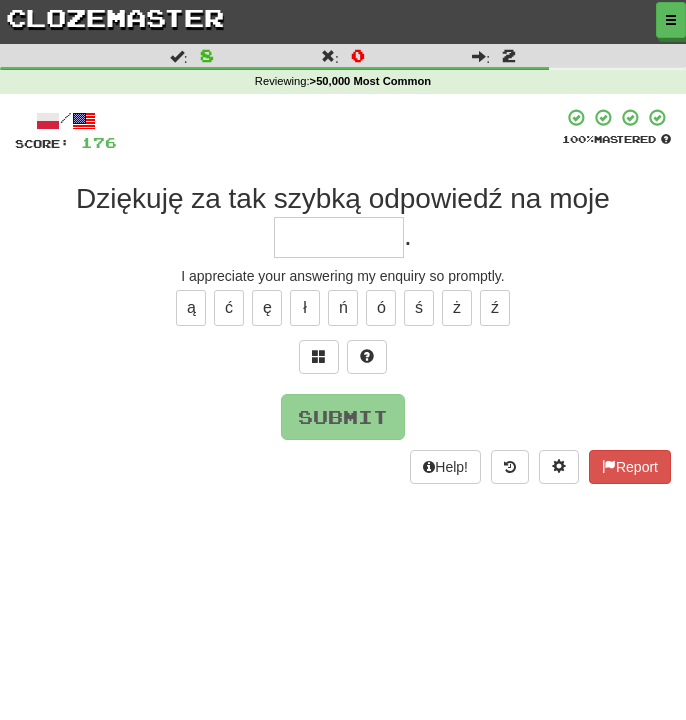 type on "*" 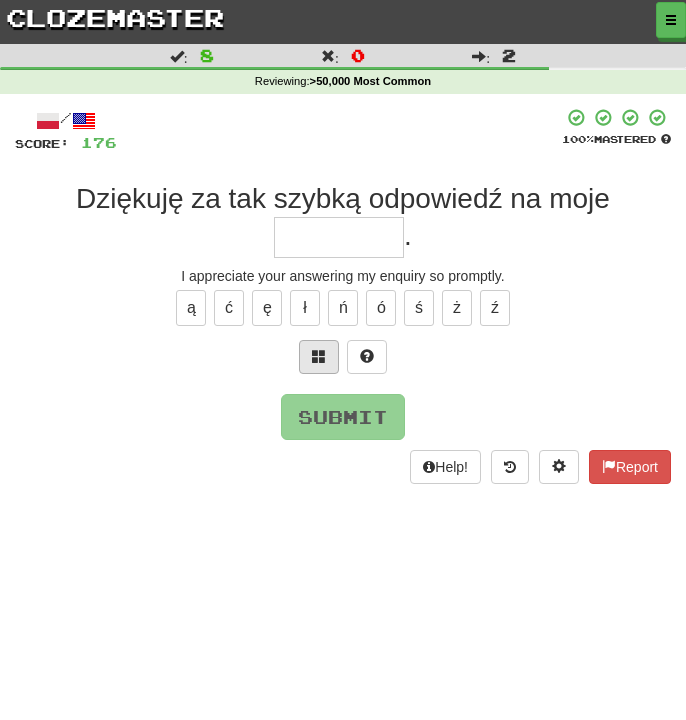 click at bounding box center [319, 356] 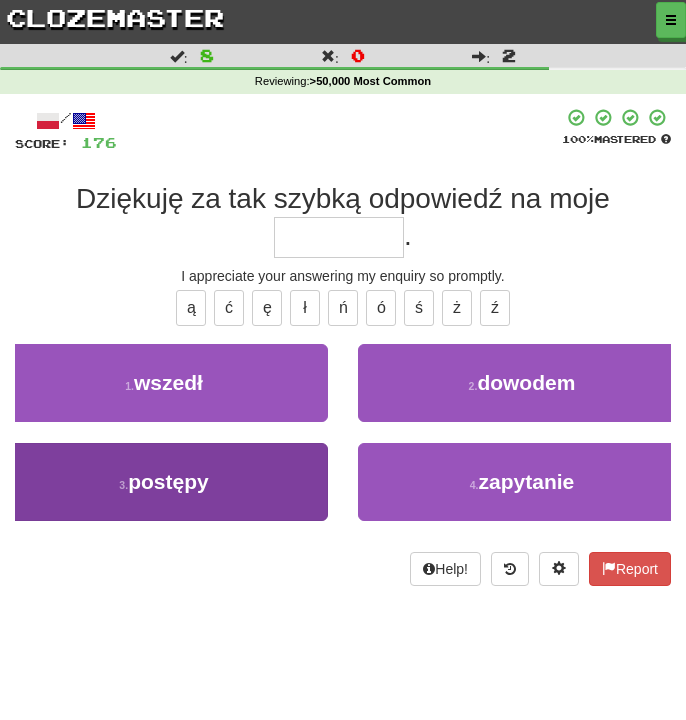 click on "3 .  postępy" at bounding box center (164, 482) 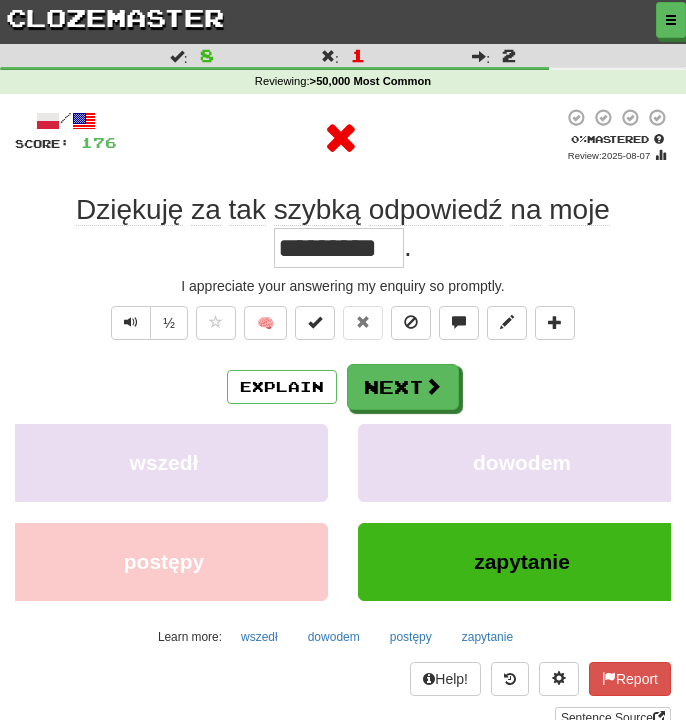 click on "wszedł" at bounding box center [164, 463] 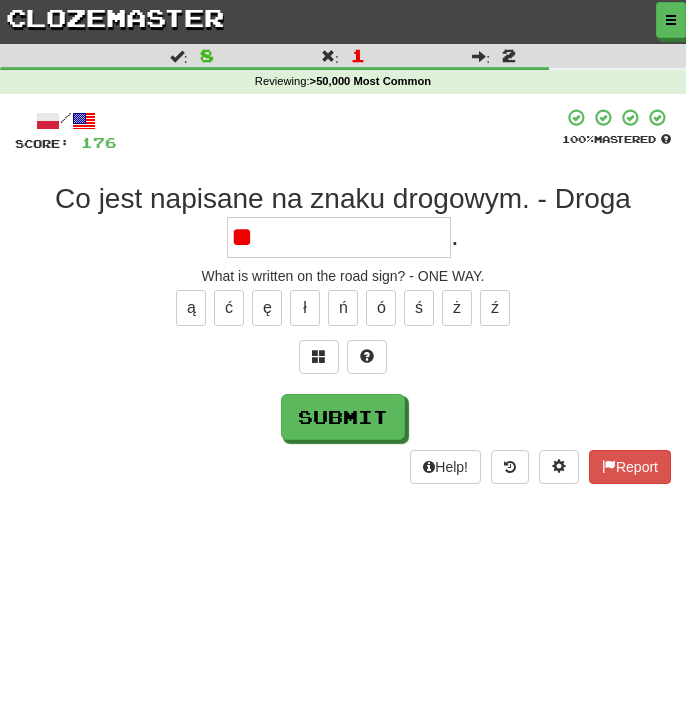 type on "*" 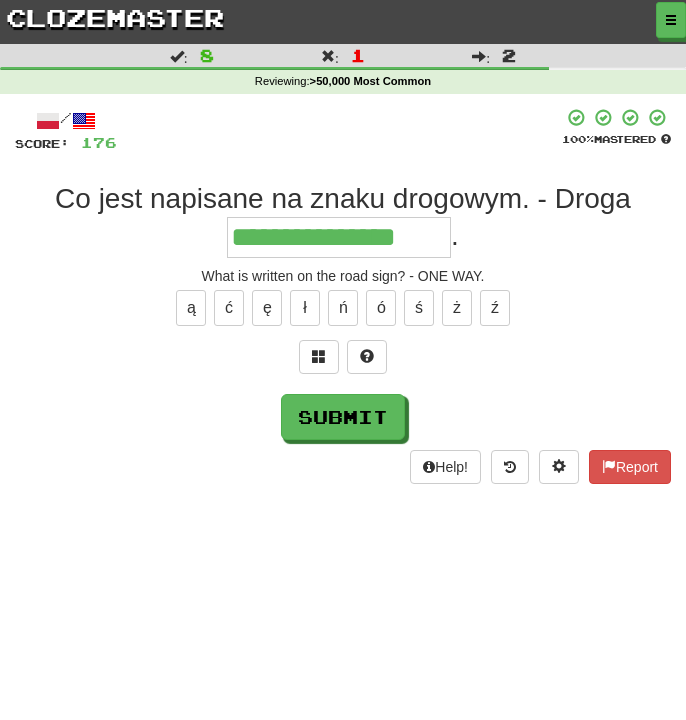 type on "**********" 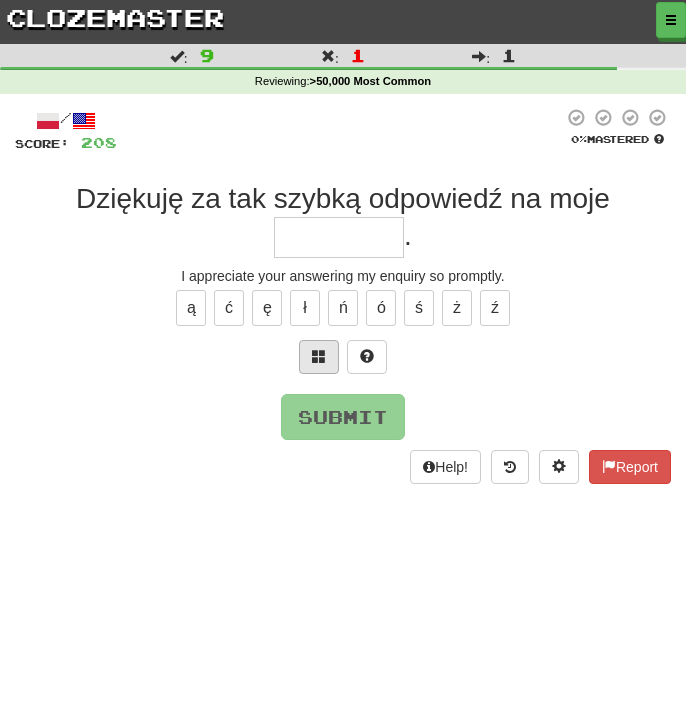 click at bounding box center (319, 357) 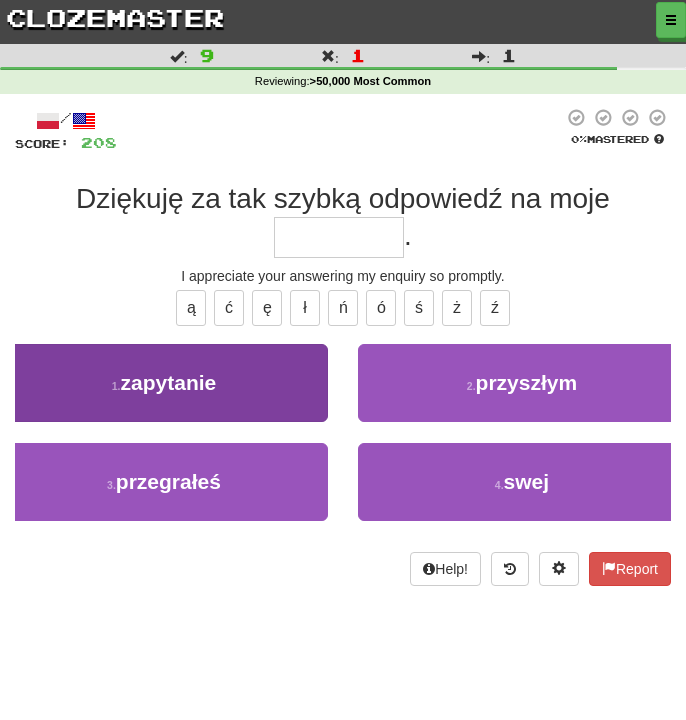click on "1 .  zapytanie" at bounding box center (164, 383) 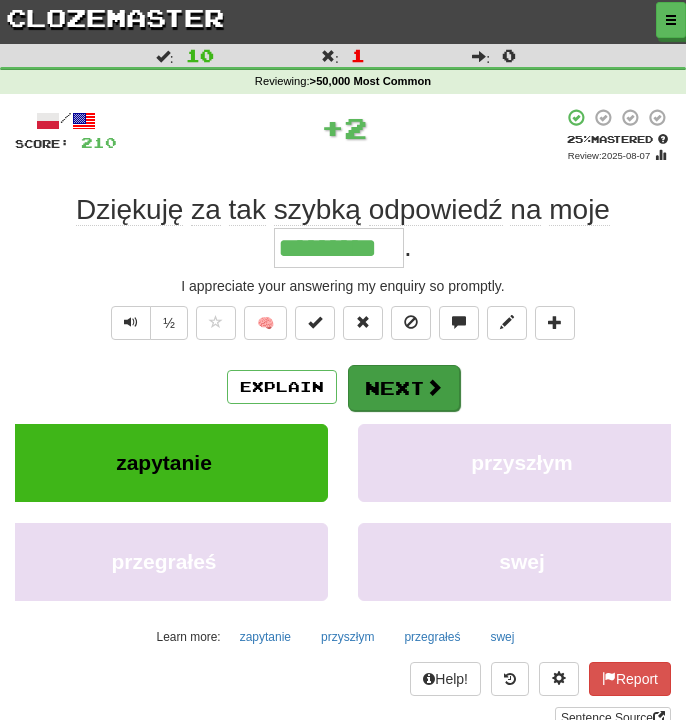 click at bounding box center [434, 387] 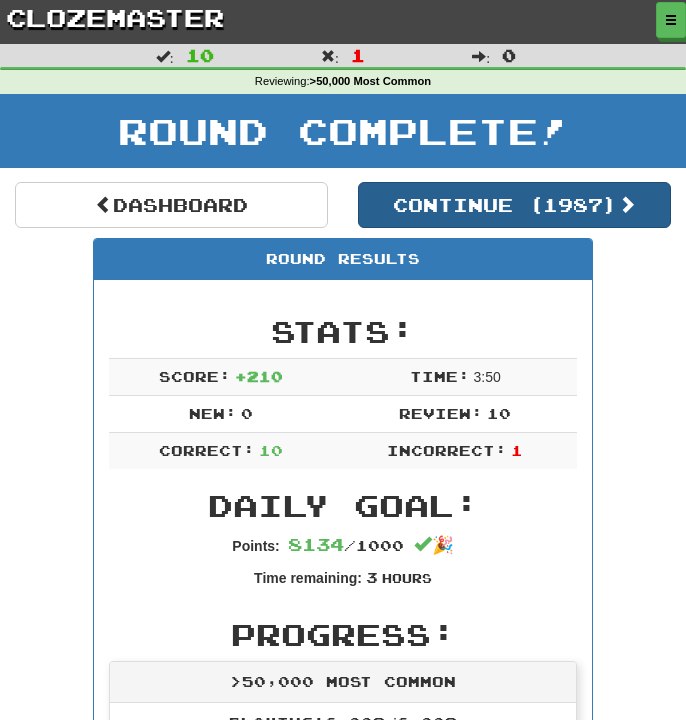 click on "Continue ( 1987 )" at bounding box center (514, 205) 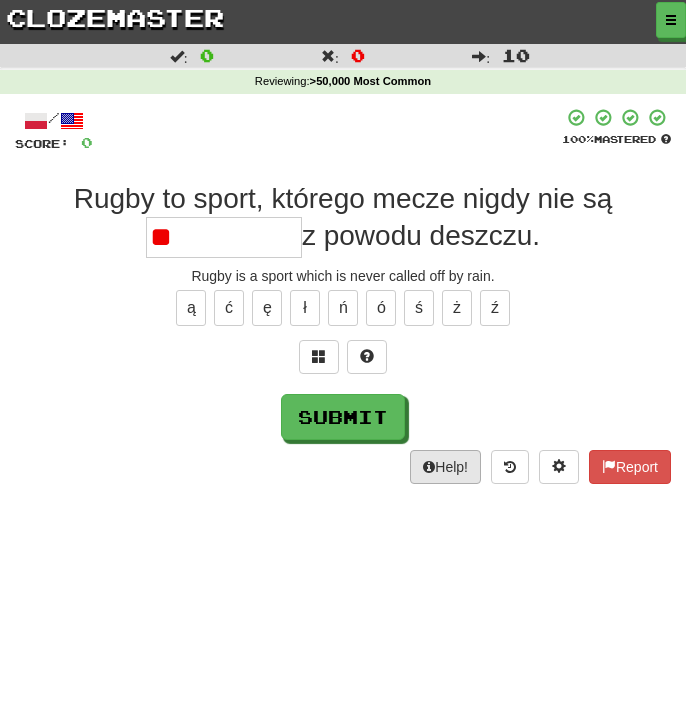 type on "*" 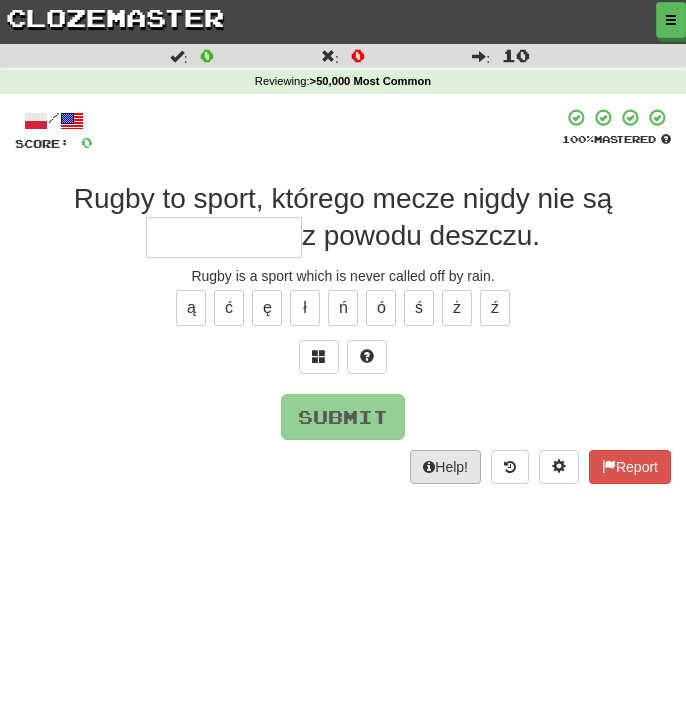 type on "*" 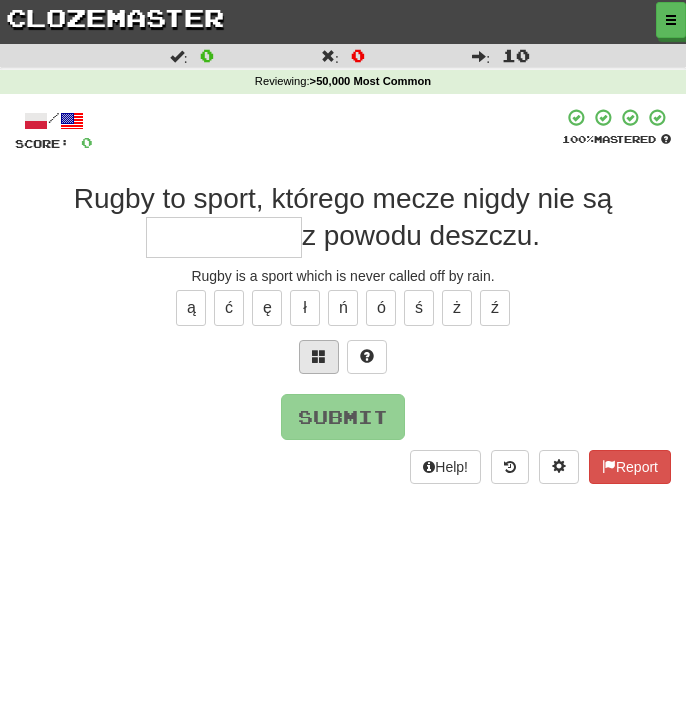 click at bounding box center (319, 357) 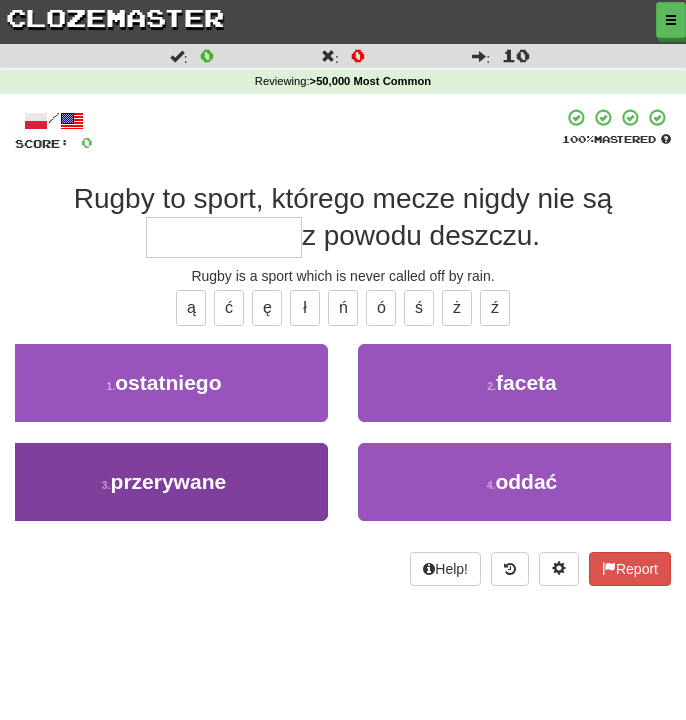click on "3 .  przerywane" at bounding box center (164, 482) 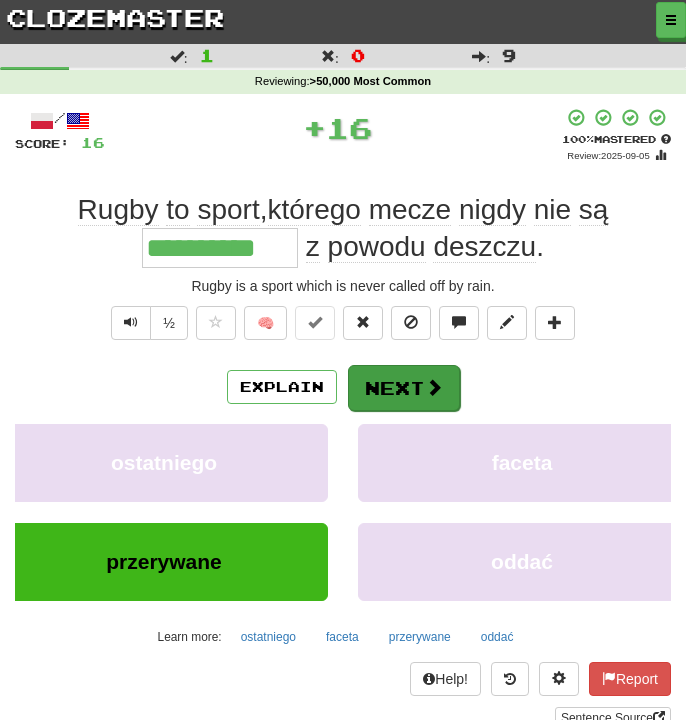 click on "Next" at bounding box center (404, 388) 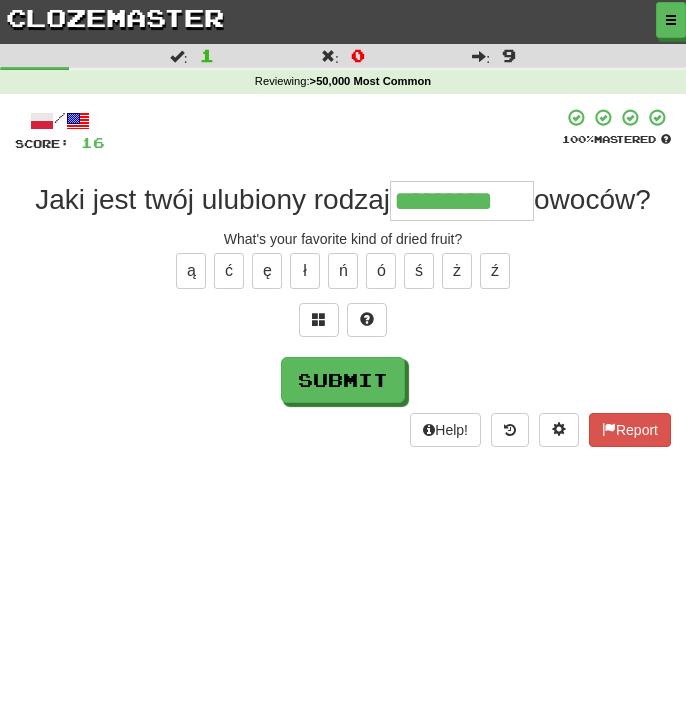 type on "*********" 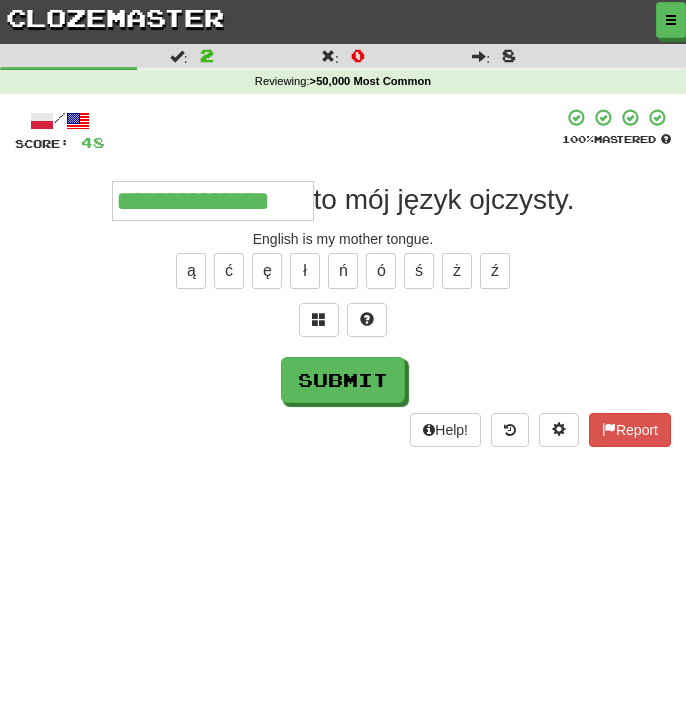 type on "**********" 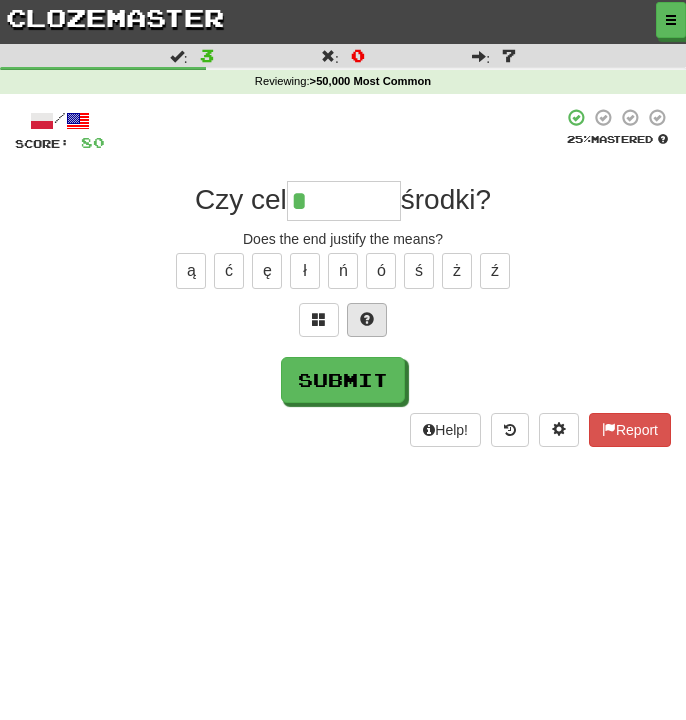 click at bounding box center (367, 319) 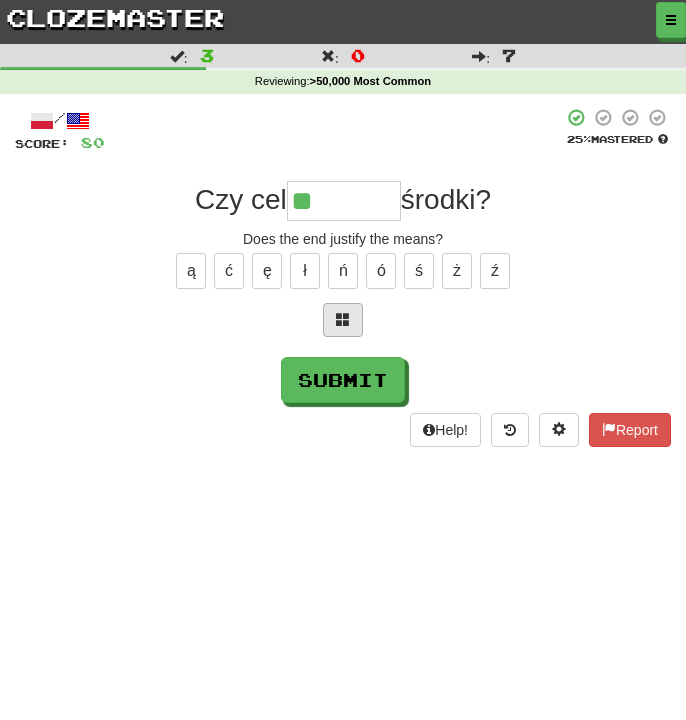click at bounding box center (343, 320) 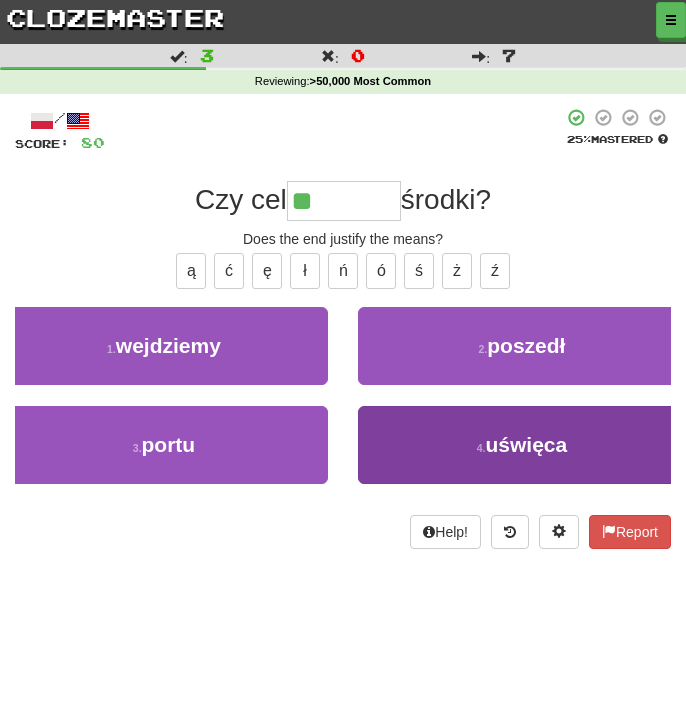 click on "4 .  uświęca" at bounding box center [522, 445] 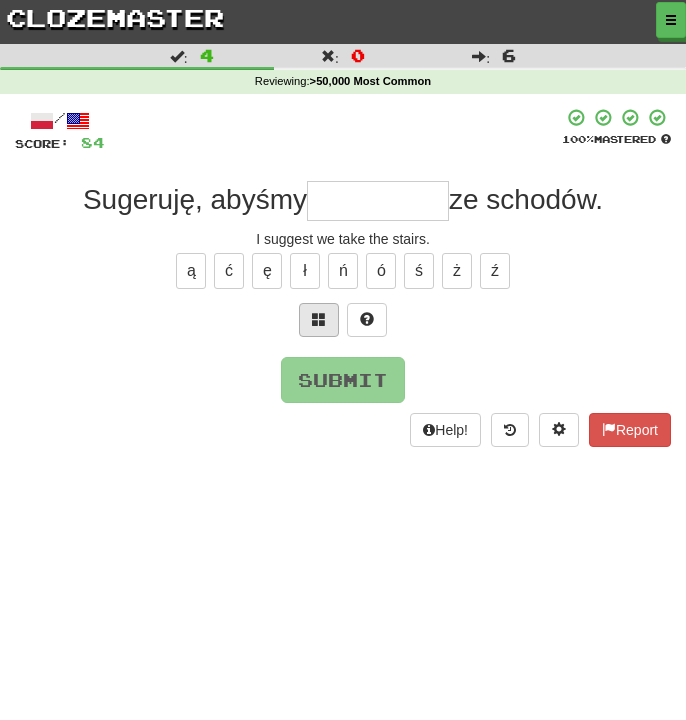 click at bounding box center [319, 320] 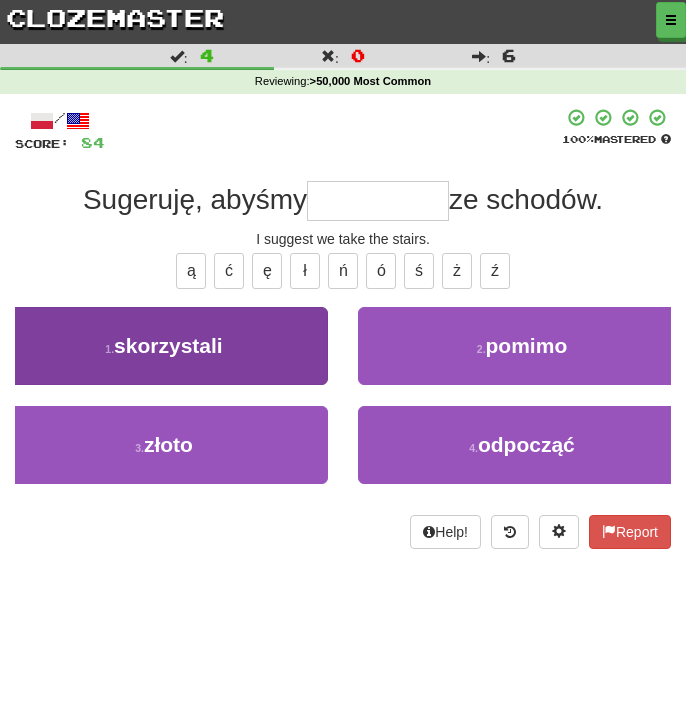 click on "1 .  skorzystali" at bounding box center (164, 346) 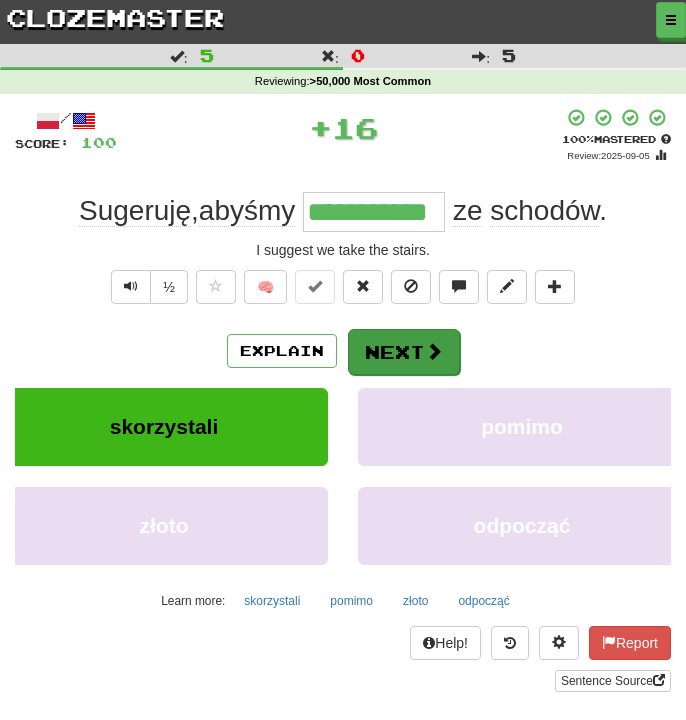 click on "Next" at bounding box center (404, 352) 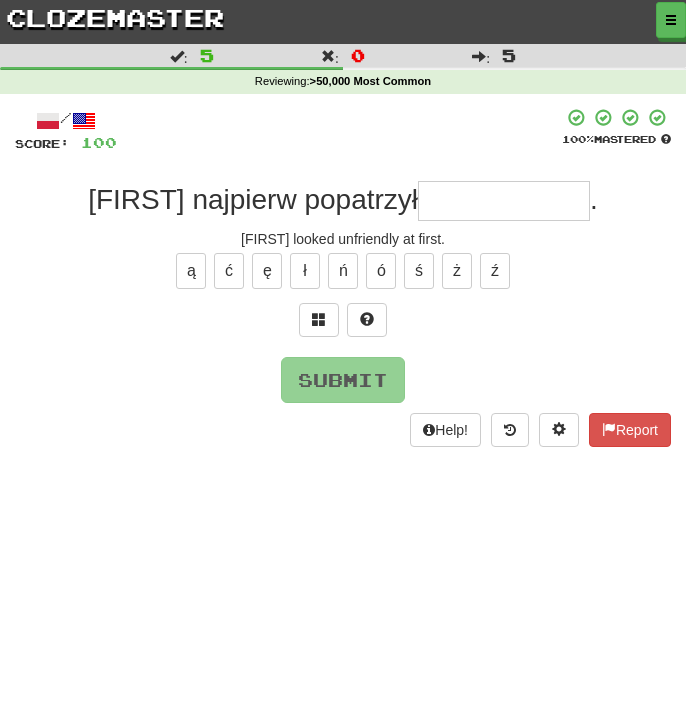 click on "Dashboard
Clozemaster
Guciu
/
Toggle Dropdown
Dashboard
Leaderboard
Activity Feed
Notifications
488
Profile
Discussions
Deutsch
/
English
Streak:
0
Review:
45
Points Today: 0
Polski
/
English
Streak:
1887
Review:
30,300
Daily Goal:  7124 /1000
Українська
/
English
Streak:
0
Review:
65
Points Today: 0
Languages
Account
Logout
Guciu
/
Toggle Dropdown
Dashboard
Leaderboard
Activity Feed
Notifications
488
Profile
Discussions
Deutsch
/
English
Streak:
0
Review:
45
Points Today: 0
Polski
/
English
Streak:
1887
Review:
30,300" at bounding box center [343, 360] 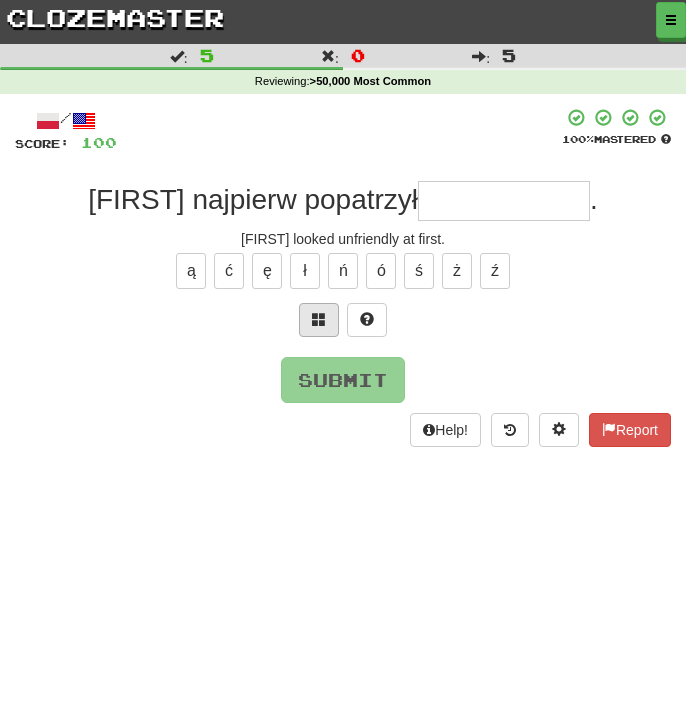 click at bounding box center (319, 320) 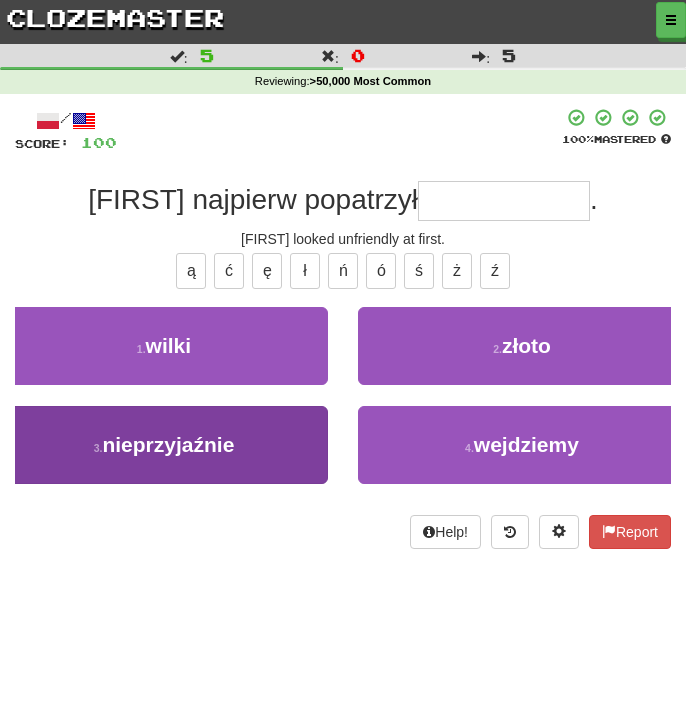 click on "3 .  nieprzyjaźnie" at bounding box center (164, 445) 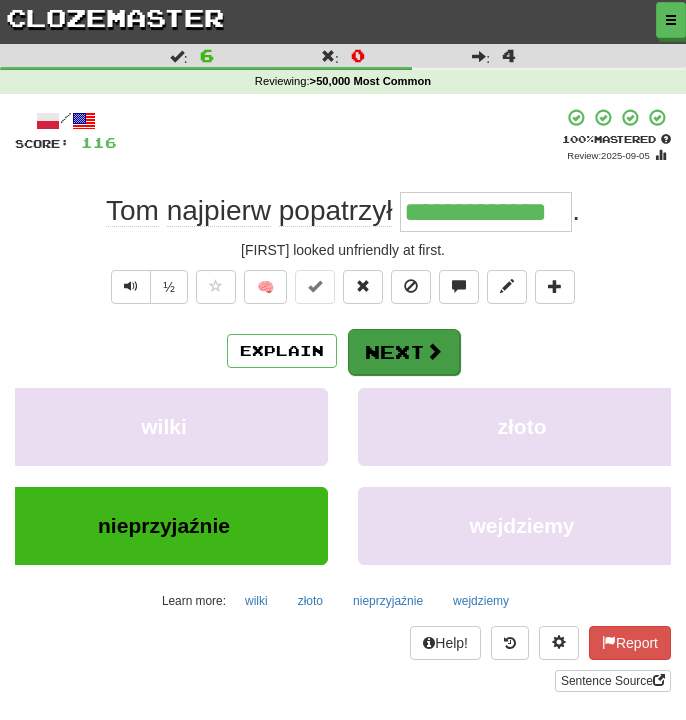 click on "Next" at bounding box center [404, 352] 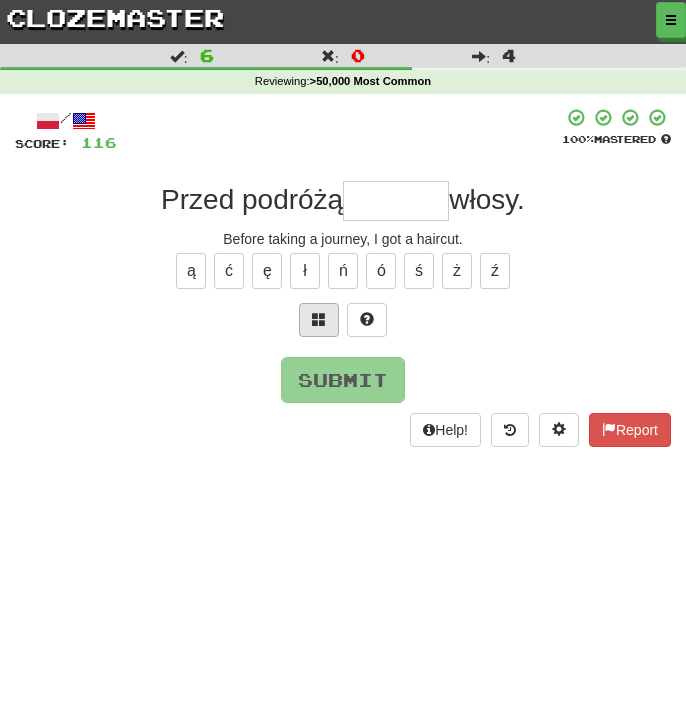 click at bounding box center [319, 320] 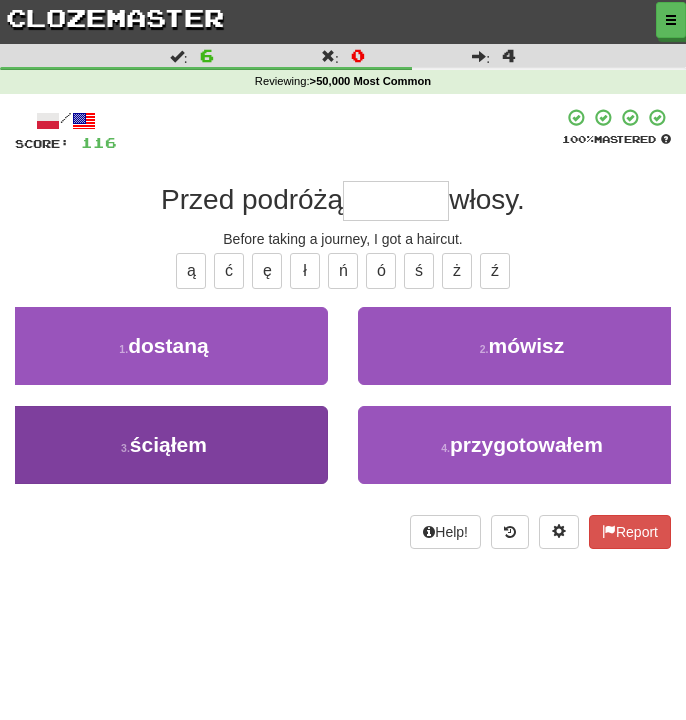 click on "3 .  ściąłem" at bounding box center (164, 445) 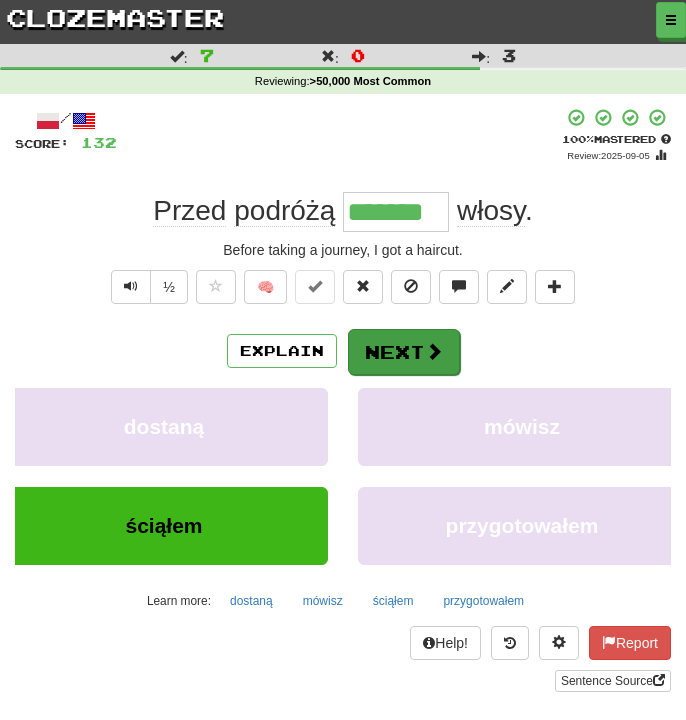 click on "Next" at bounding box center [404, 352] 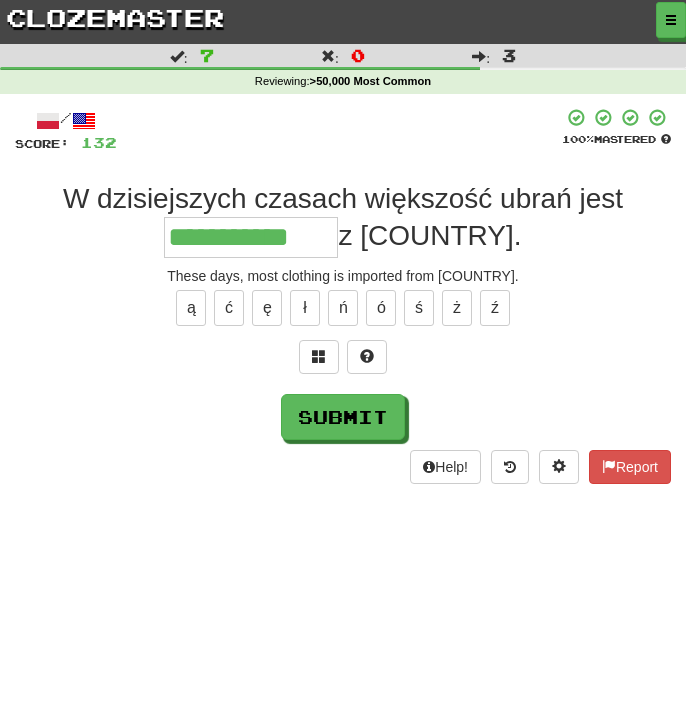 type on "**********" 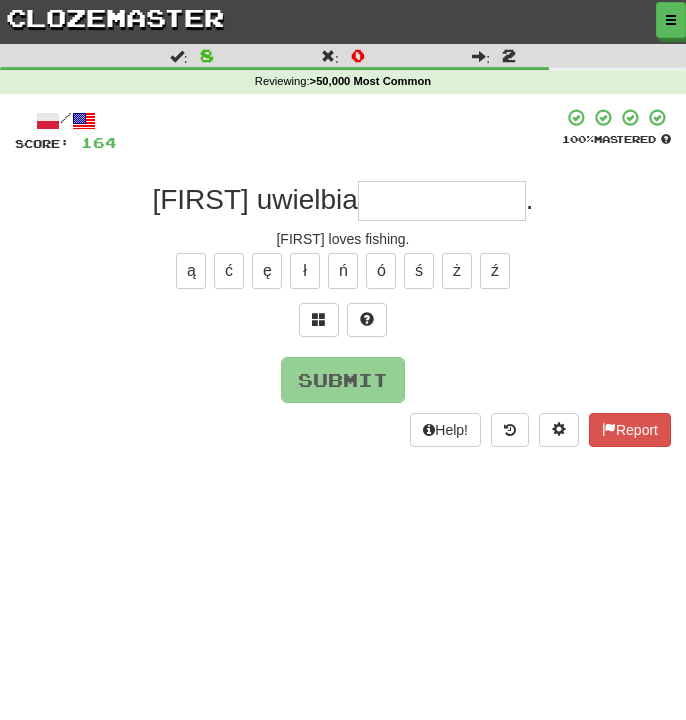 click on "Dashboard
Clozemaster
Guciu
/
Toggle Dropdown
Dashboard
Leaderboard
Activity Feed
Notifications
488
Profile
Discussions
Deutsch
/
English
Streak:
0
Review:
45
Points Today: 0
Polski
/
English
Streak:
1887
Review:
30,300
Daily Goal:  7124 /1000
Українська
/
English
Streak:
0
Review:
65
Points Today: 0
Languages
Account
Logout
Guciu
/
Toggle Dropdown
Dashboard
Leaderboard
Activity Feed
Notifications
488
Profile
Discussions
Deutsch
/
English
Streak:
0
Review:
45
Points Today: 0
Polski
/
English
Streak:
1887
Review:
30,300" at bounding box center [343, 360] 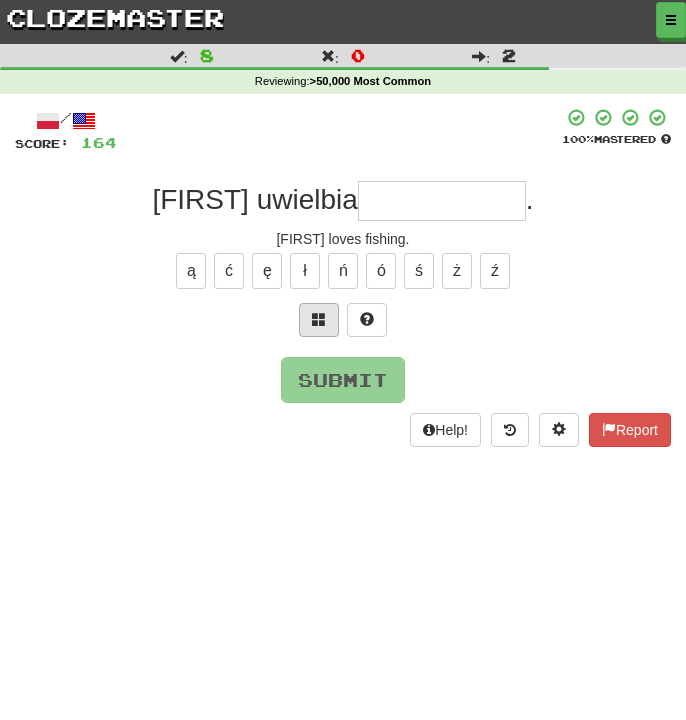 click at bounding box center (319, 319) 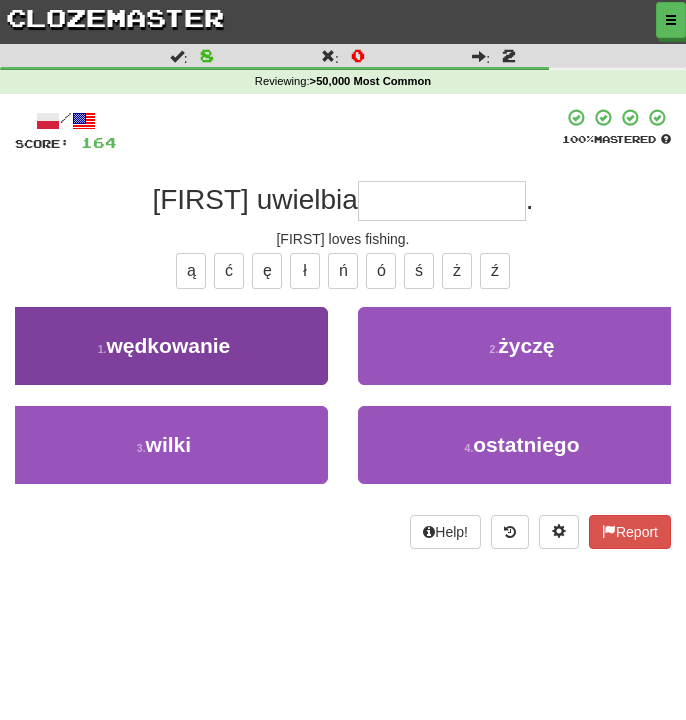 click on "1 .  wędkowanie" at bounding box center (164, 346) 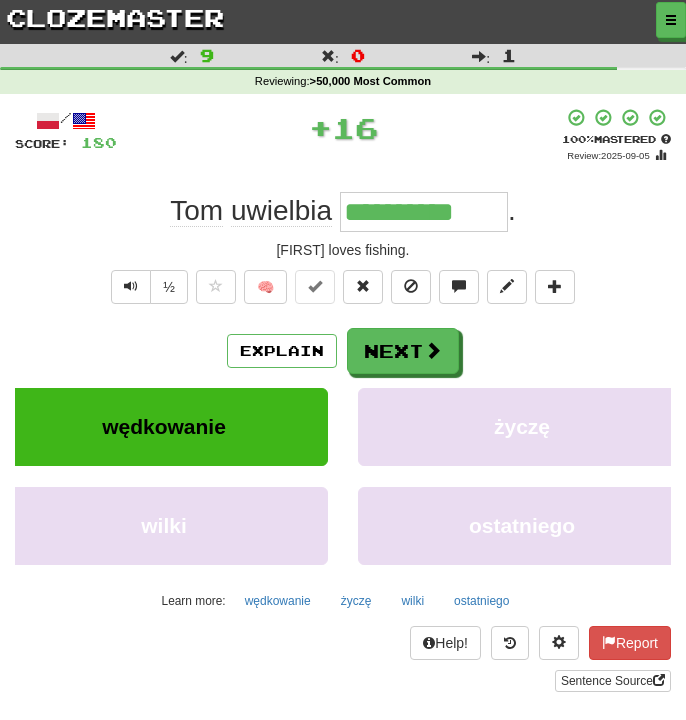 click on "Help!  Report Sentence Source" at bounding box center (343, 659) 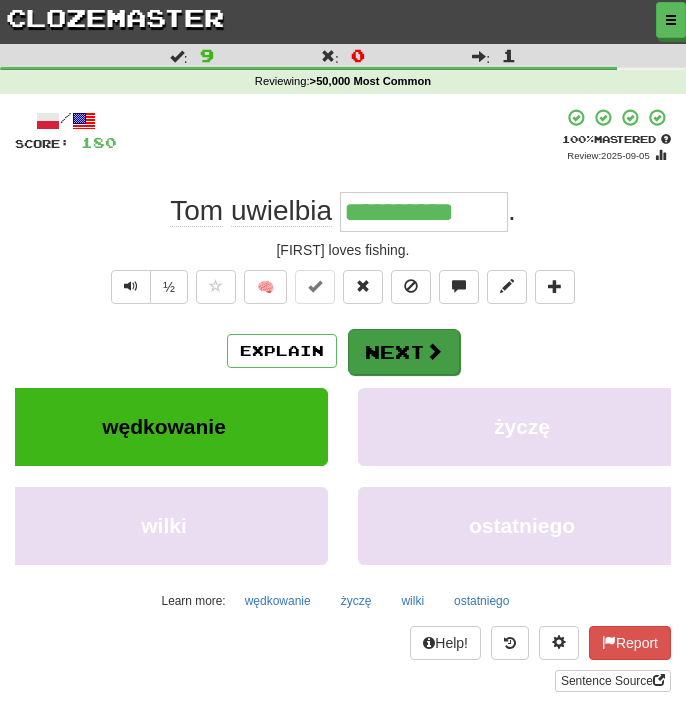 click on "Next" at bounding box center [404, 352] 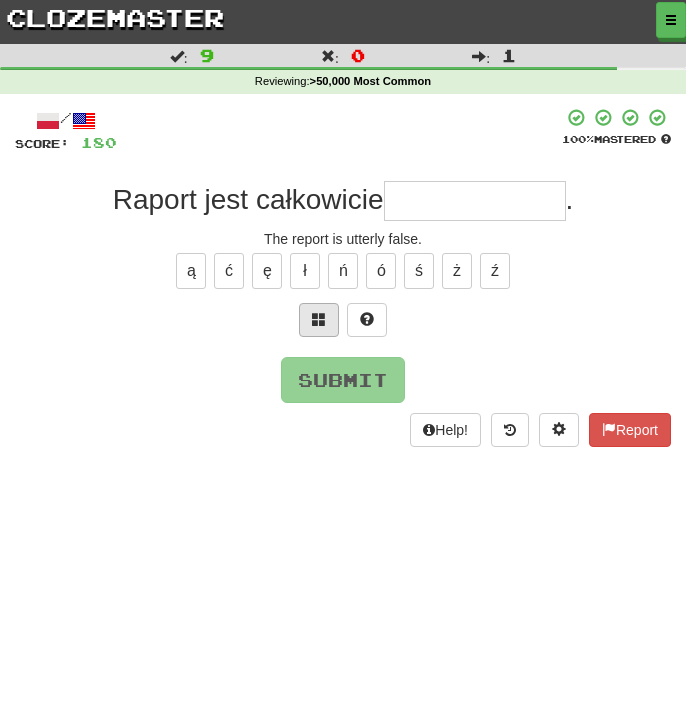 click at bounding box center (319, 320) 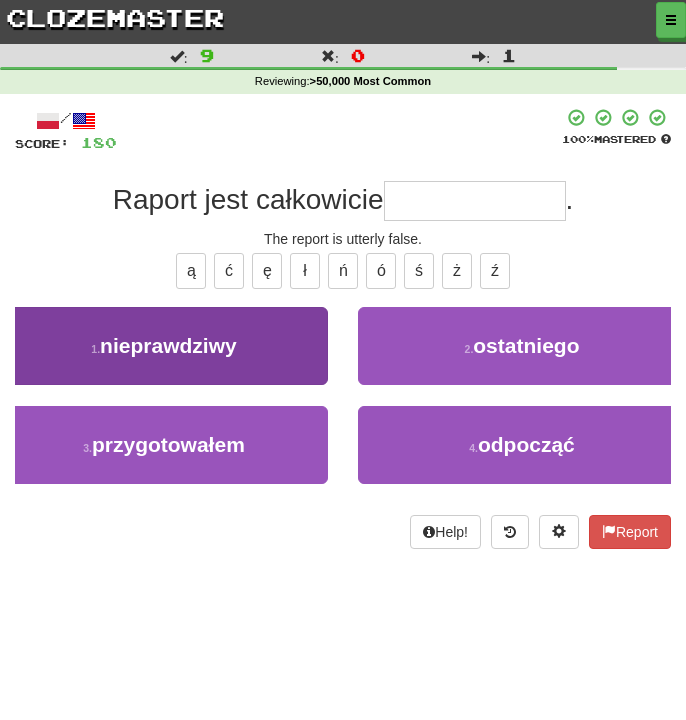 click on "1 .  nieprawdziwy" at bounding box center (164, 346) 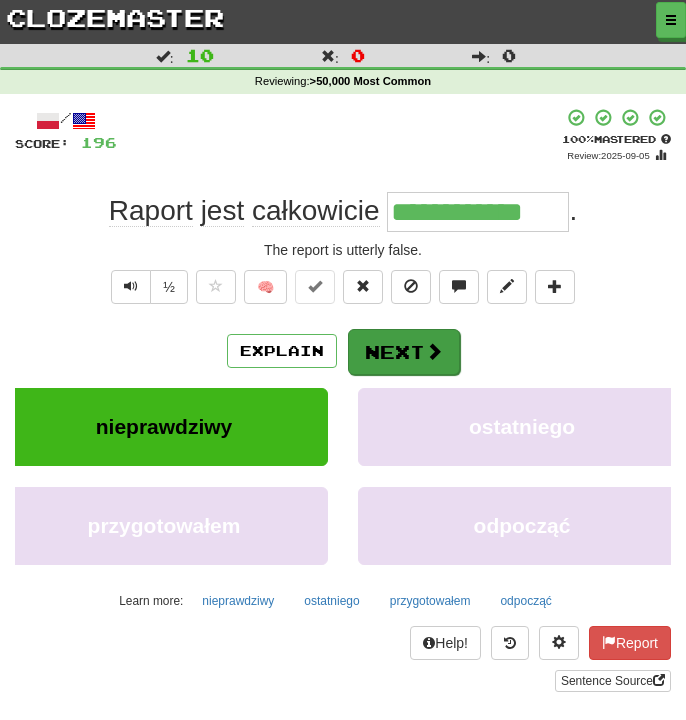 click on "Next" at bounding box center (404, 352) 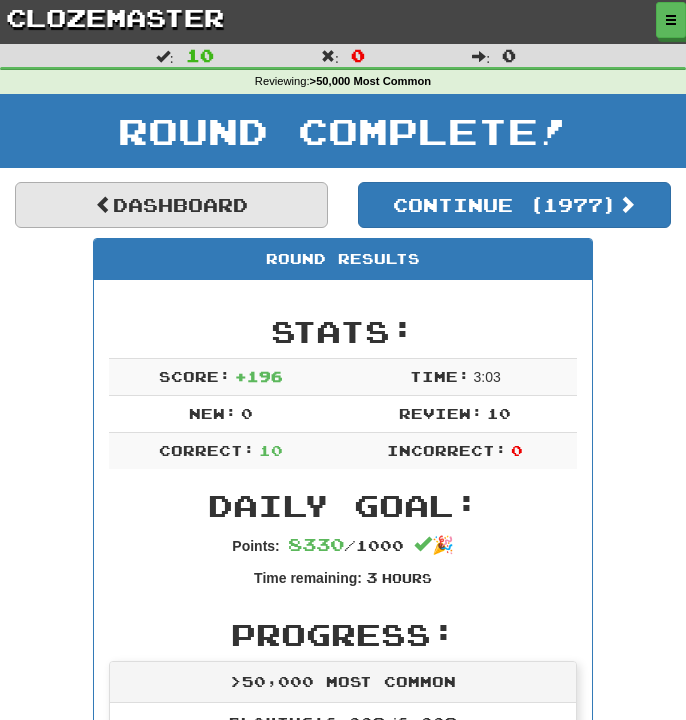 click on "Dashboard" at bounding box center (171, 205) 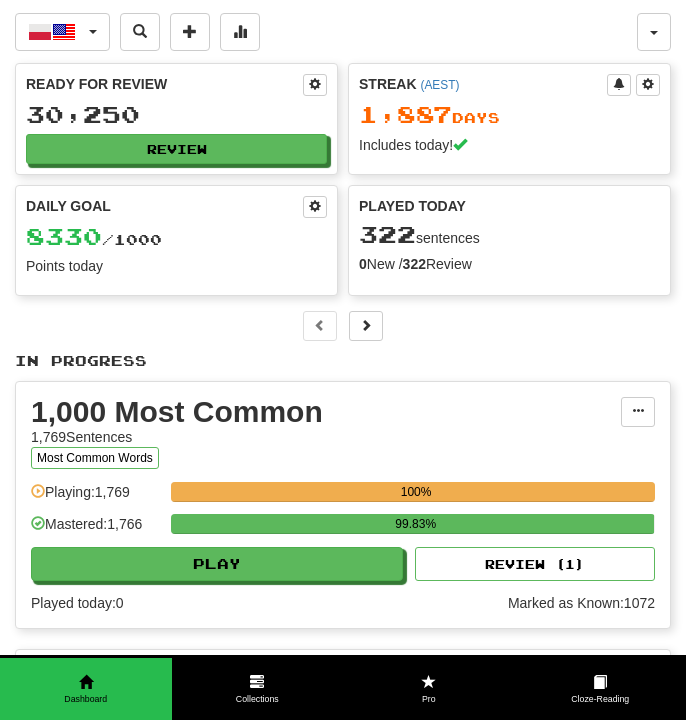 scroll, scrollTop: 0, scrollLeft: 0, axis: both 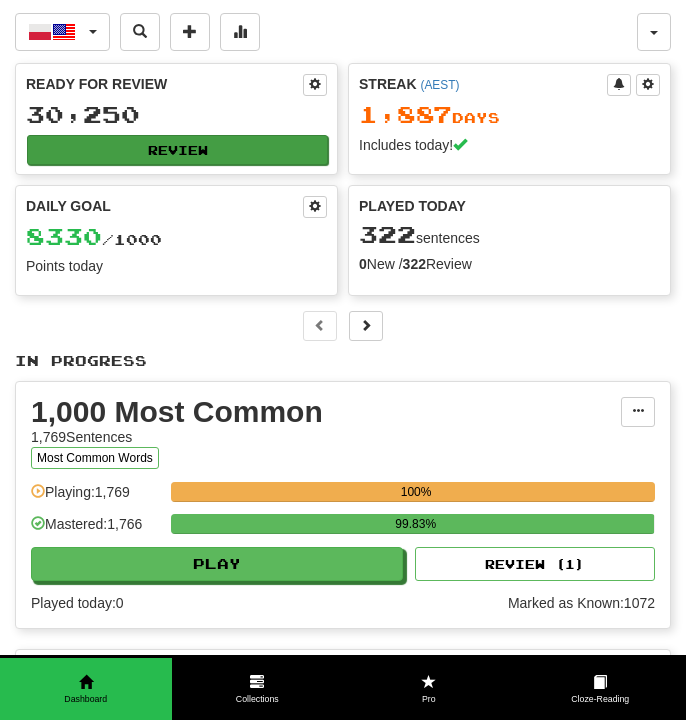 click on "Review" at bounding box center [177, 150] 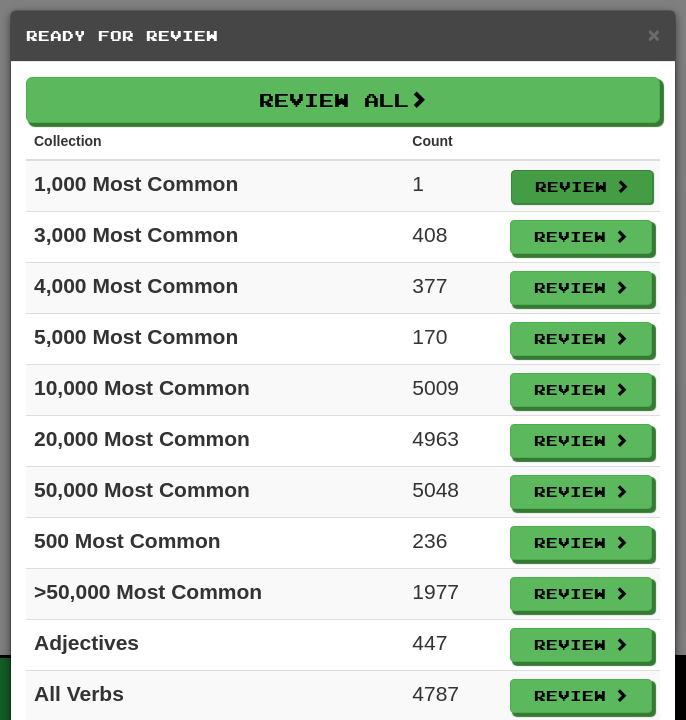 click on "Review" at bounding box center (582, 187) 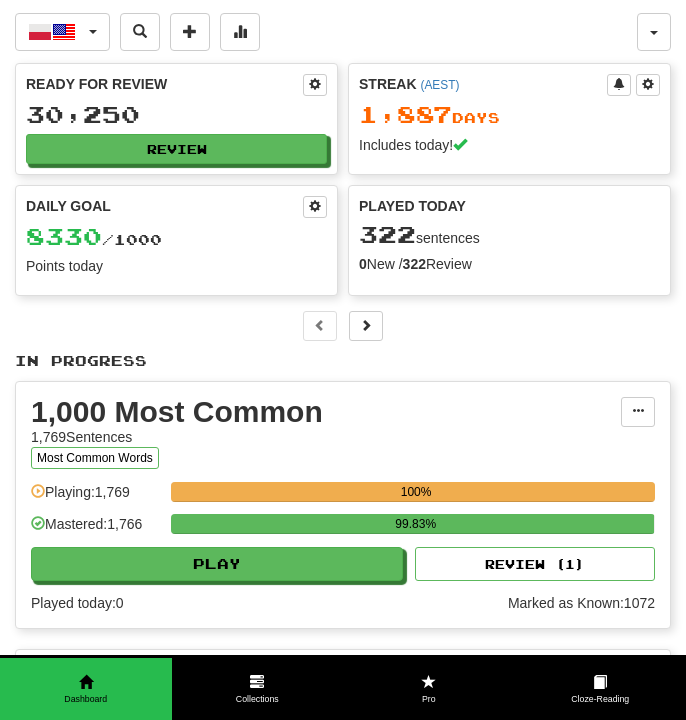 select on "**" 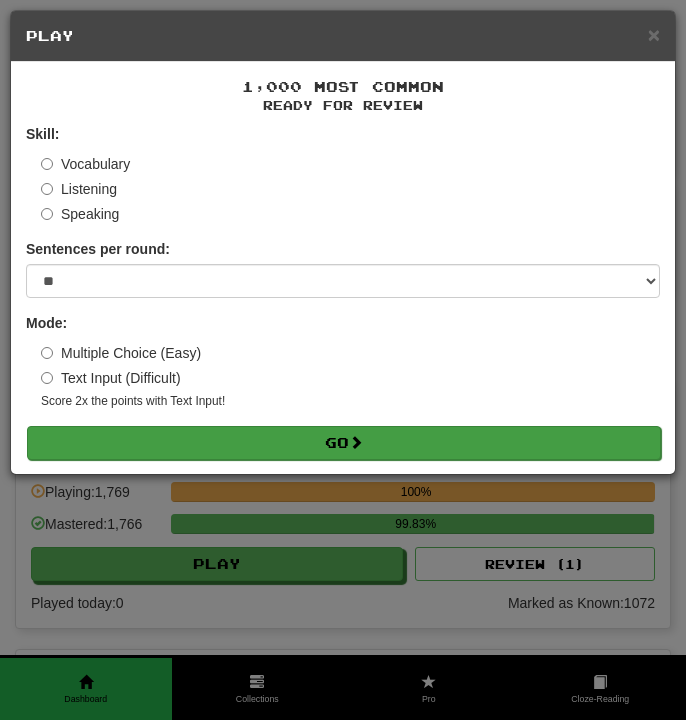 click on "Go" at bounding box center (344, 443) 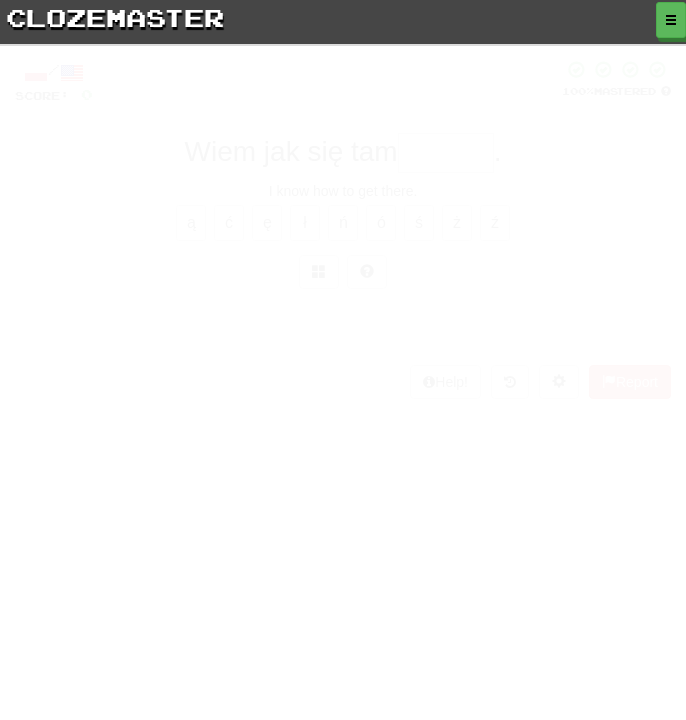 scroll, scrollTop: 0, scrollLeft: 0, axis: both 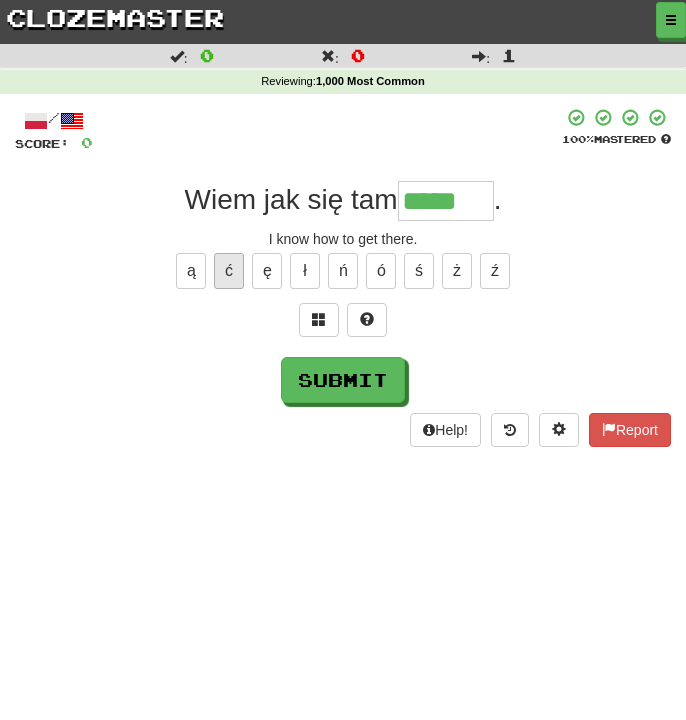 click on "ć" at bounding box center (229, 271) 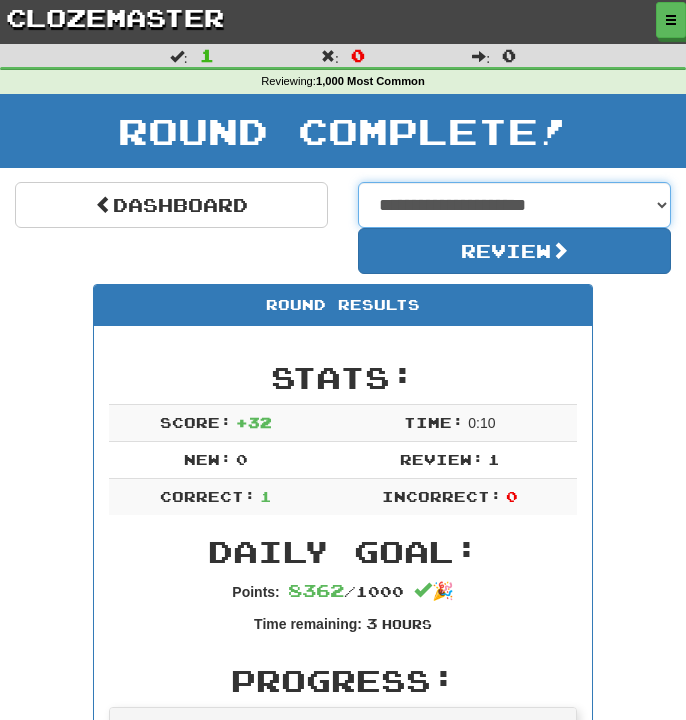 select on "**********" 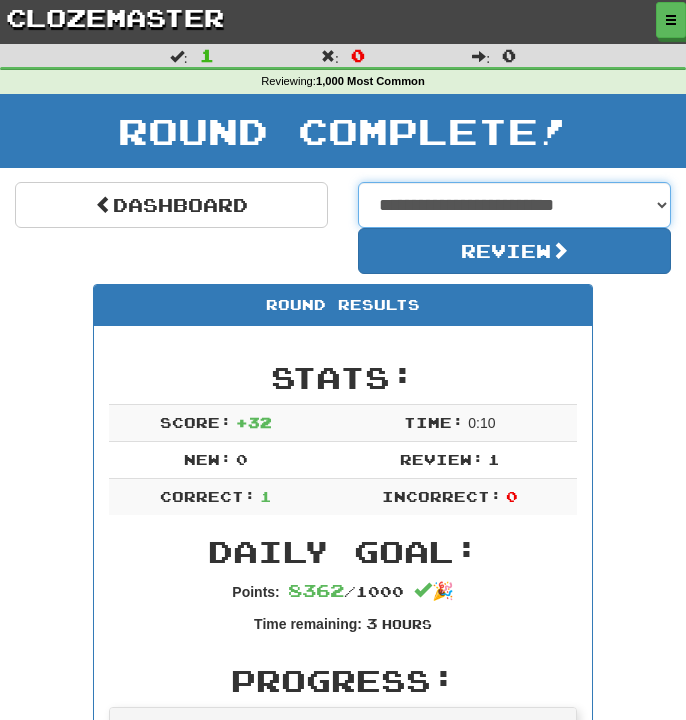 select on "**********" 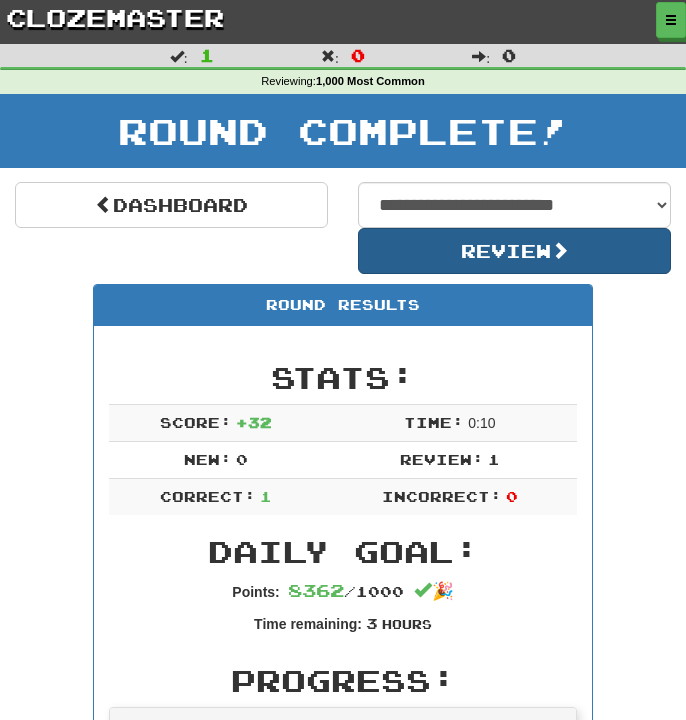 click on "Review" at bounding box center (514, 251) 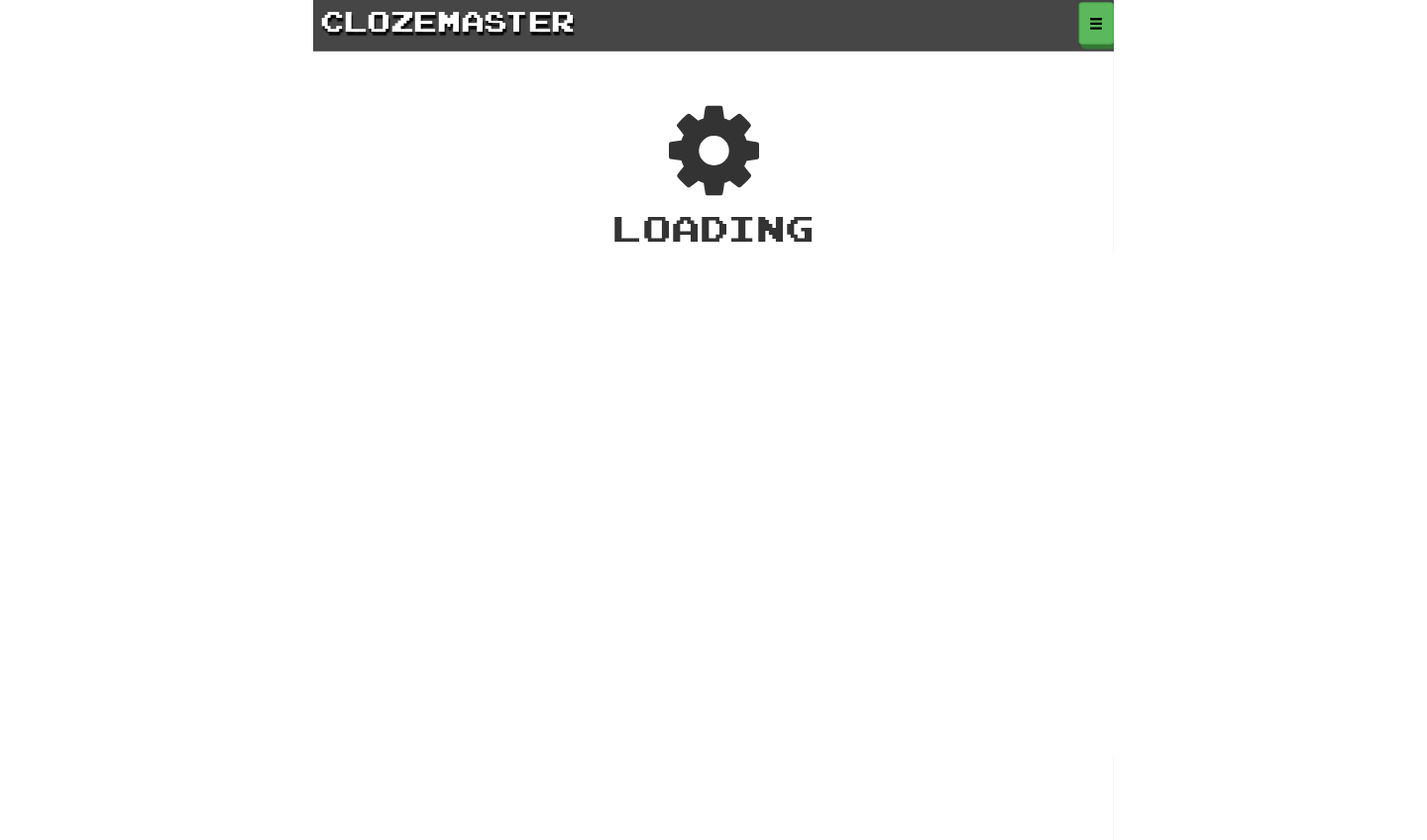 scroll, scrollTop: 0, scrollLeft: 0, axis: both 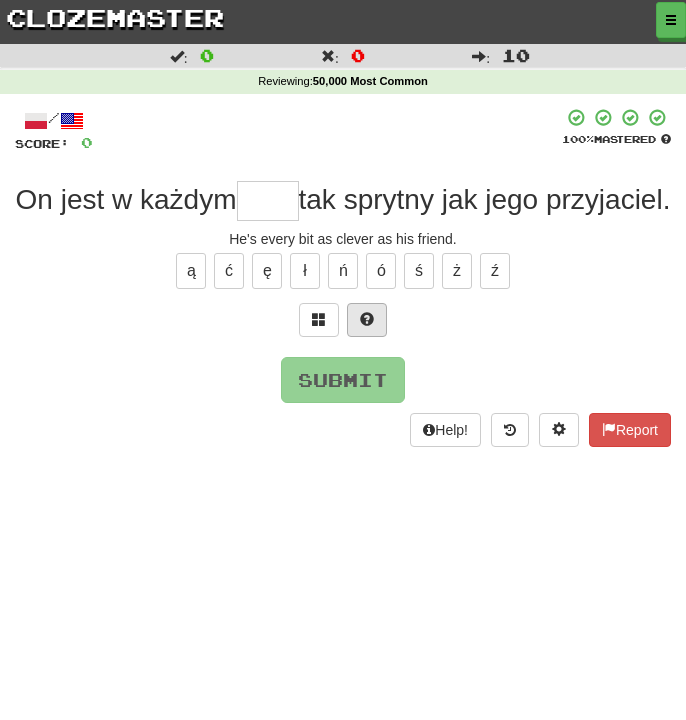 click at bounding box center (367, 320) 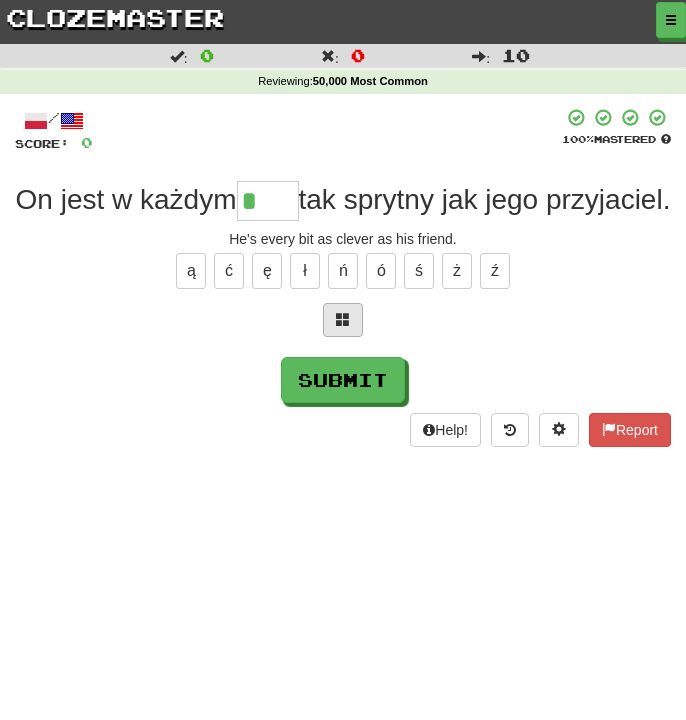 click at bounding box center [343, 319] 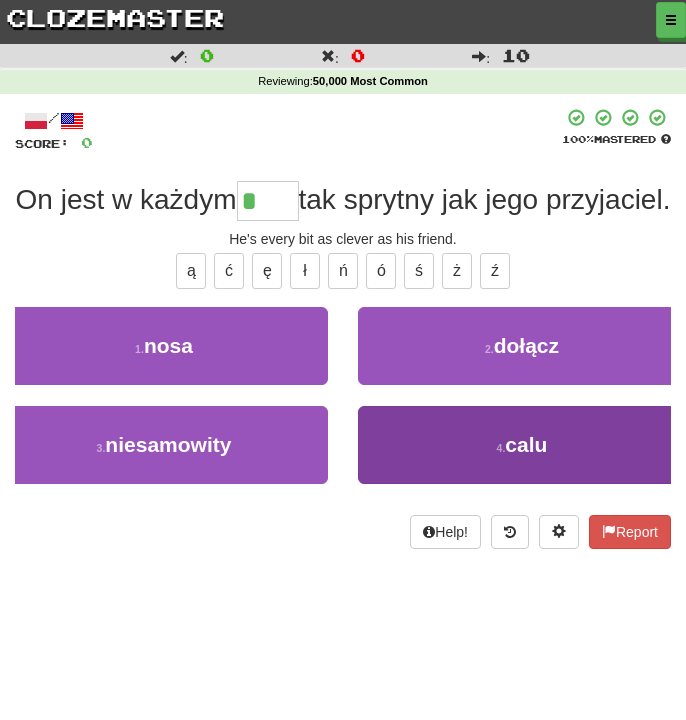 click on "4 . calu" at bounding box center [522, 445] 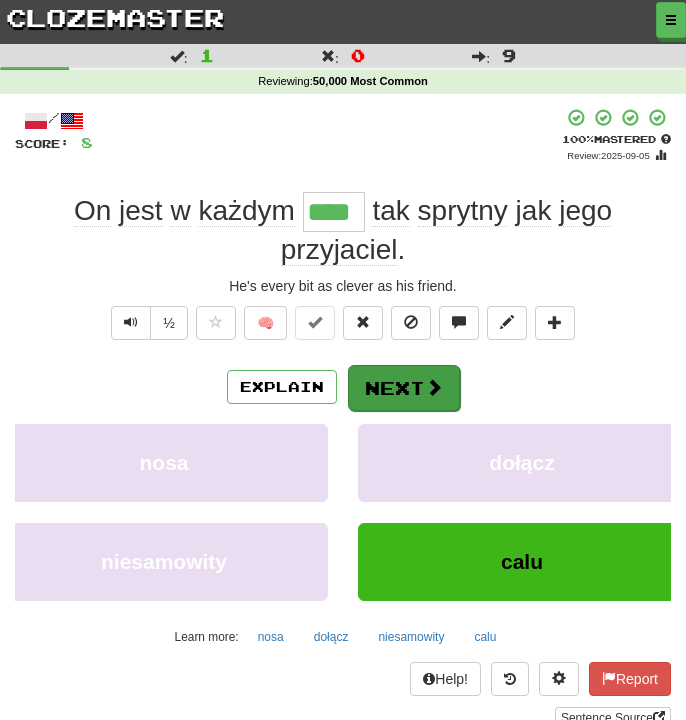 click on "Next" at bounding box center [404, 388] 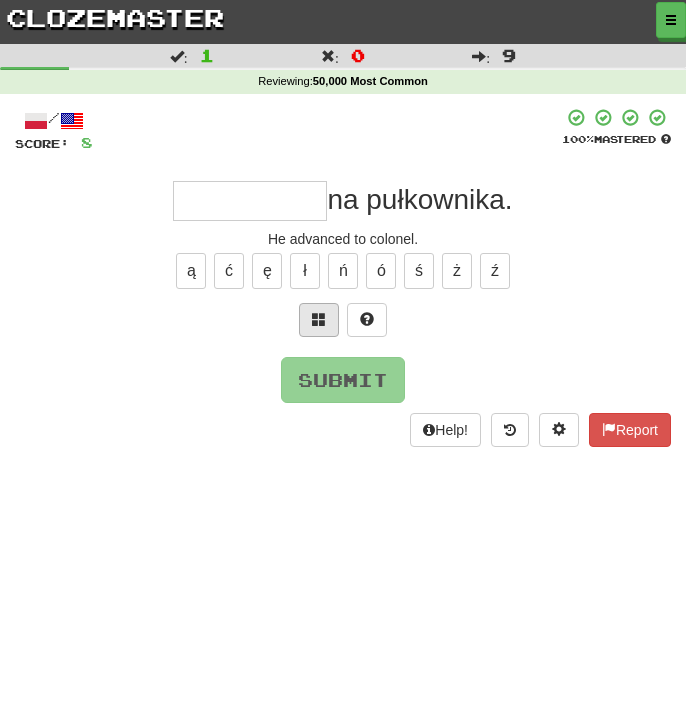 type on "*" 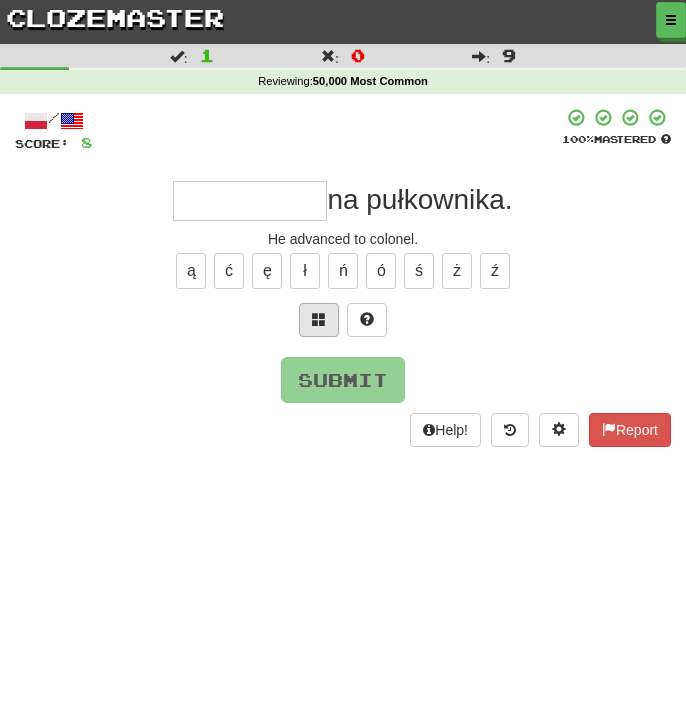 type on "*" 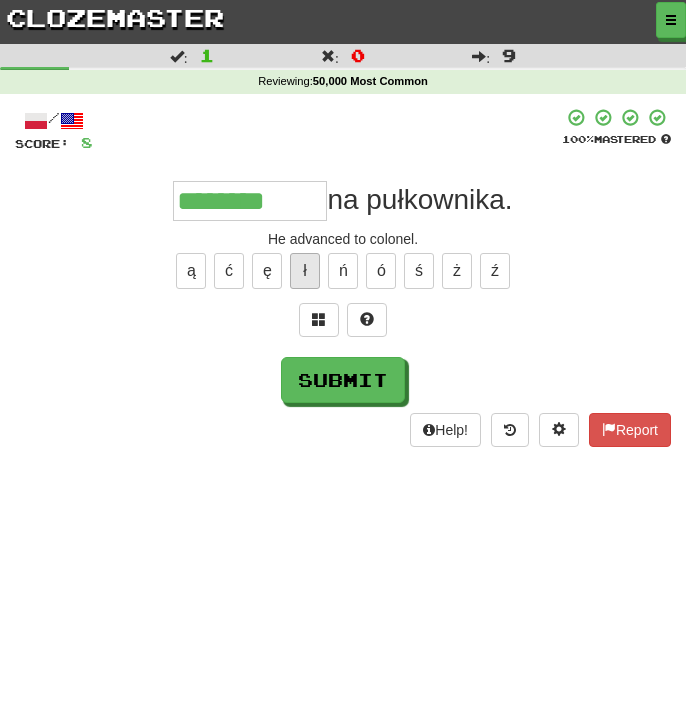 click on "ł" at bounding box center (305, 271) 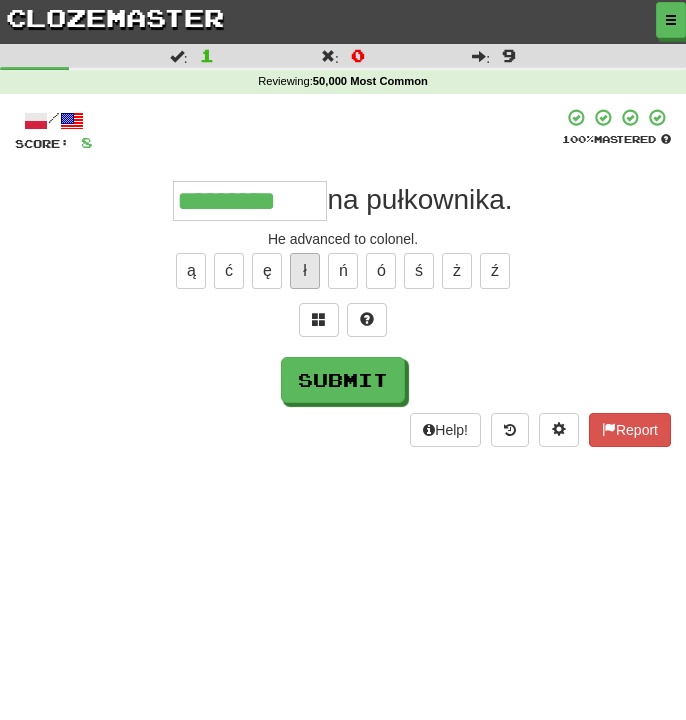 type on "*********" 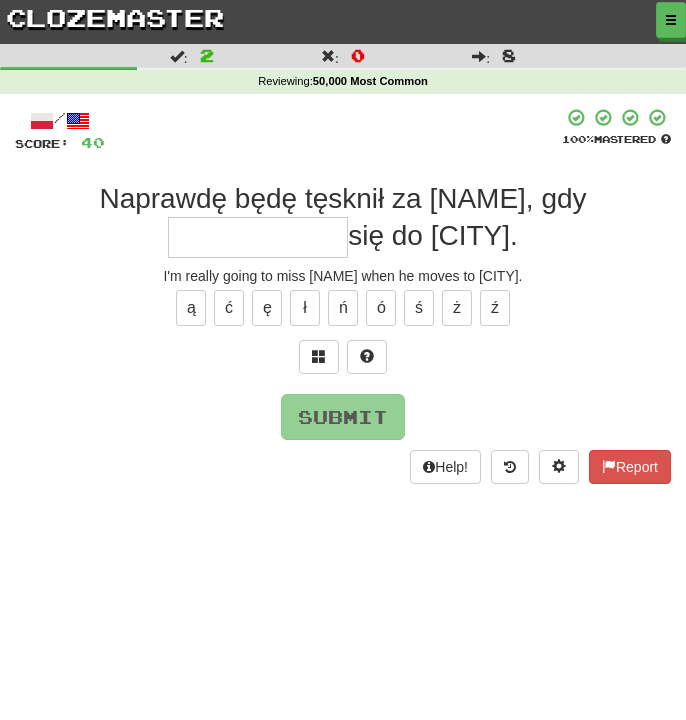 type on "*" 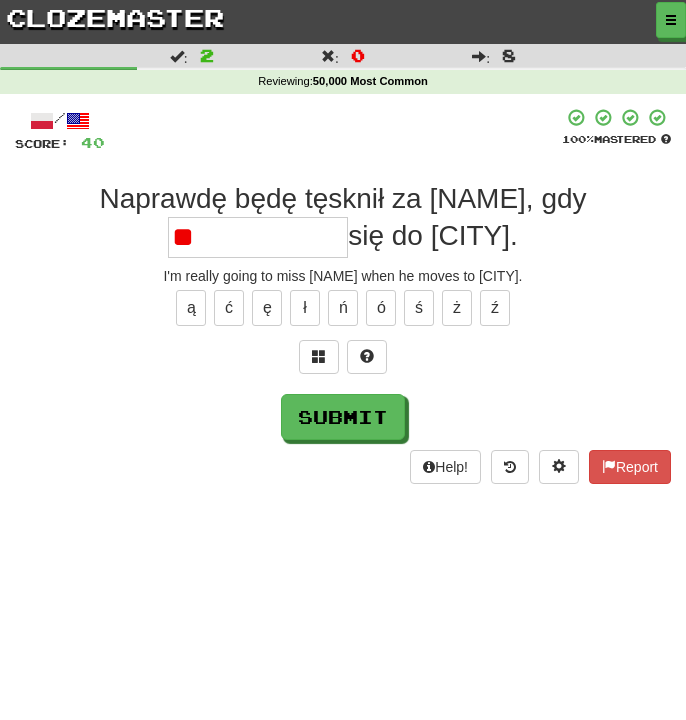 type on "*" 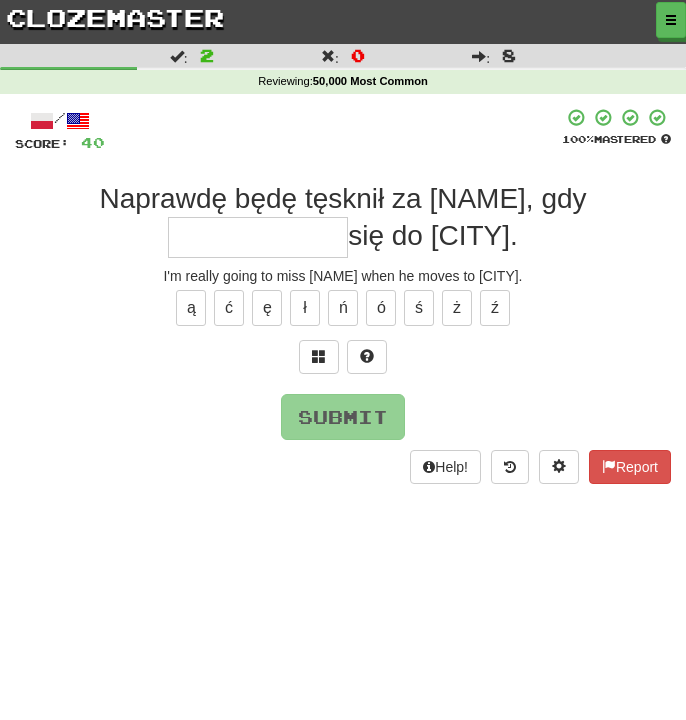 type on "*" 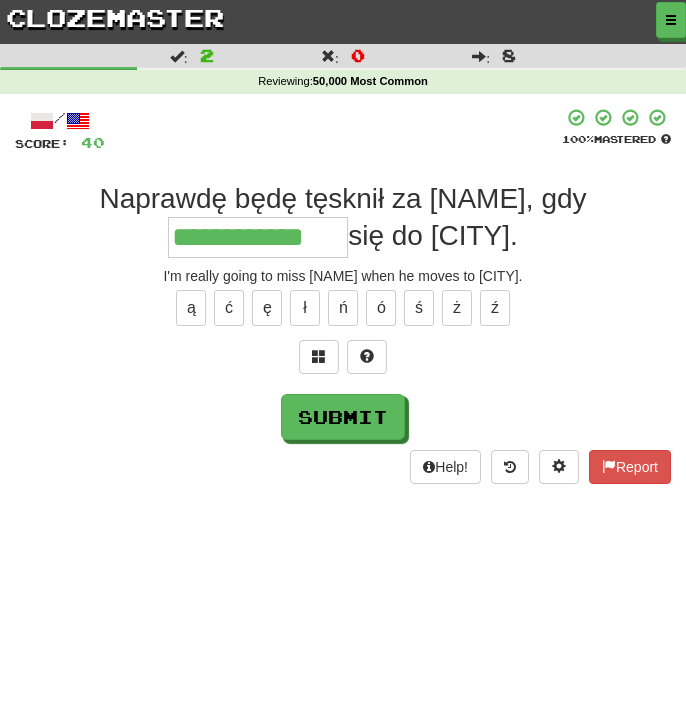 type on "**********" 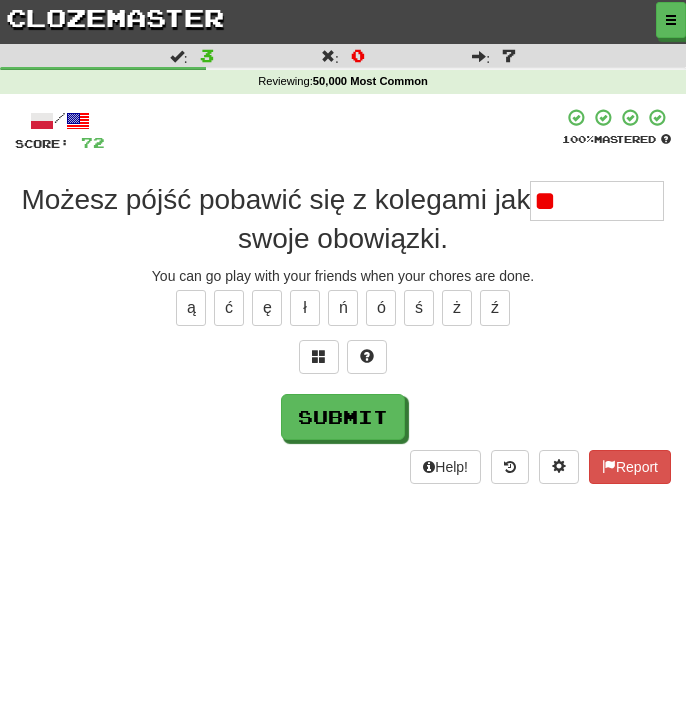type on "*" 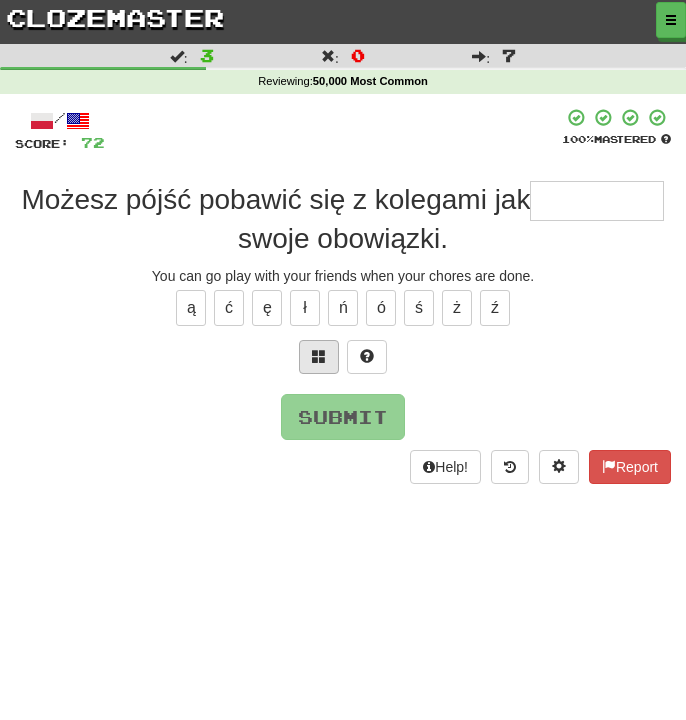 click at bounding box center (319, 357) 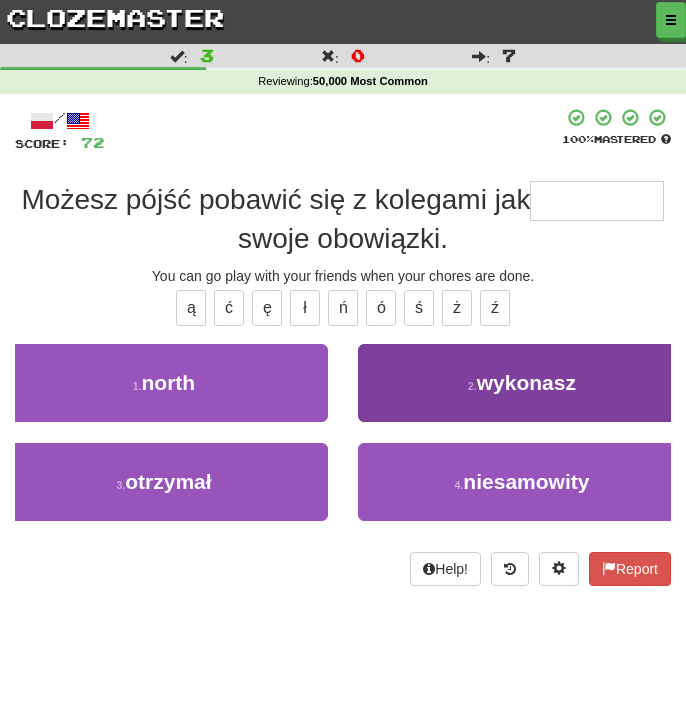 click on "wykonasz" at bounding box center [526, 382] 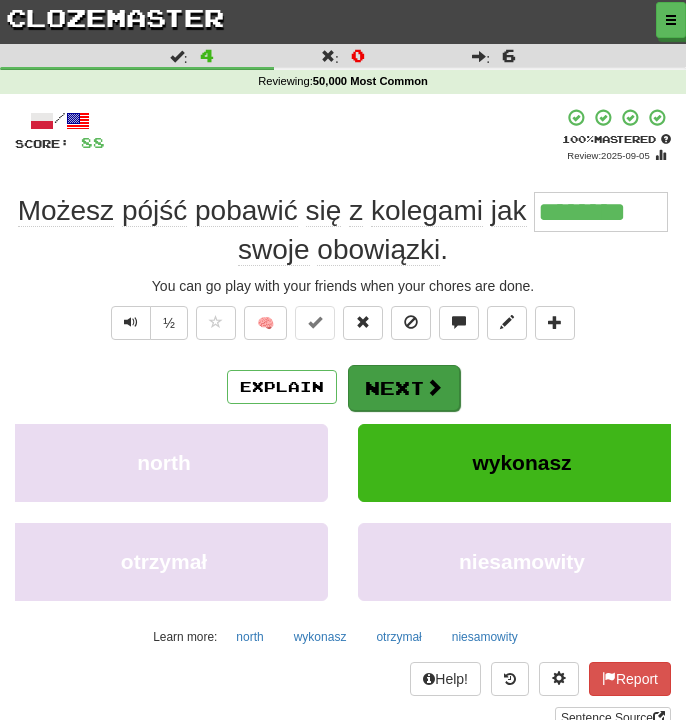 click on "Next" at bounding box center [404, 388] 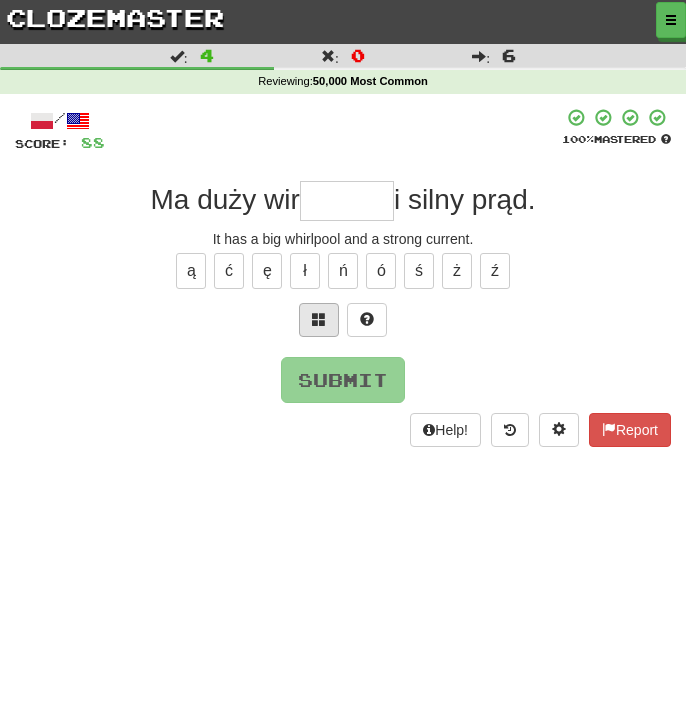 click at bounding box center (319, 320) 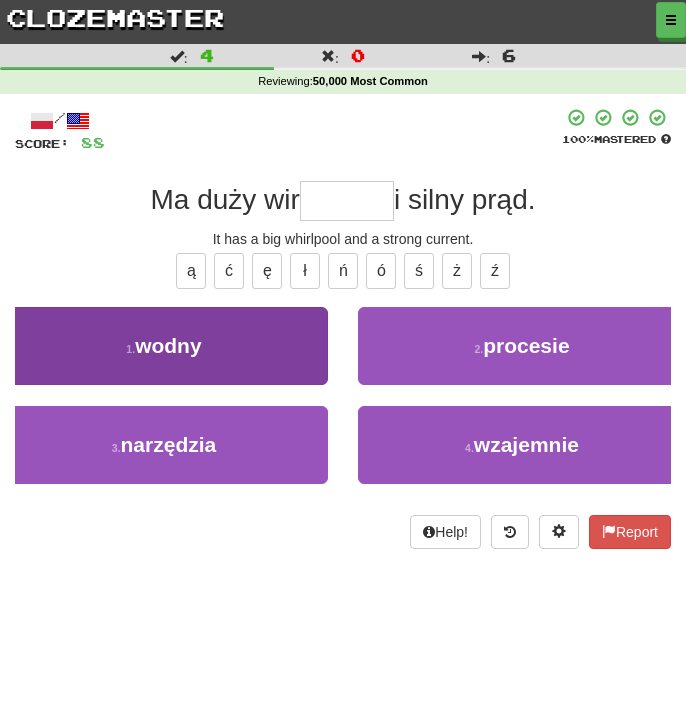 click on "1 . wodny" at bounding box center (164, 346) 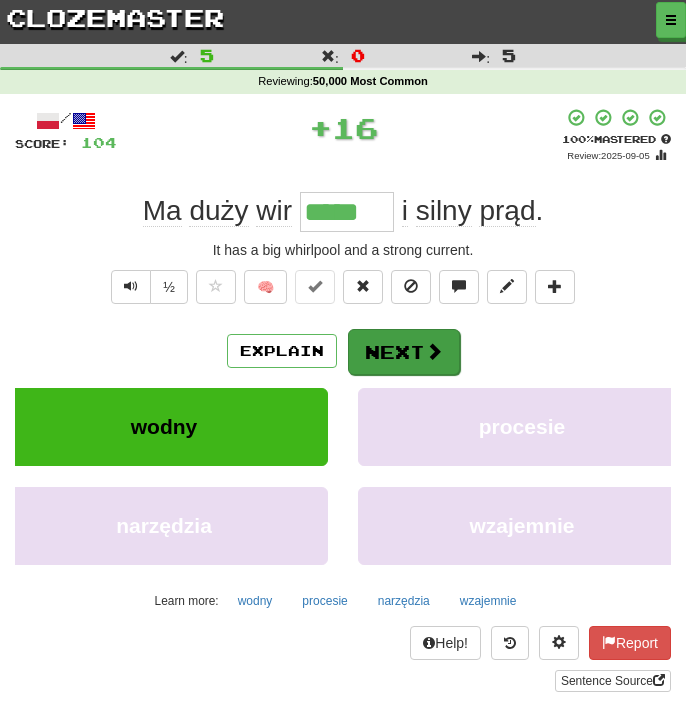 click on "Next" at bounding box center (404, 352) 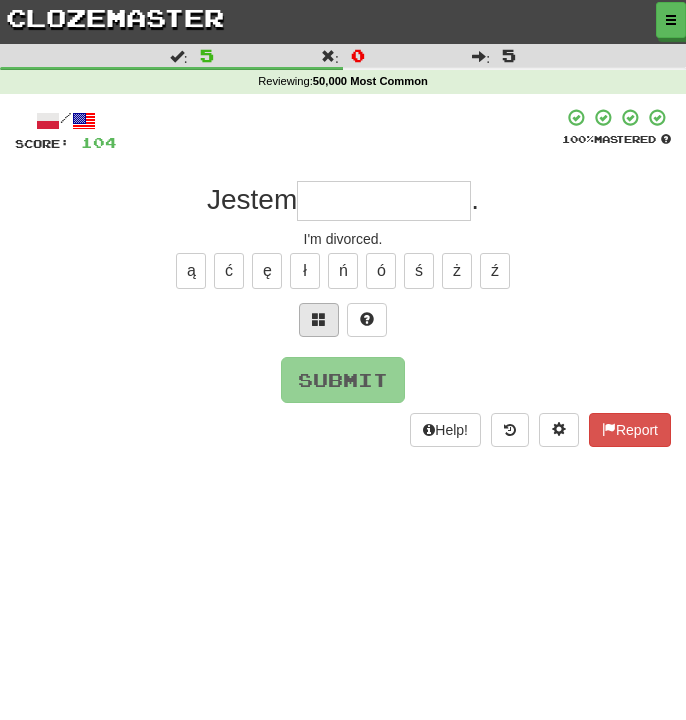 click at bounding box center [319, 319] 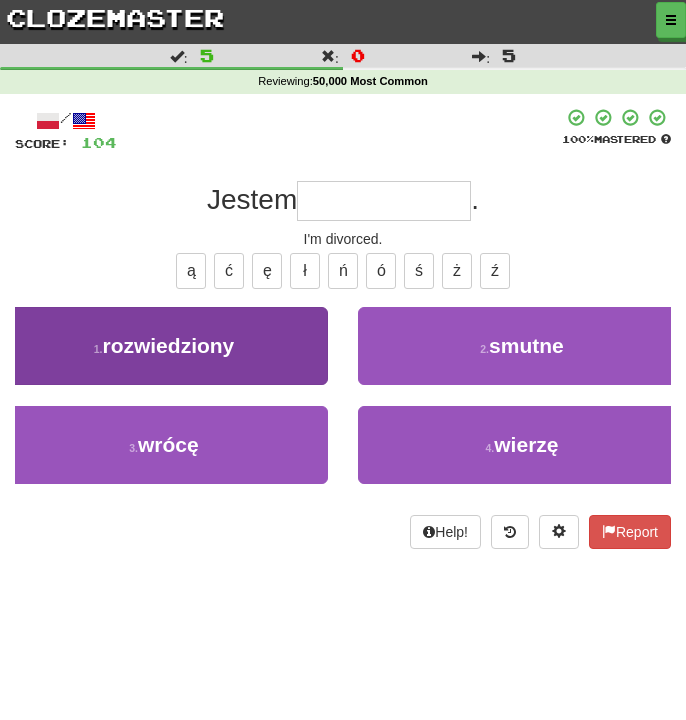click on "rozwiedziony" at bounding box center (168, 345) 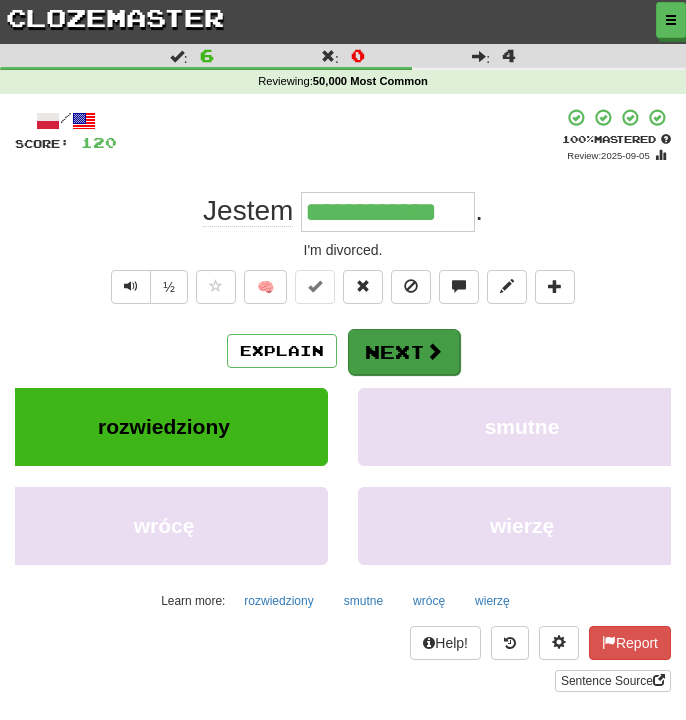 click on "Next" at bounding box center [404, 352] 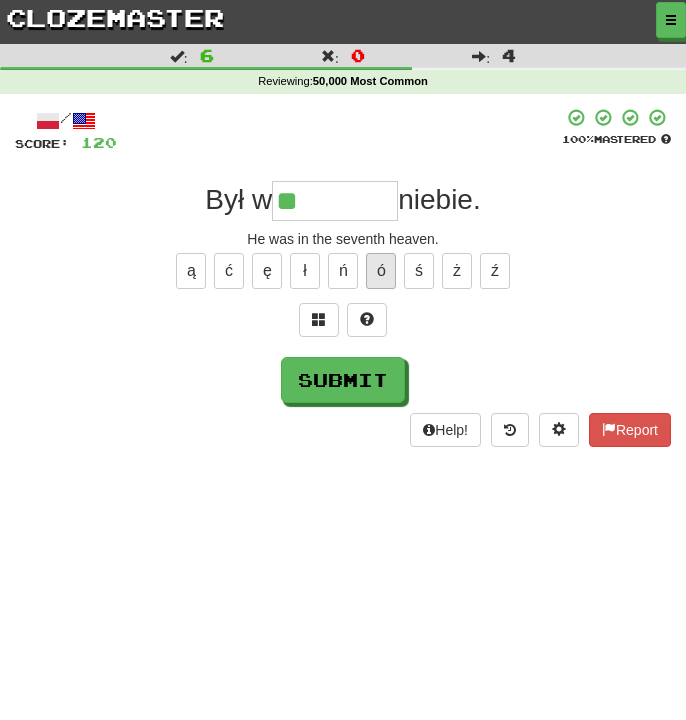 click on "ó" at bounding box center [381, 271] 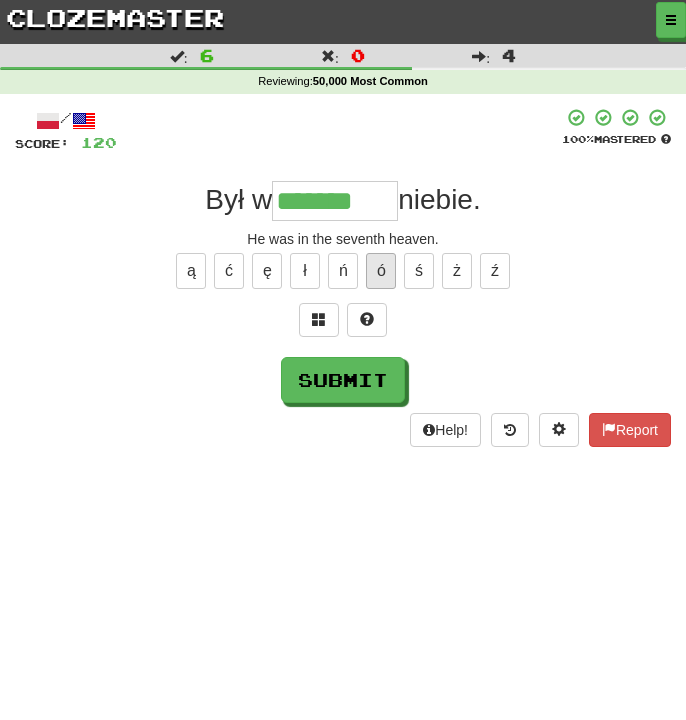 type on "*******" 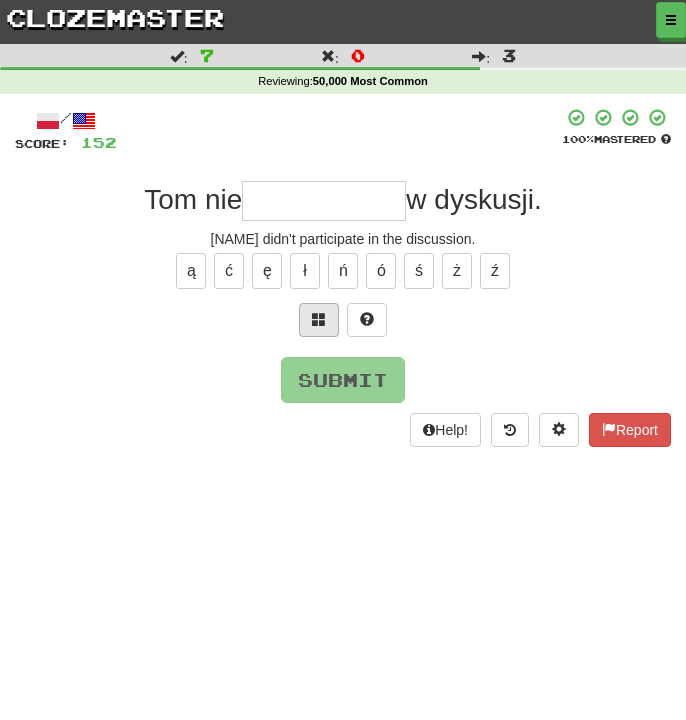 click at bounding box center [319, 320] 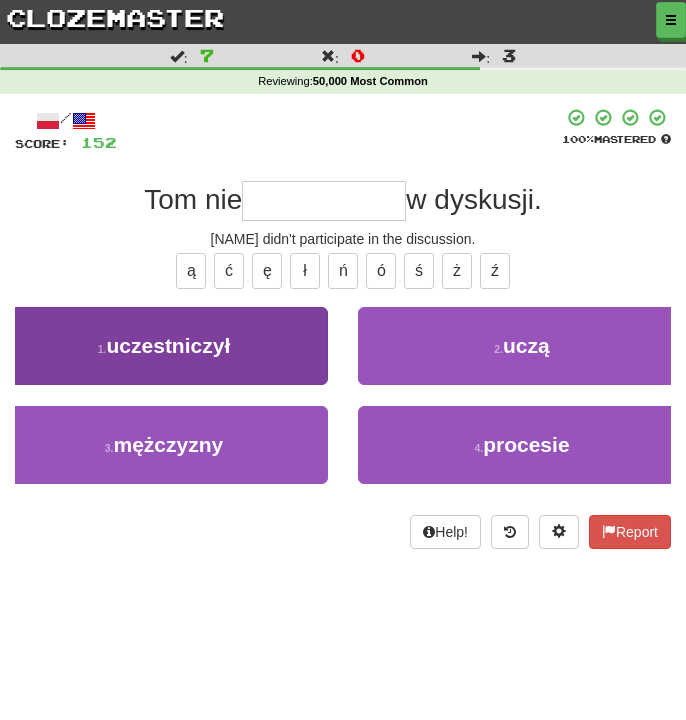 click on "1 . uczestniczył" at bounding box center [164, 346] 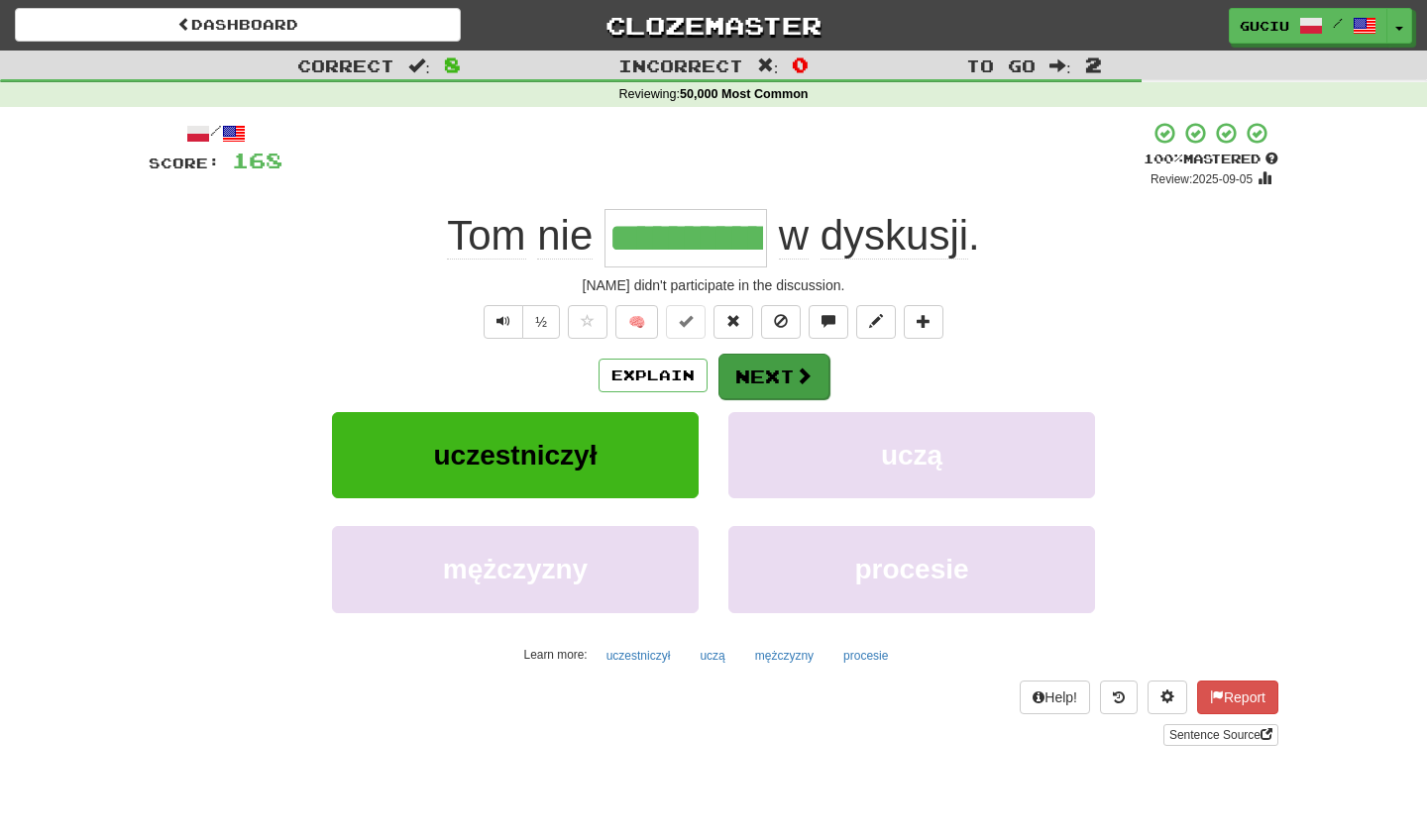click on "Next" at bounding box center (774, 376) 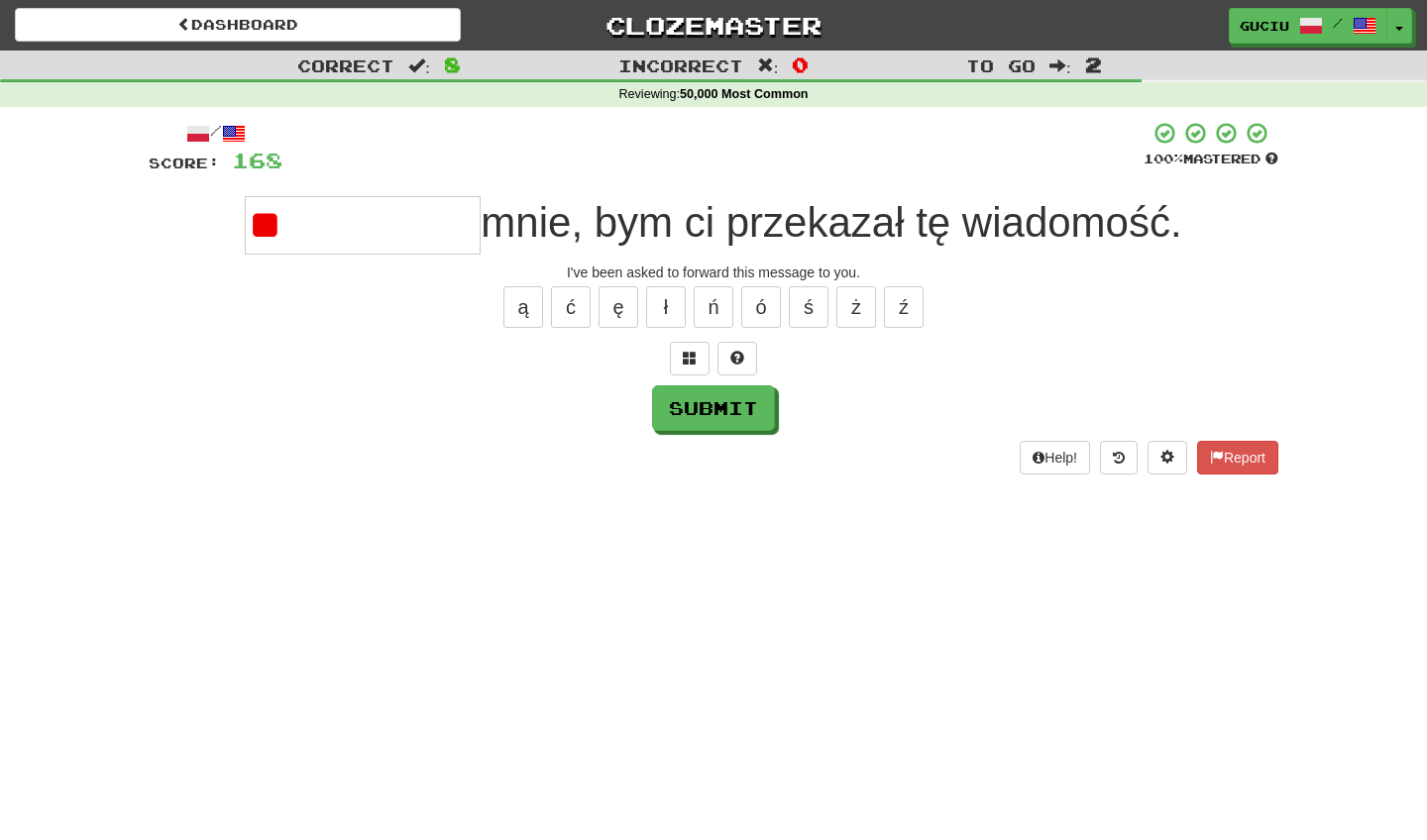 type on "*" 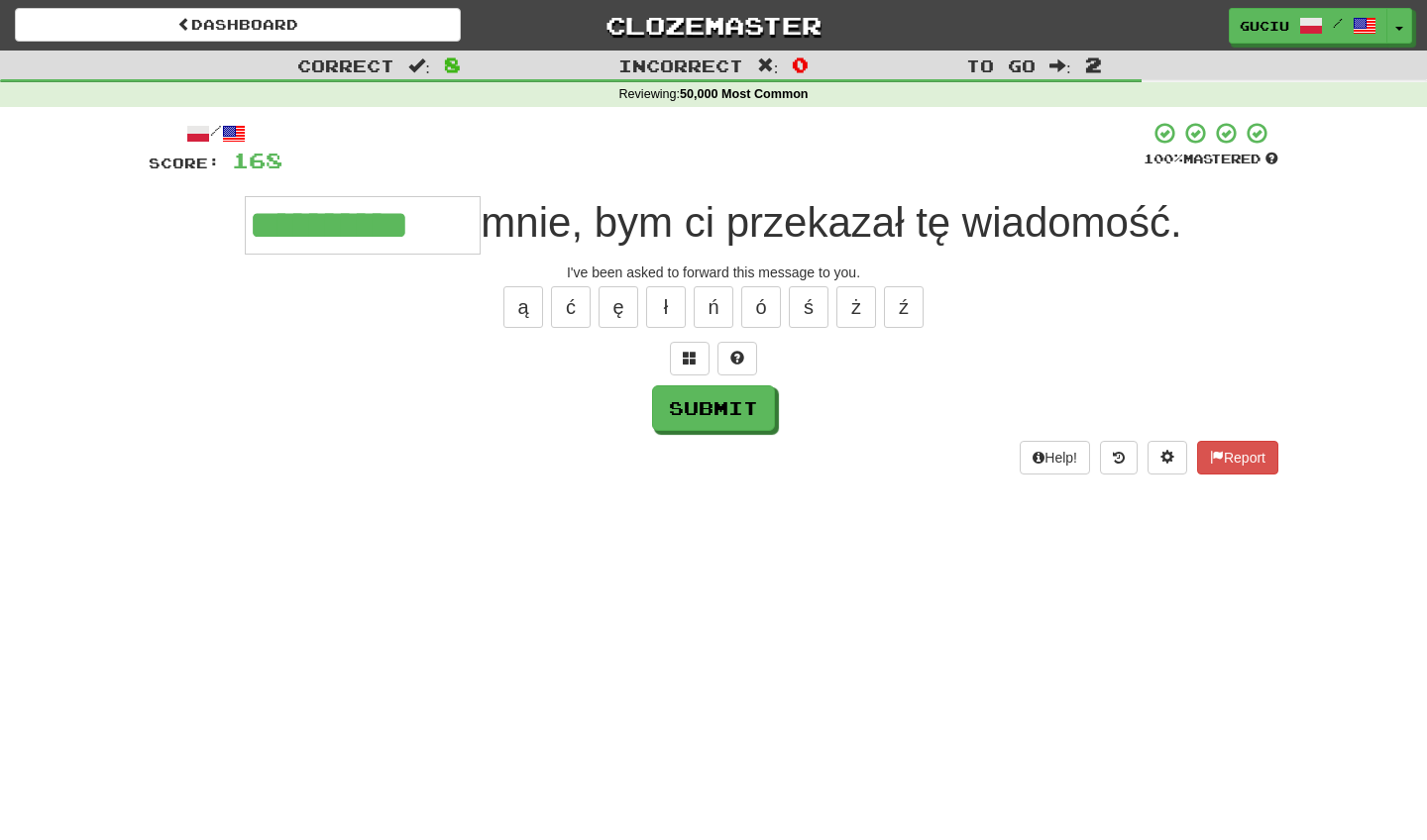 type on "**********" 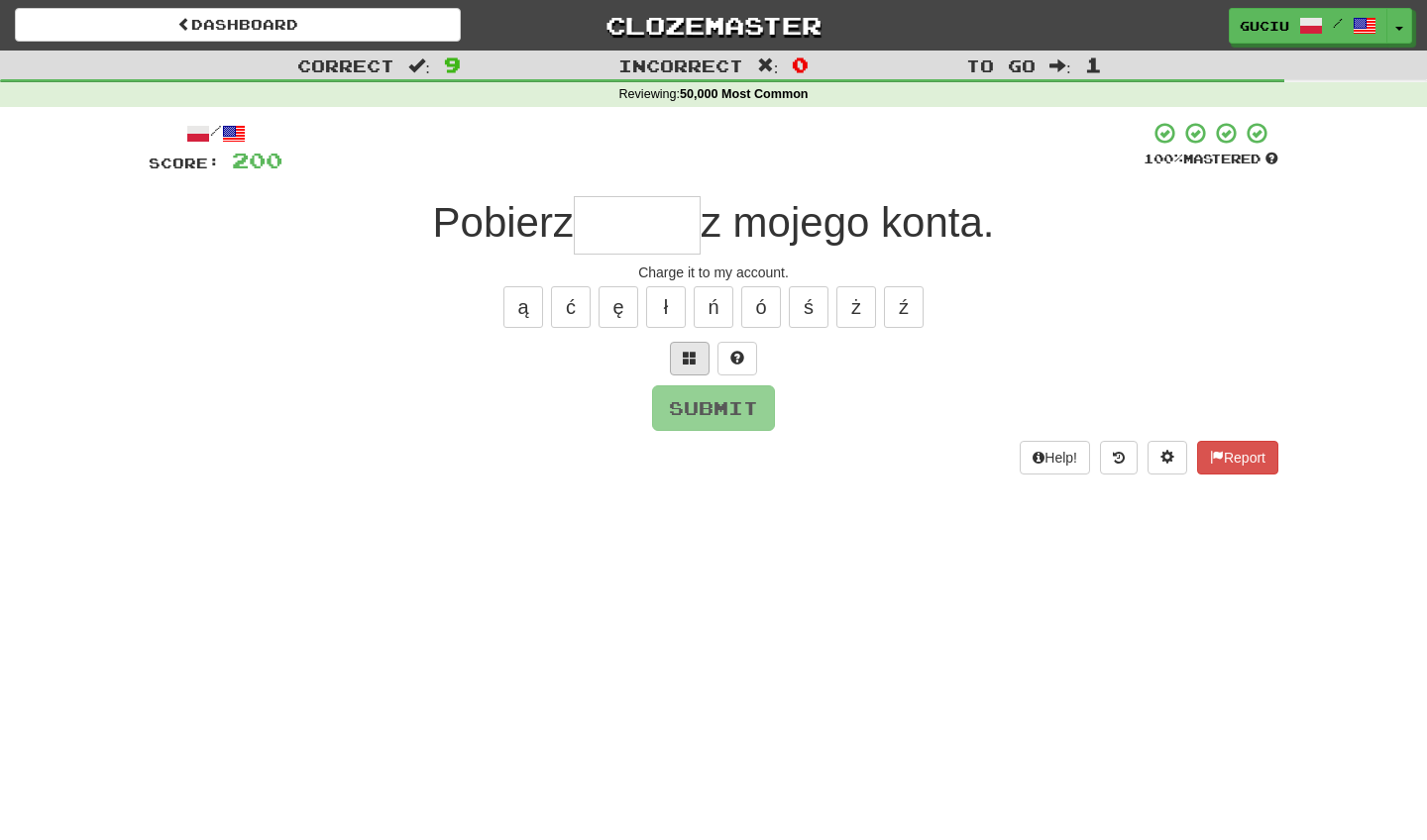 click at bounding box center [690, 359] 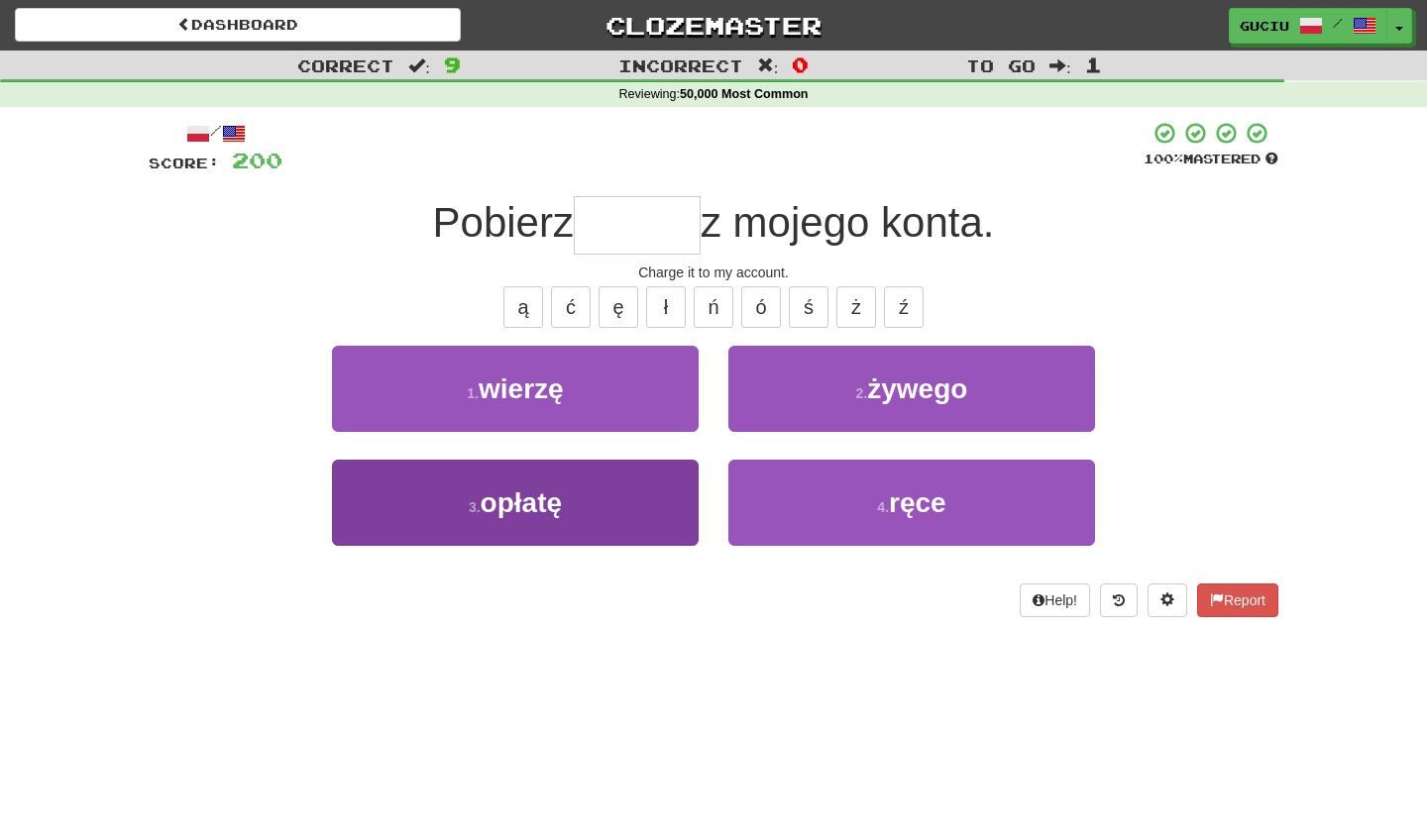 click on "3 . opłatę" at bounding box center [515, 502] 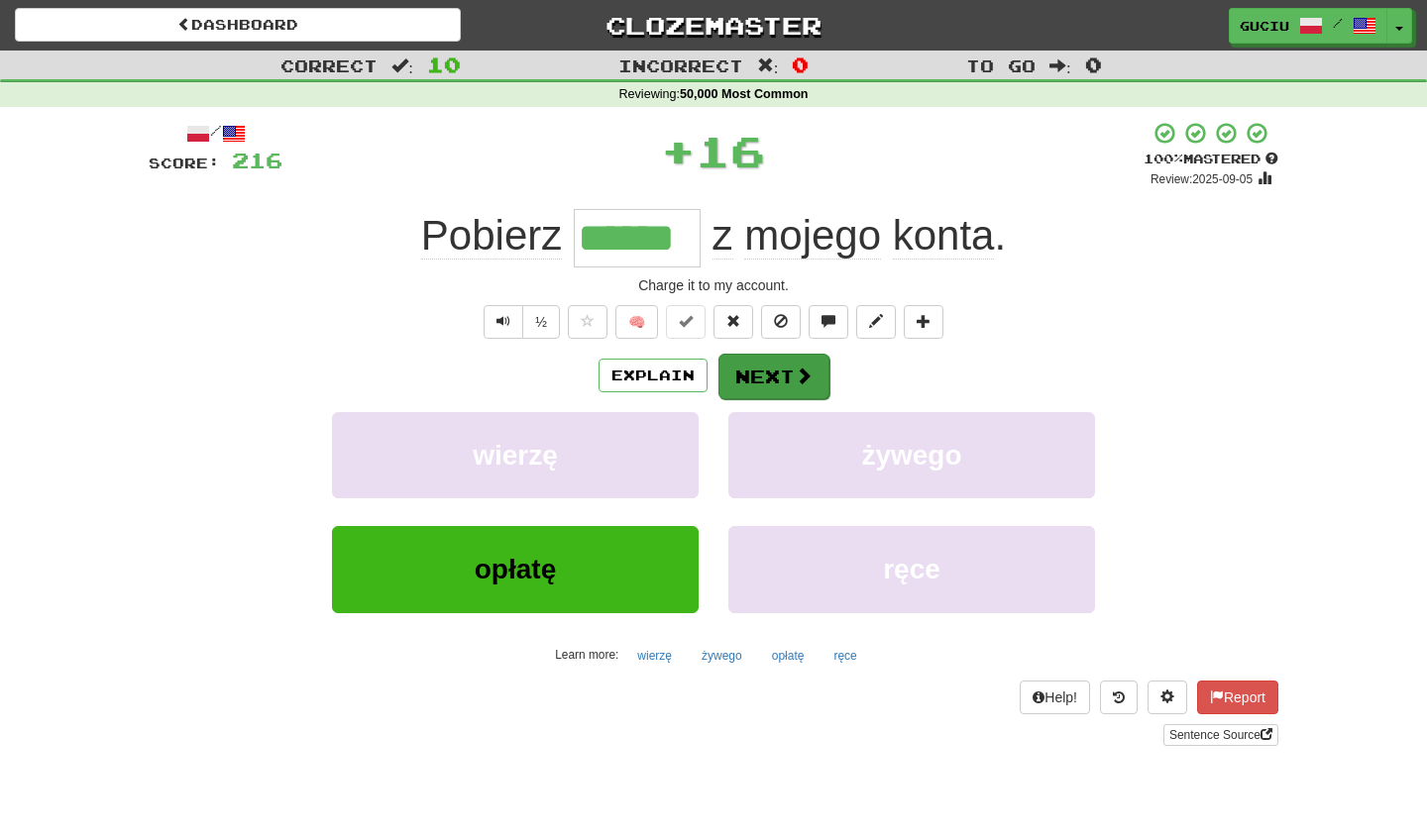 click on "Next" at bounding box center [774, 376] 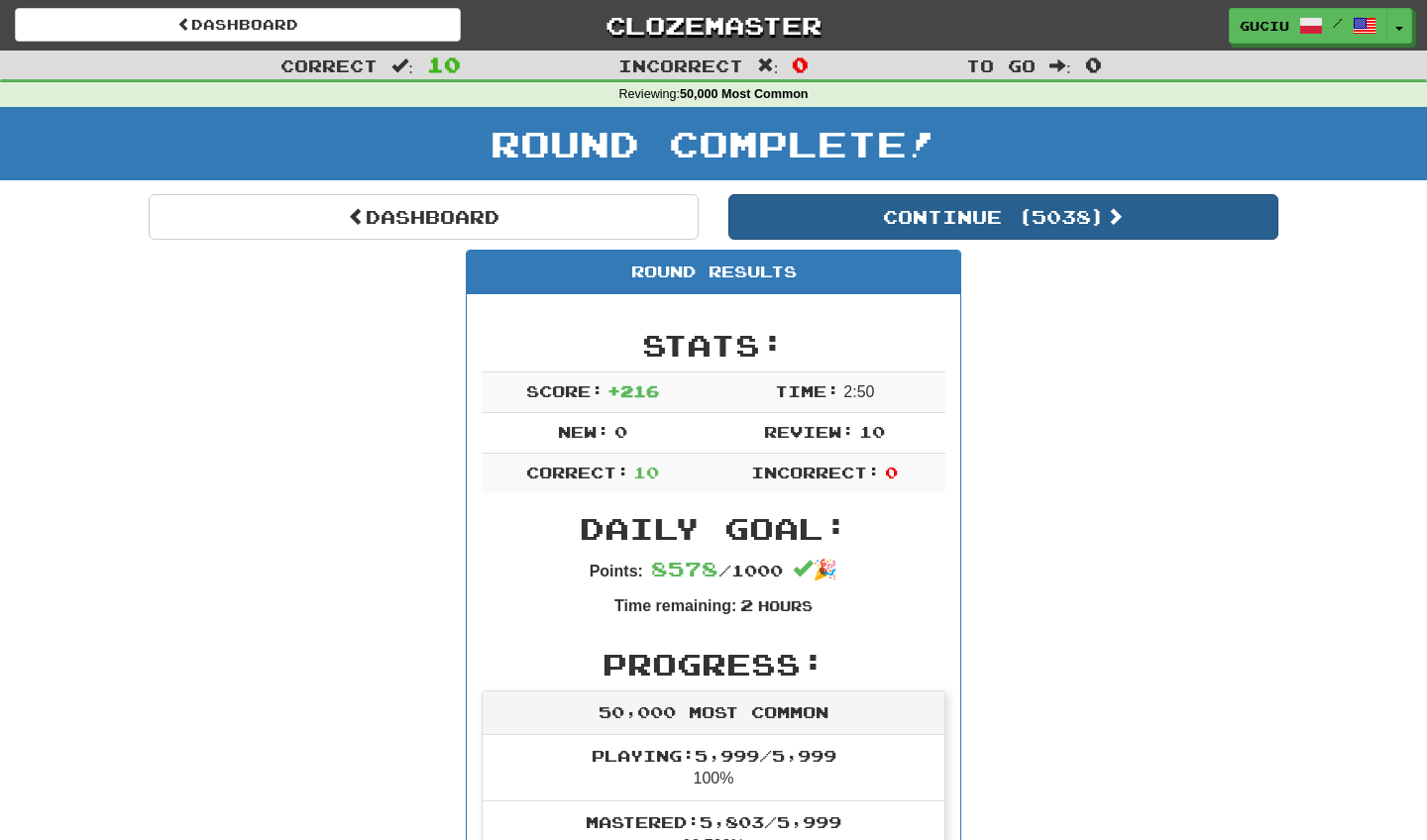 click on "Continue ( 5038 )" at bounding box center (1003, 217) 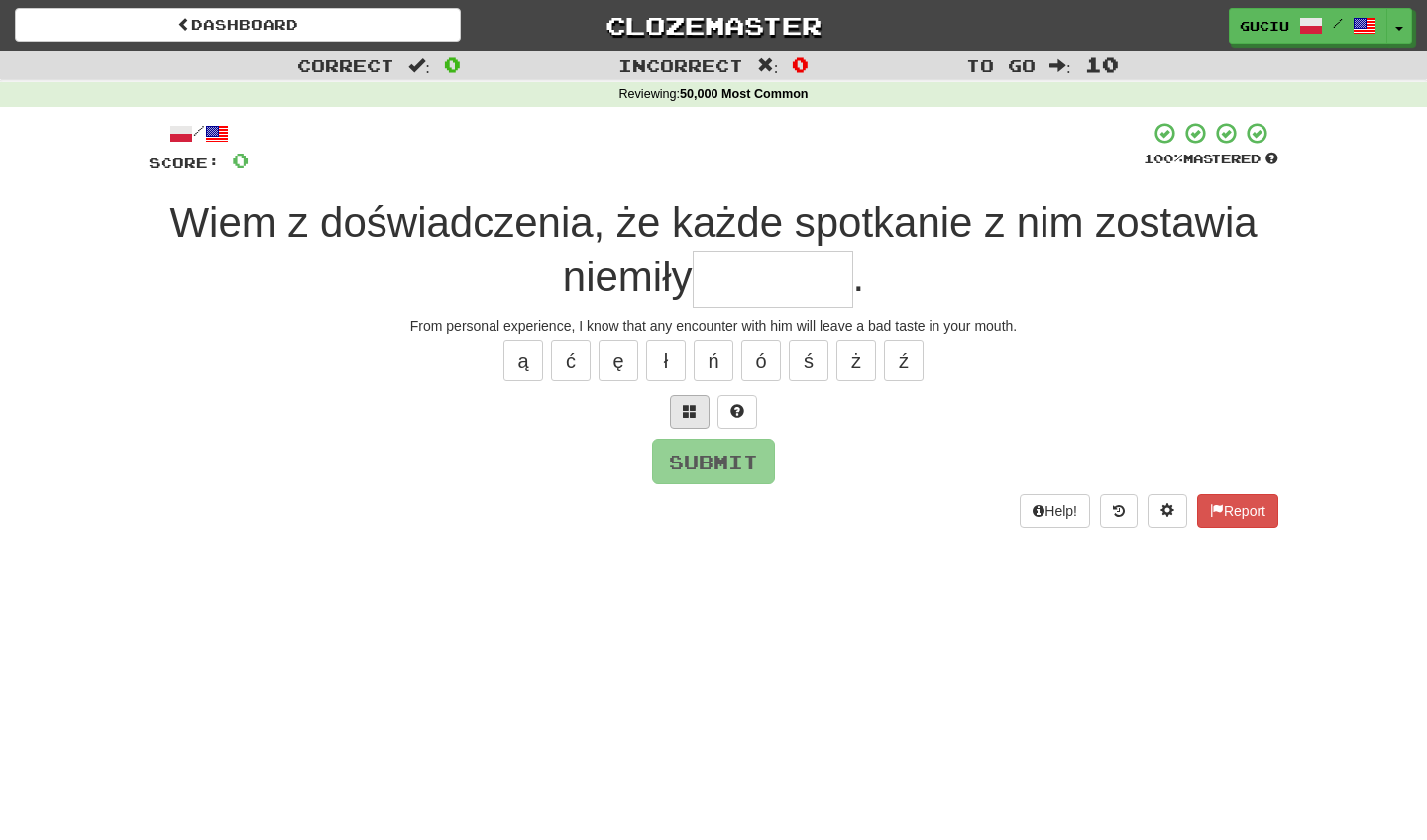 click at bounding box center (690, 412) 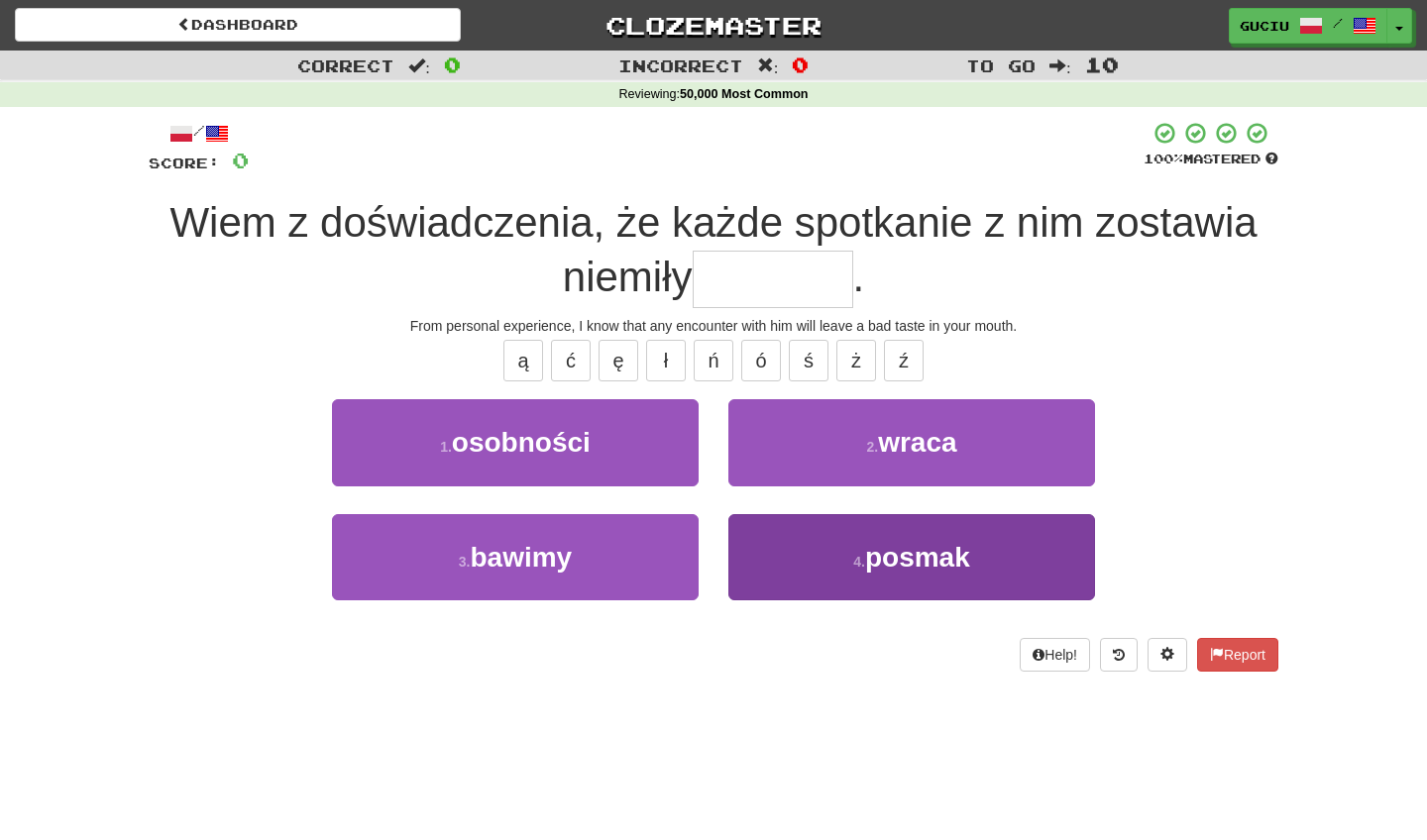 click on "posmak" at bounding box center (918, 557) 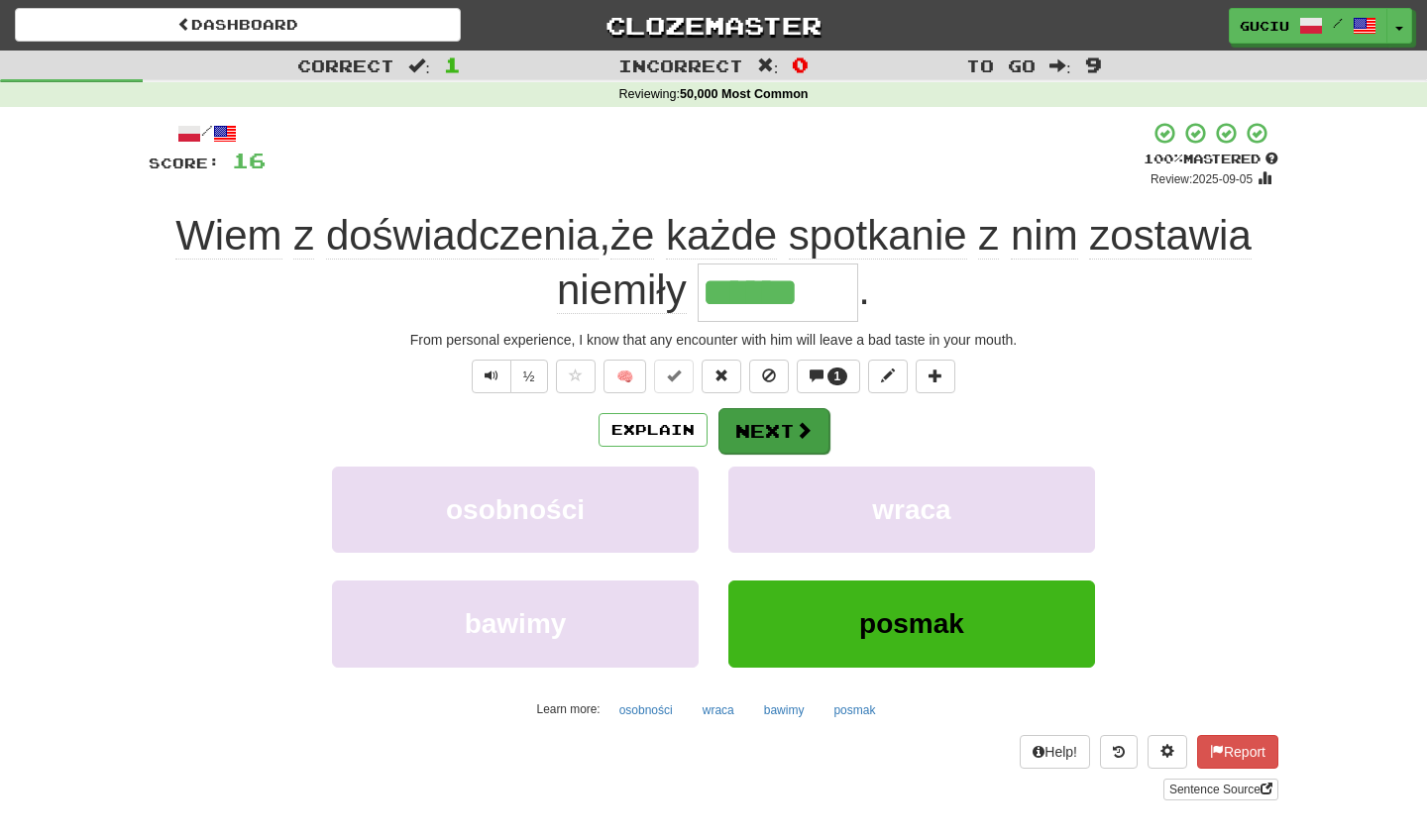 click at bounding box center (804, 430) 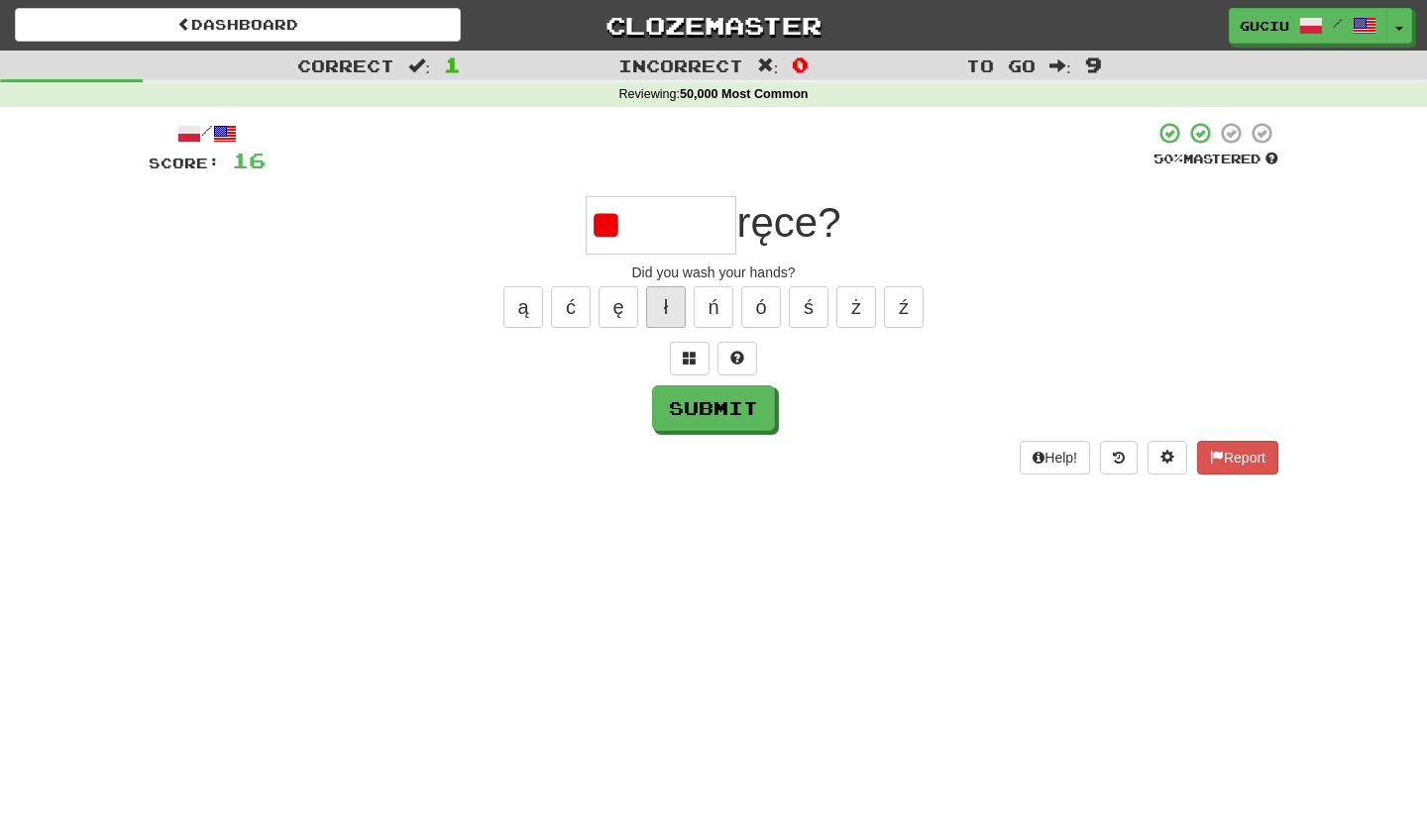 type on "*" 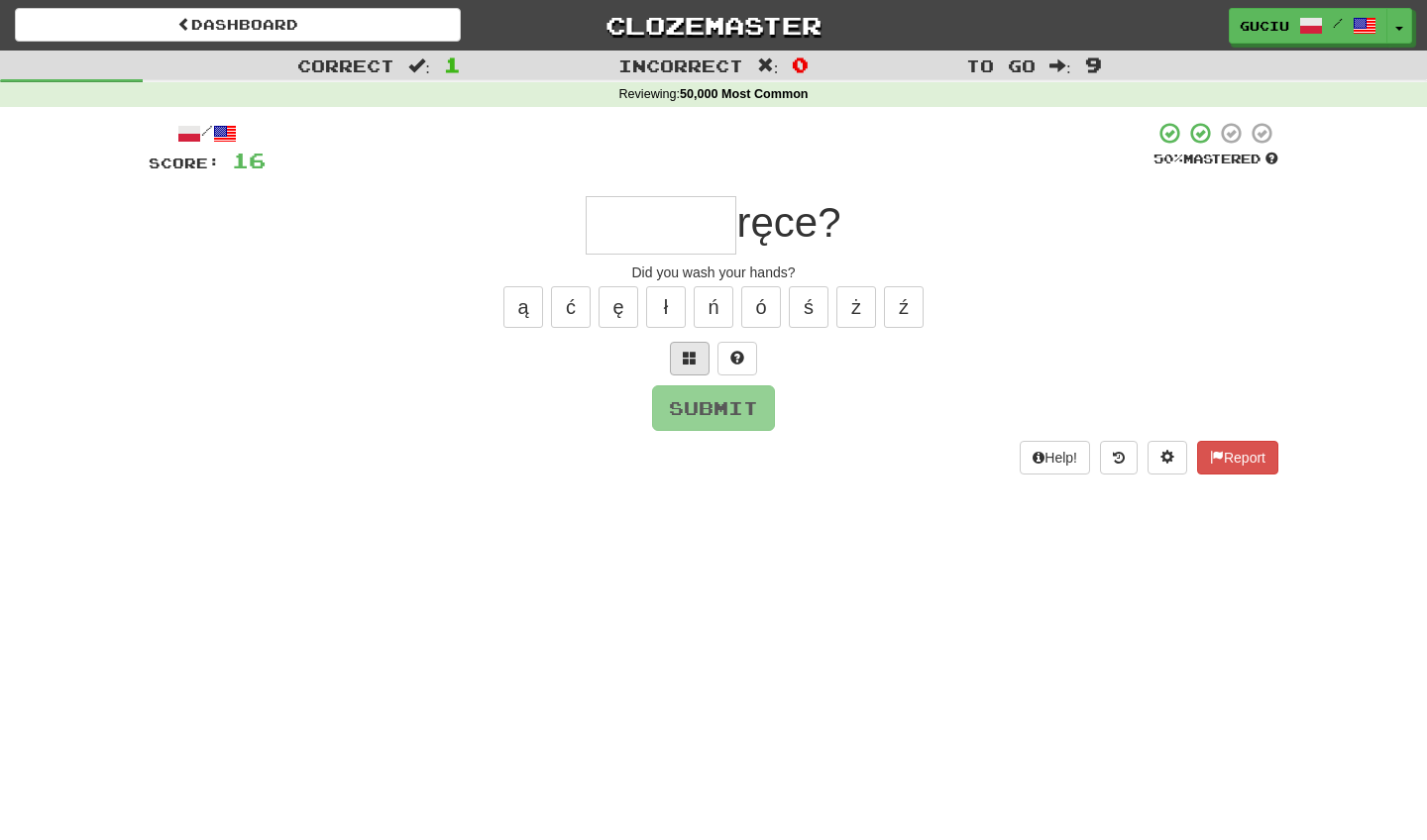 click at bounding box center (690, 359) 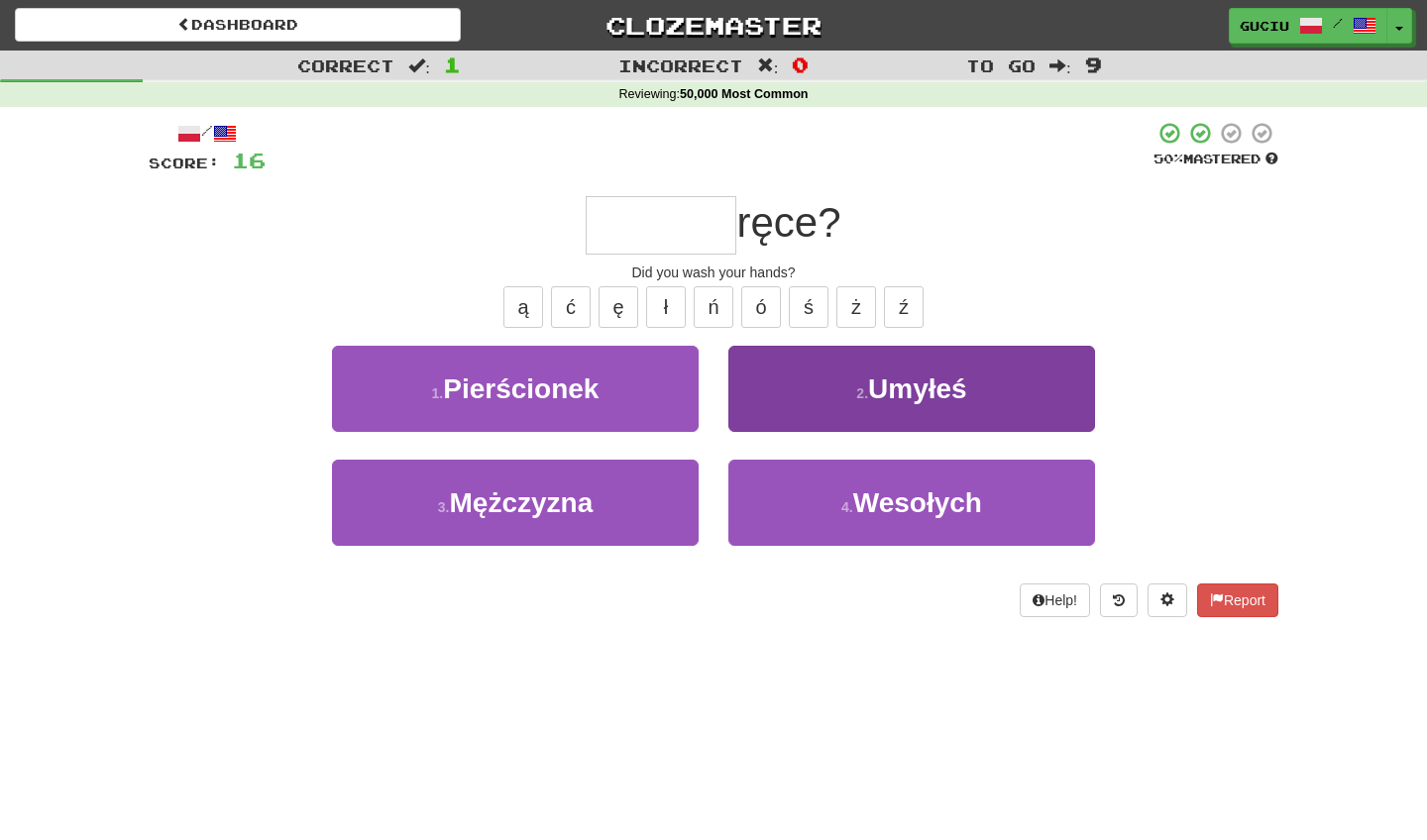 click on "Umyłeś" at bounding box center (918, 388) 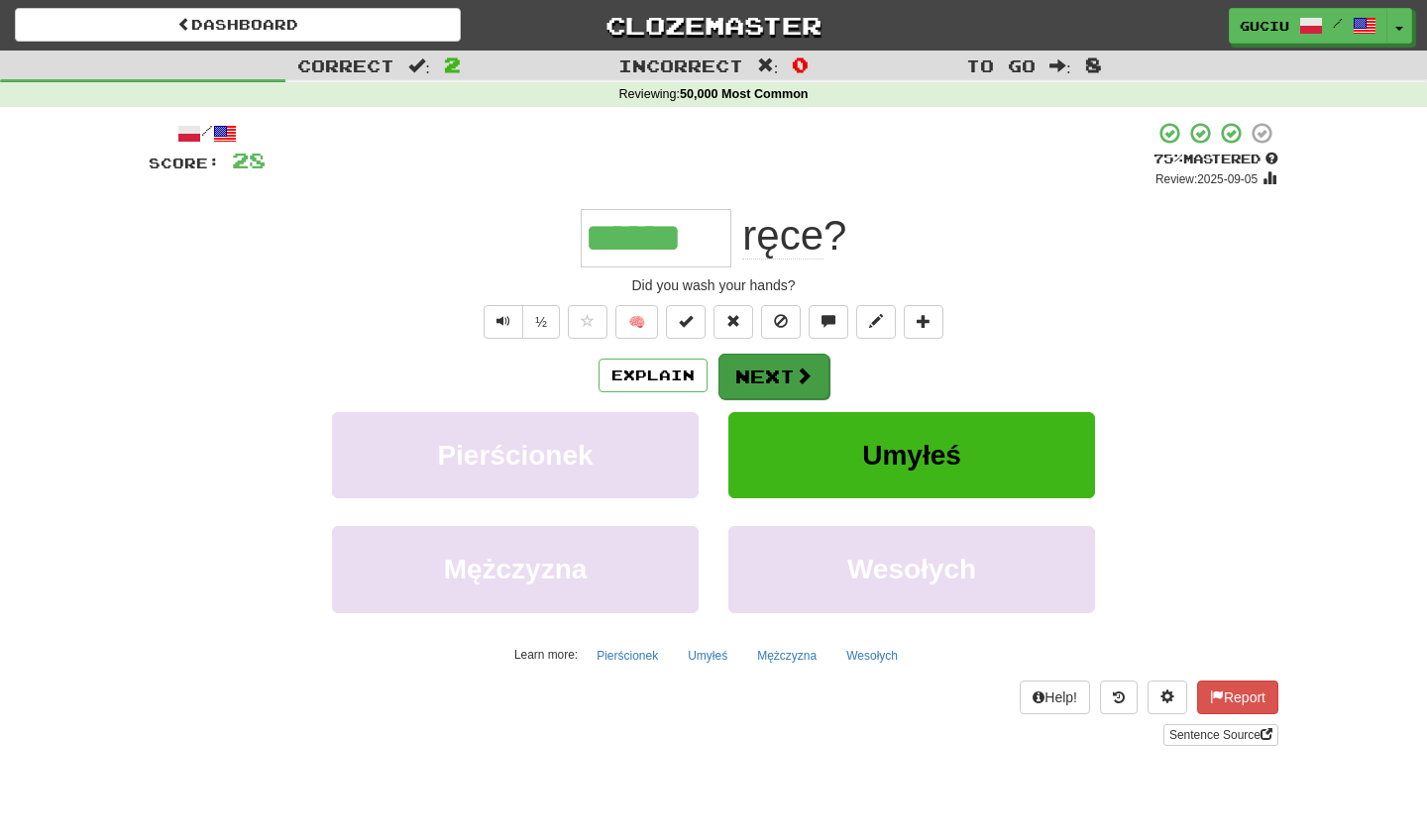 click on "Next" at bounding box center (774, 376) 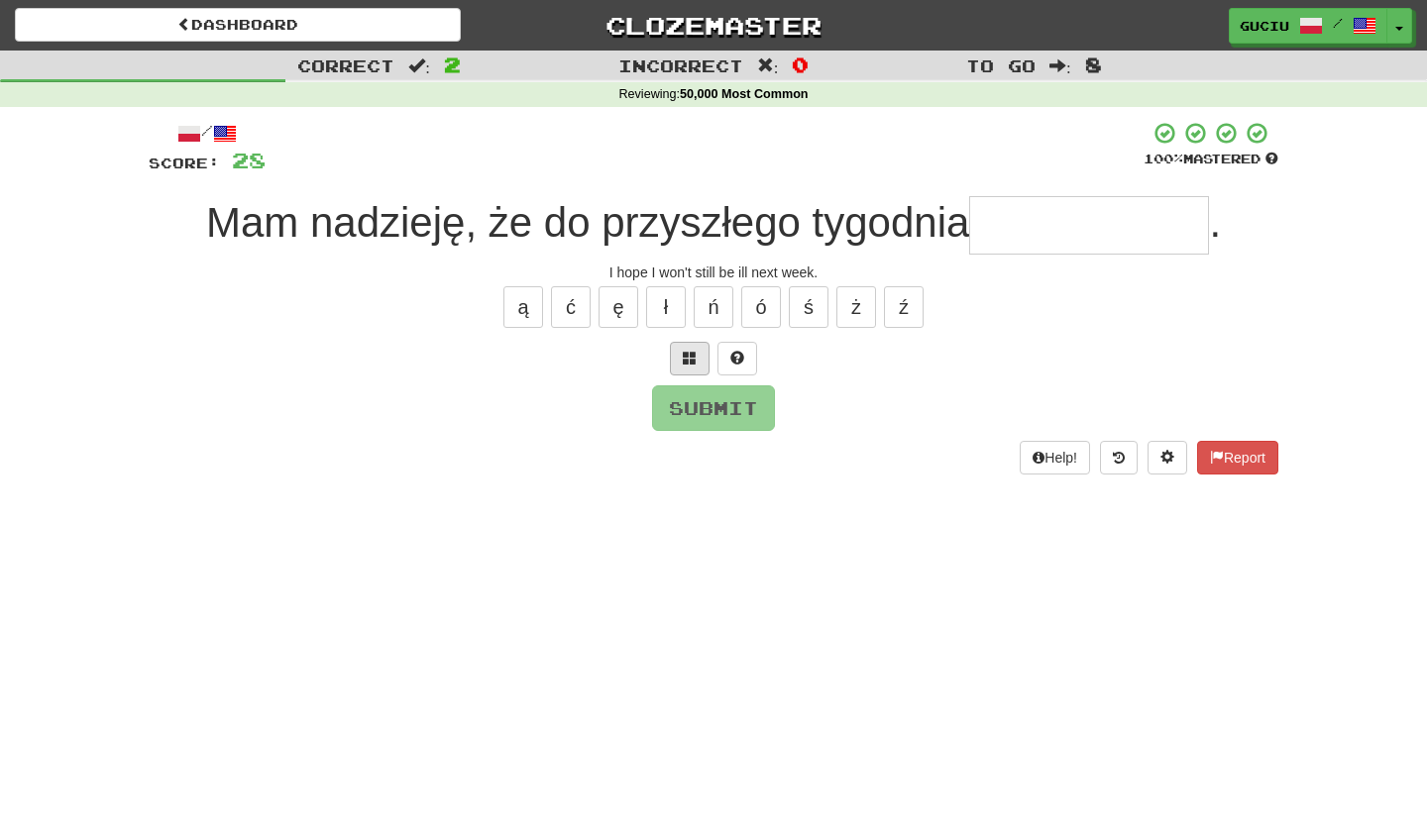click at bounding box center (690, 358) 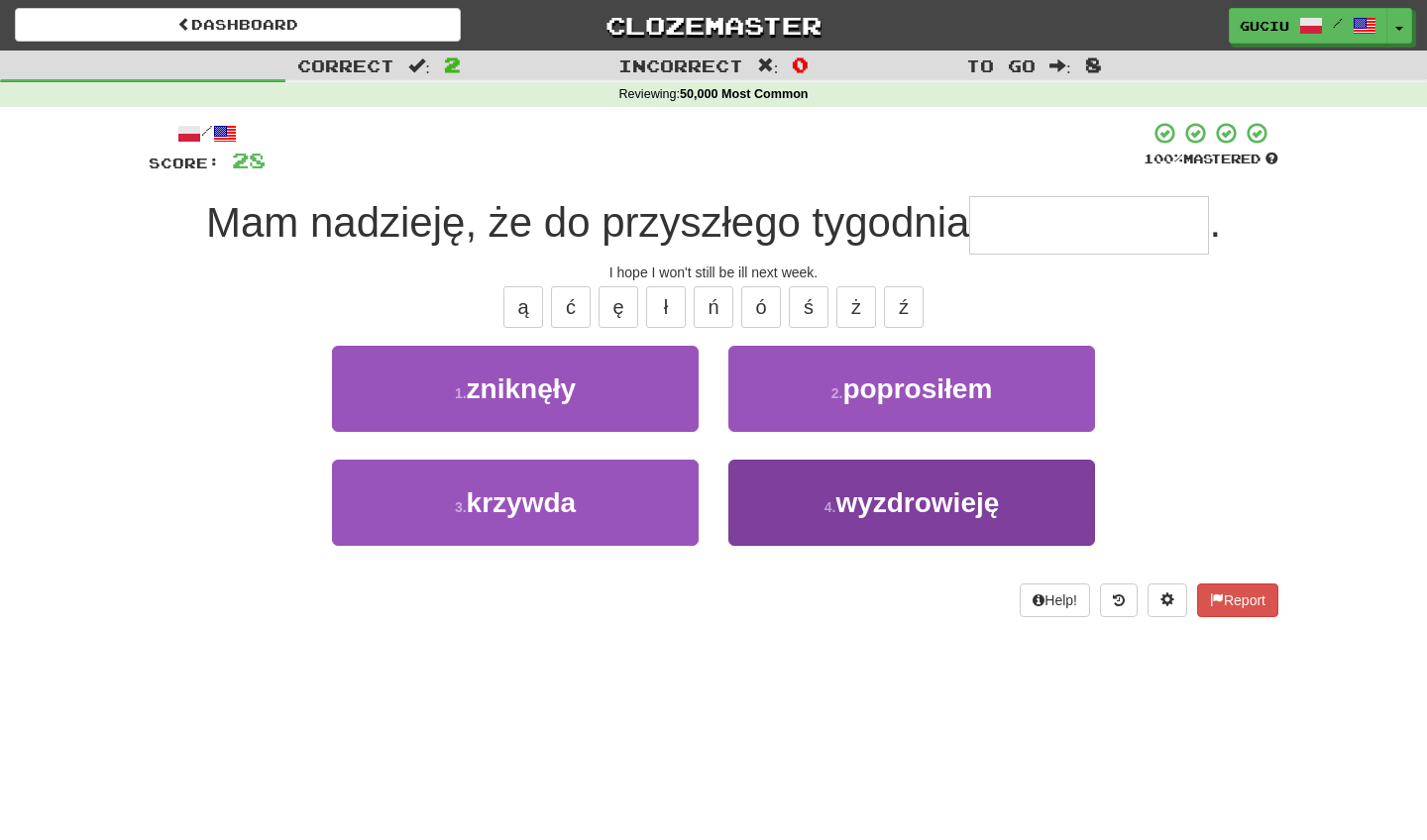click on "wyzdrowieję" at bounding box center [917, 502] 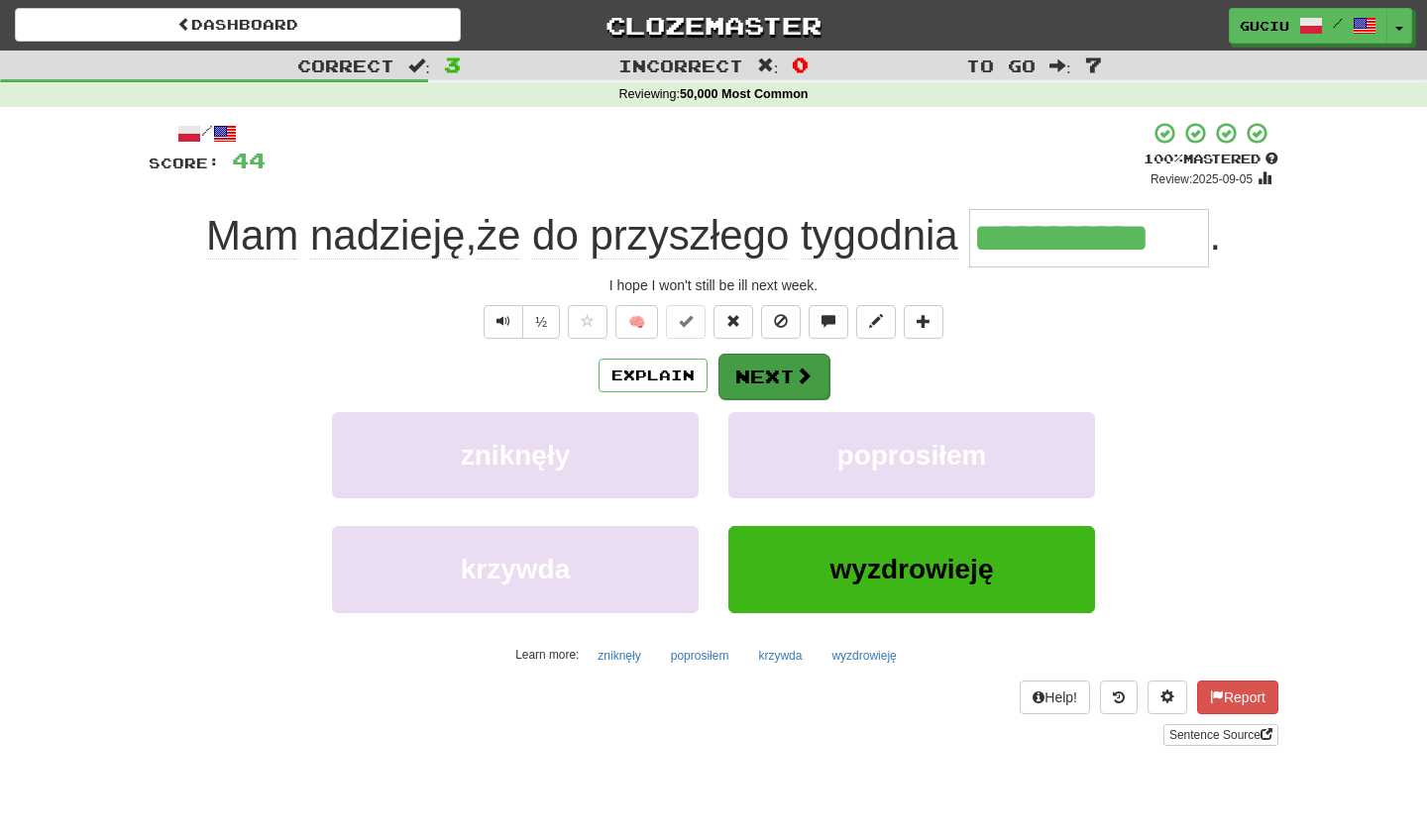 click on "Next" at bounding box center (774, 376) 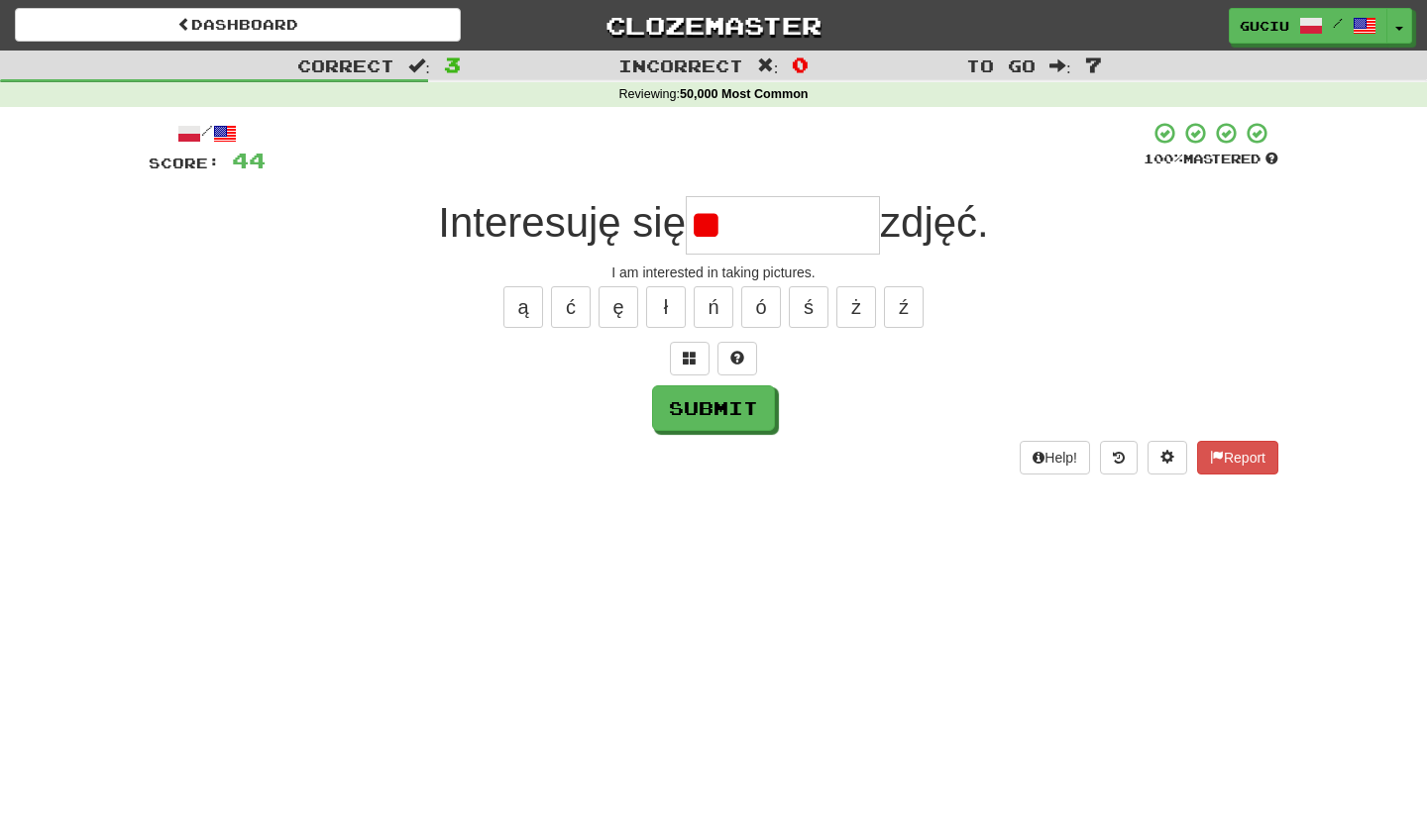 type on "*" 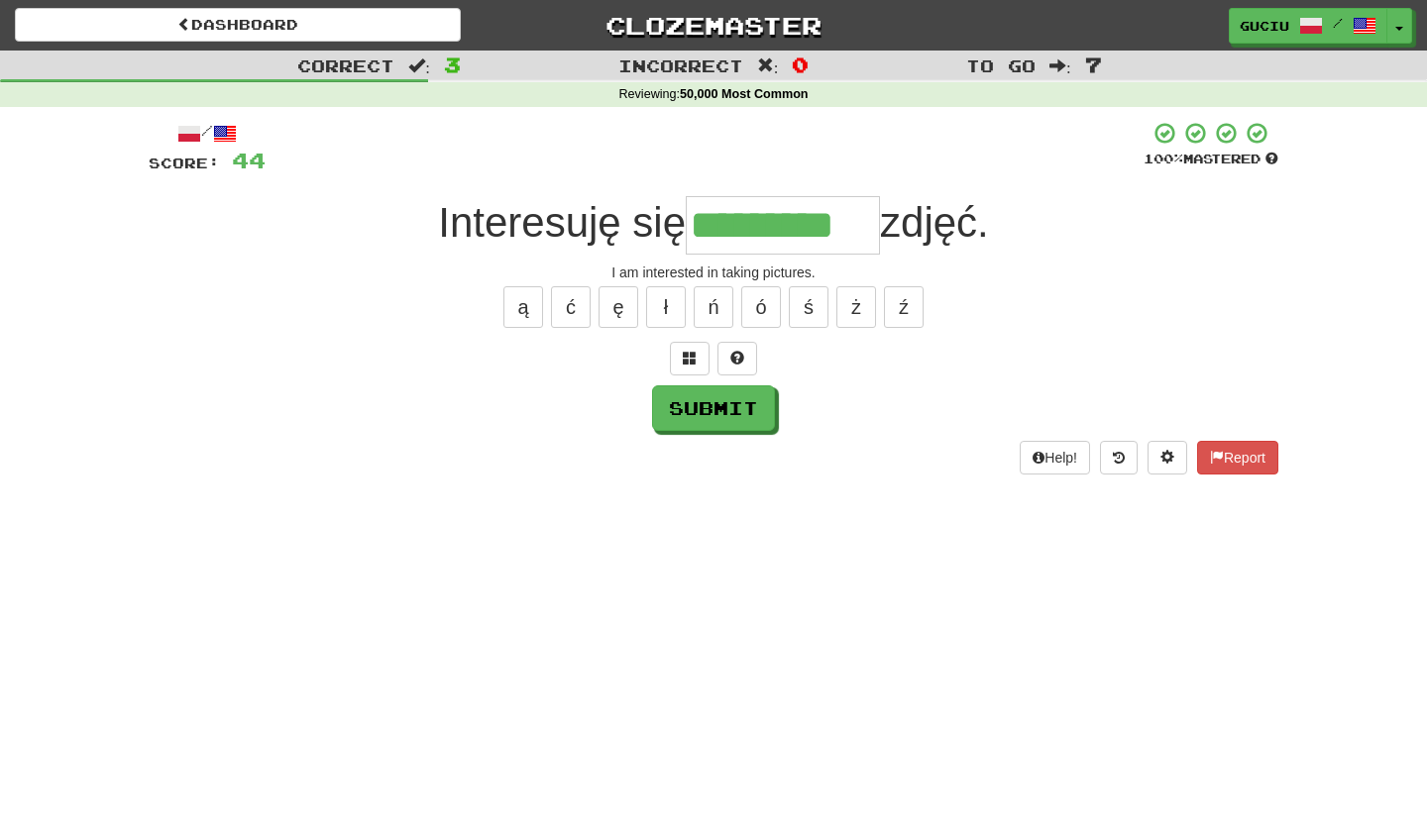 type on "*********" 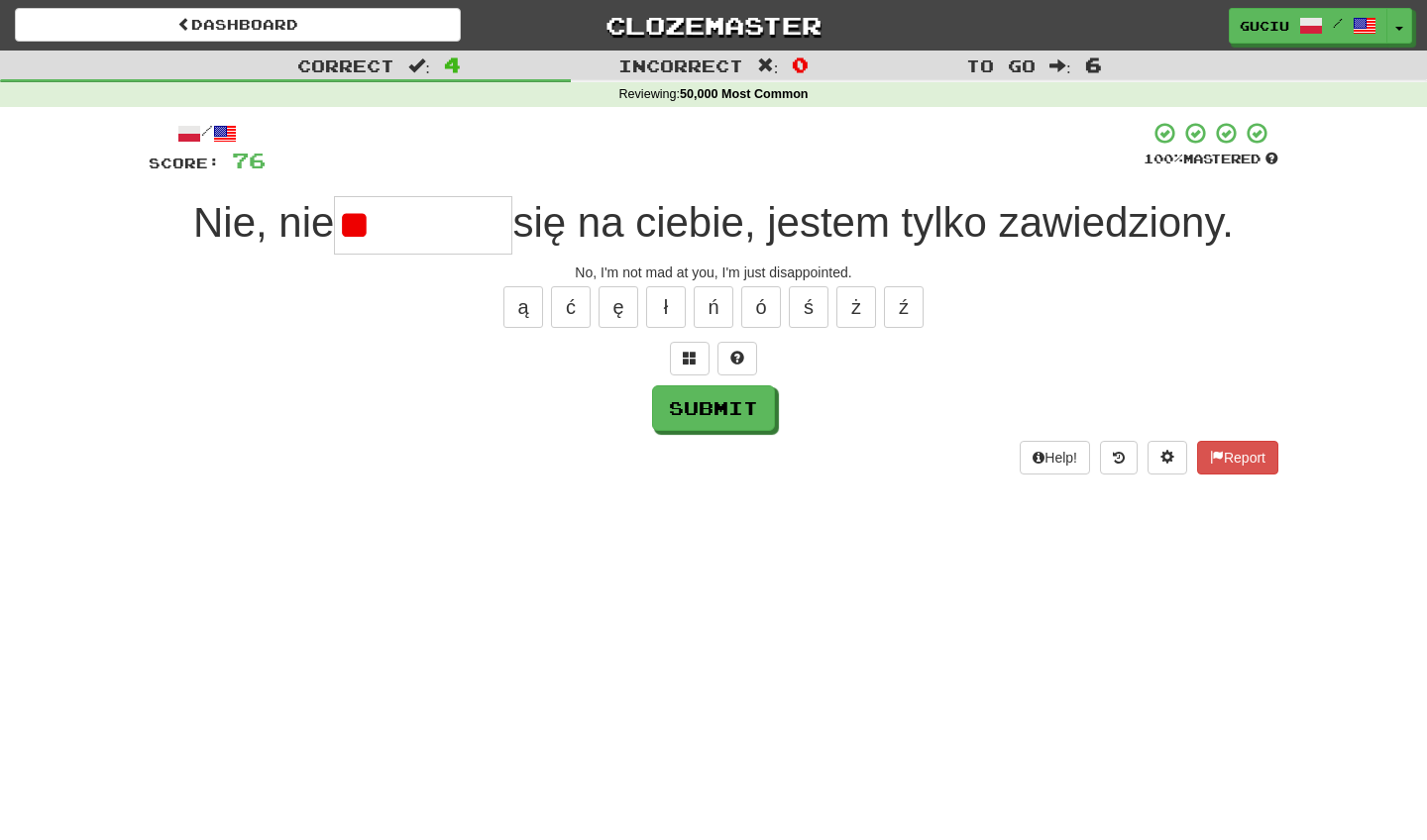 type on "*" 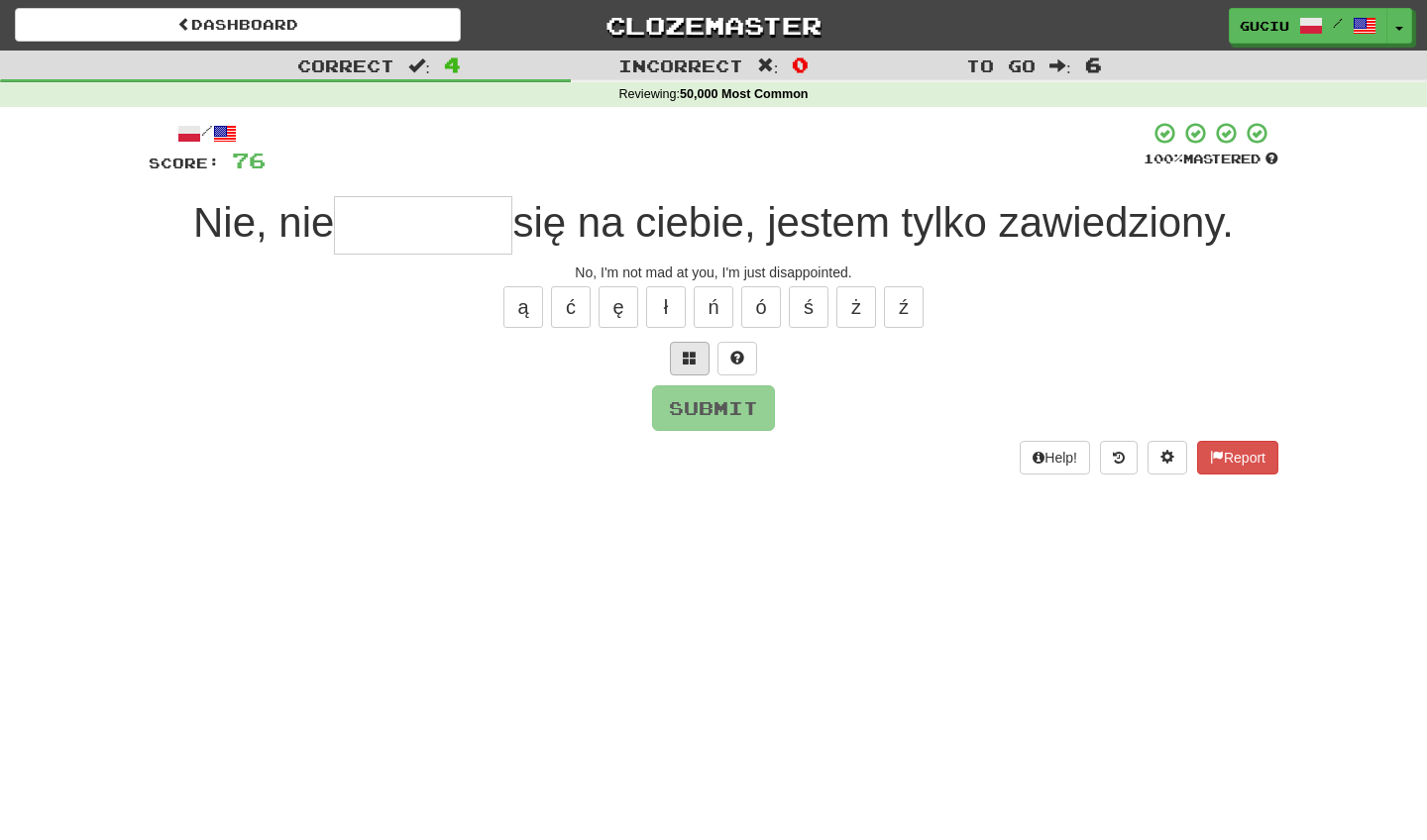 click at bounding box center [690, 358] 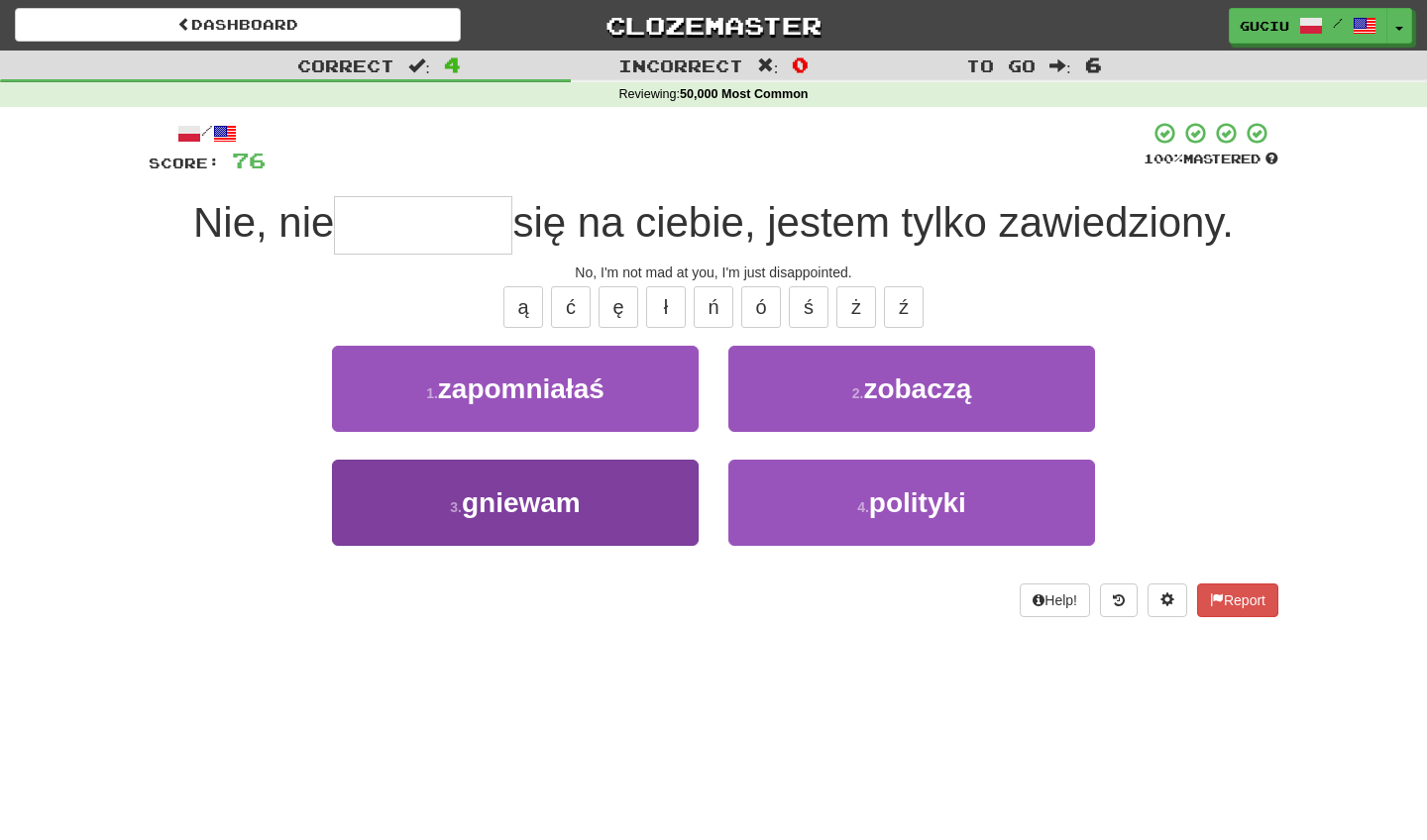 click on "3 . gniewam" at bounding box center (515, 502) 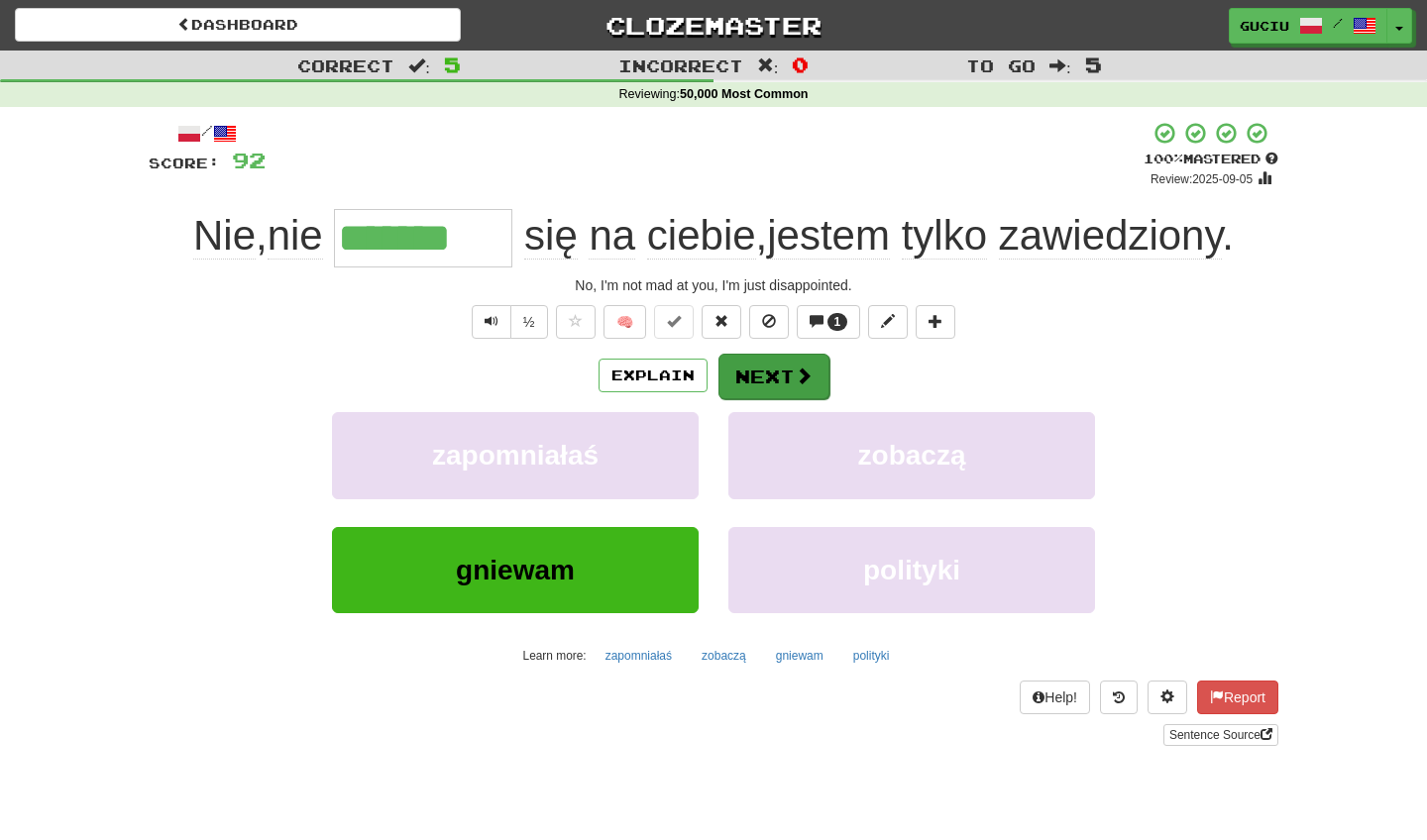 click on "Next" at bounding box center [774, 376] 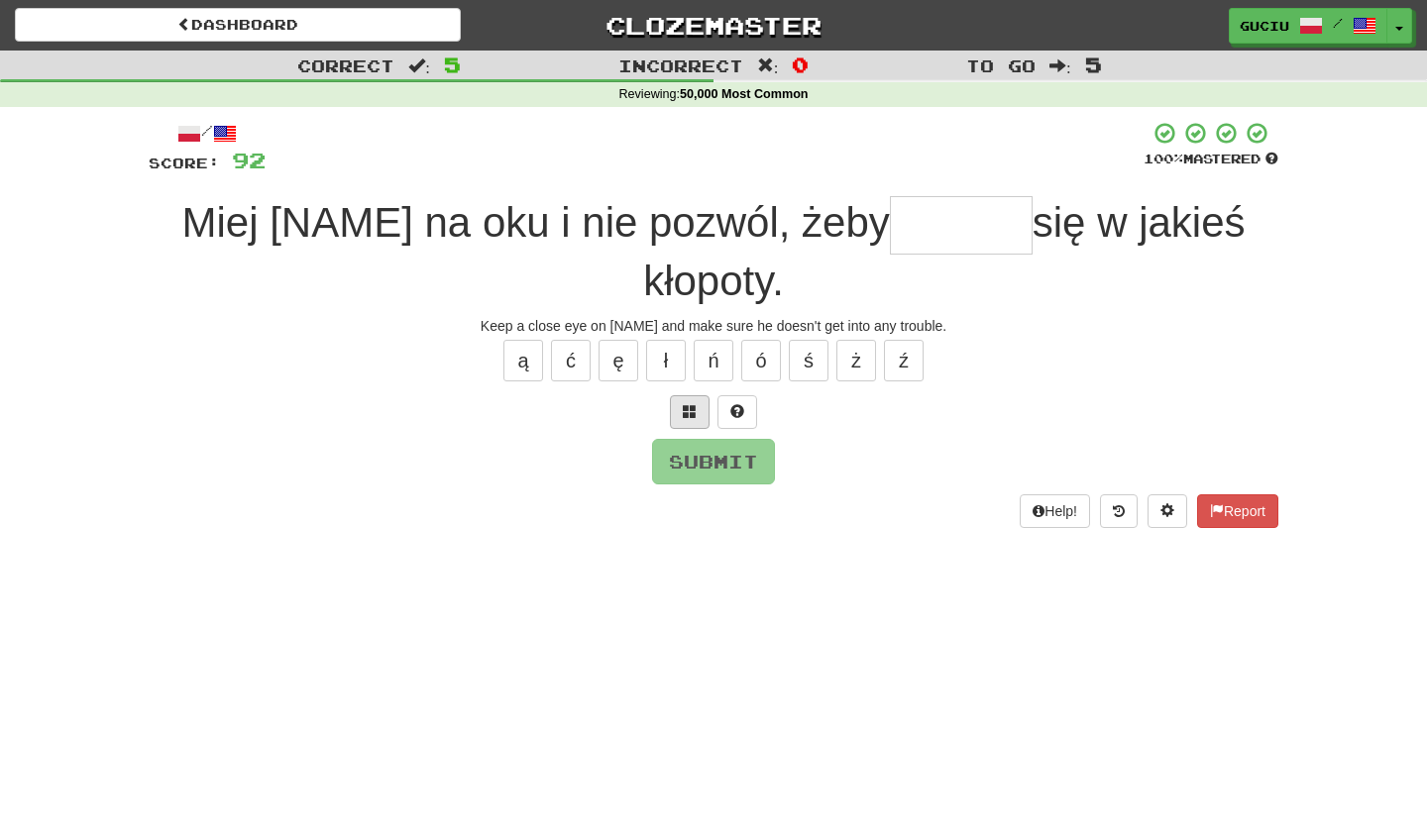 click at bounding box center [690, 411] 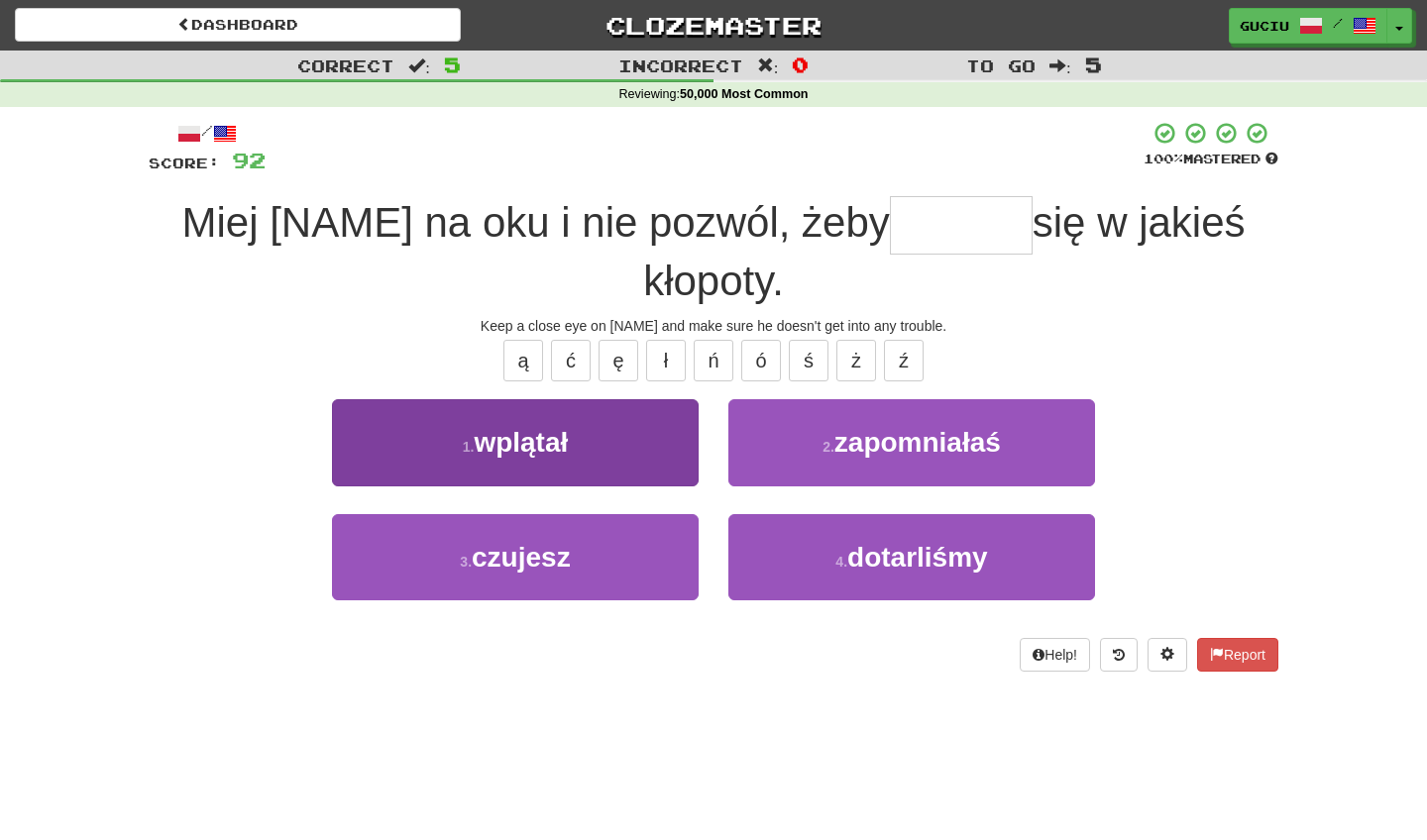 click on "1 . wplątał" at bounding box center [515, 442] 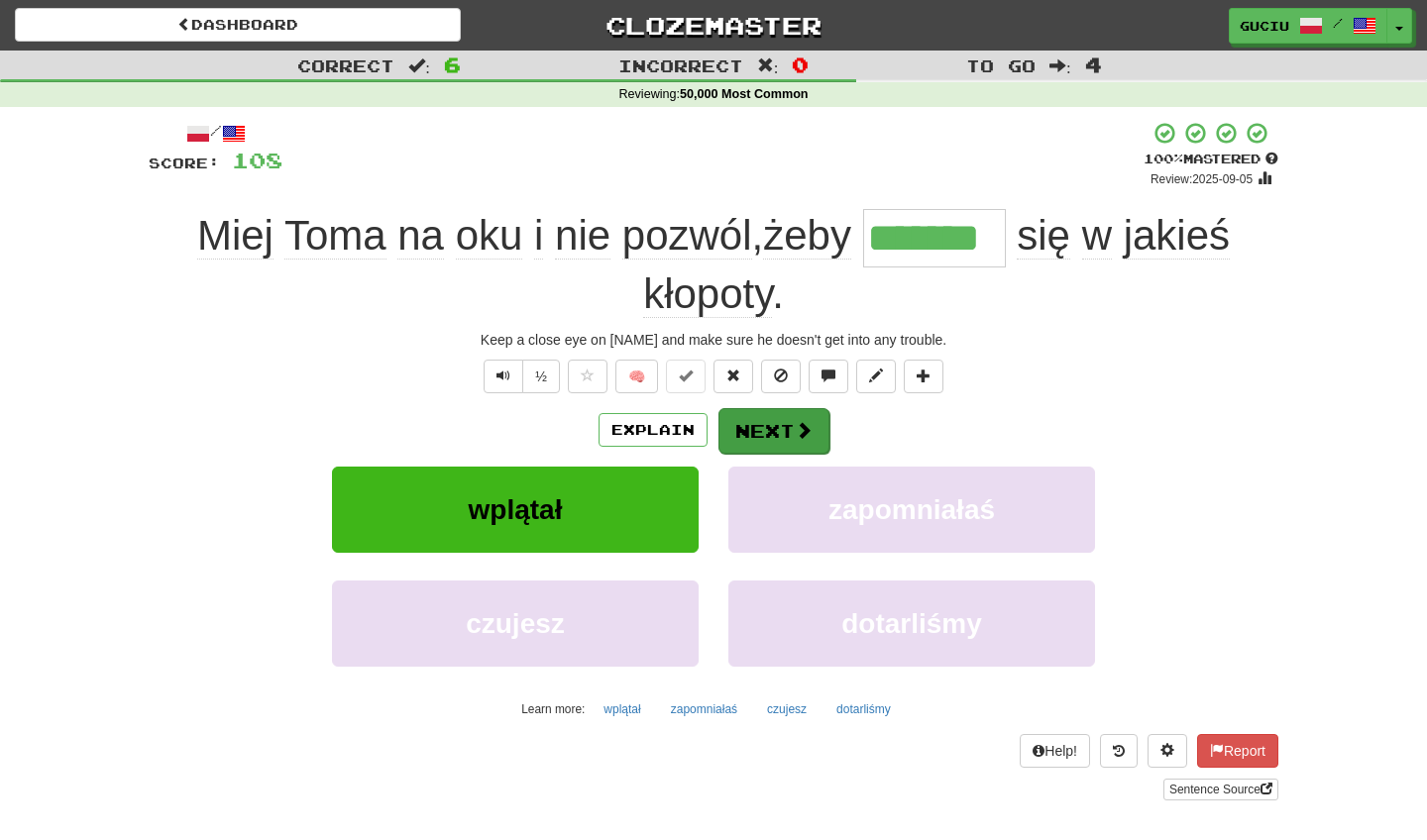 click at bounding box center (804, 430) 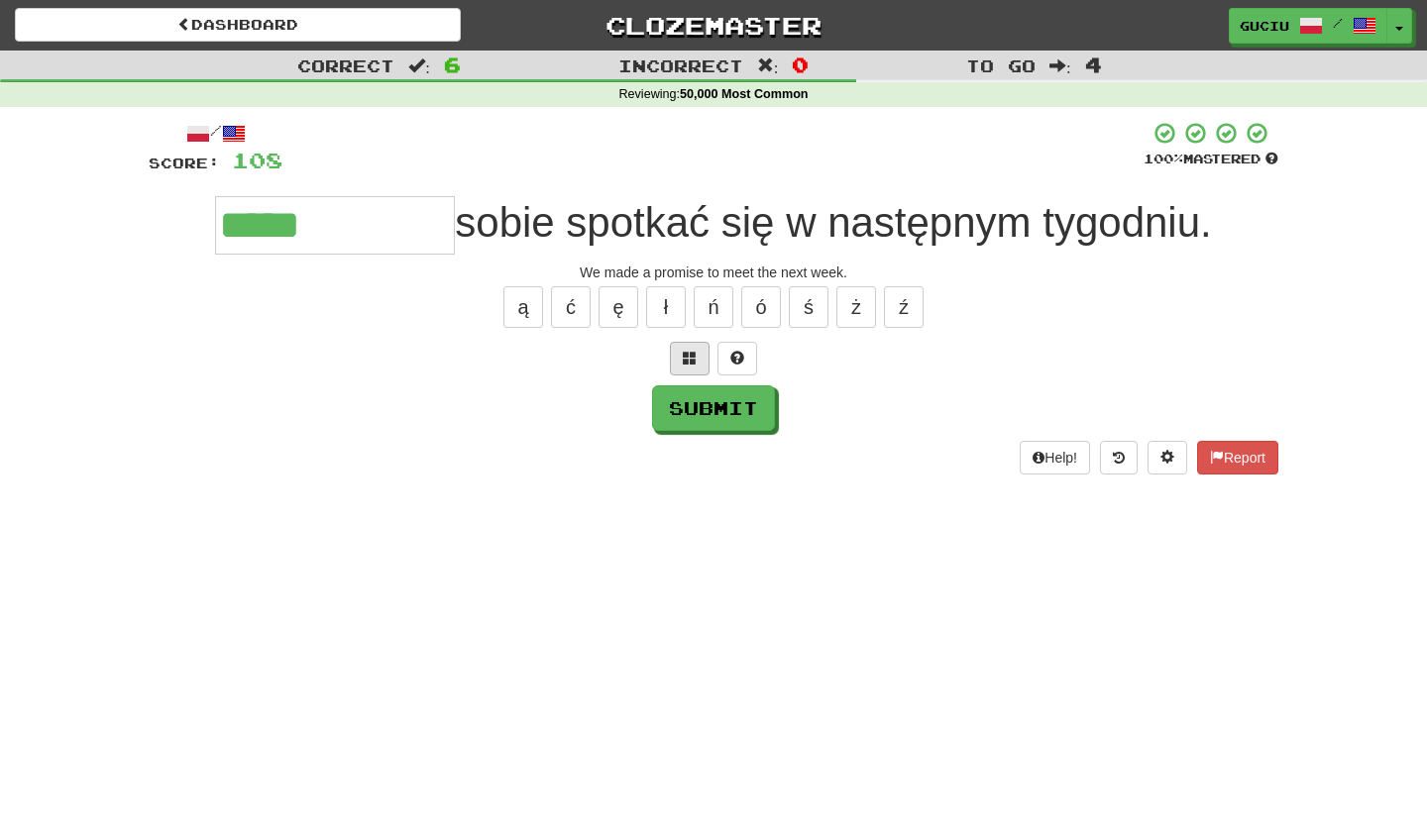 click at bounding box center [690, 359] 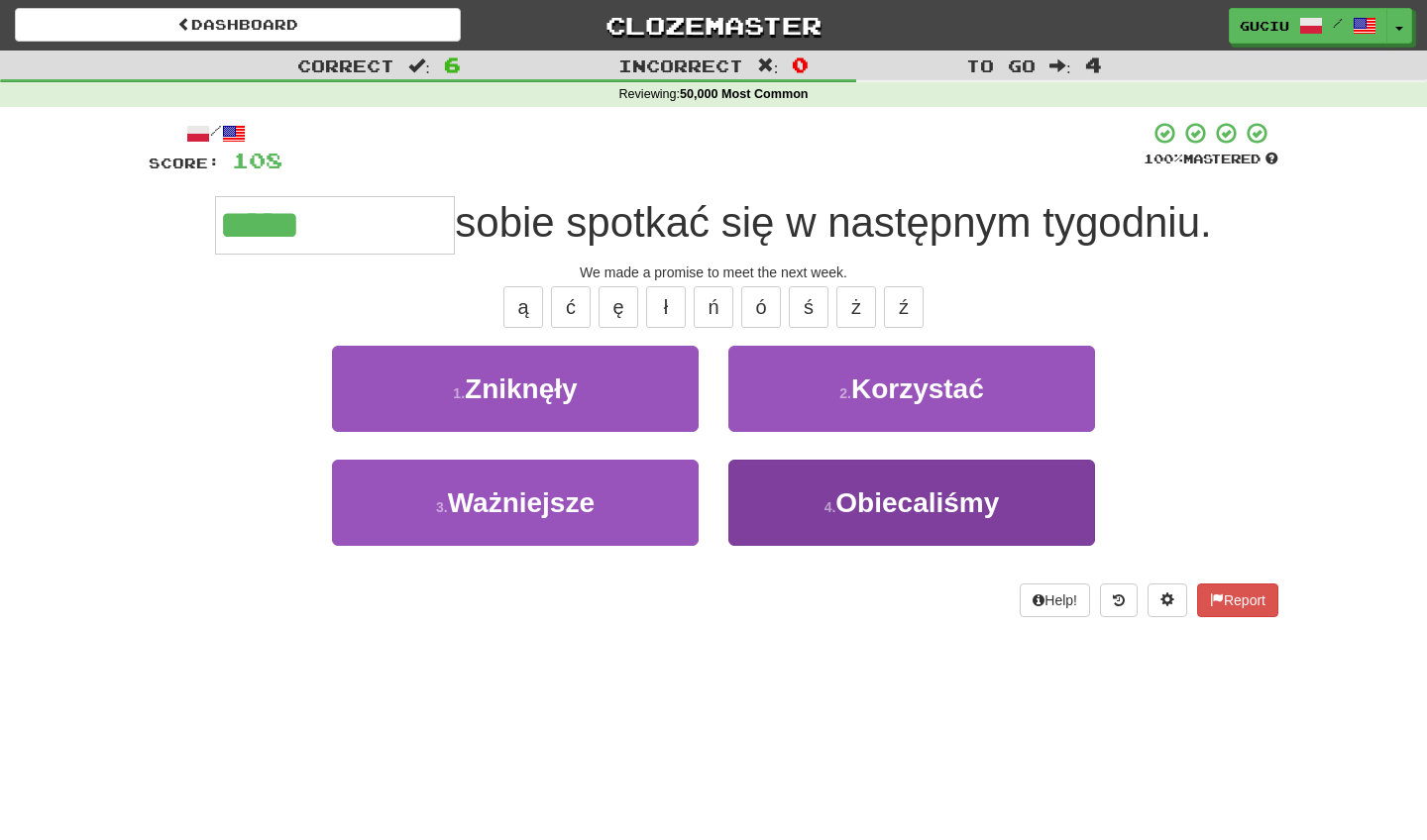 click on "Obiecaliśmy" at bounding box center (917, 502) 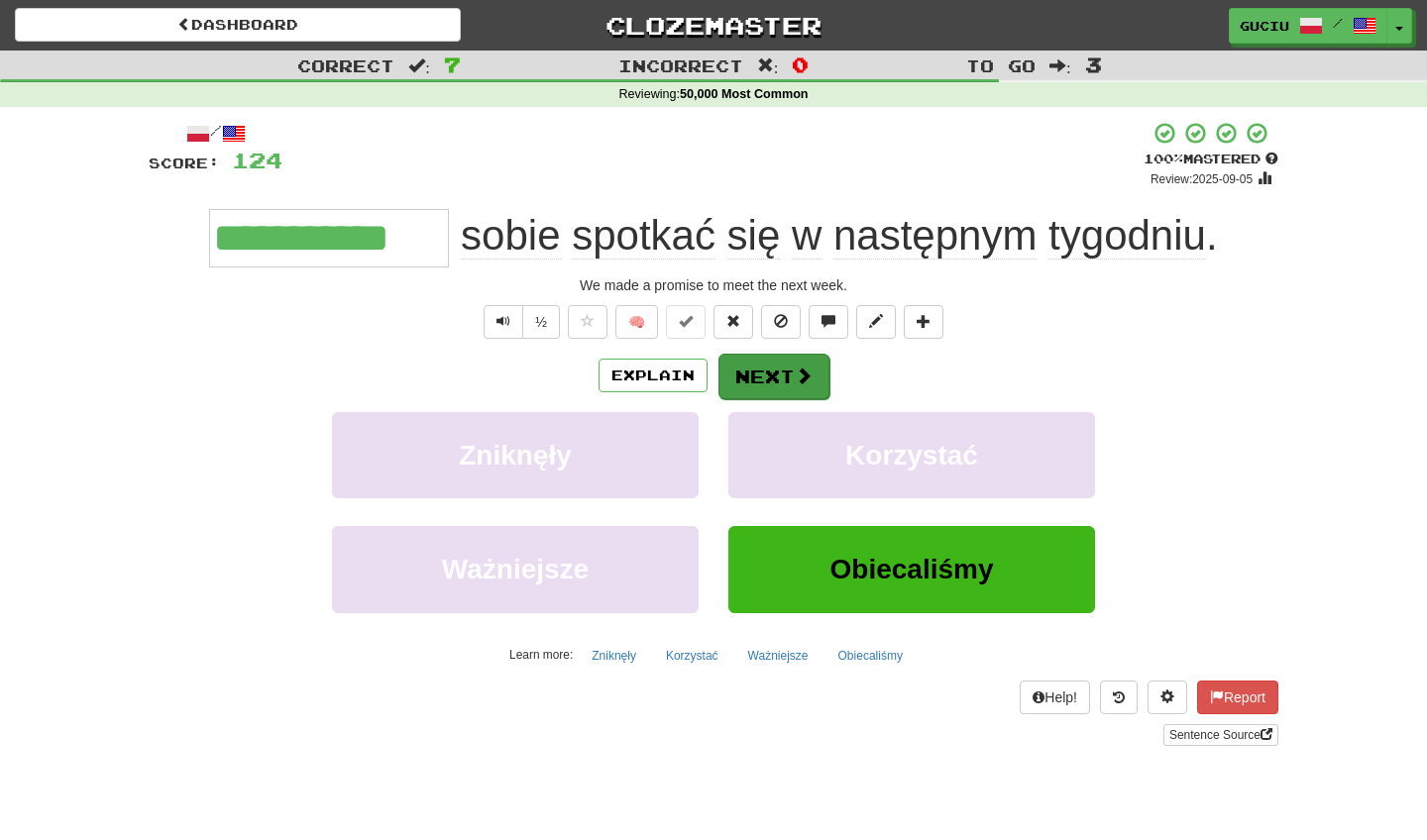 click at bounding box center [804, 375] 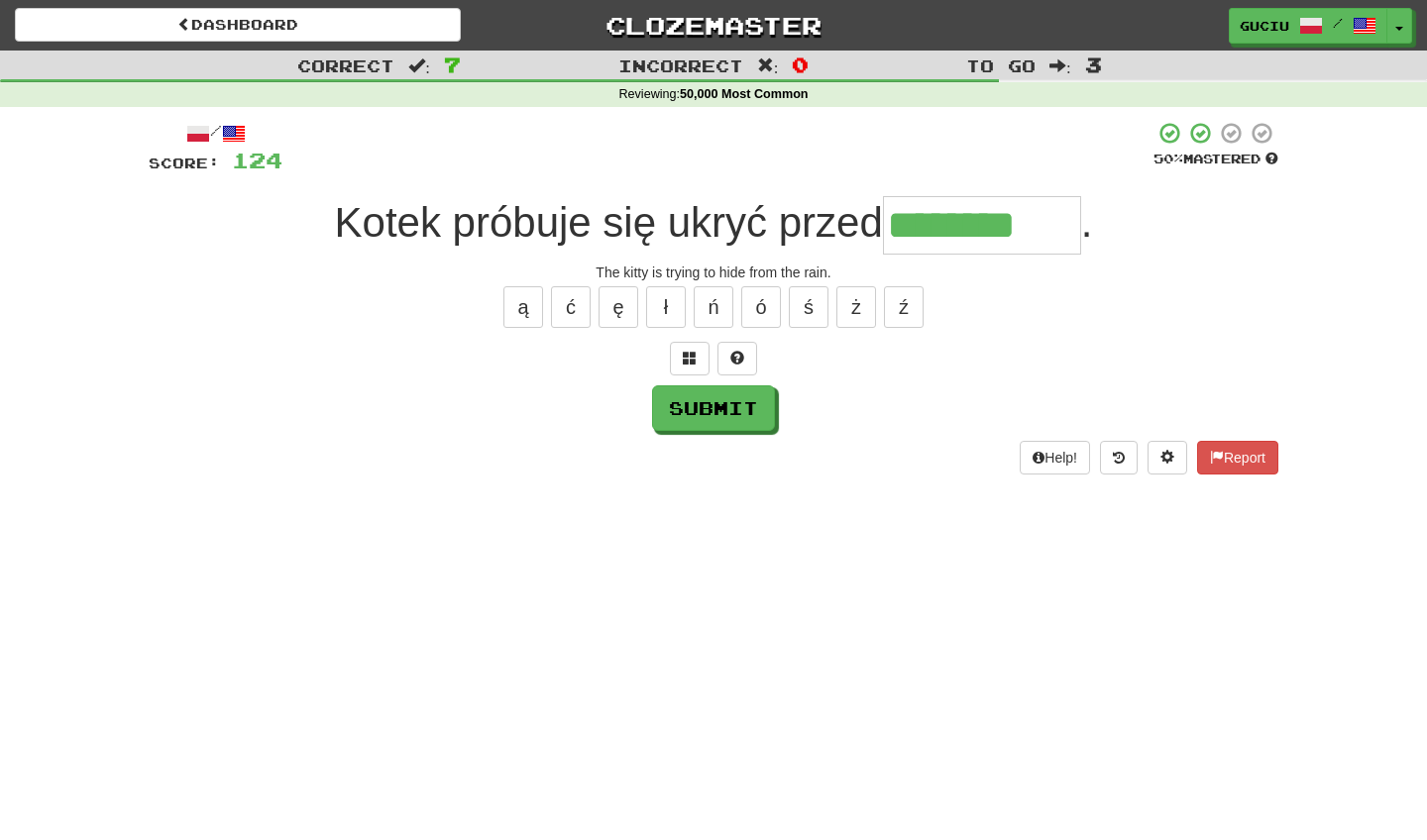 type on "********" 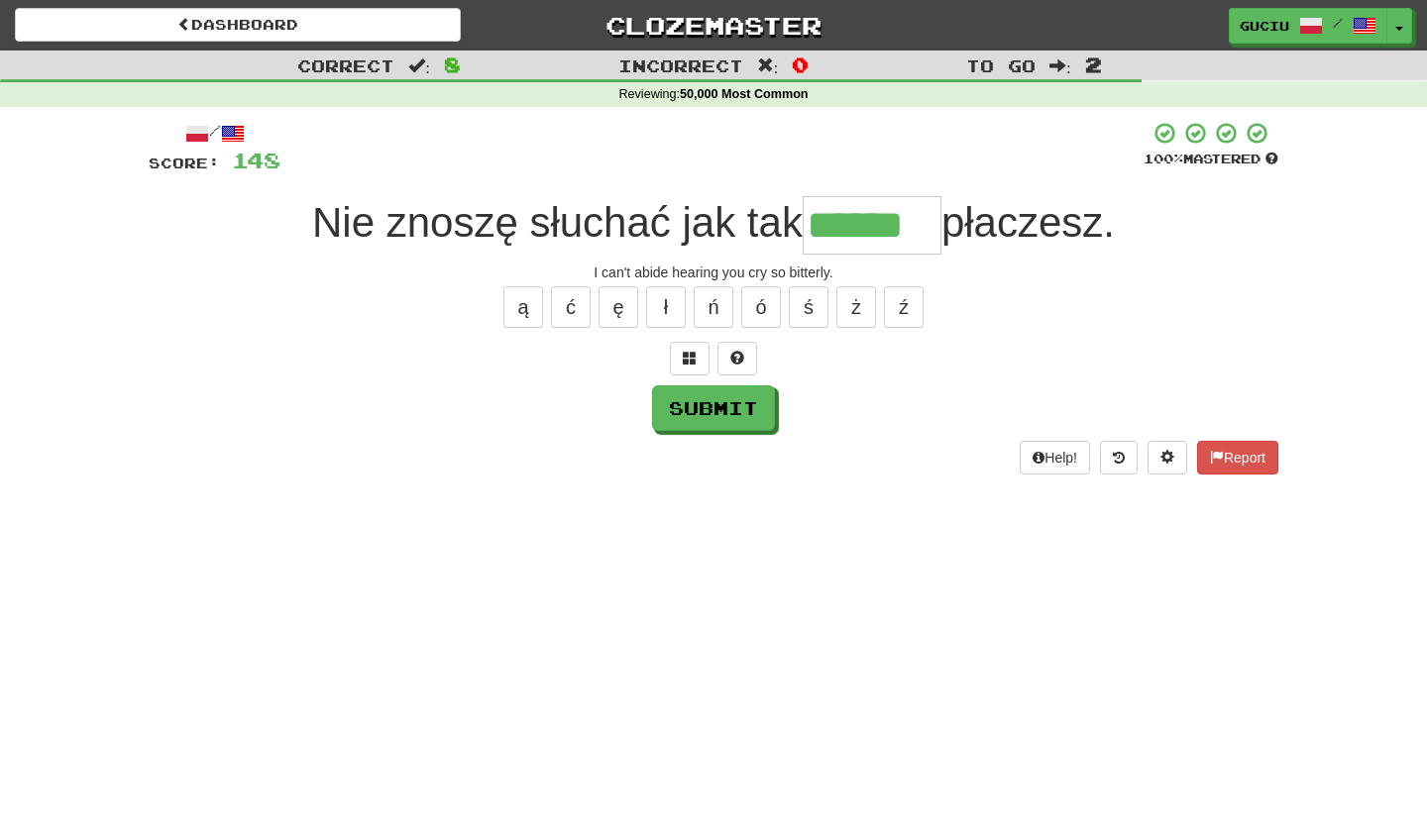 type on "******" 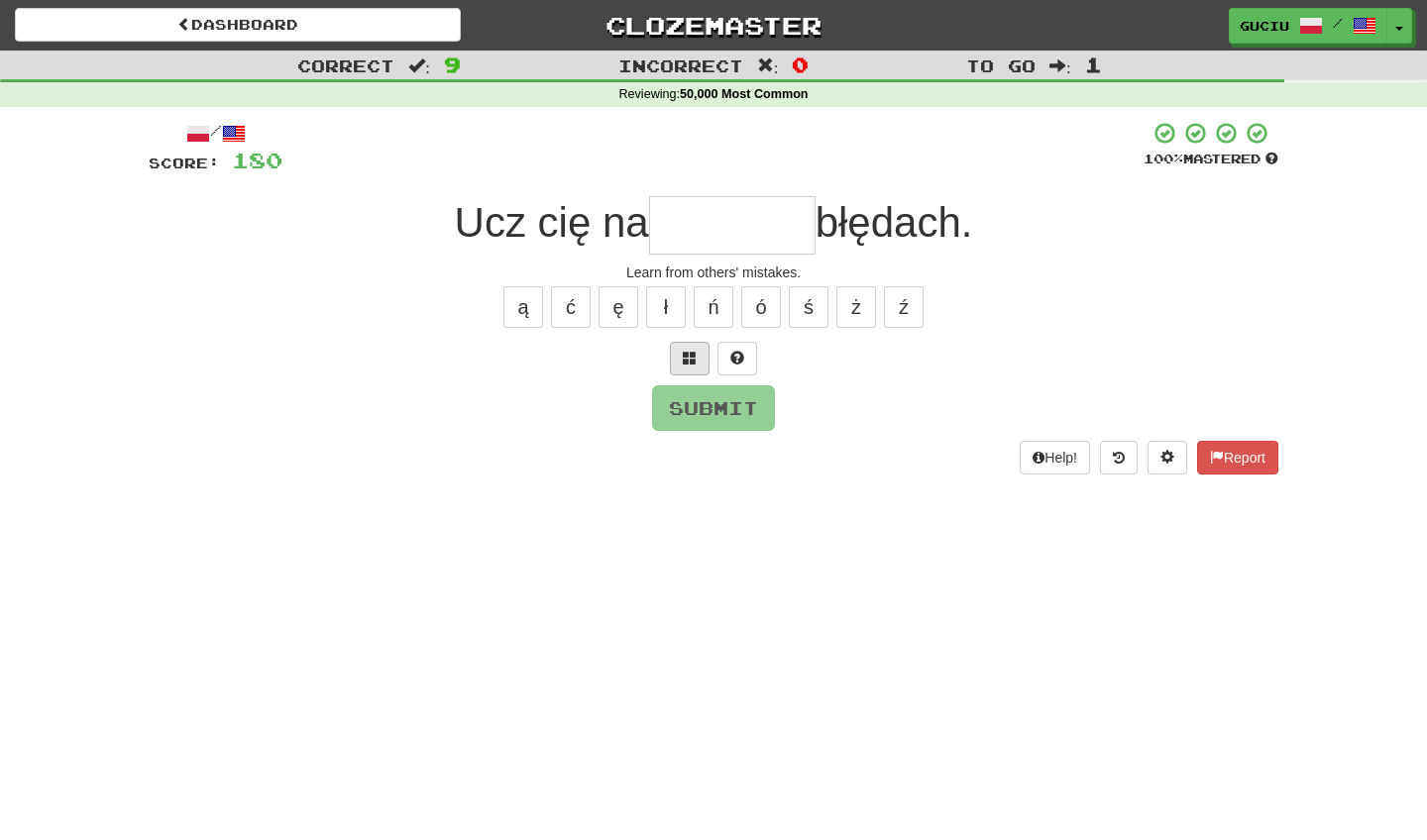 click at bounding box center [690, 359] 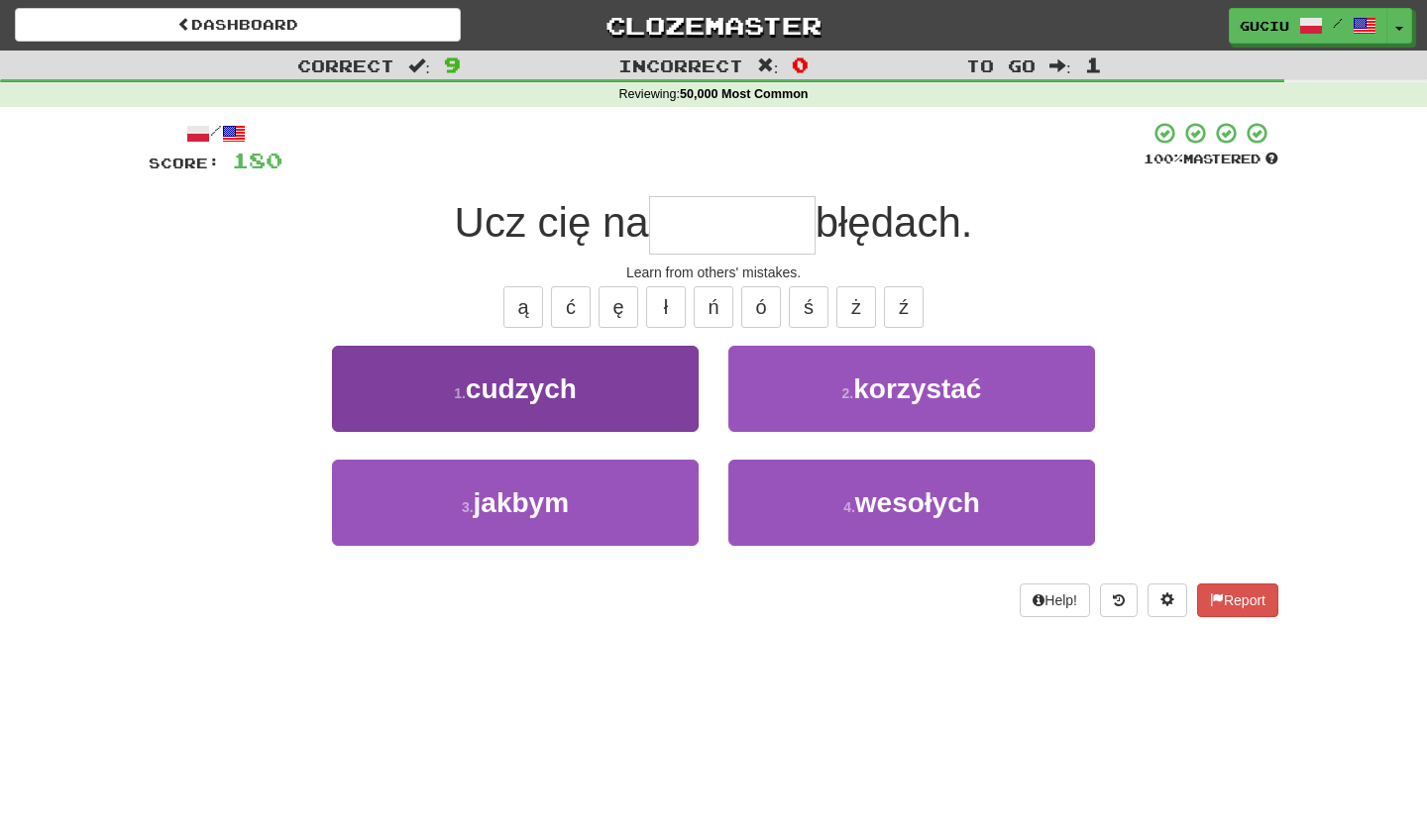 click on "1 . cudzych" at bounding box center [515, 388] 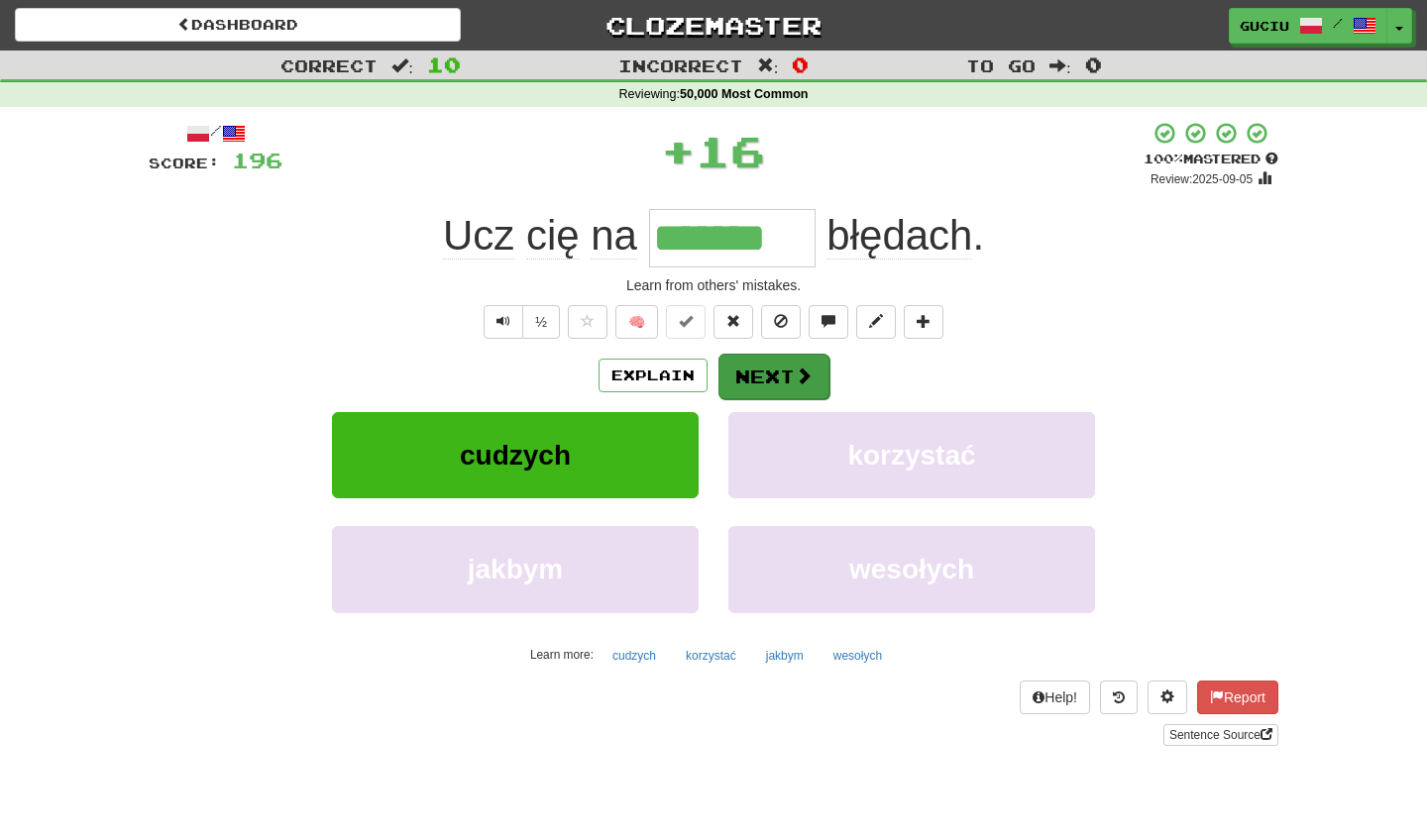 click at bounding box center [804, 375] 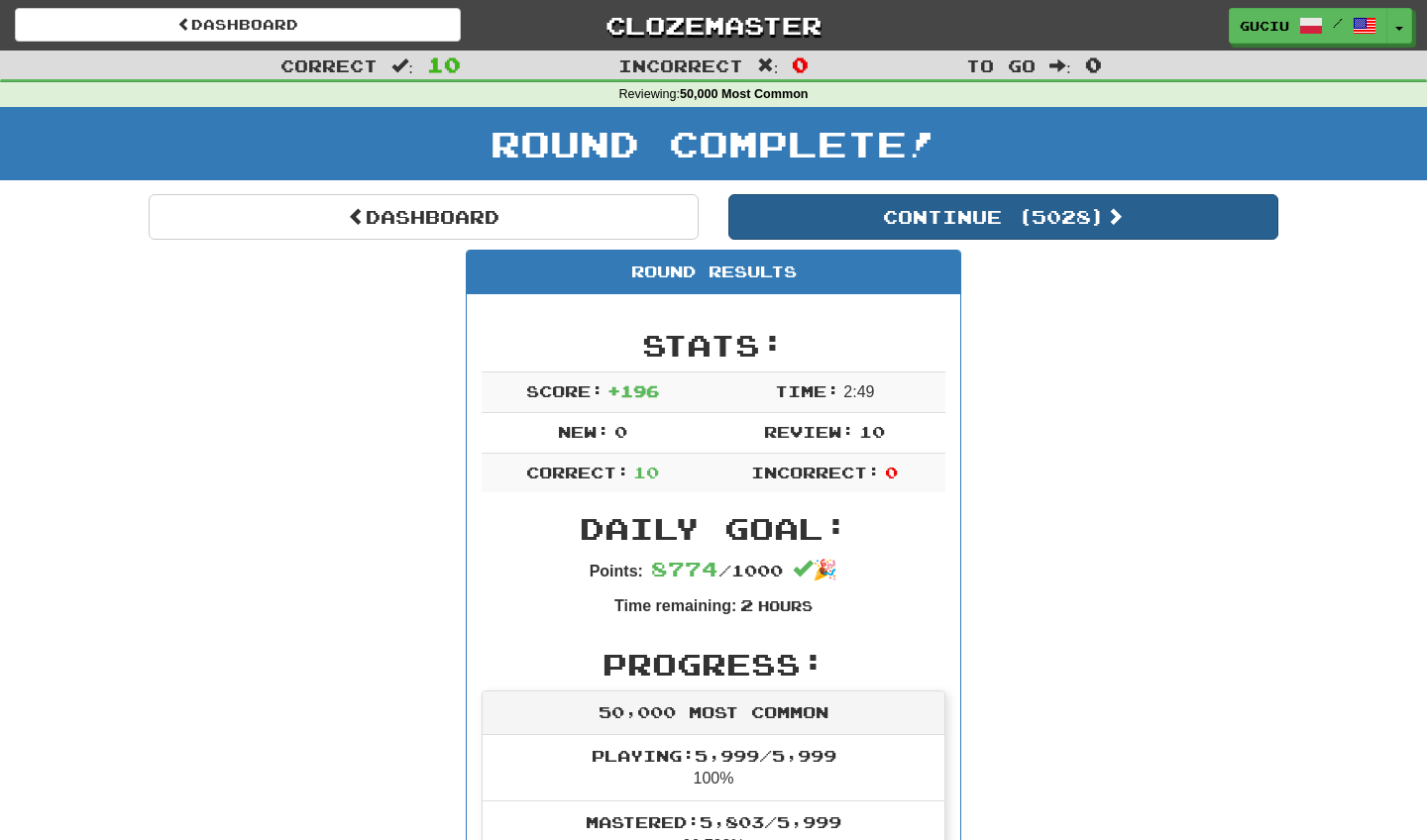 click on "Continue ( 5028 )" at bounding box center (1003, 217) 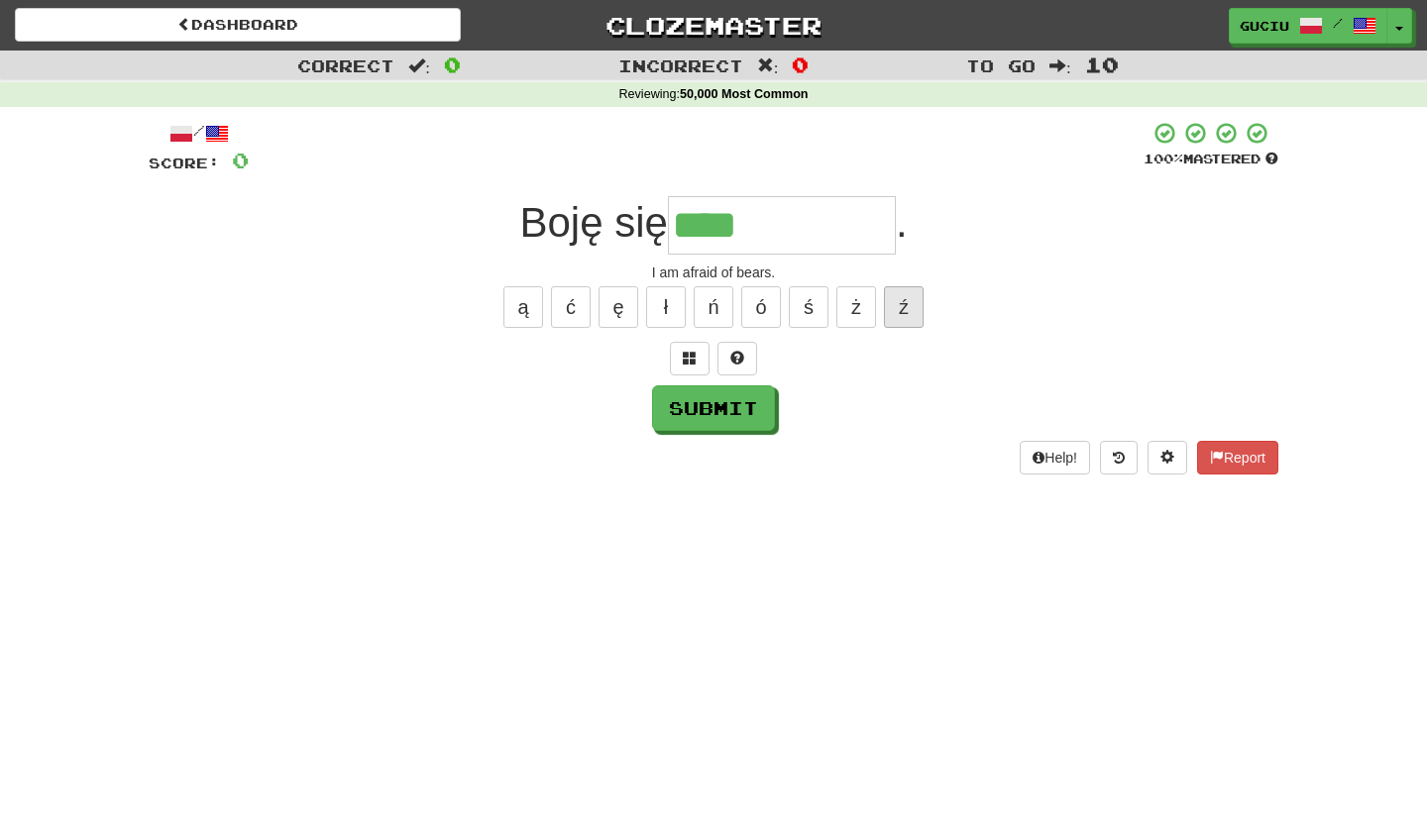 click on "ź" at bounding box center (904, 307) 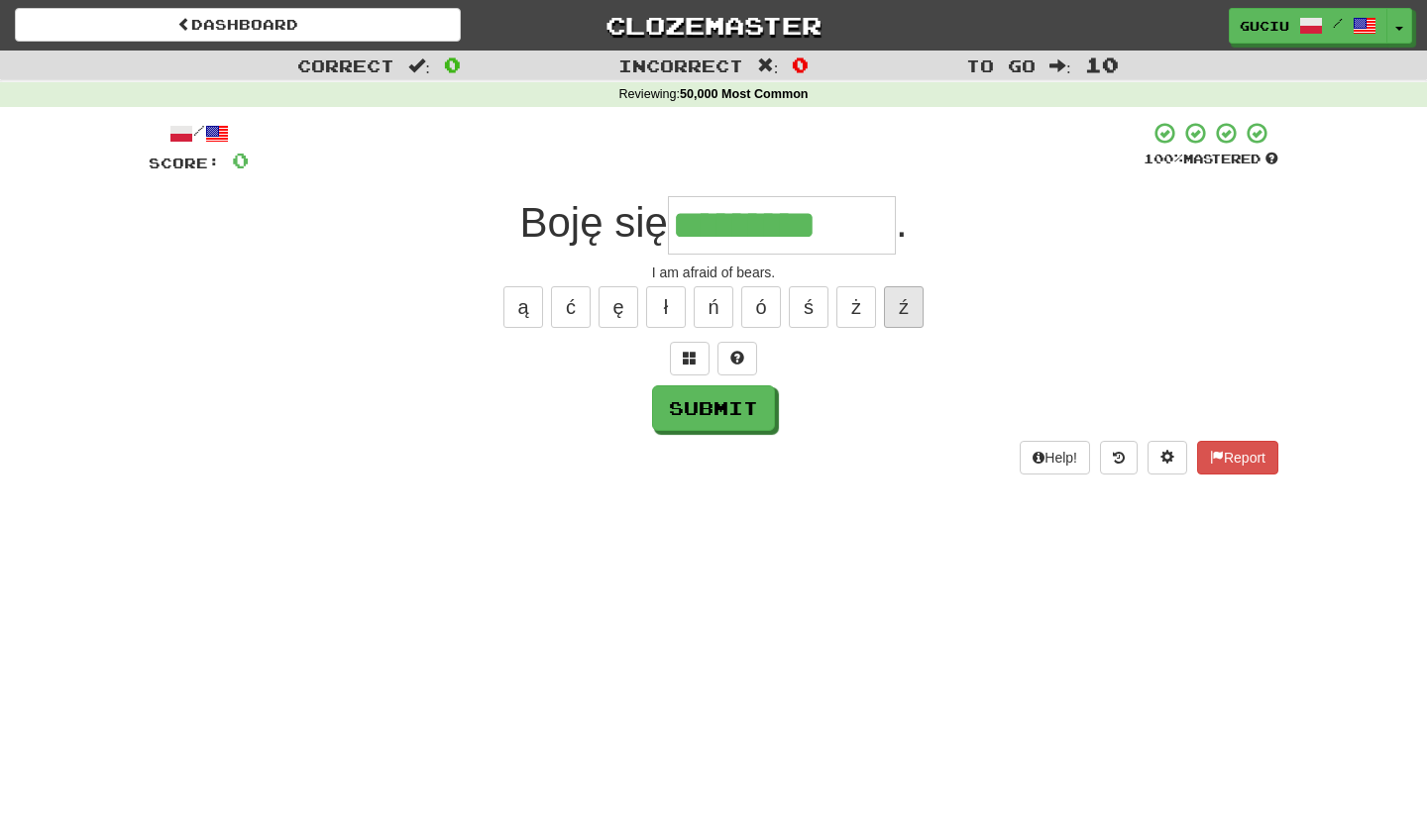 click on "ź" at bounding box center [904, 307] 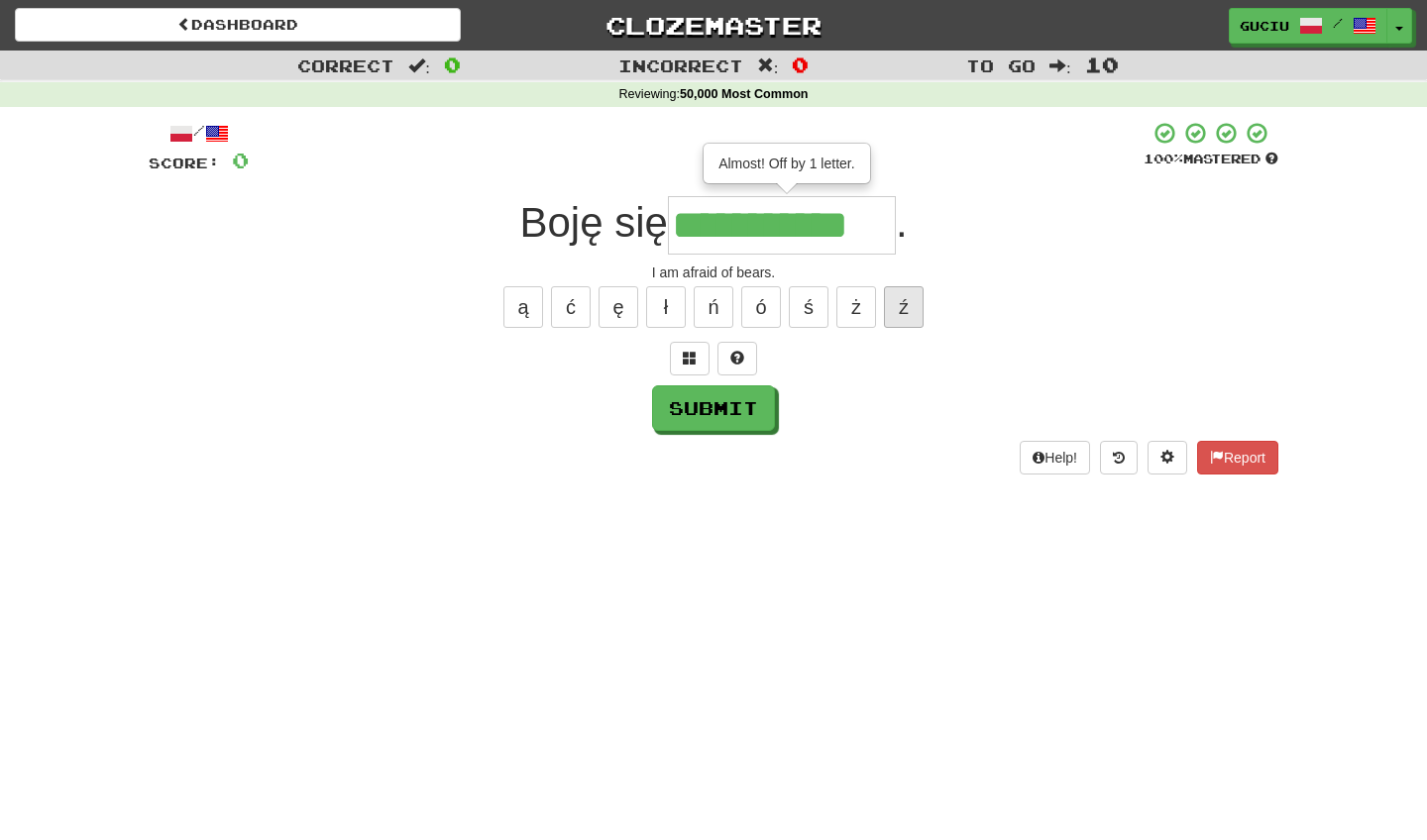 type on "**********" 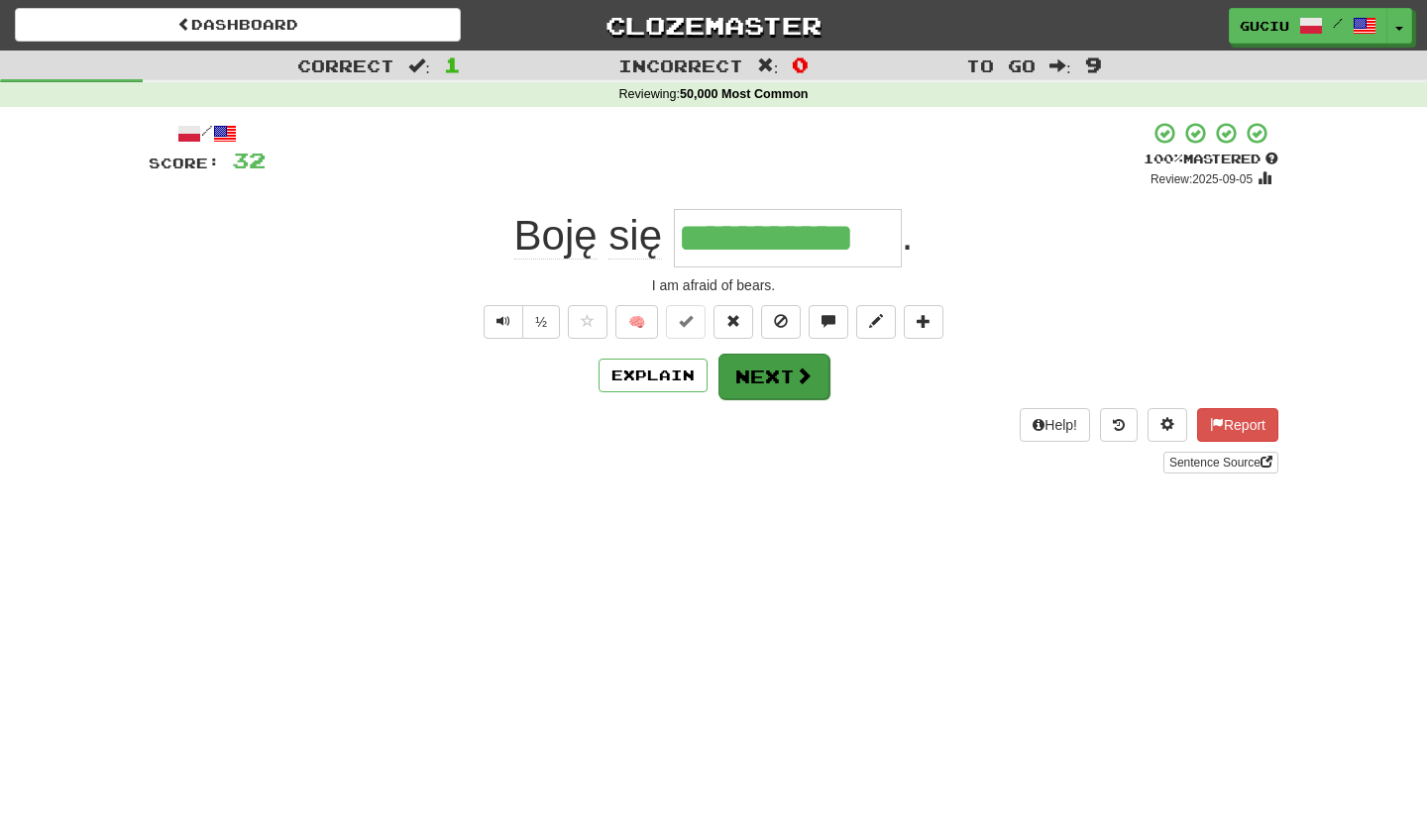 click on "Next" at bounding box center (774, 376) 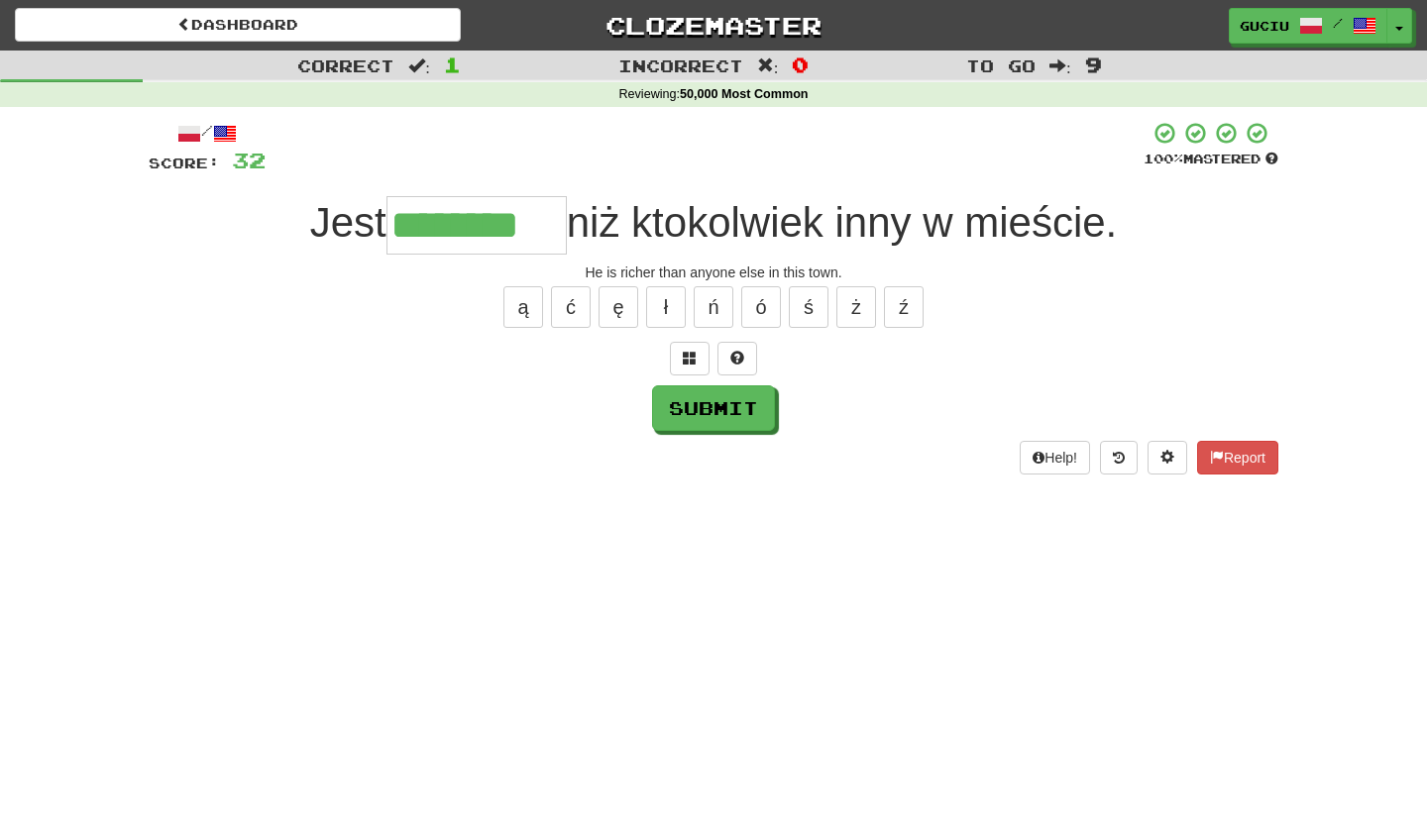 type on "********" 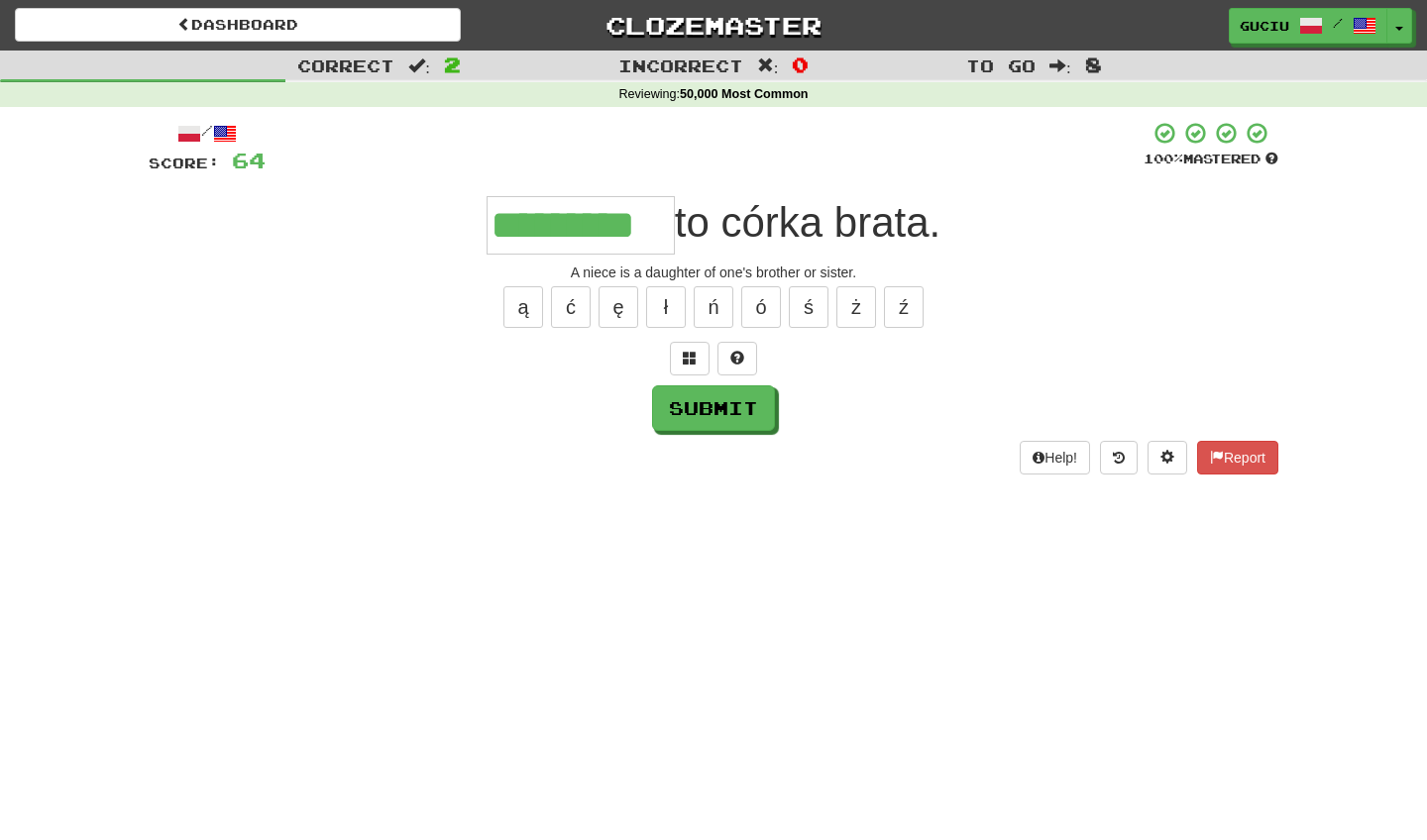 type on "*********" 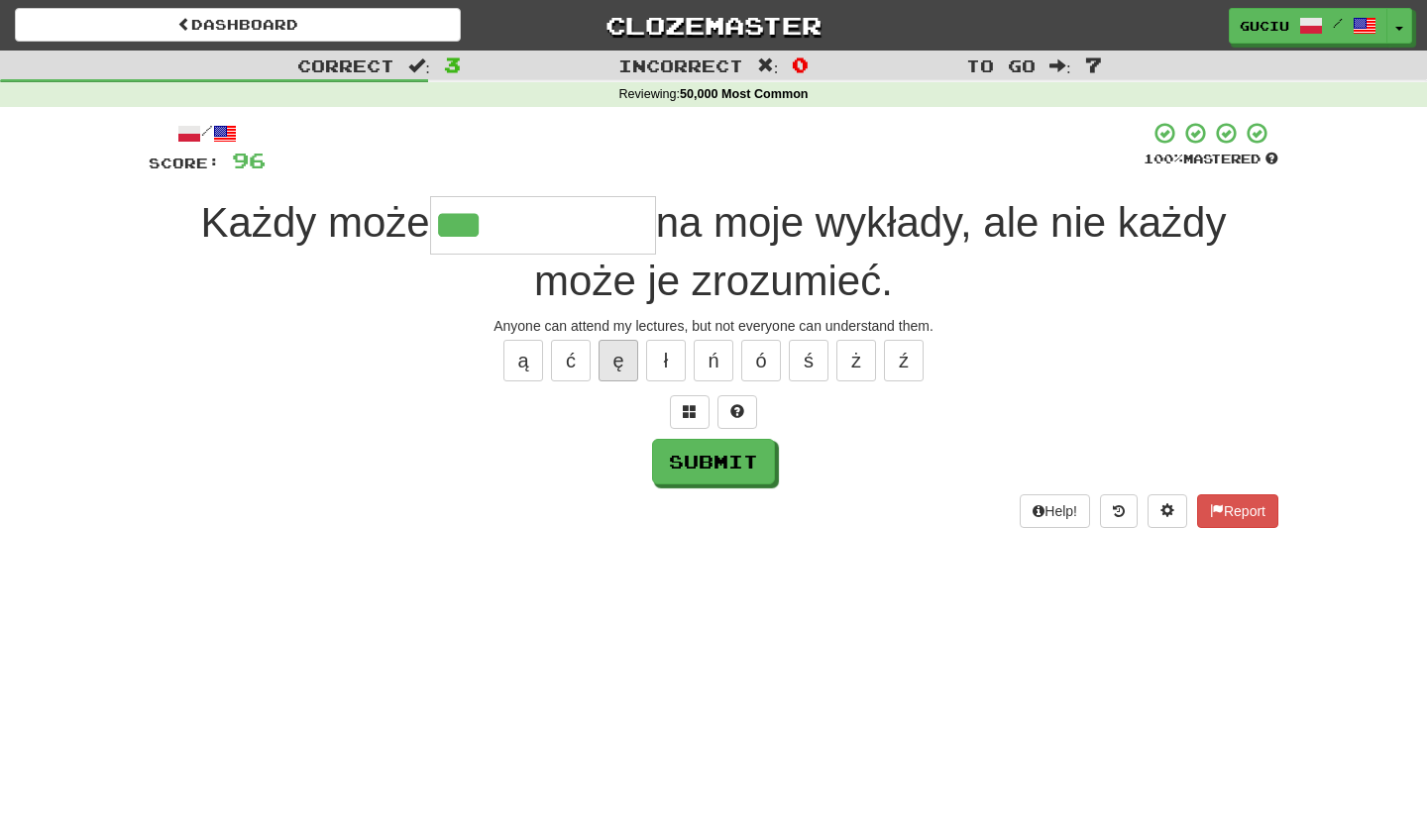 click on "ę" at bounding box center (618, 361) 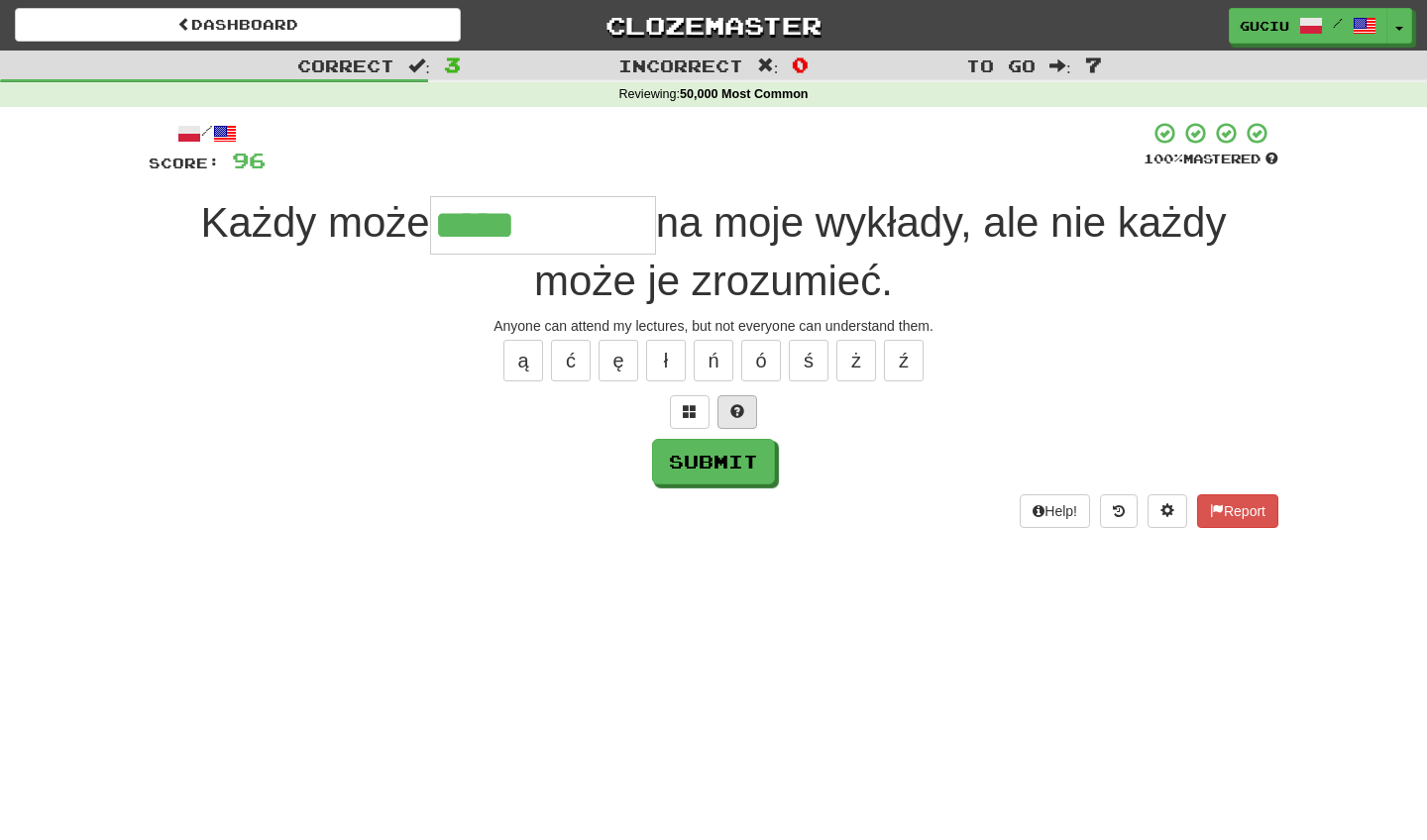 click at bounding box center (737, 411) 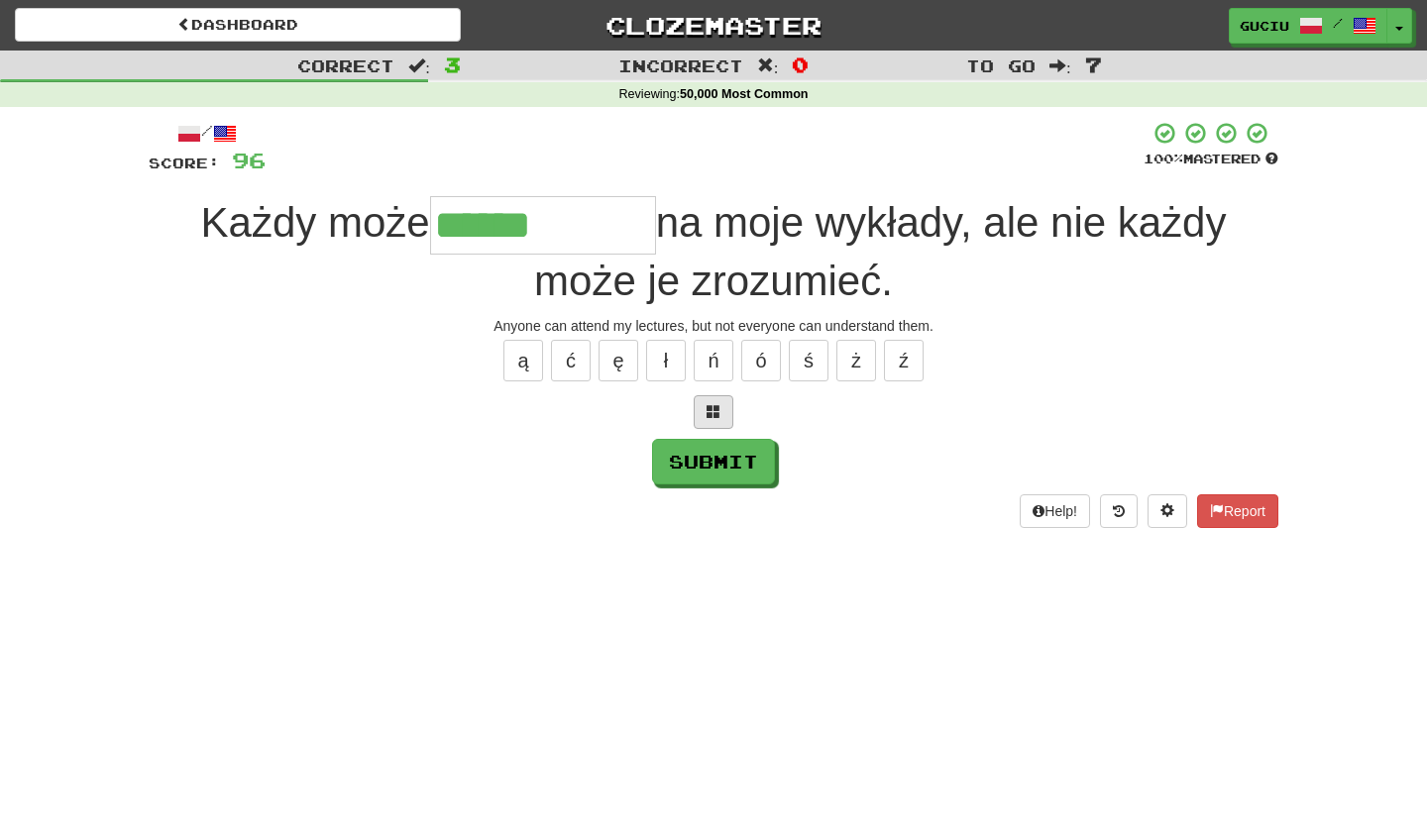 click at bounding box center (714, 411) 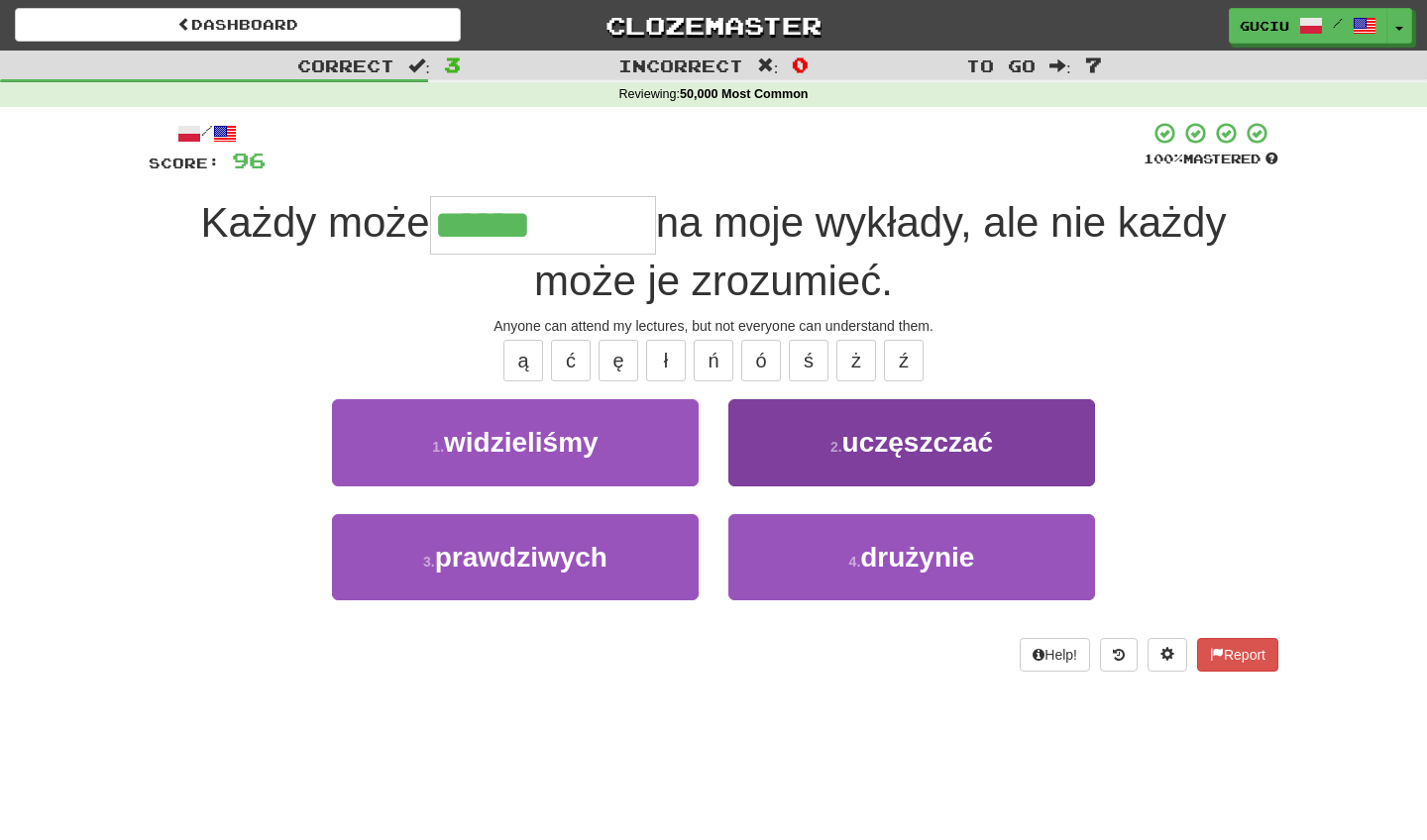 click on "2 . uczęszczać" at bounding box center [912, 442] 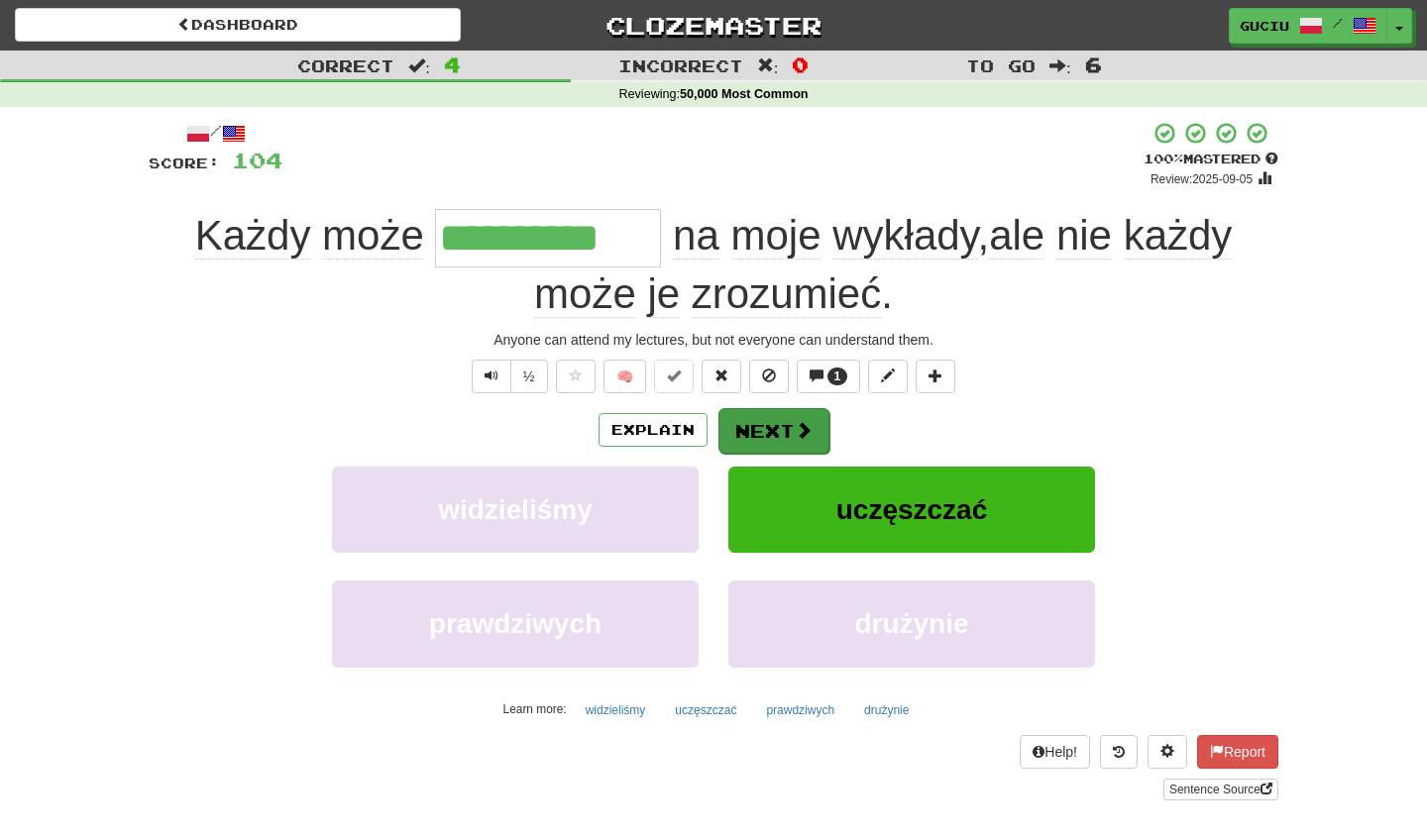 click on "Next" at bounding box center [774, 431] 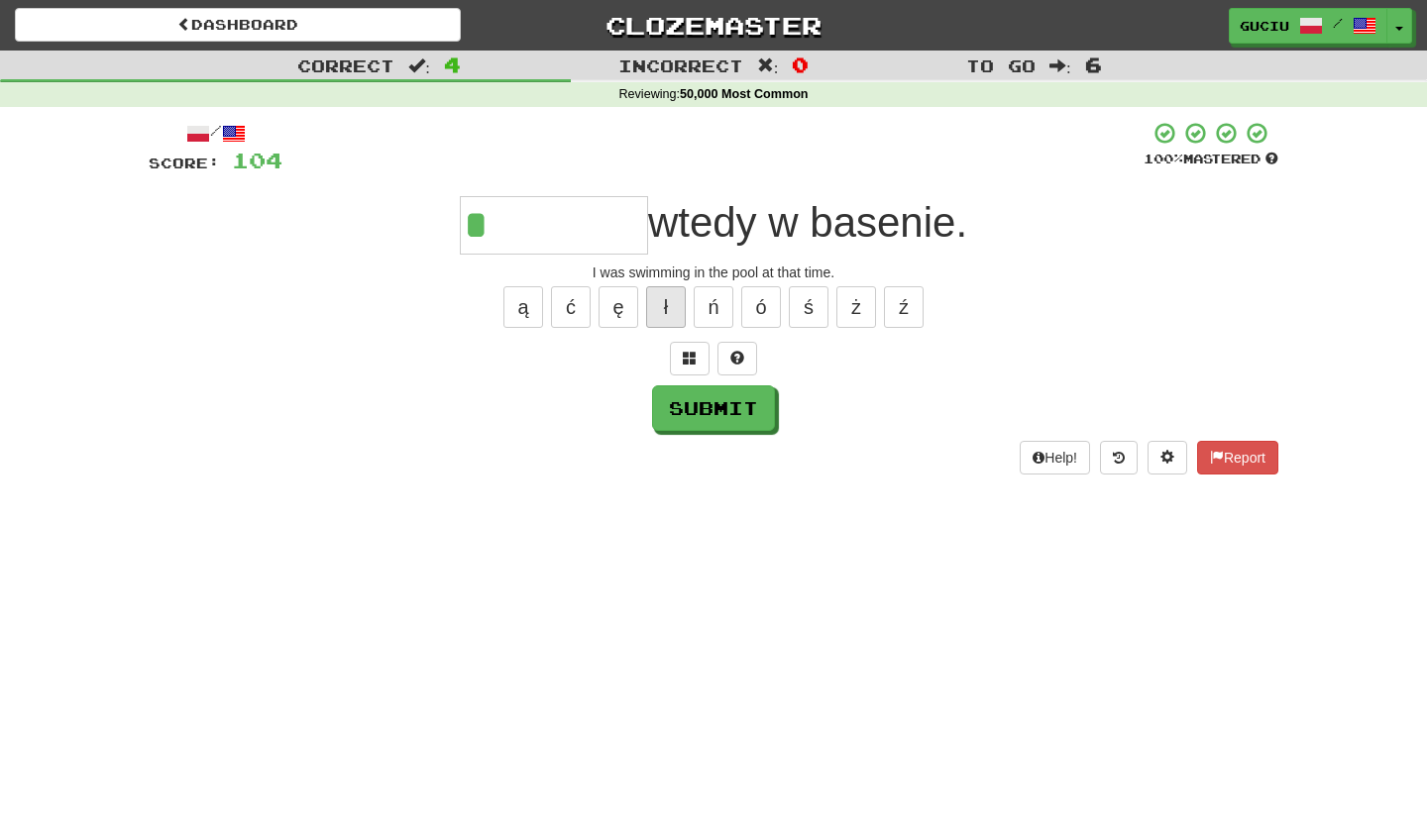 click on "ł" at bounding box center [666, 307] 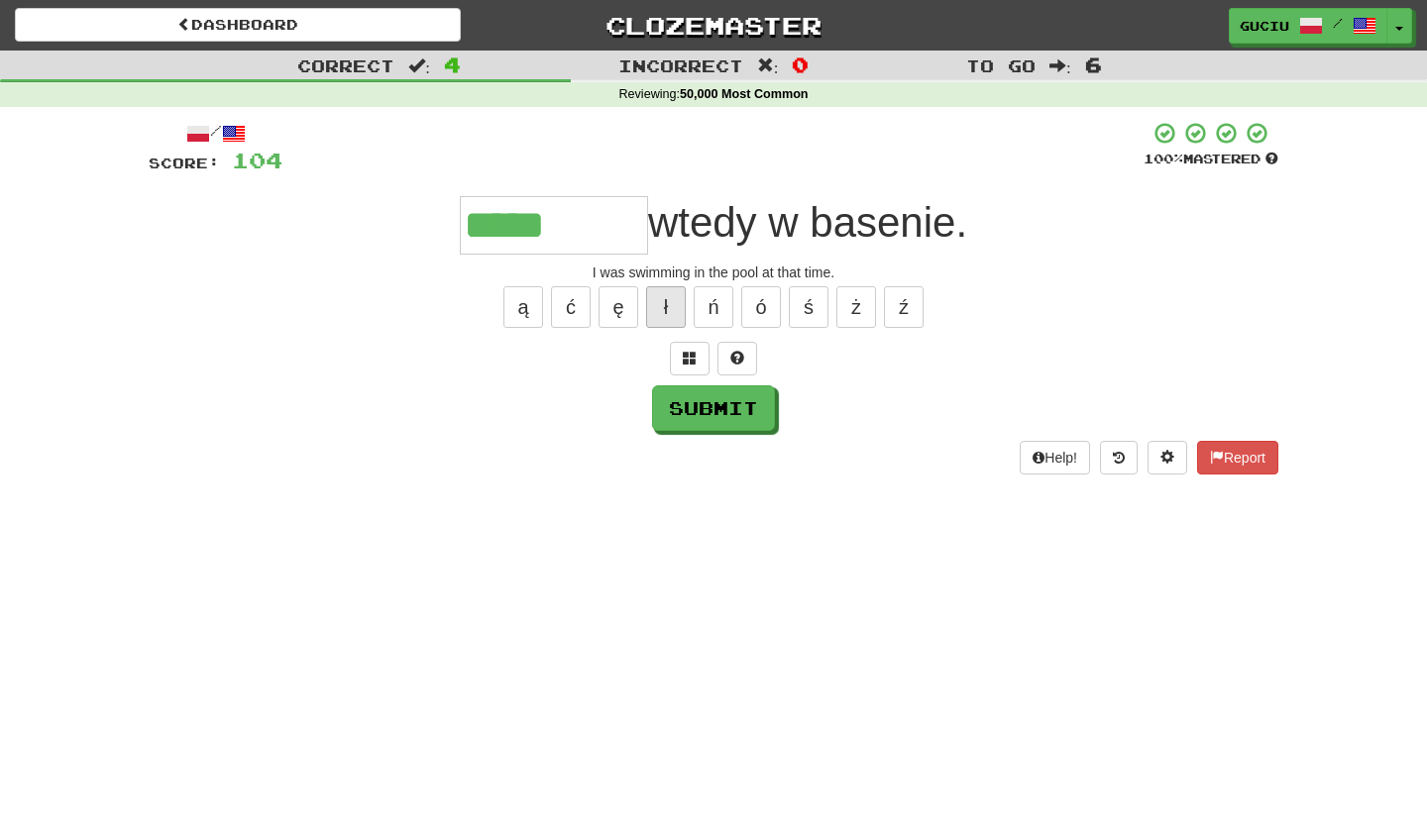 click on "ł" at bounding box center (666, 307) 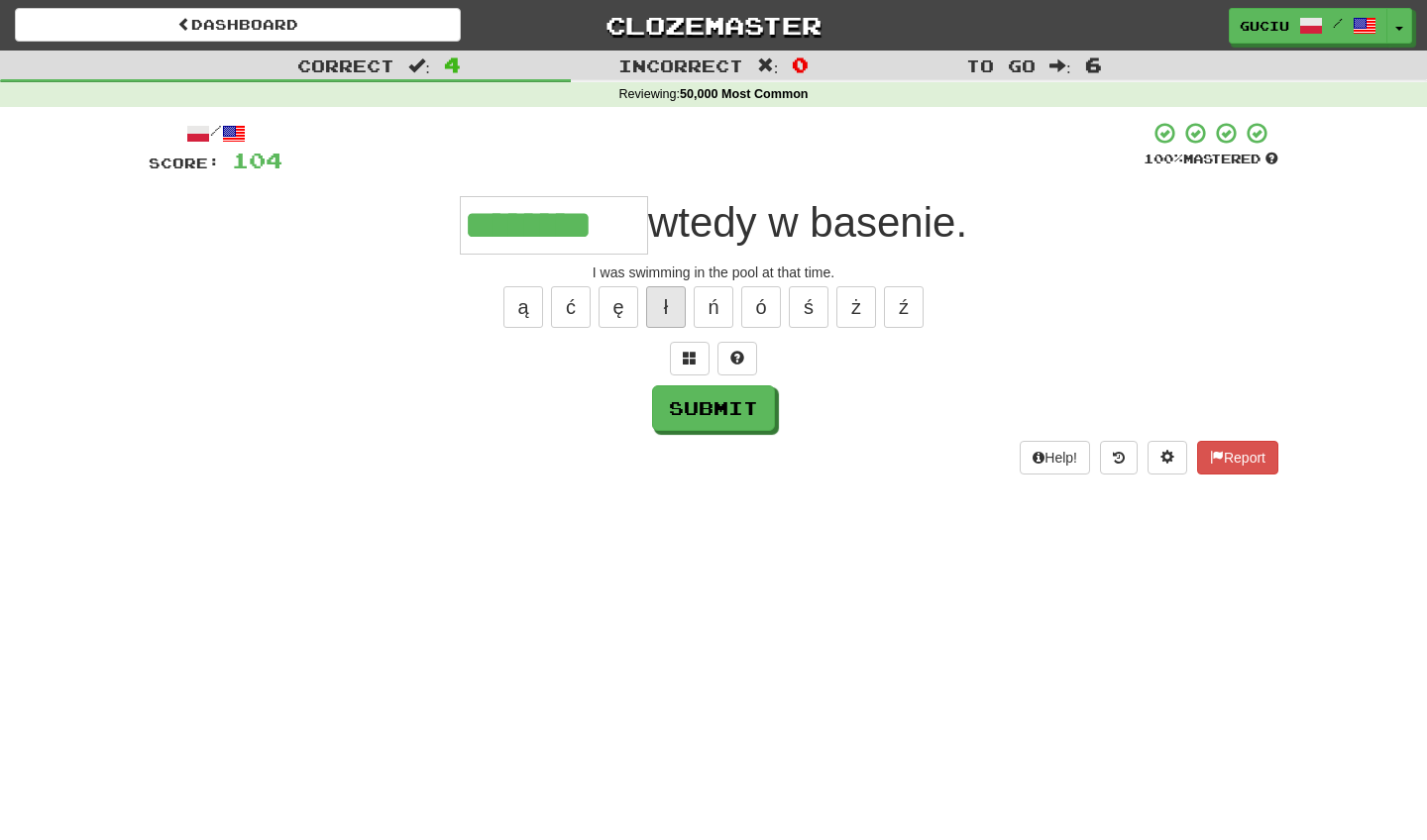 type on "********" 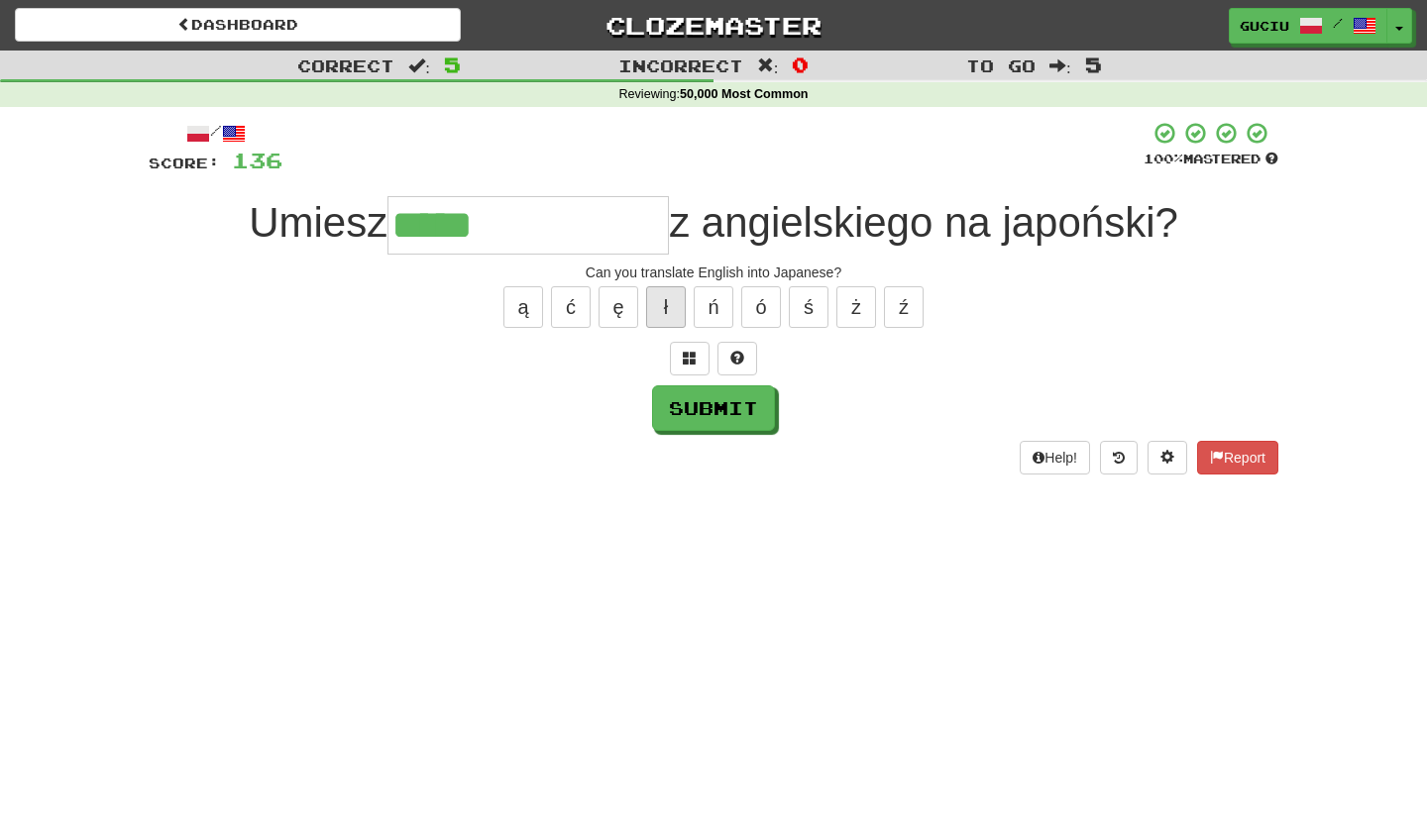 click on "ł" at bounding box center [666, 307] 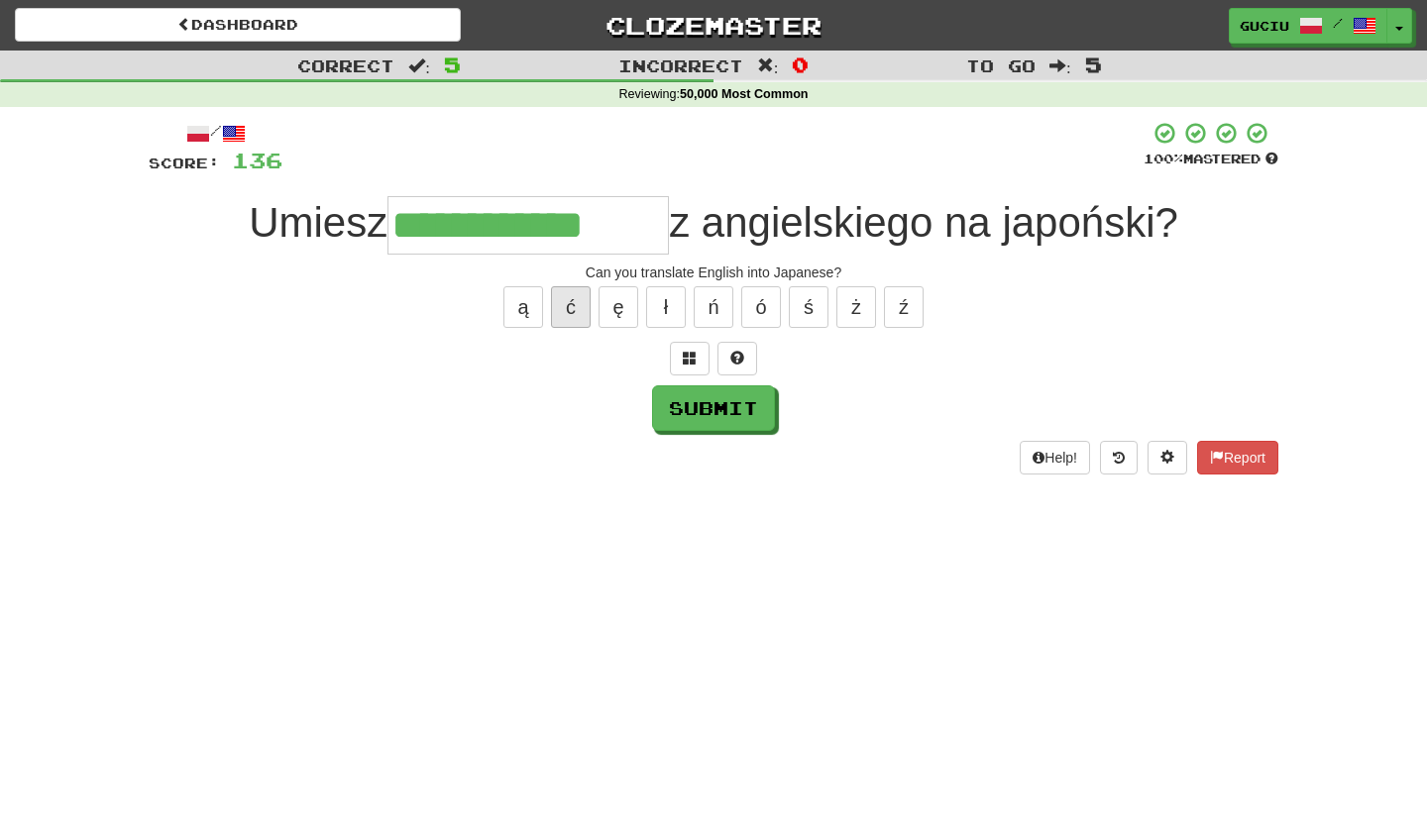 click on "ć" at bounding box center (571, 307) 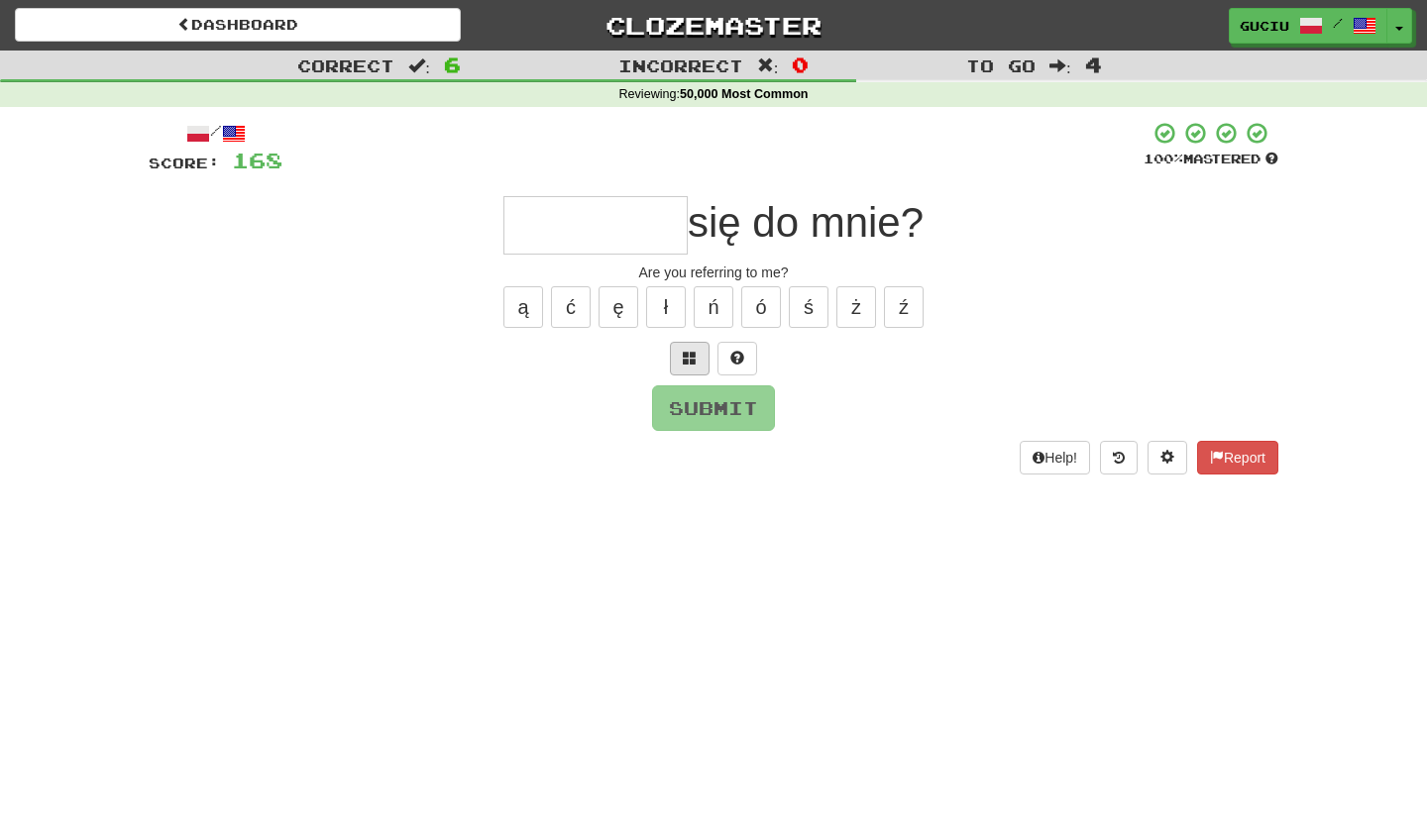 click at bounding box center (690, 358) 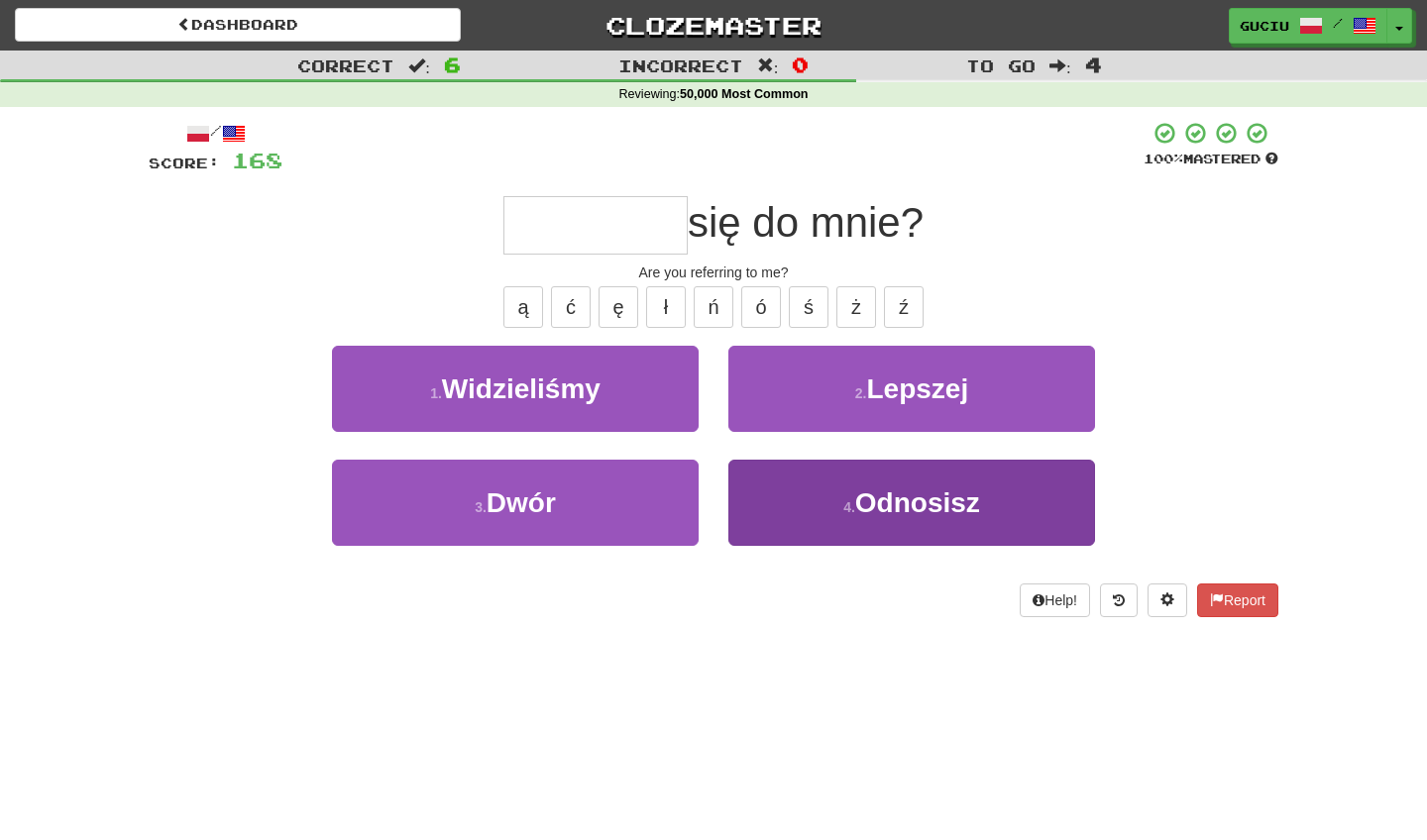 click on "4 . Odnosisz" at bounding box center [912, 502] 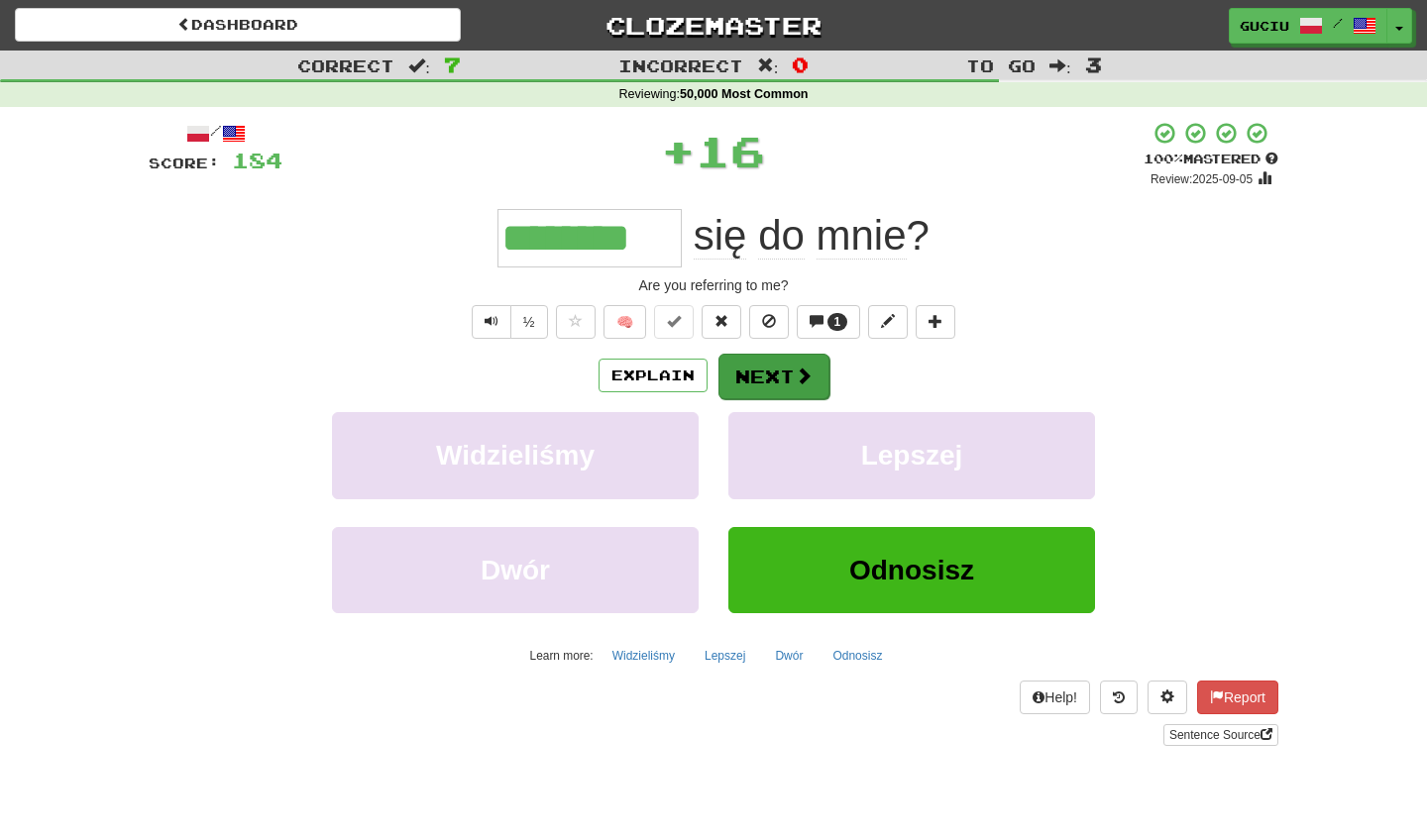 click on "Next" at bounding box center (774, 376) 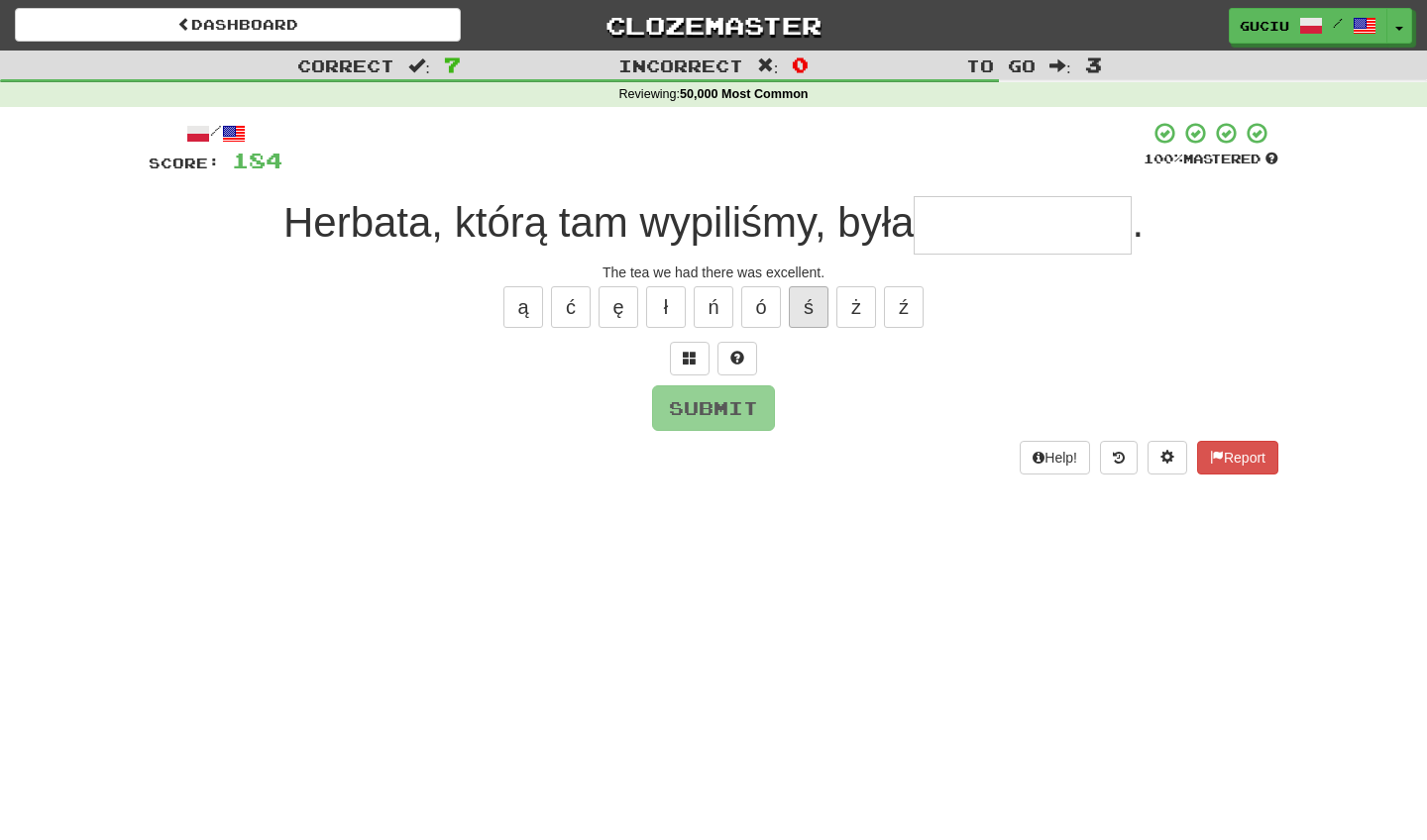 type on "*" 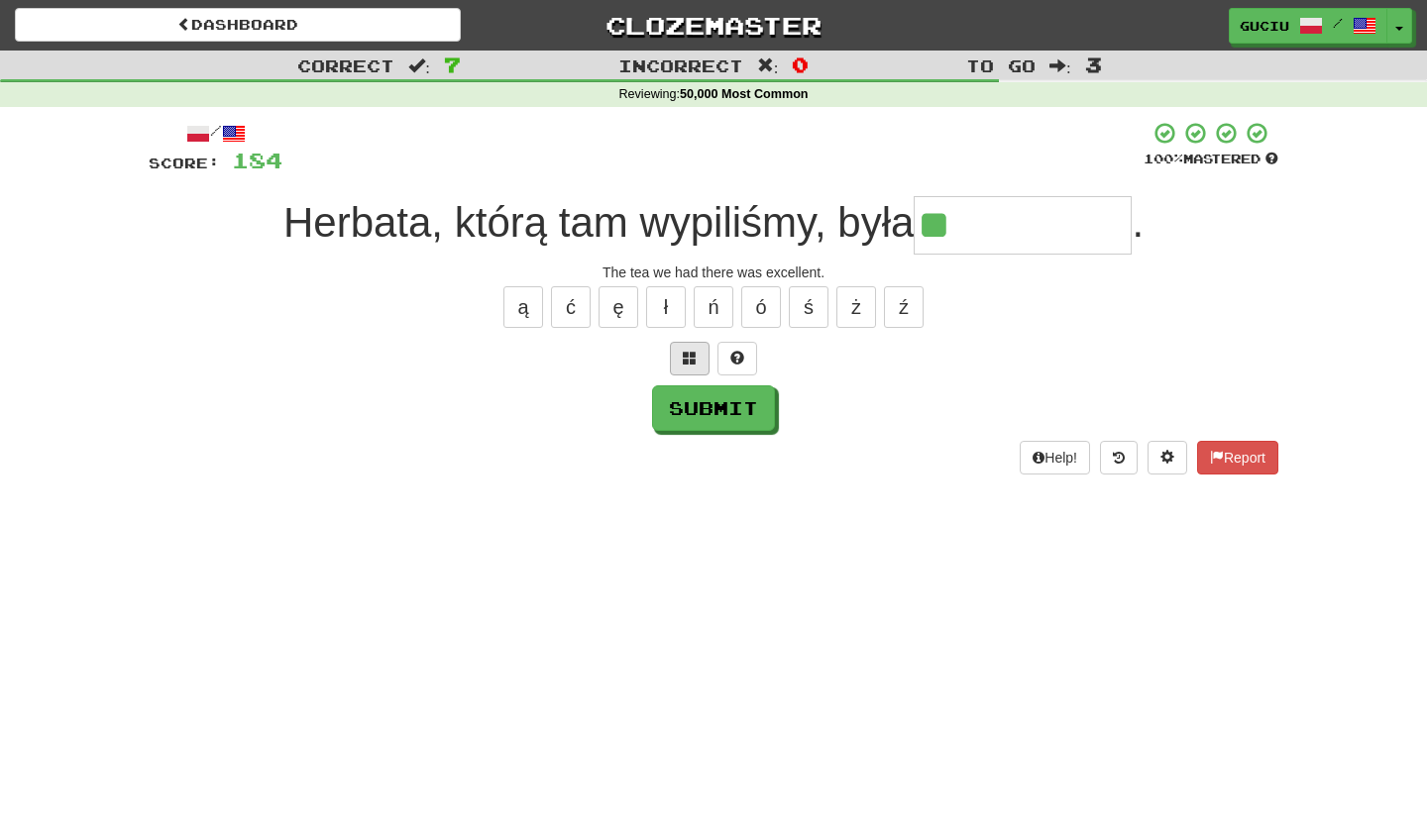 click at bounding box center (690, 359) 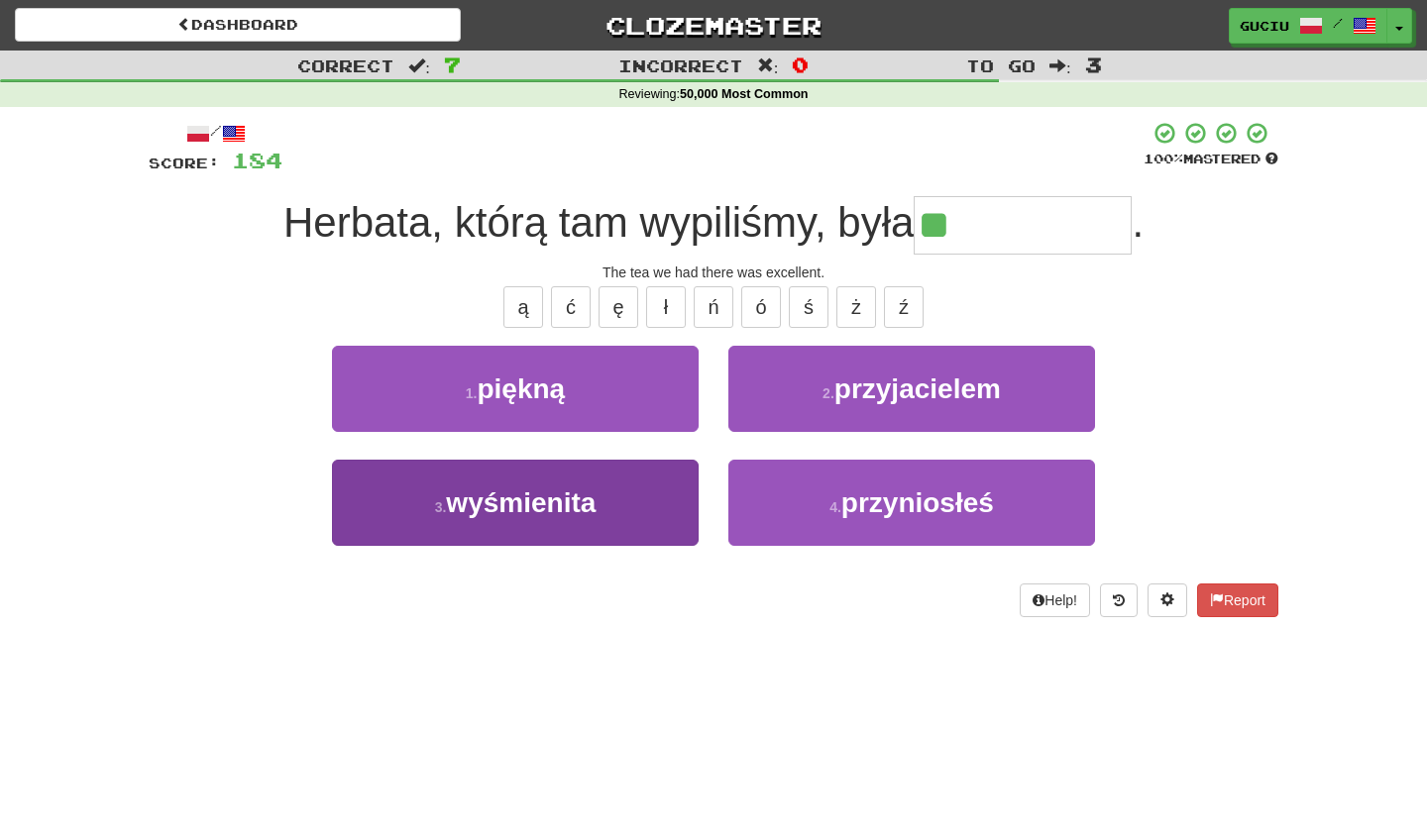 click on "3 . wyśmienita" at bounding box center [515, 502] 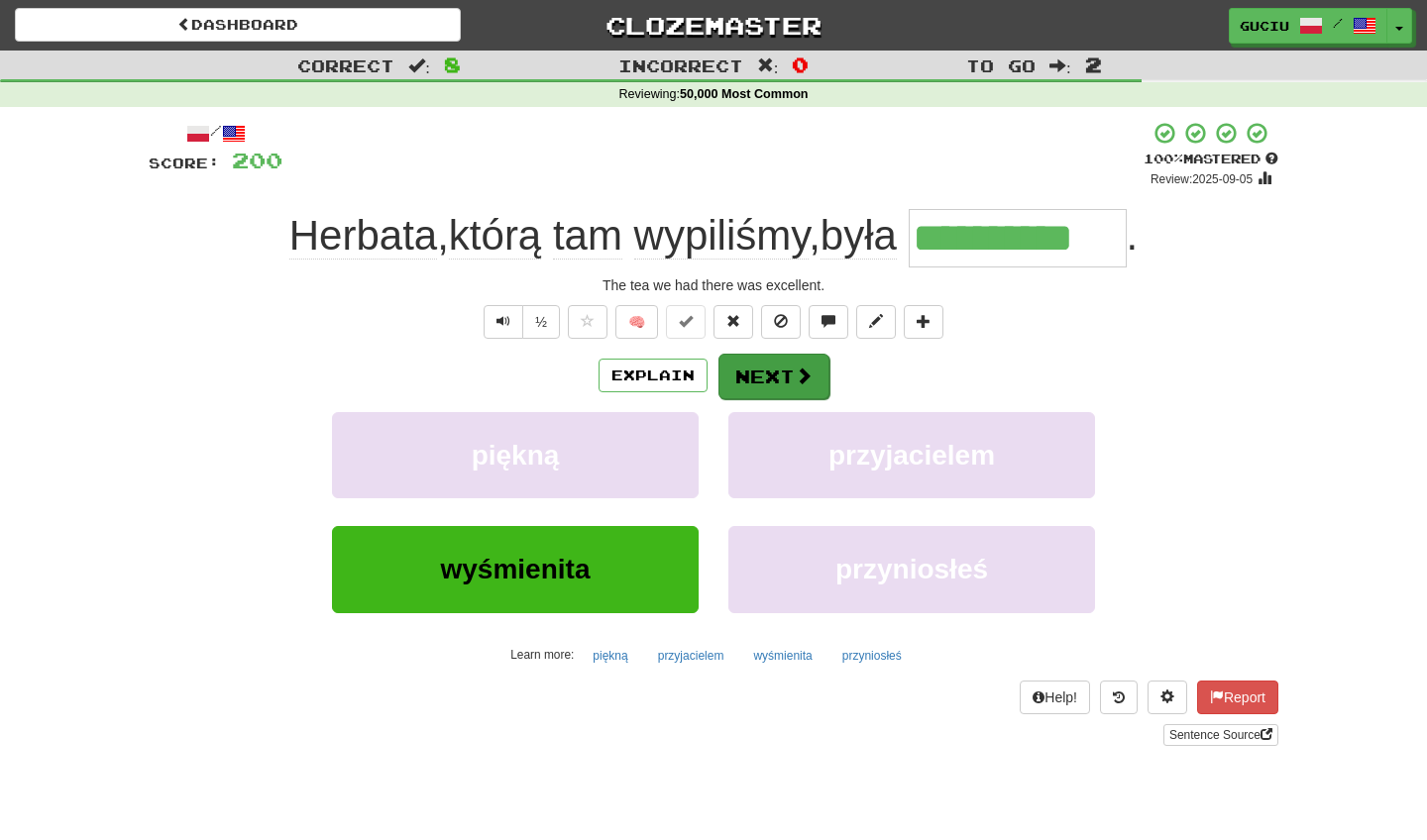 click on "Next" at bounding box center [774, 376] 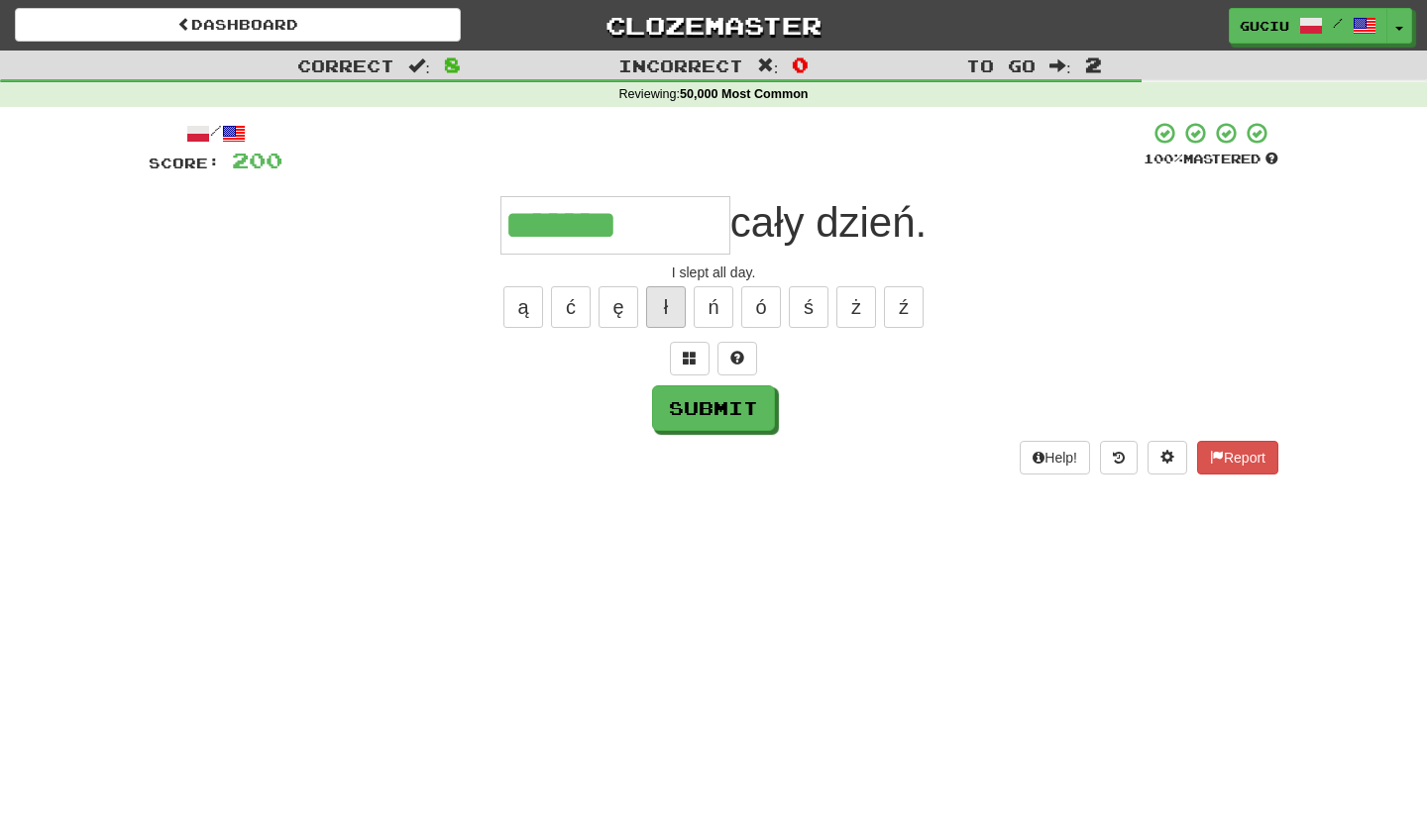 click on "ł" at bounding box center (666, 307) 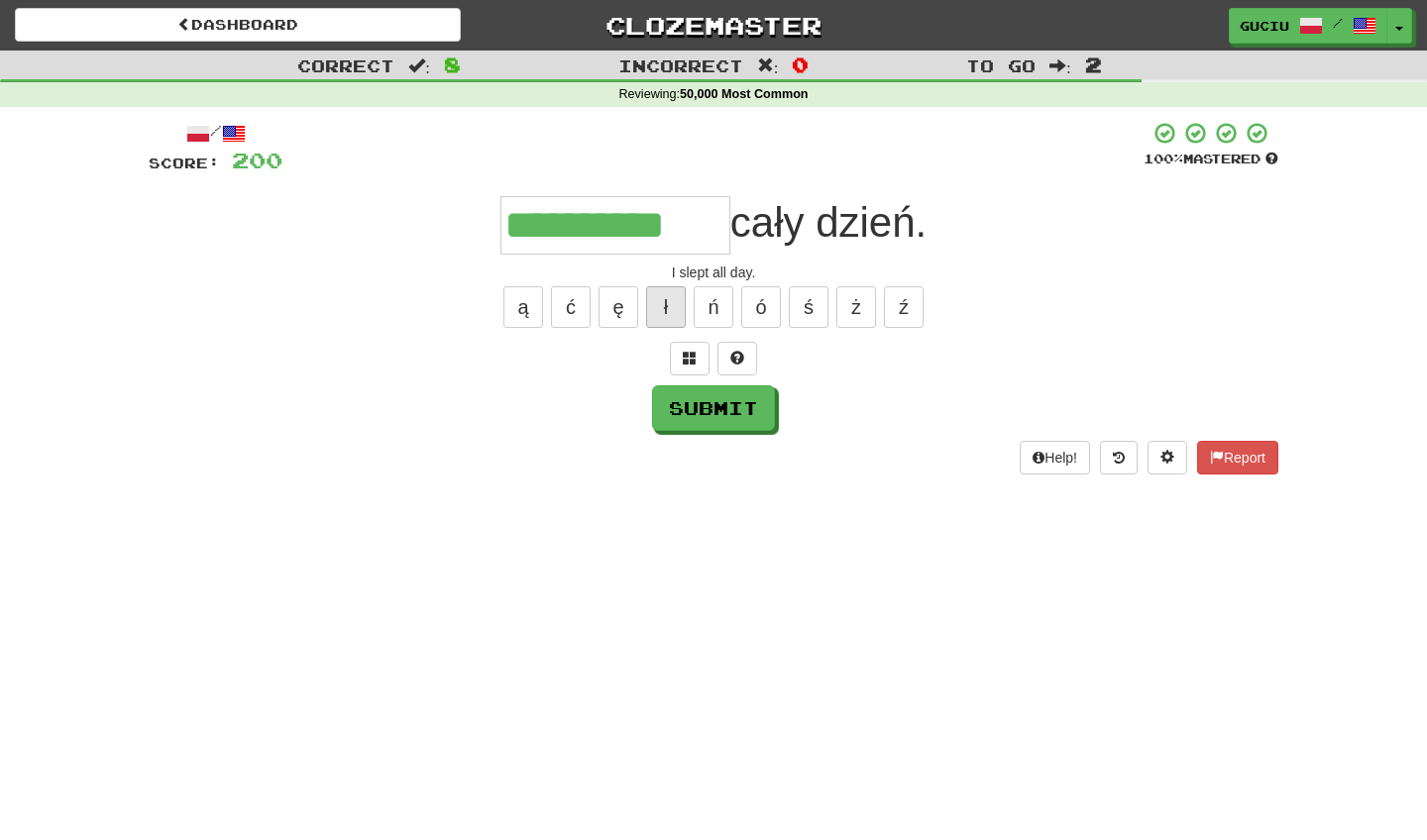 type on "**********" 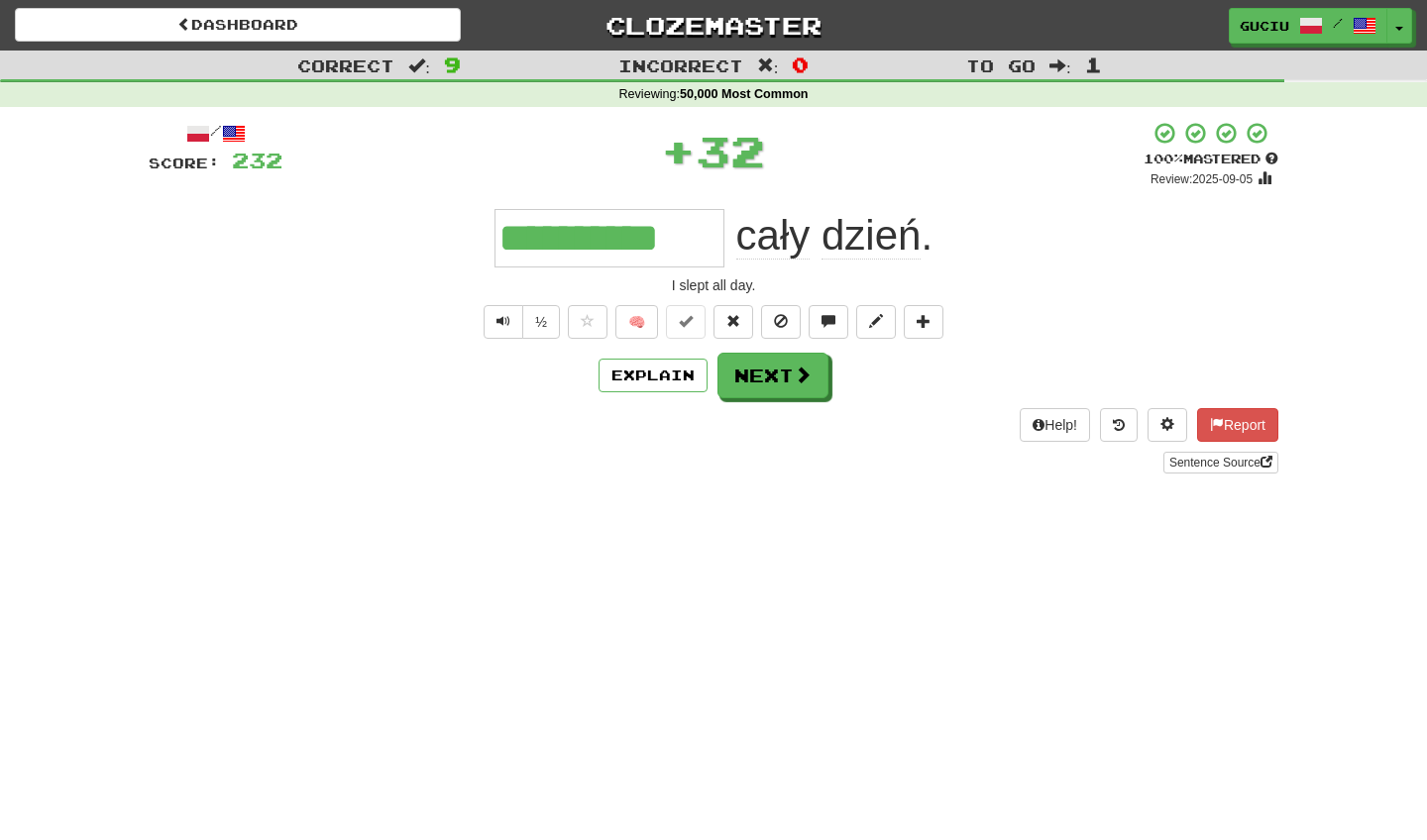 type 